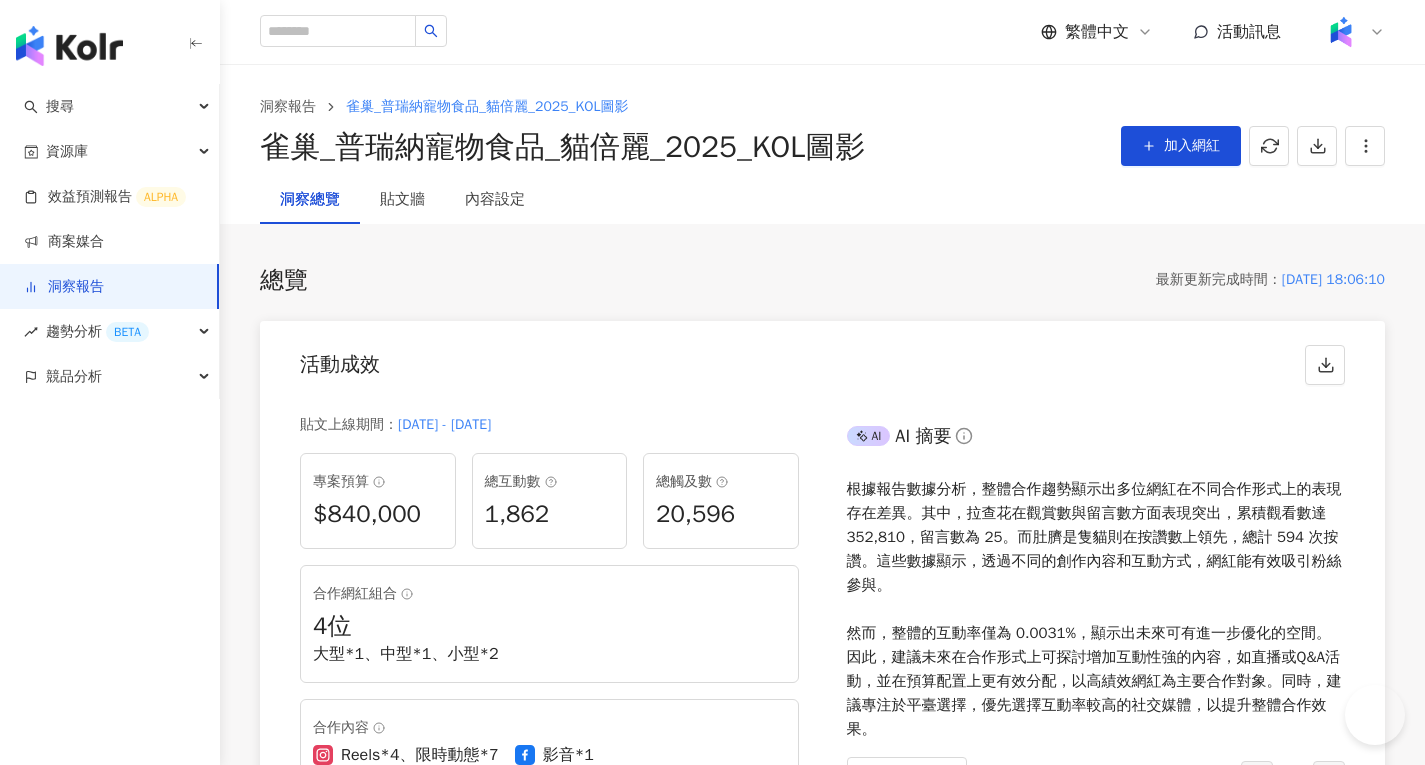 scroll, scrollTop: 2952, scrollLeft: 0, axis: vertical 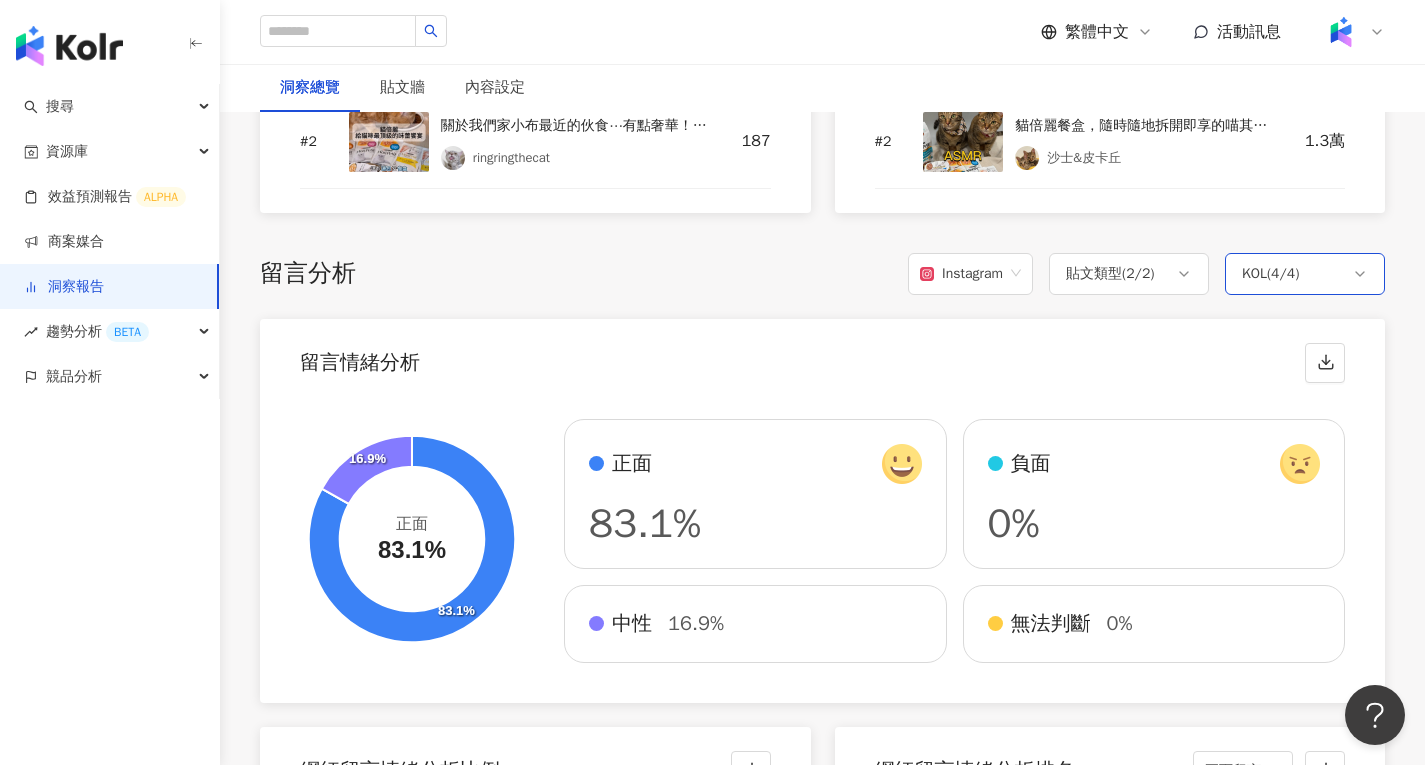click on "KOL  ( 4 / 4 )" at bounding box center [1270, 274] 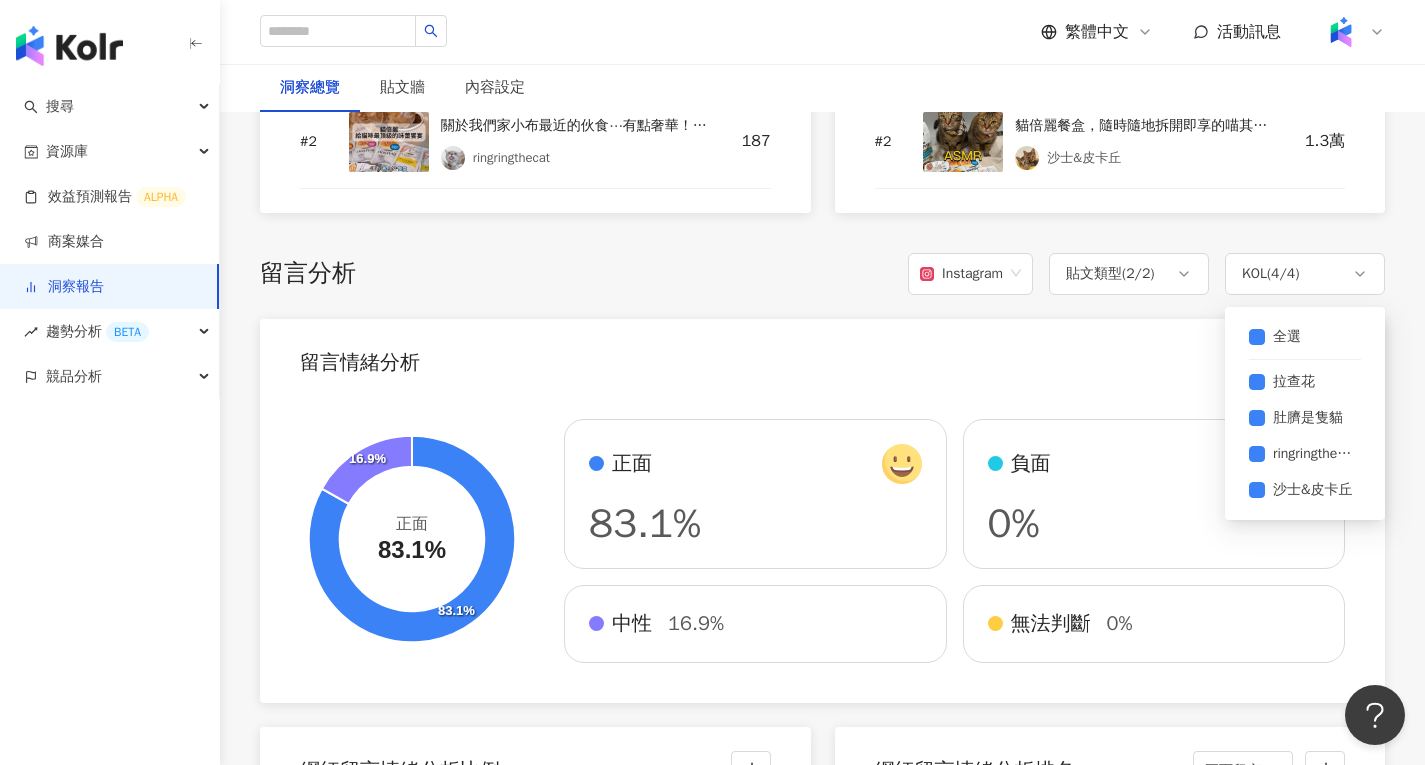 click on "留言分析   Instagram 貼文類型  ( 2 / 2 ) KOL  ( 4 / 4 ) 全選 拉查花 肚臍是隻貓 ringringthecat 沙士&皮卡丘" at bounding box center (822, 274) 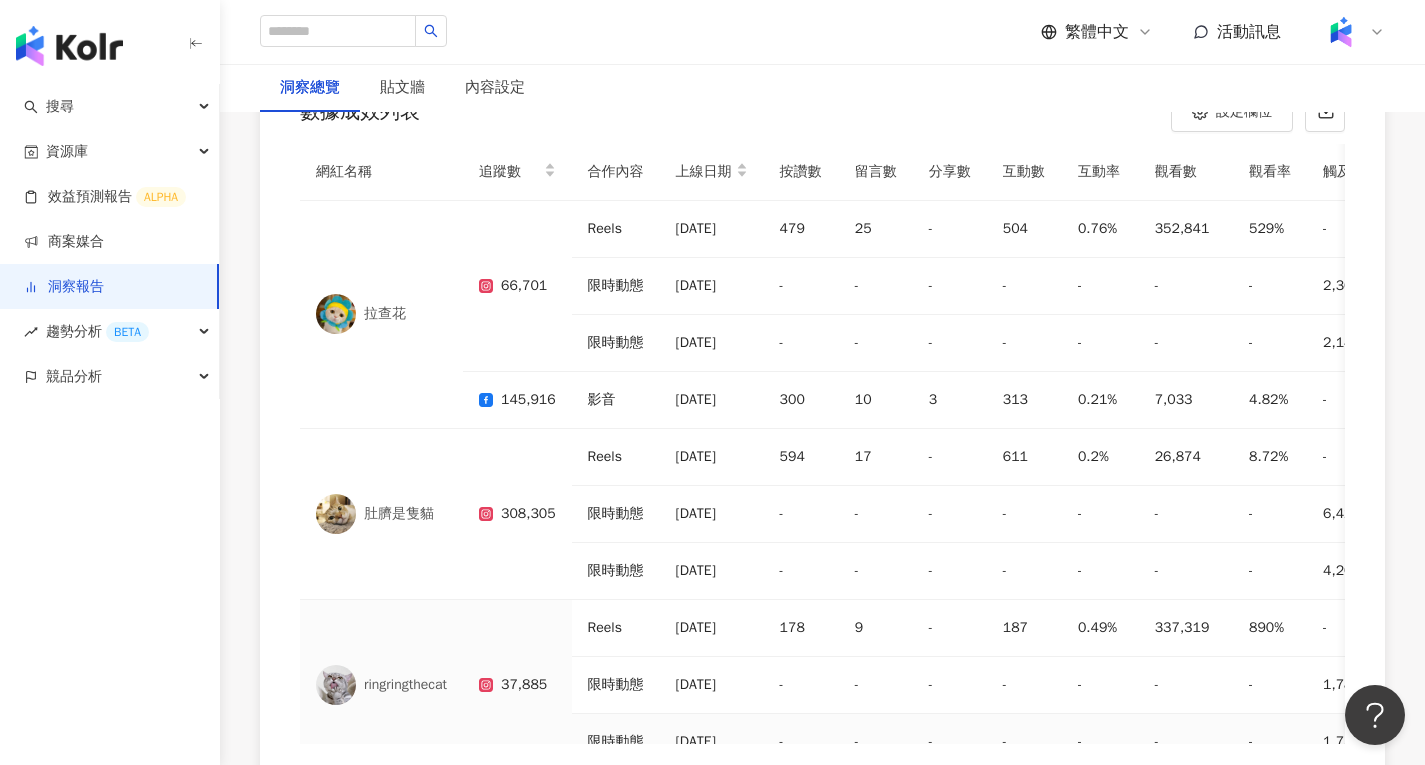 scroll, scrollTop: 5751, scrollLeft: 0, axis: vertical 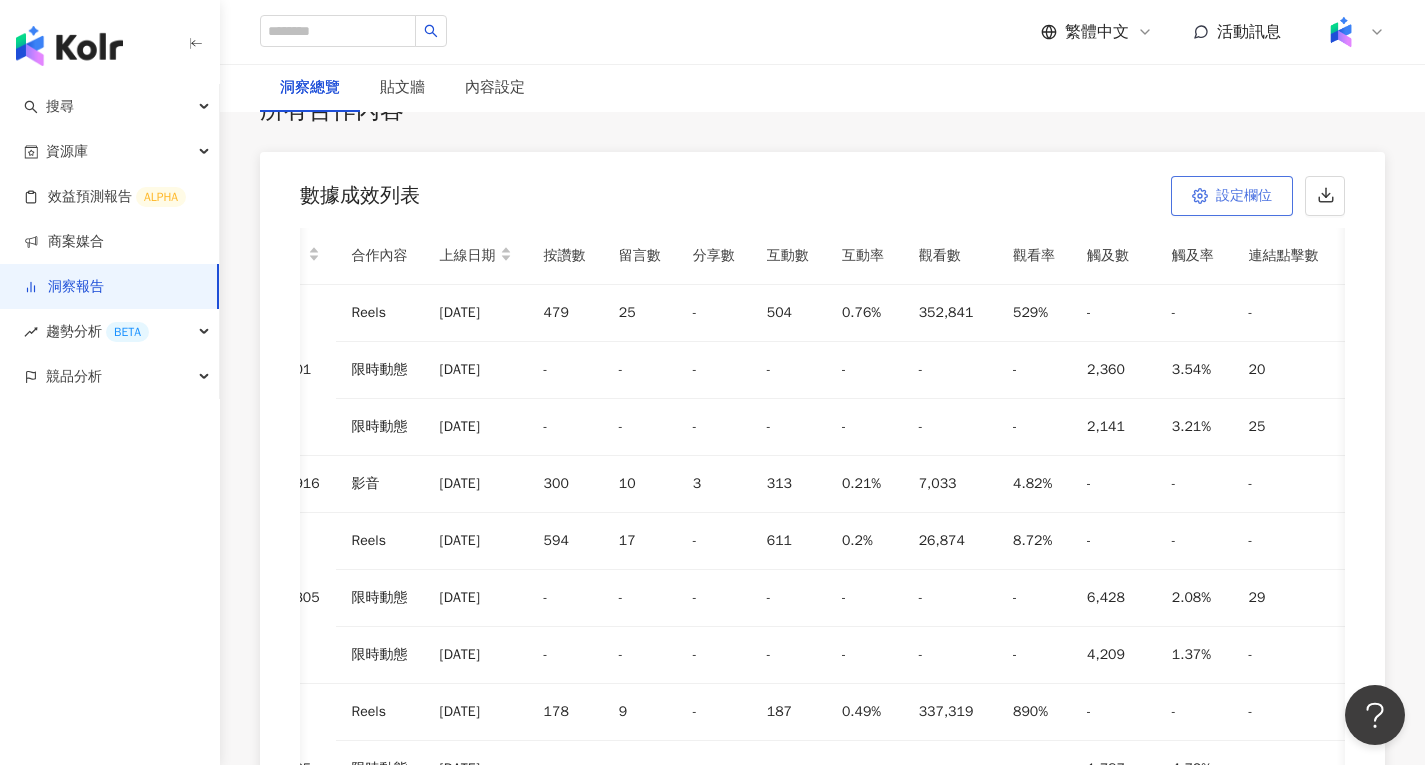 click on "設定欄位" at bounding box center [1232, 196] 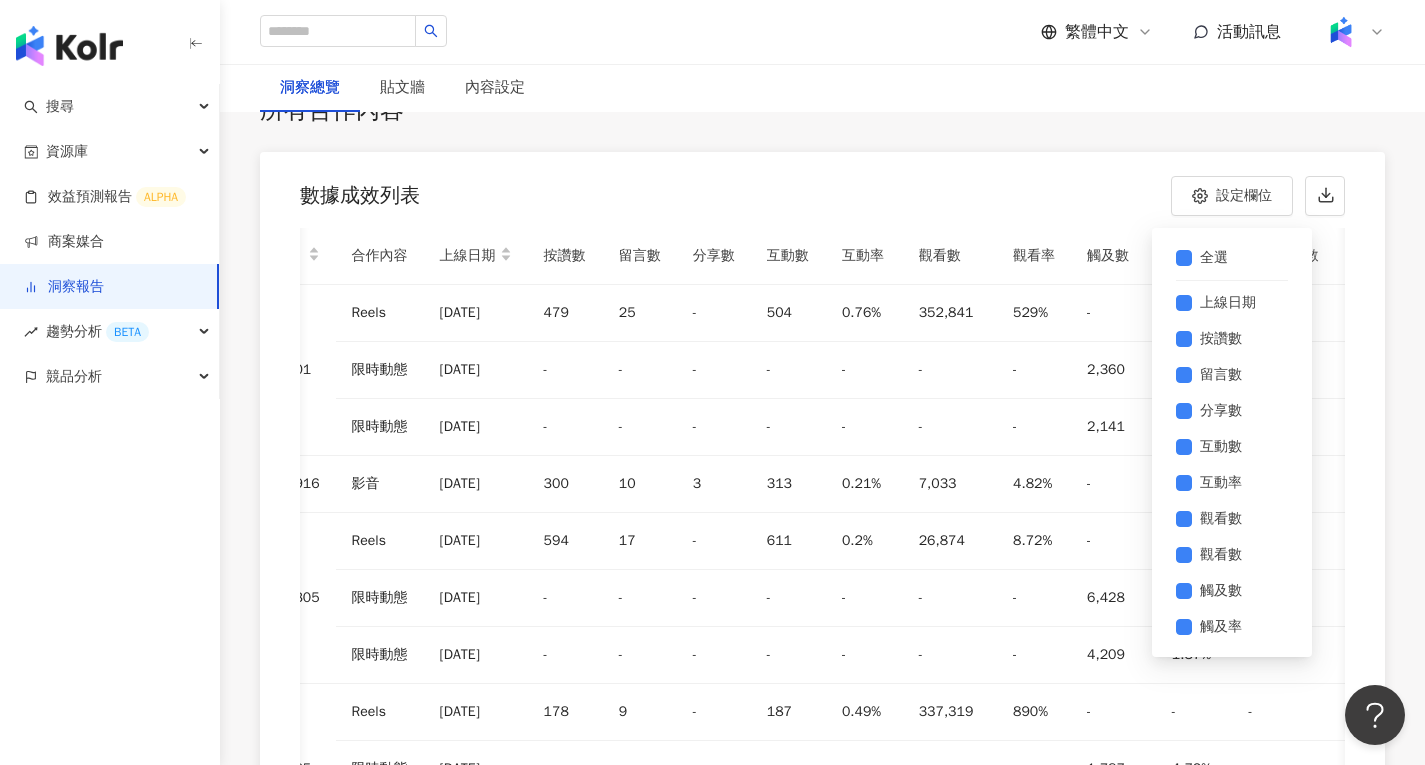 click on "所有合作內容 數據成效列表 設定欄位 全選 上線日期 按讚數 留言數 分享數 互動數 互動率 觀看數 觀看數 觸及數 觸及率 連結點擊數 連結點擊率 正面留言數 負面留言數 網紅名稱 追蹤數 合作內容 上線日期 按讚數 留言數 分享數 互動數 互動率 觀看數 觀看率 觸及數 觸及率 連結點擊數 連結點擊率 正面留言數 負面留言數                                   拉查花 66,701 Reels 2025/6/9 479 25 - 504 0.76% 352,841 529% - - - - 19 0 限時動態 2025/6/9 - - - - - - - 2,360 3.54% 20 0.03% 0 0 限時動態 2025/6/9 - - - - - - - 2,141 3.21% 25 0.04% 0 0 145,916 影音 2025/6/9 300 10 3 313 0.21% 7,033 4.82% - - - - 1 0 肚臍是隻貓 308,305 Reels 2025/6/9 594 17 - 611 0.2% 26,874 8.72% - - - - 15 0 限時動態 2025/6/9 - - - - - - - 6,428 2.08% 29 0.01% 0 0 限時動態 2025/6/9 - - - - - - - 4,209 1.37% - - 0 0 ringringthecat 37,885 Reels 2025/6/7 178 9 - 187 0.49% 337,319 890% - - - - 9 0" at bounding box center (822, 481) 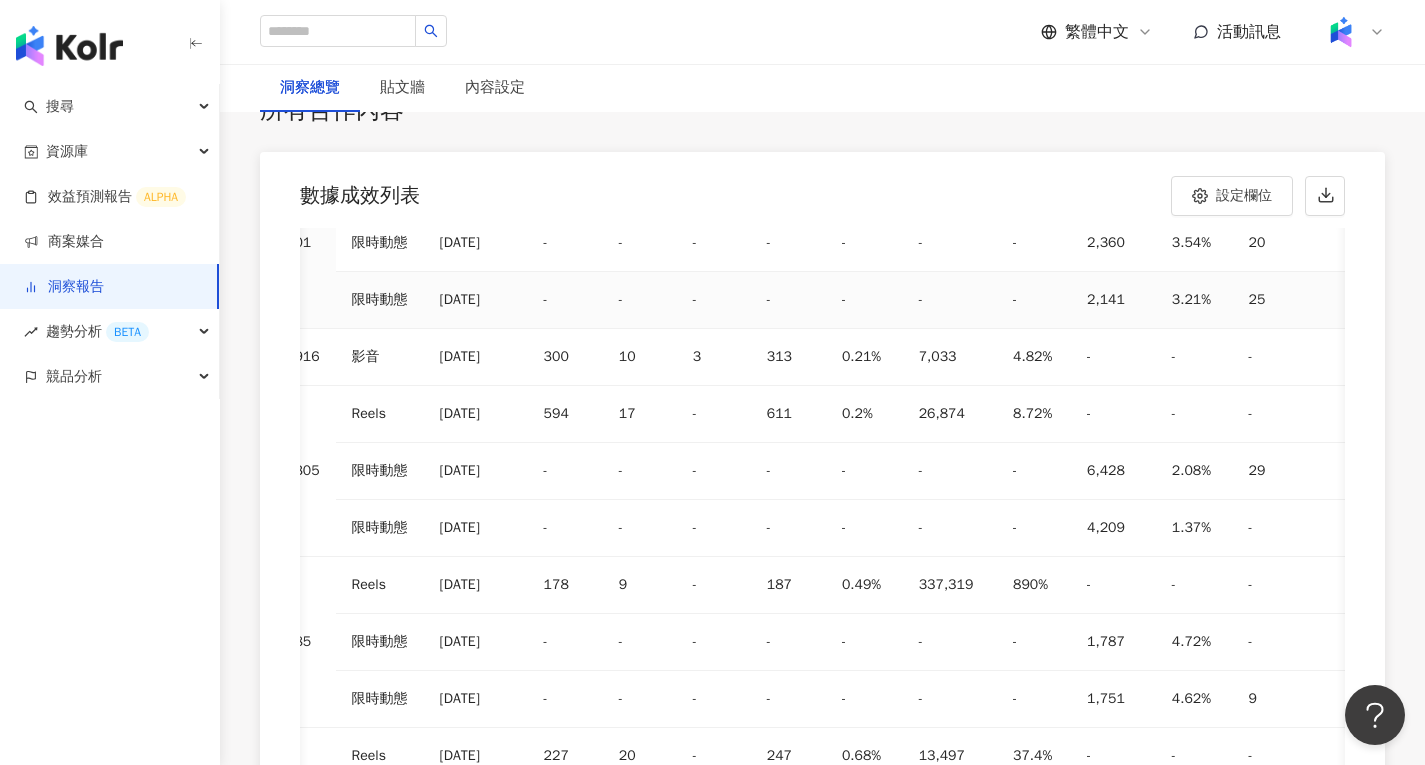 scroll, scrollTop: 0, scrollLeft: 236, axis: horizontal 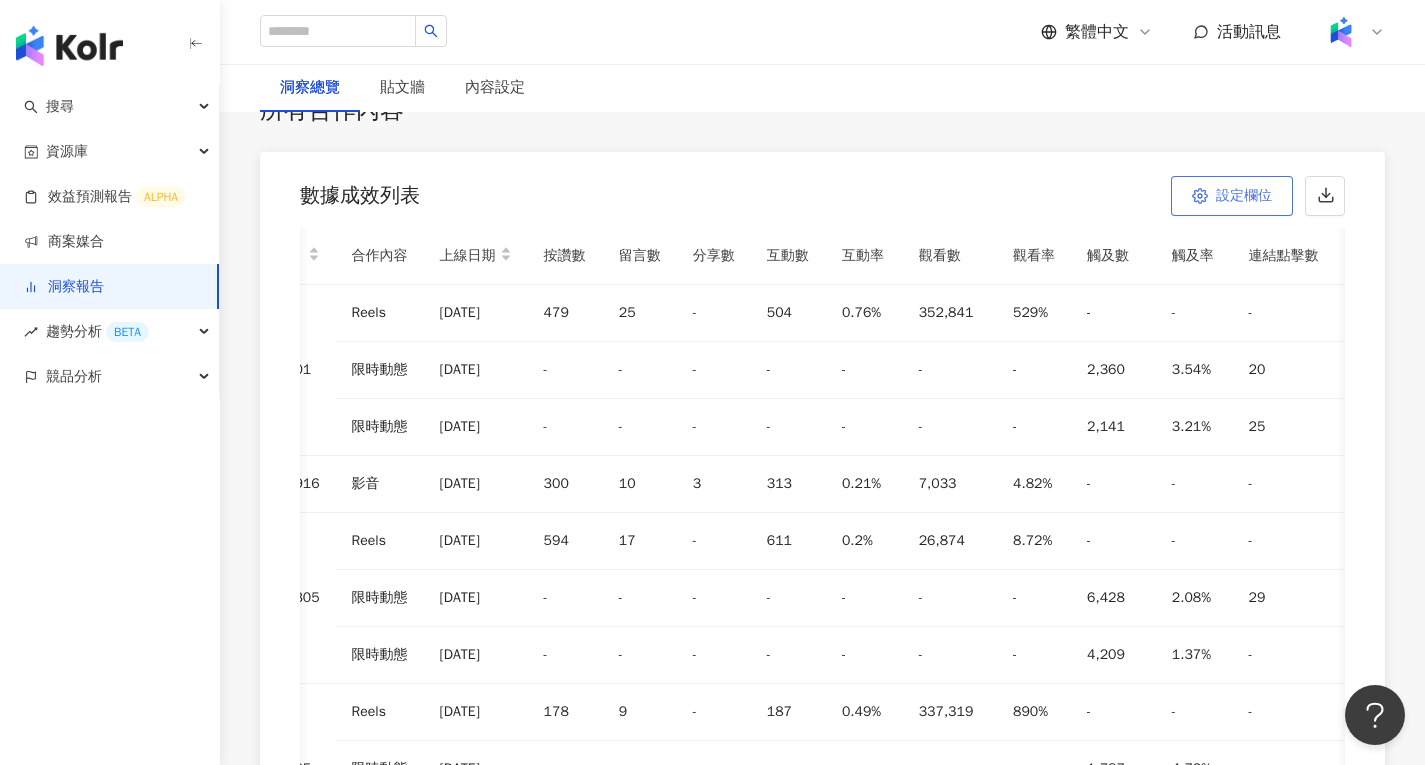 click 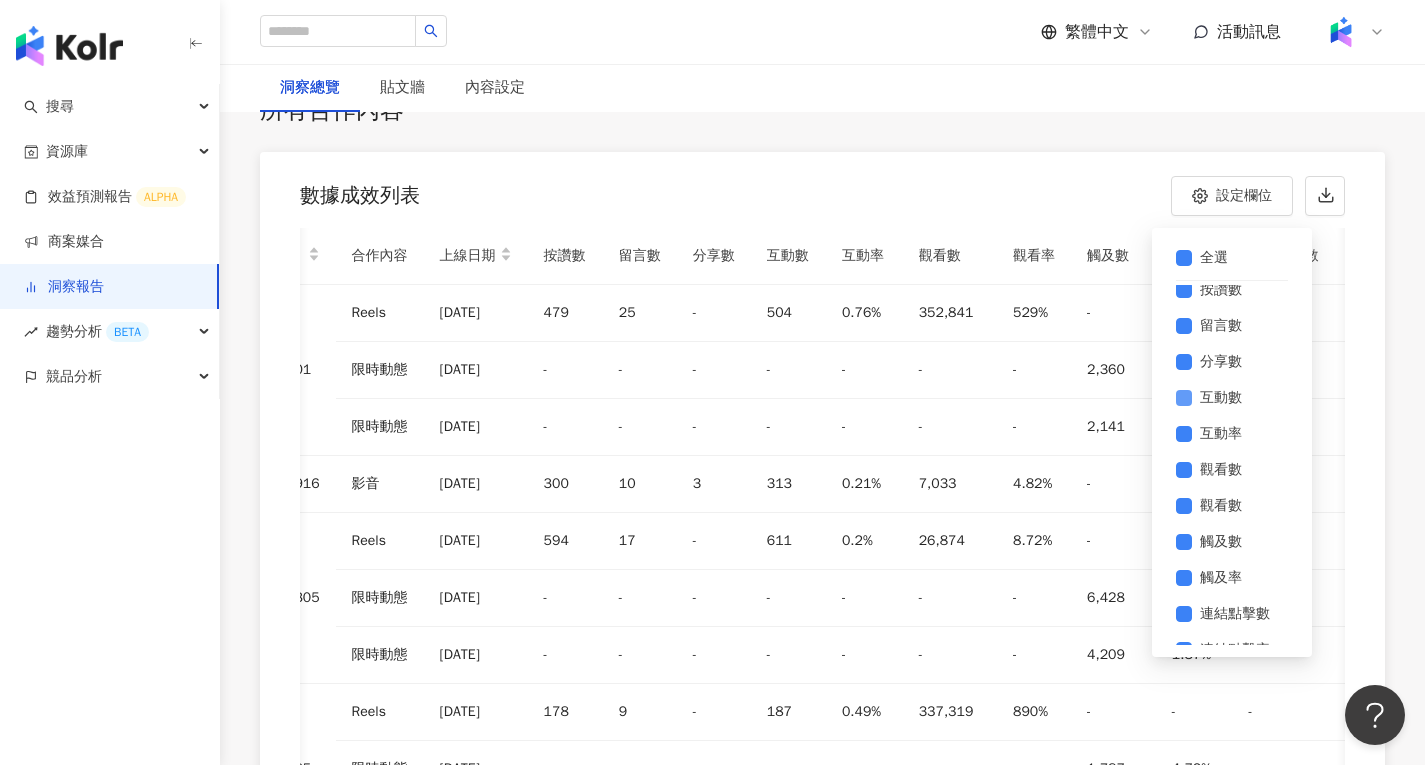scroll, scrollTop: 144, scrollLeft: 0, axis: vertical 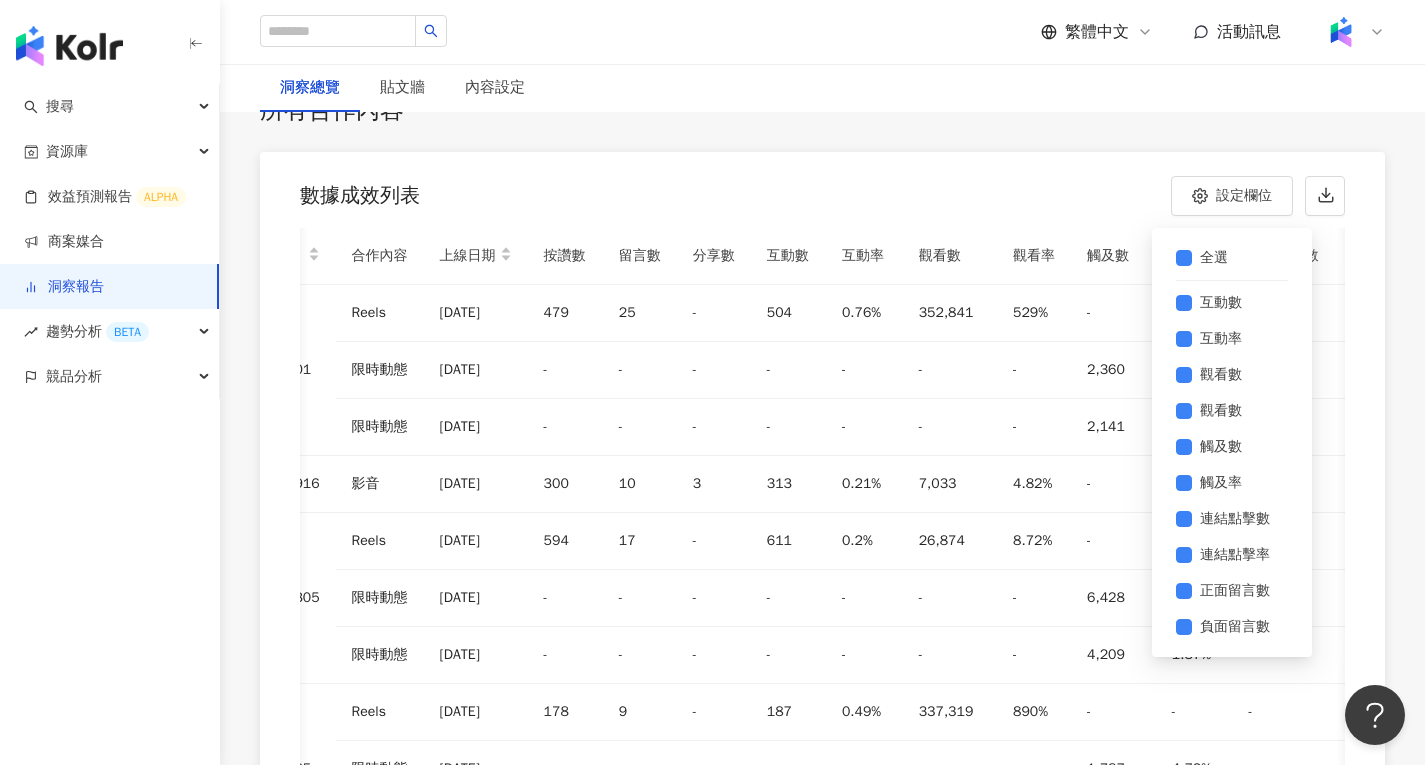 click on "數據成效列表 設定欄位 全選 上線日期 按讚數 留言數 分享數 互動數 互動率 觀看數 觀看數 觸及數 觸及率 連結點擊數 連結點擊率 正面留言數 負面留言數" at bounding box center (822, 190) 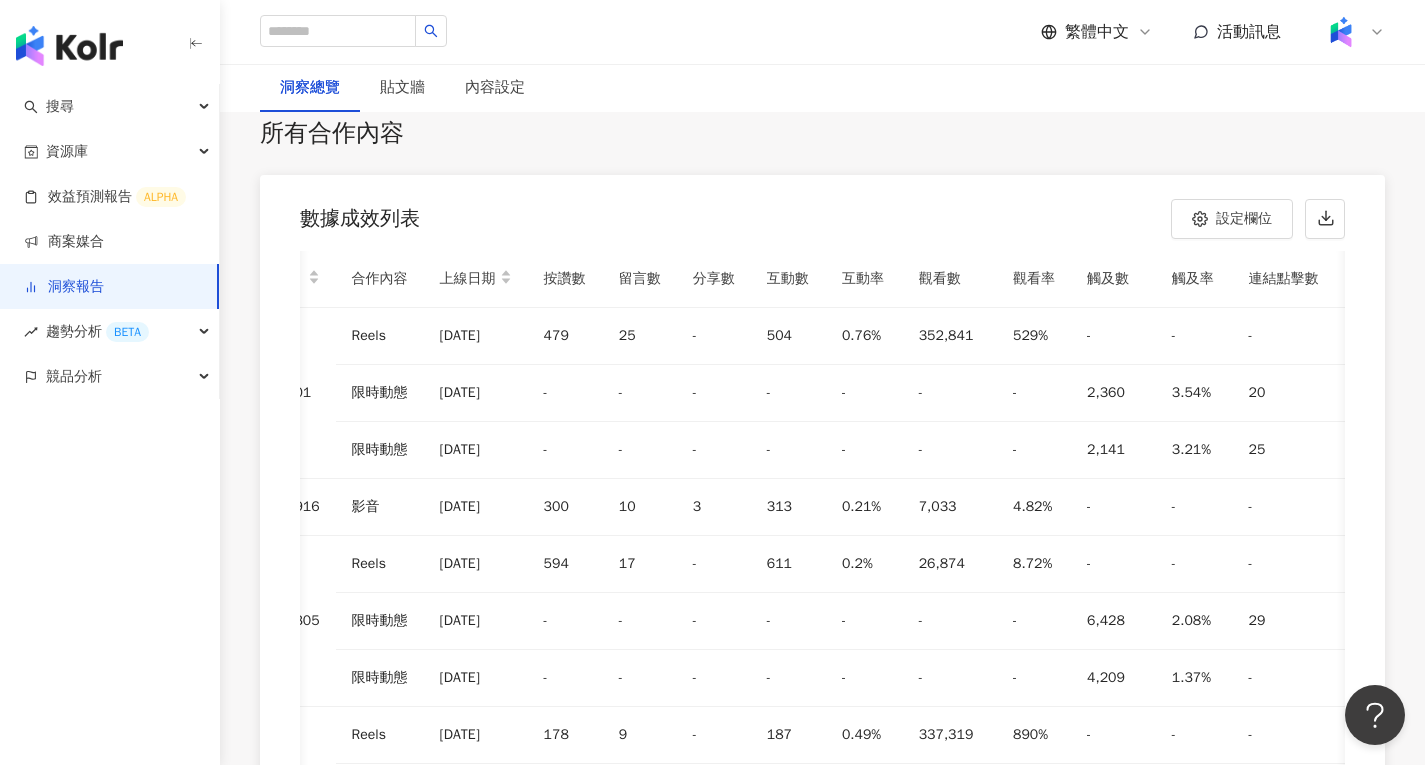 scroll, scrollTop: 6051, scrollLeft: 0, axis: vertical 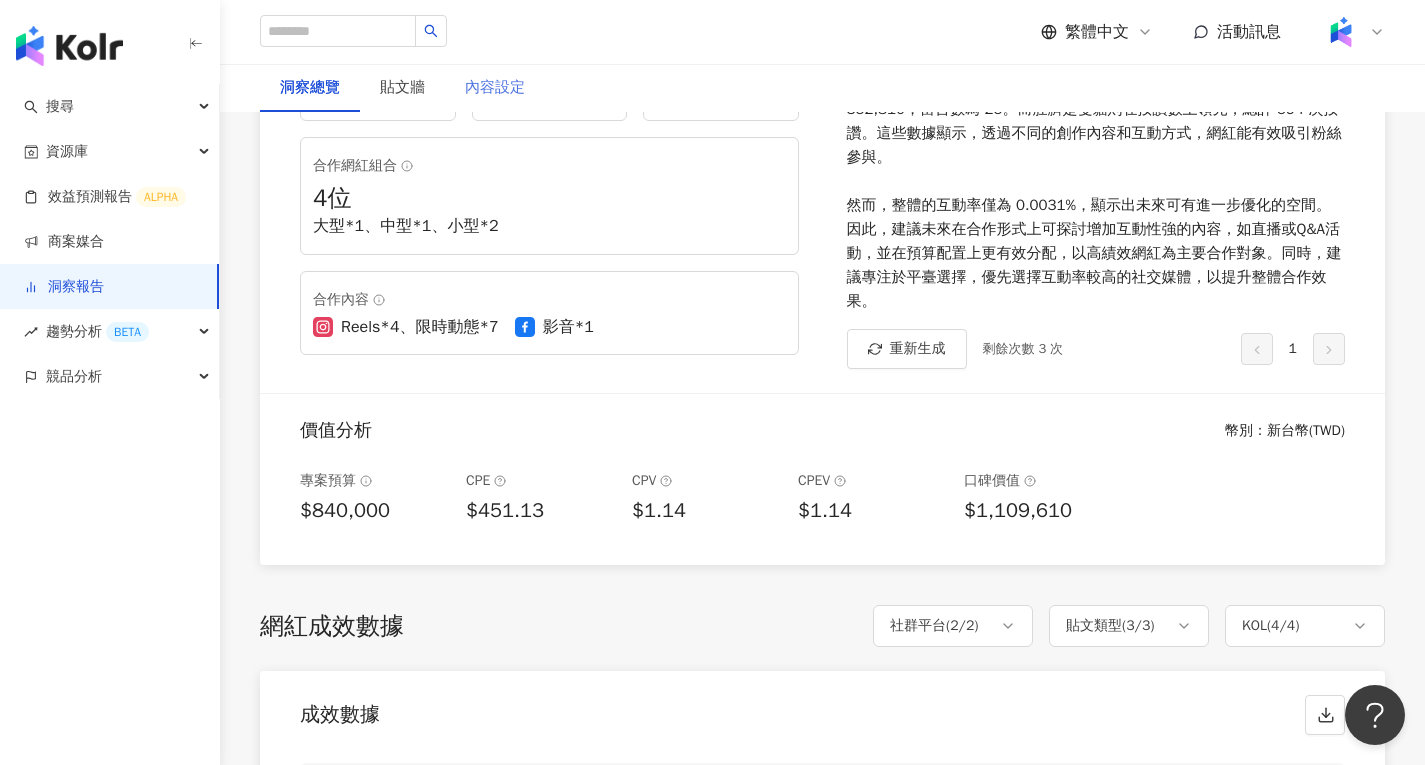 click on "內容設定" at bounding box center [495, 88] 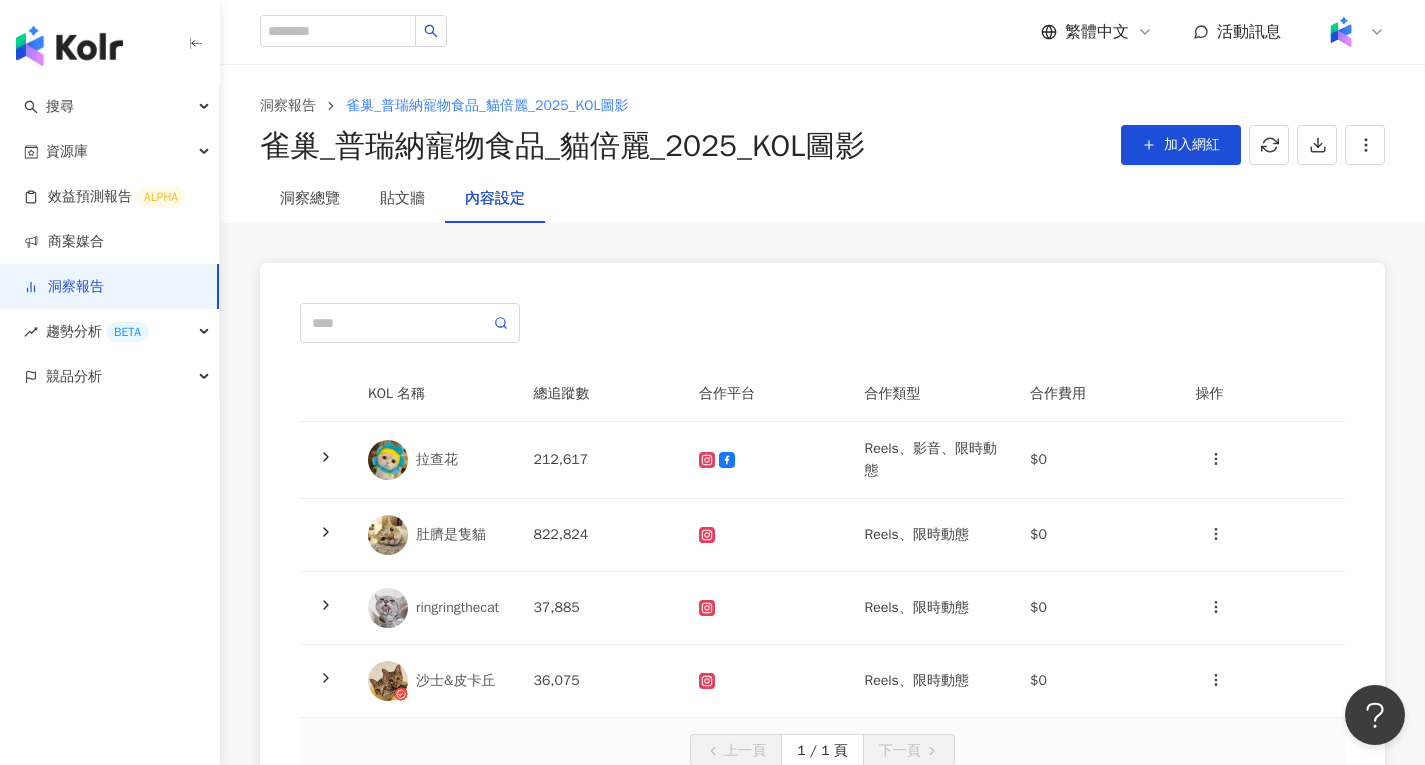 scroll, scrollTop: 0, scrollLeft: 0, axis: both 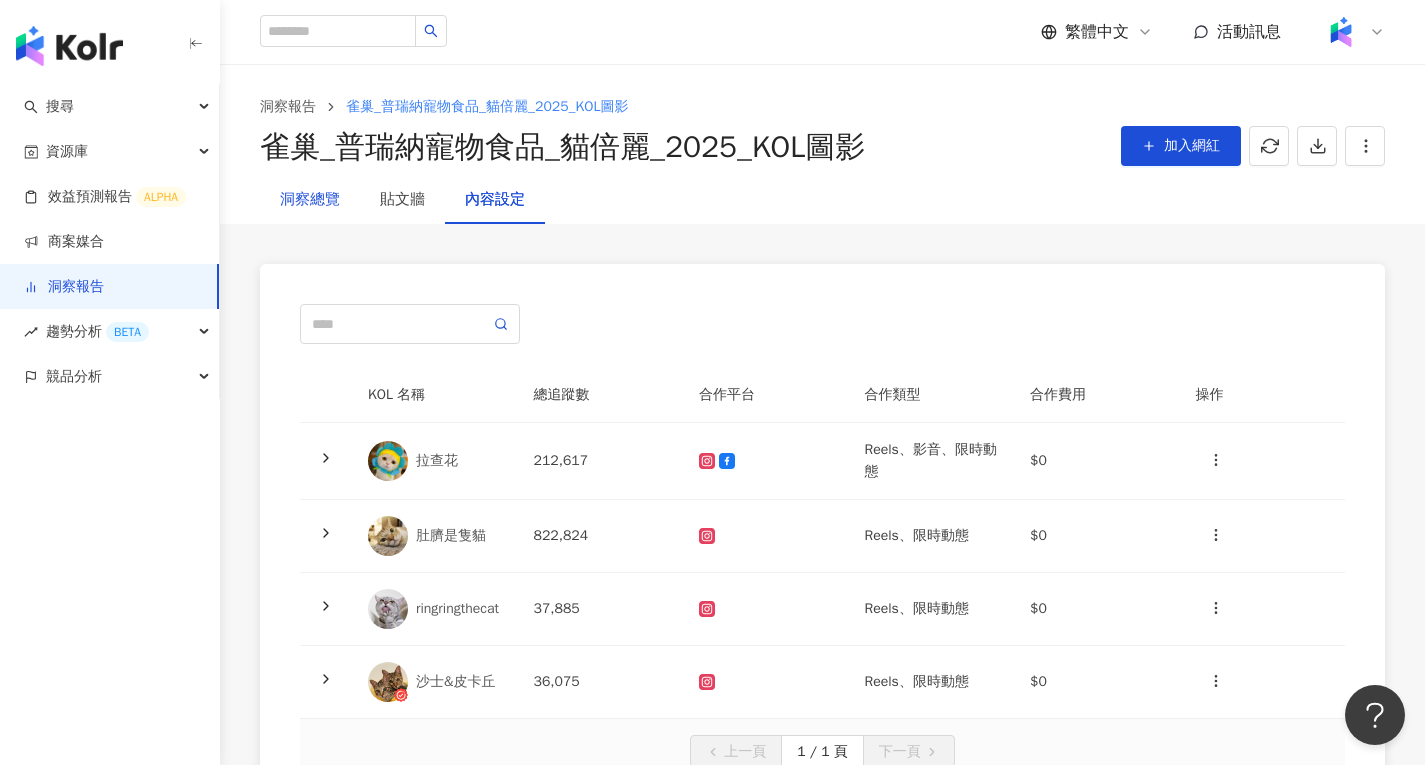 click on "洞察總覽" at bounding box center [310, 200] 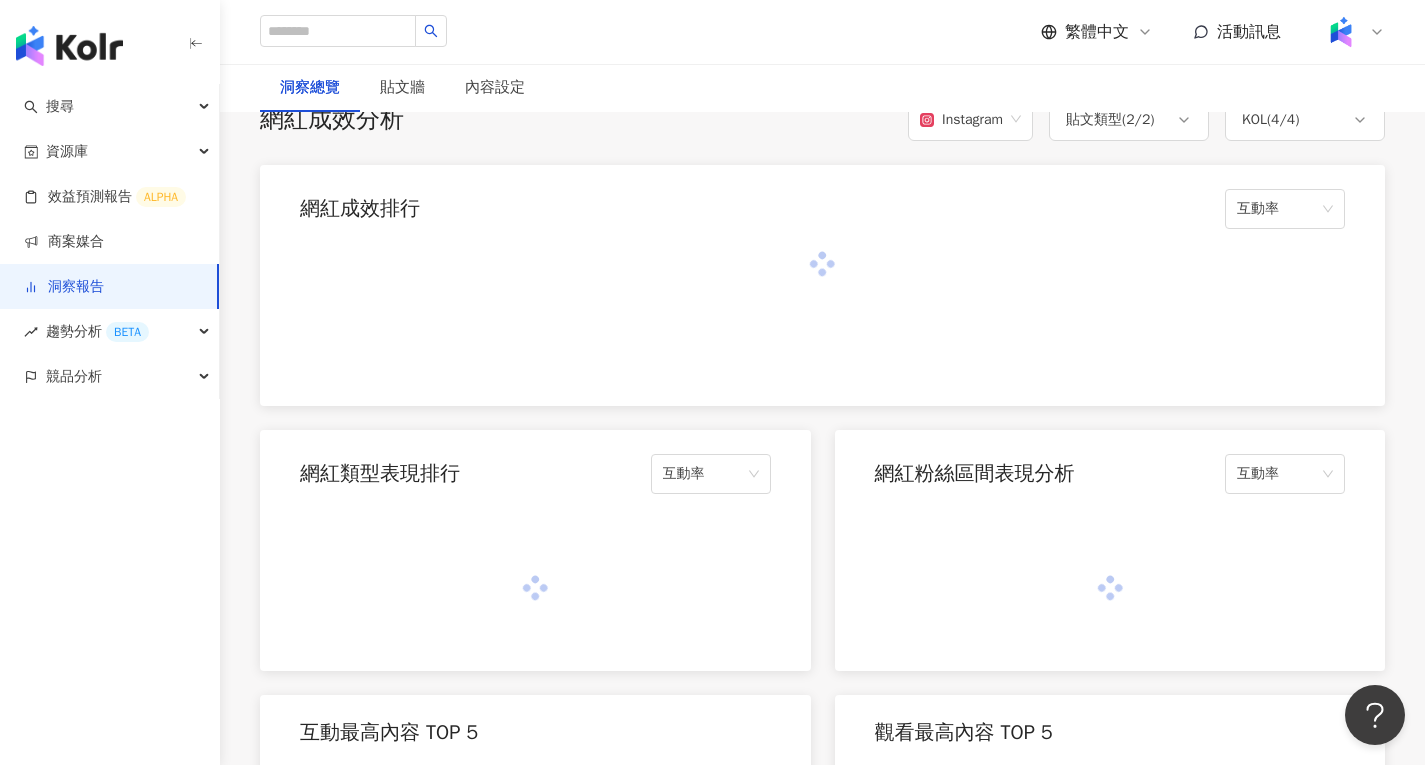 scroll, scrollTop: 1500, scrollLeft: 0, axis: vertical 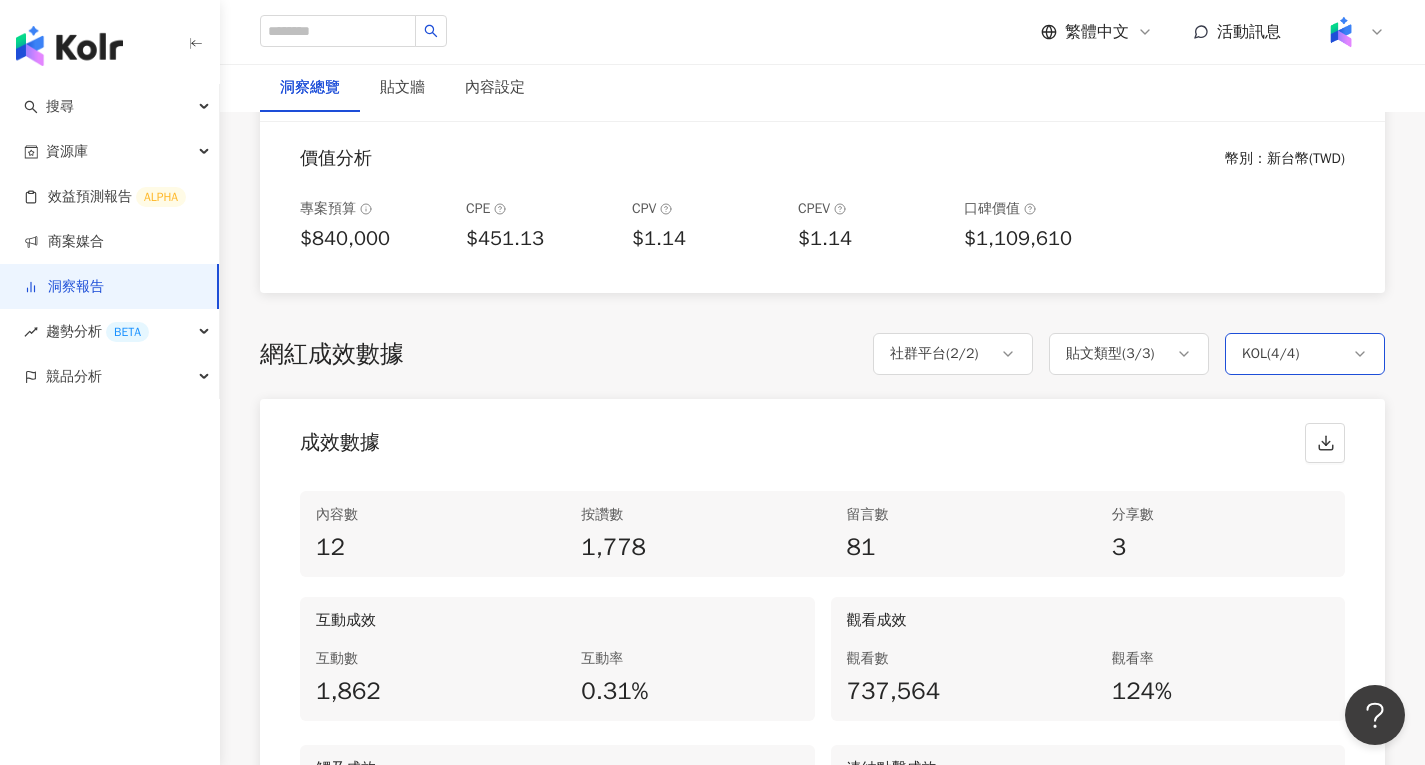 click on "KOL  ( 4 / 4 )" at bounding box center (1305, 354) 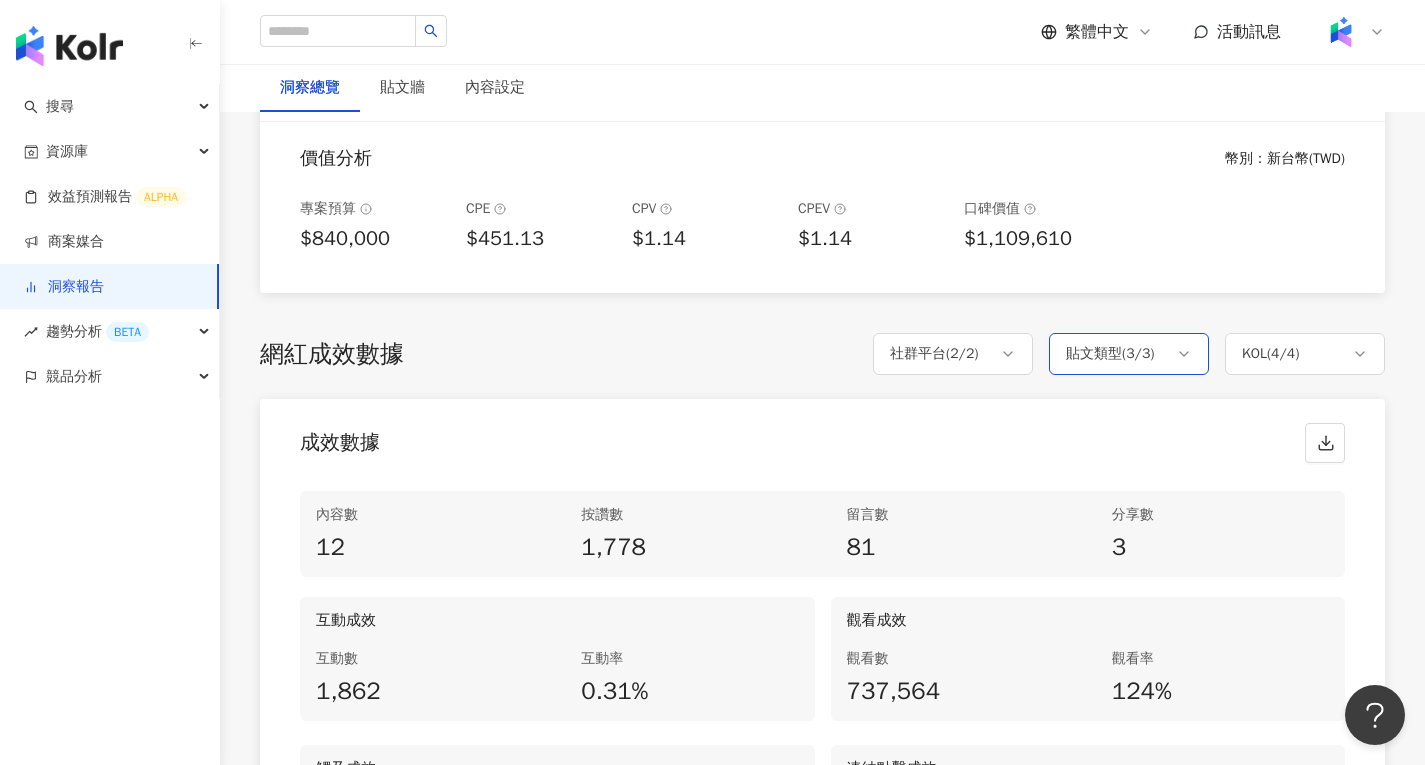 click on "貼文類型  ( 3 / 3 )" at bounding box center [1129, 354] 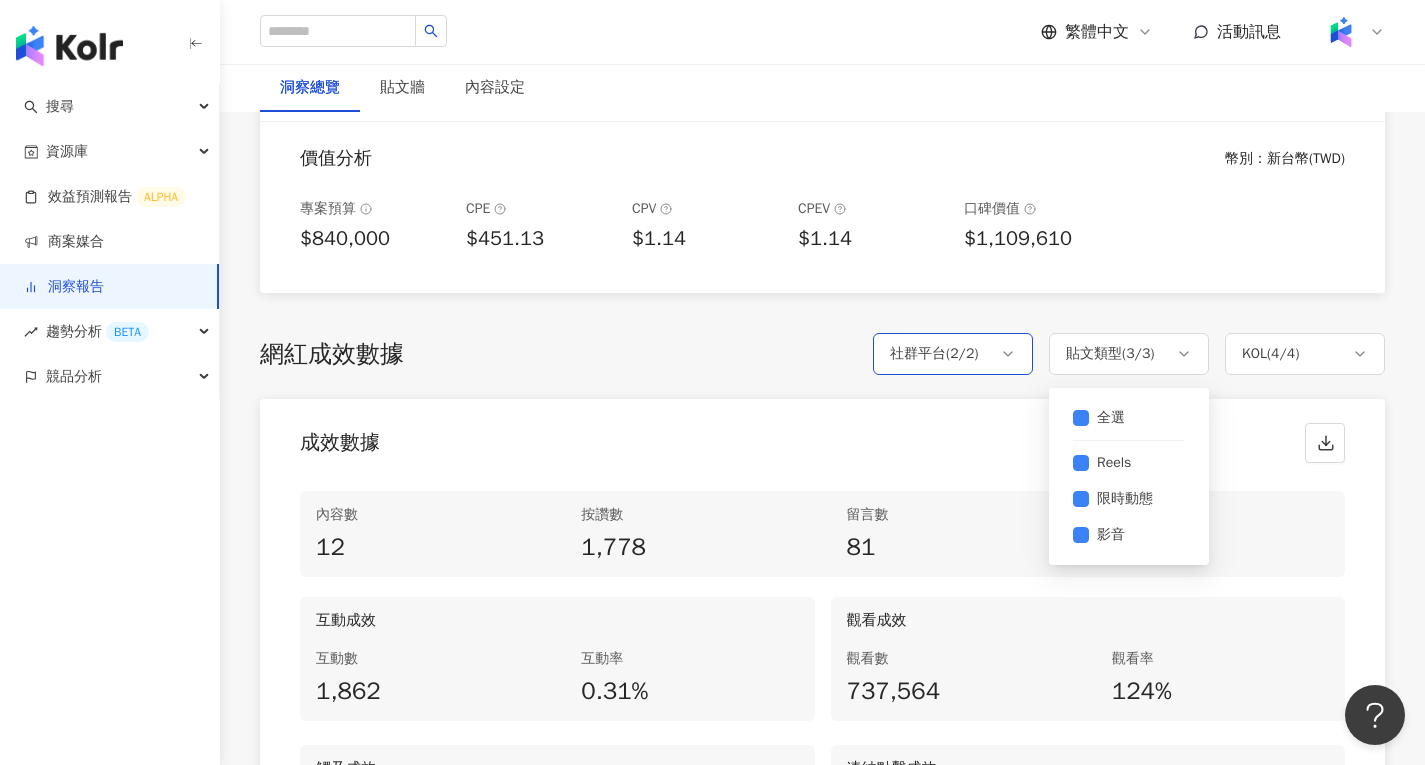 click 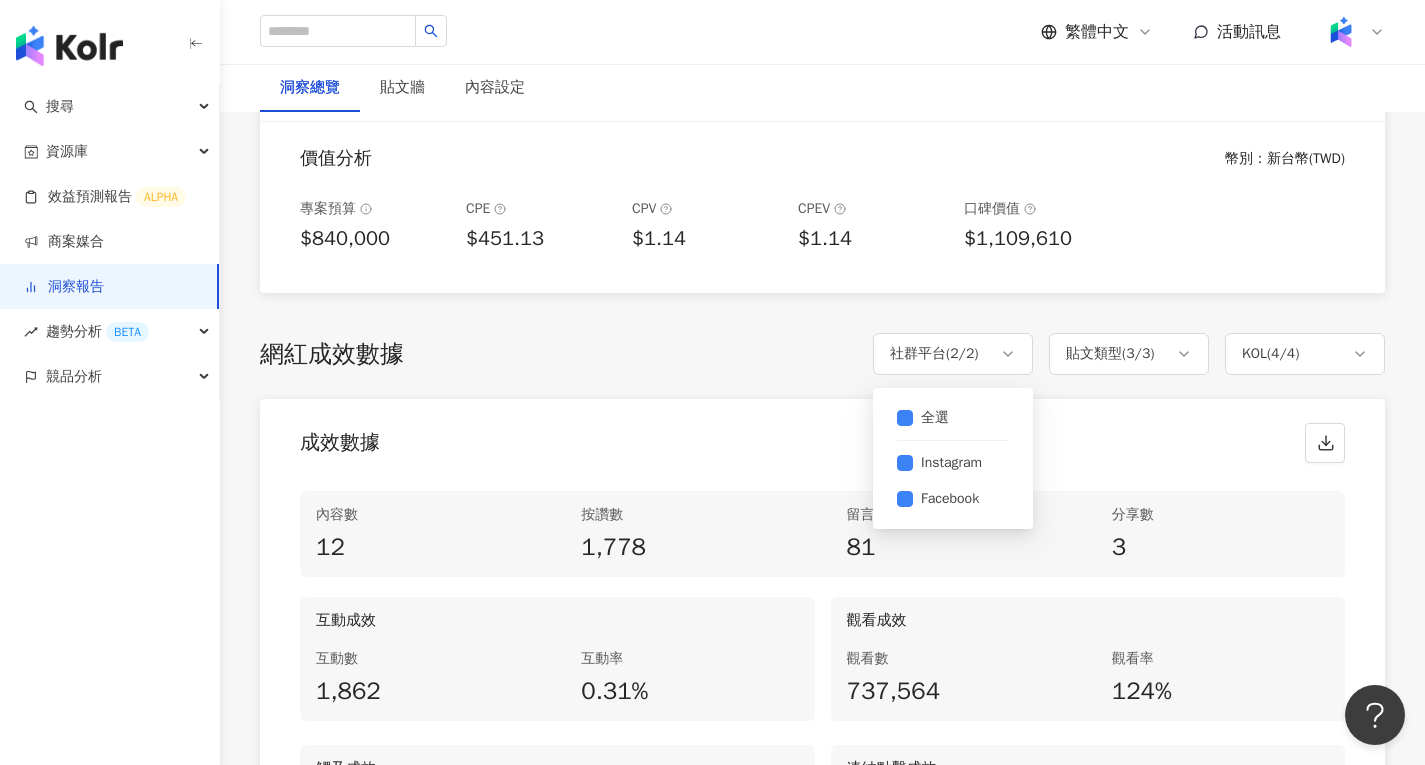 click on "網紅成效數據 社群平台  ( 2 / 2 ) 貼文類型  ( 3 / 3 ) KOL  ( 4 / 4 ) 全選 拉查花 肚臍是隻貓 ringringthecat 沙士&皮卡丘 全選 Reels 限時動態 影音 全選 Instagram Facebook" at bounding box center (822, 354) 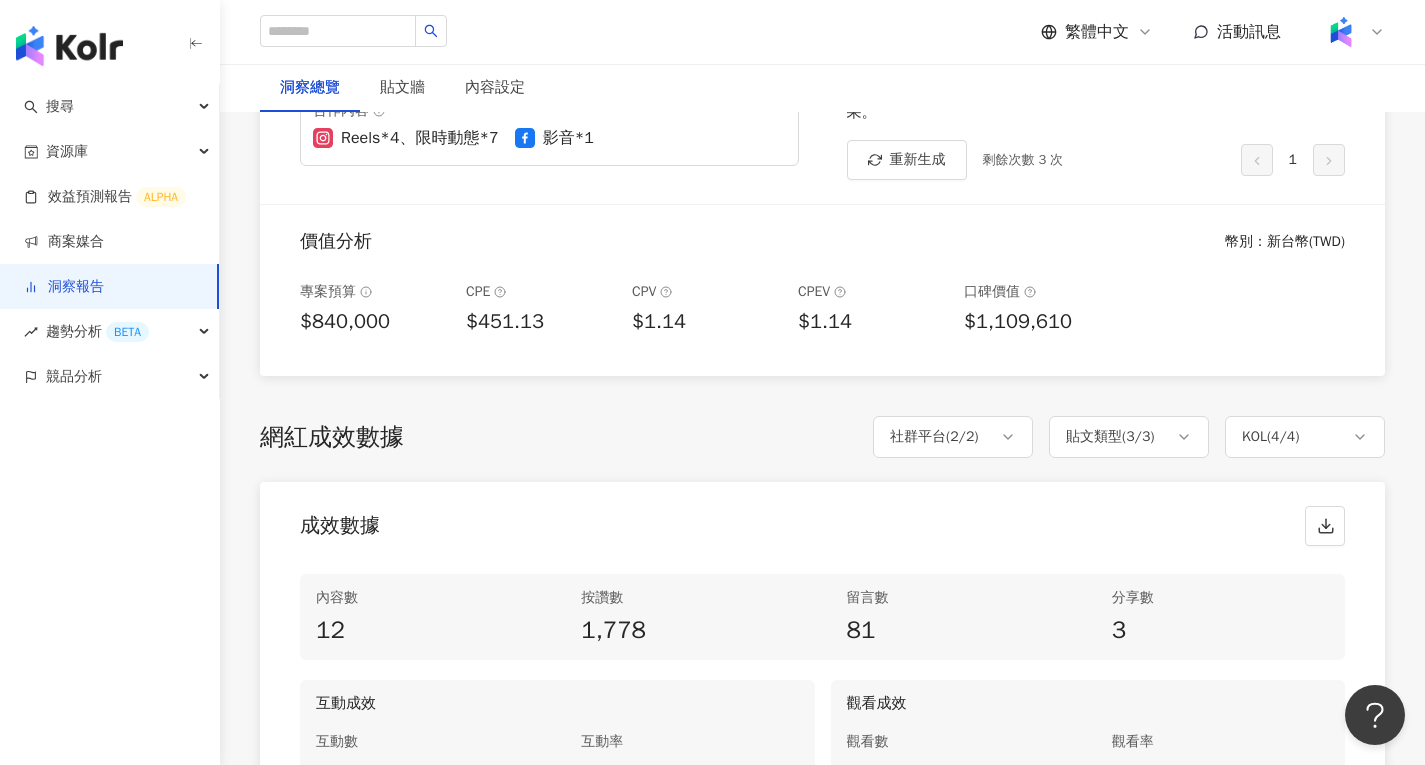 scroll, scrollTop: 400, scrollLeft: 0, axis: vertical 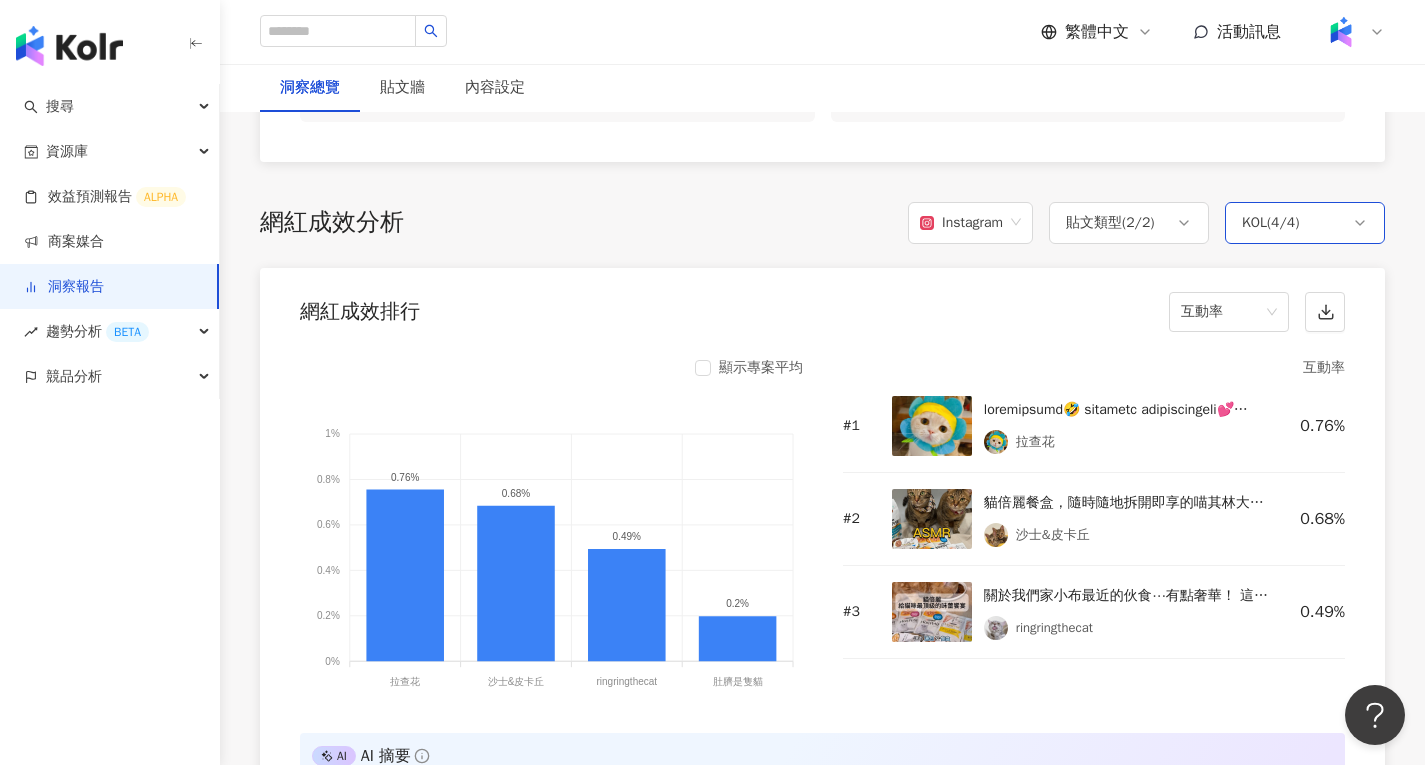 click on "KOL  ( 4 / 4 )" at bounding box center (1270, 223) 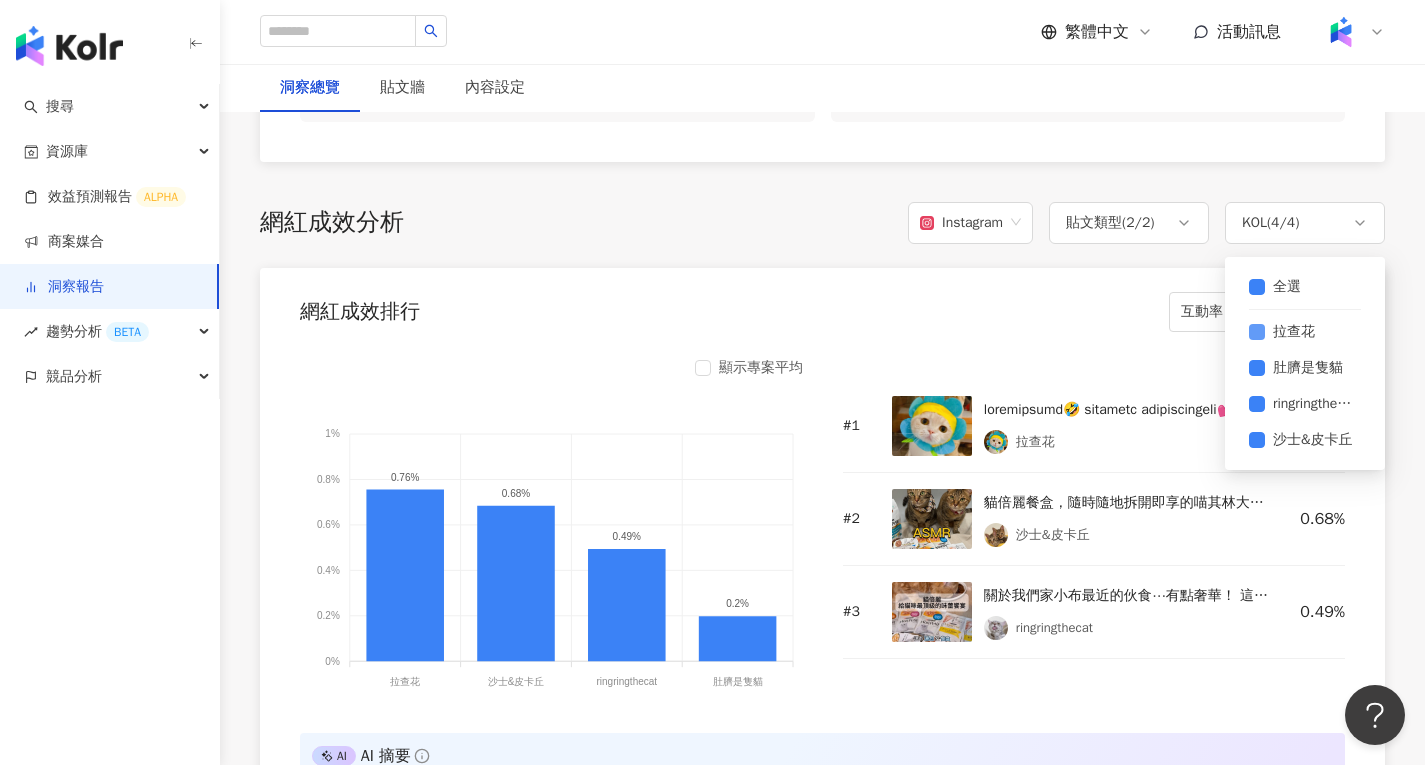 click on "拉查花" at bounding box center (1305, 332) 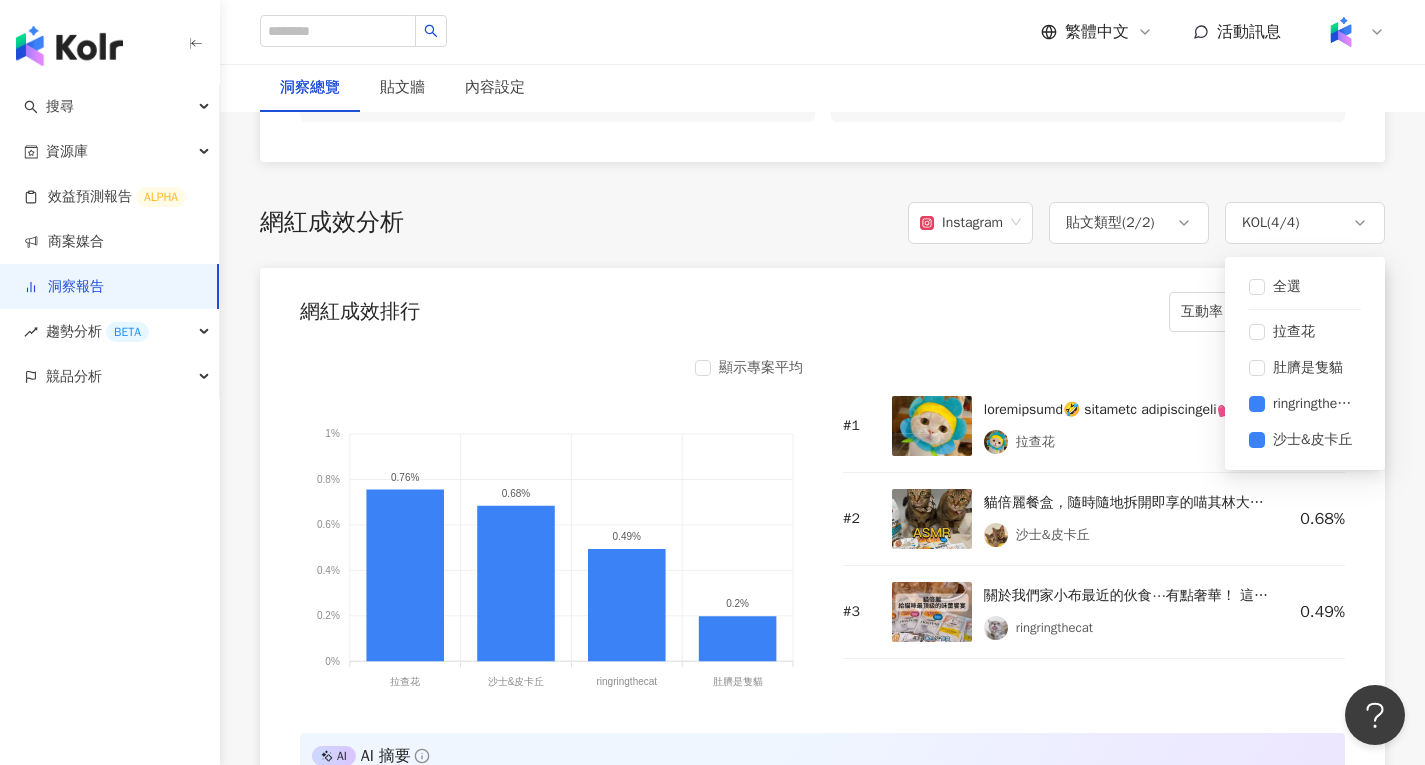 click on "網紅成效排行 互動率" at bounding box center (822, 306) 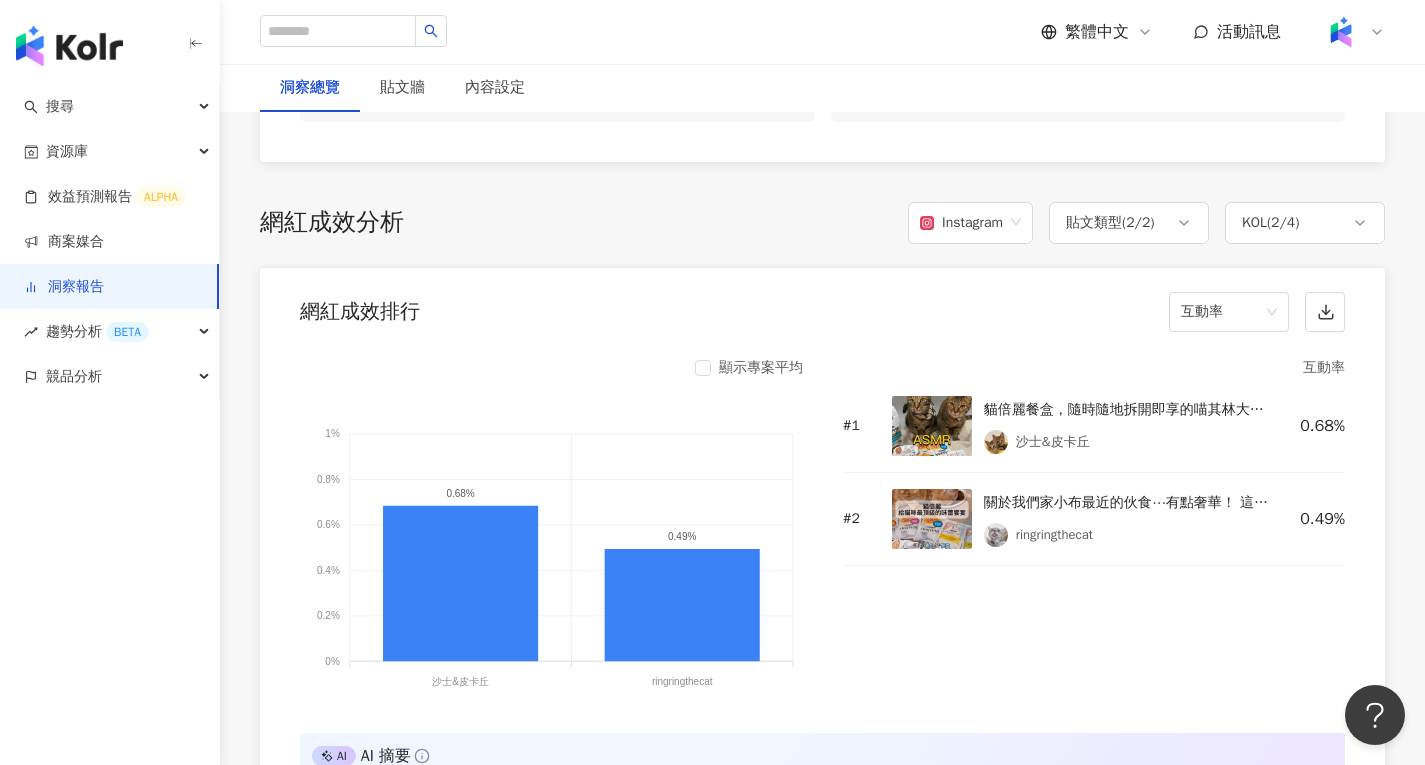scroll, scrollTop: 1546, scrollLeft: 0, axis: vertical 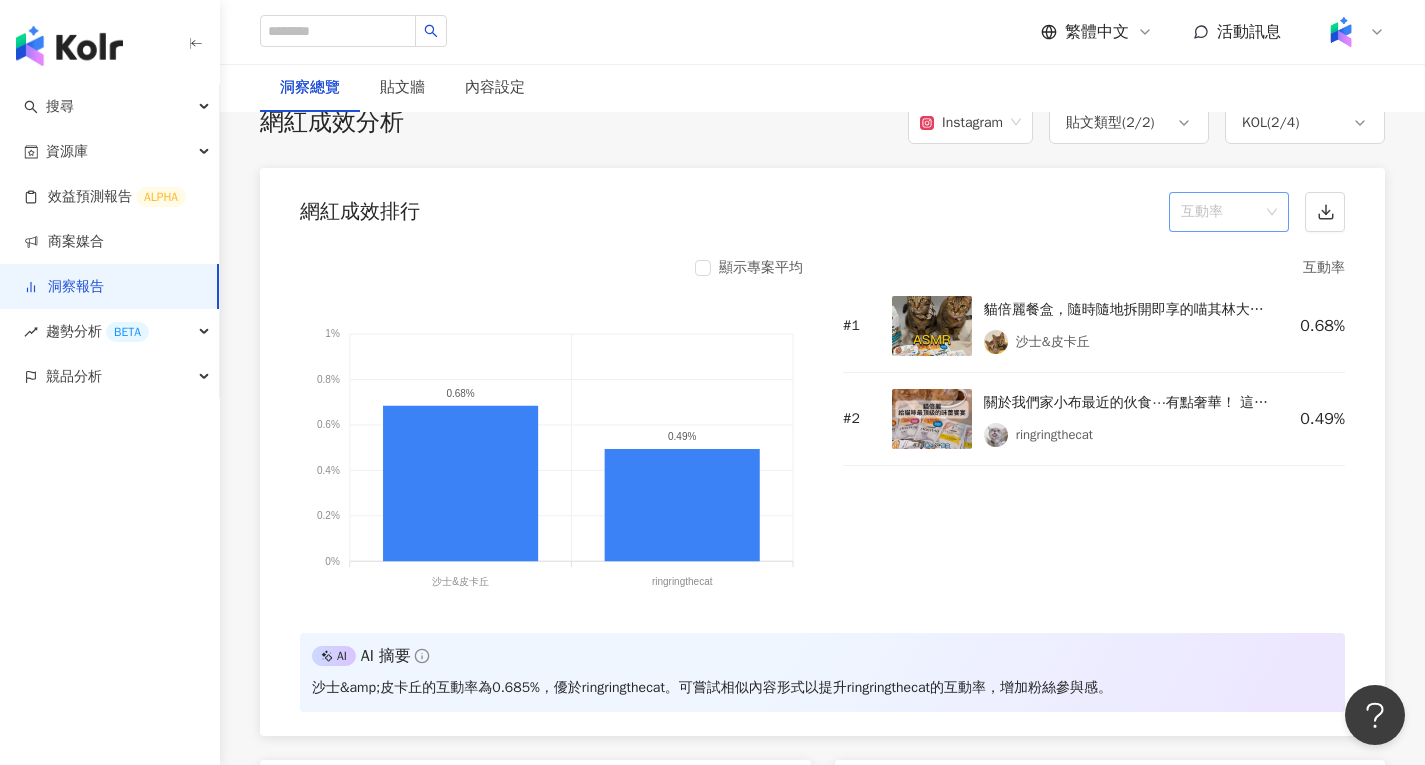 click on "互動率" at bounding box center [1229, 212] 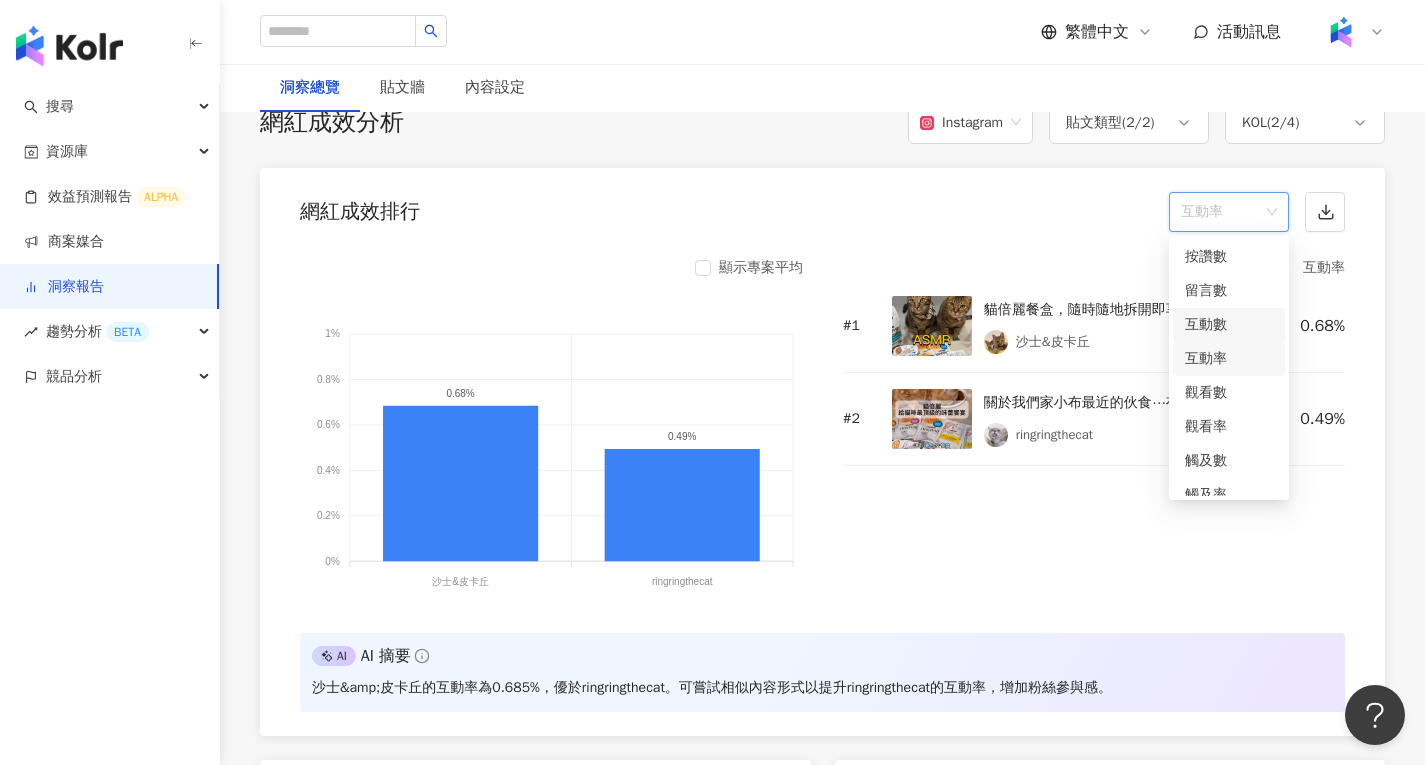 click on "互動數" at bounding box center [1229, 325] 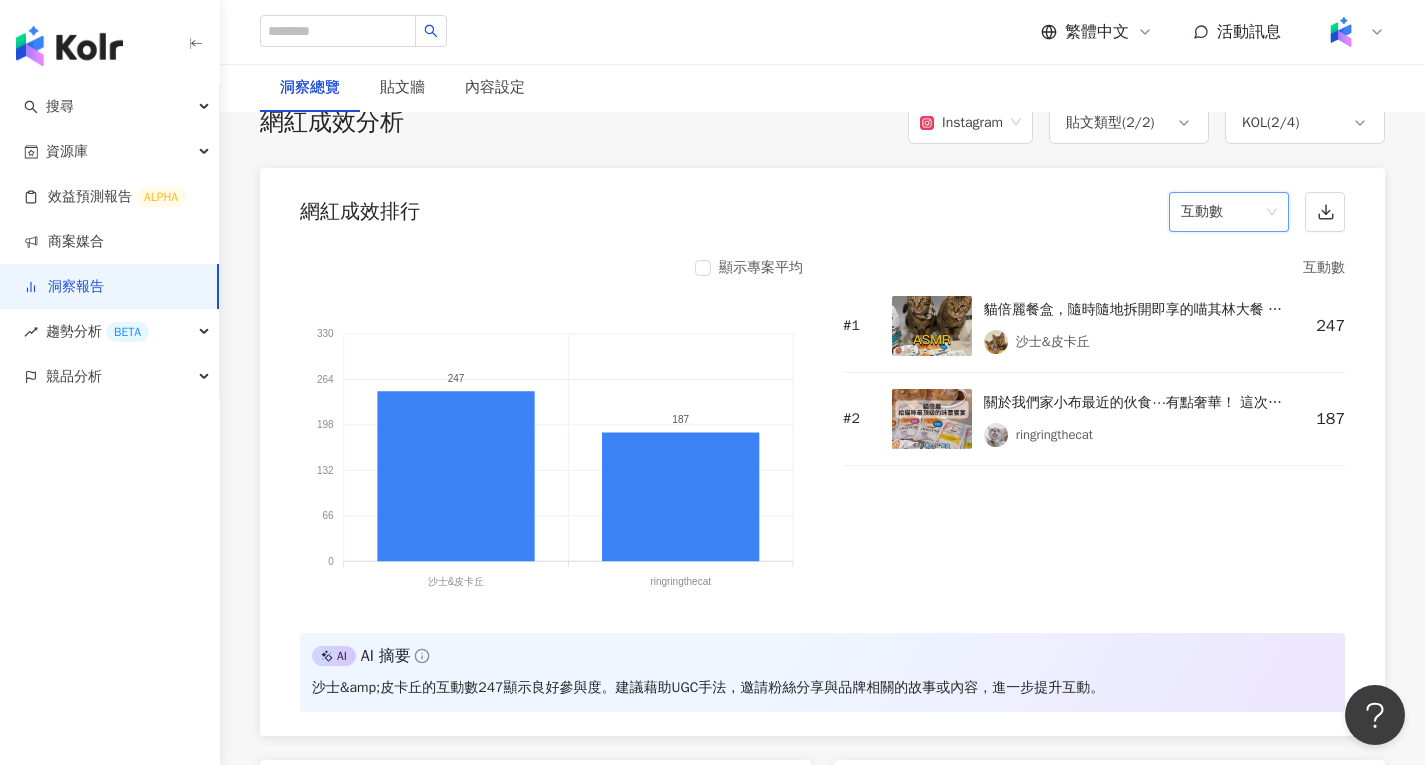 click on "互動數" at bounding box center (1229, 212) 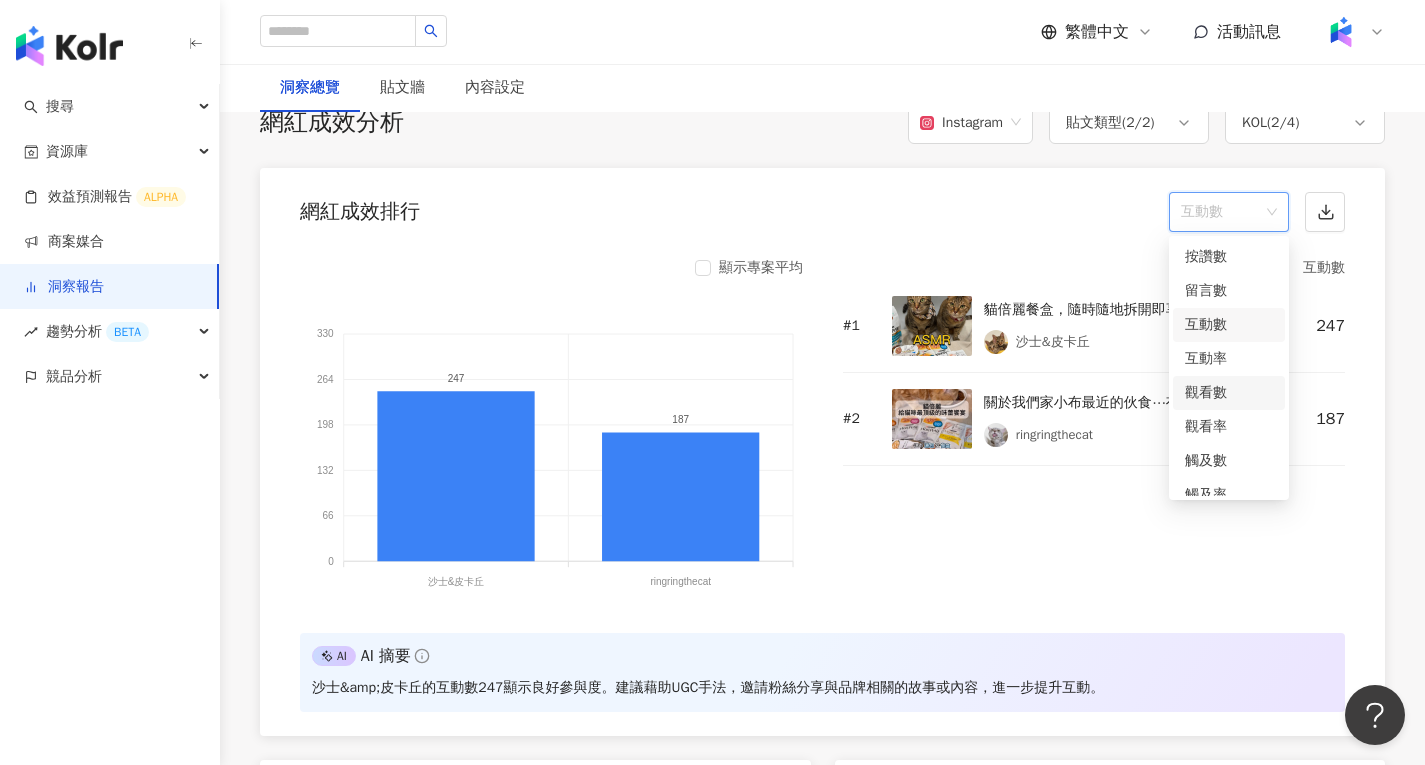 click on "觀看數" at bounding box center [1229, 393] 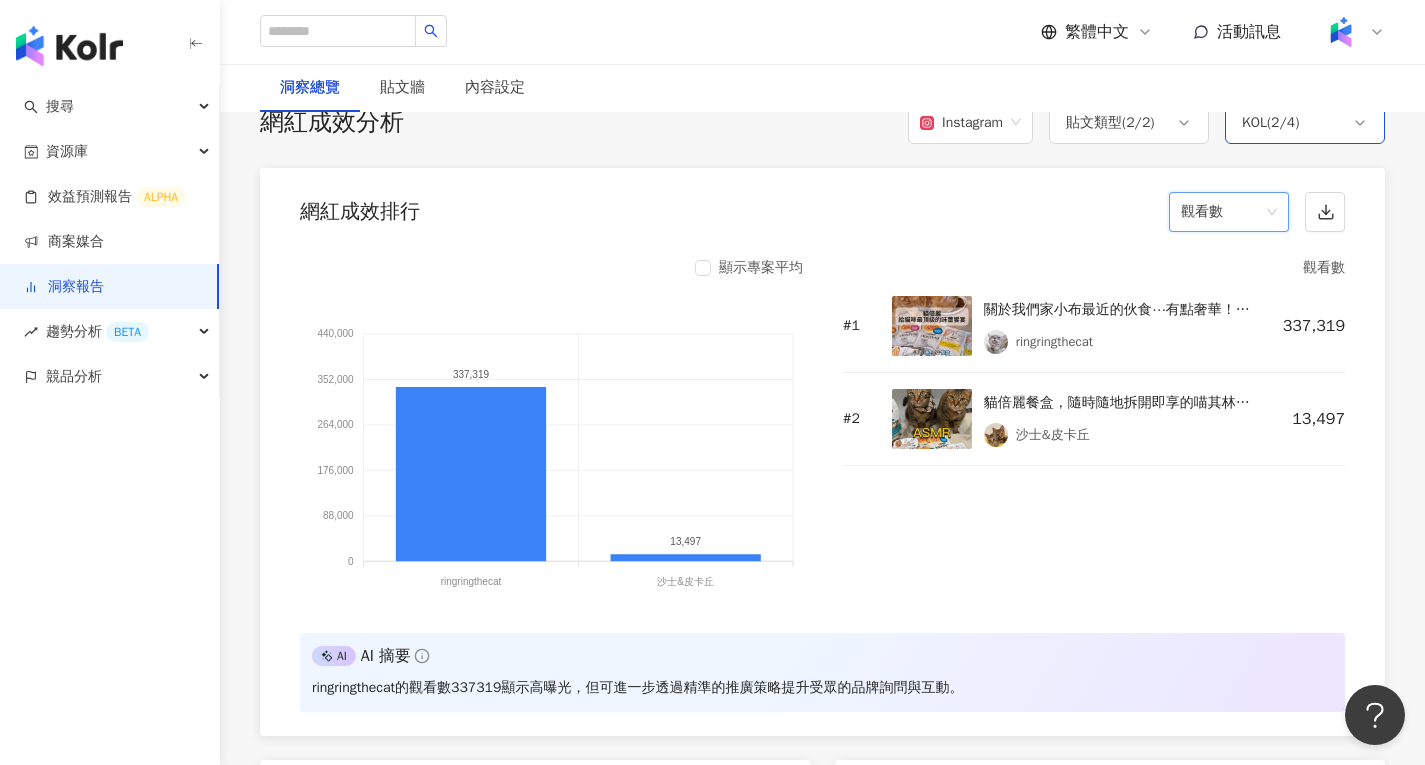 click on "KOL  ( 2 / 4 )" at bounding box center [1305, 123] 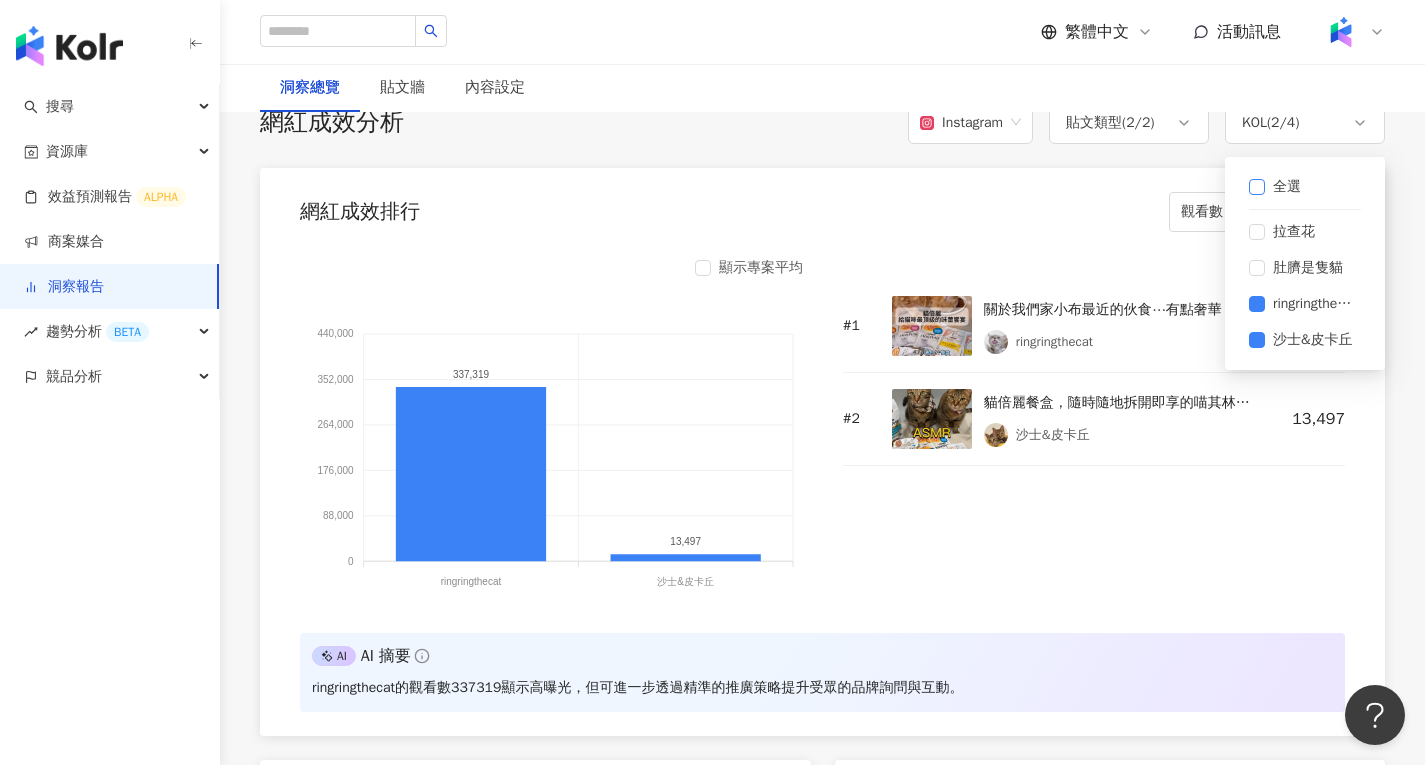 click on "全選" at bounding box center (1287, 187) 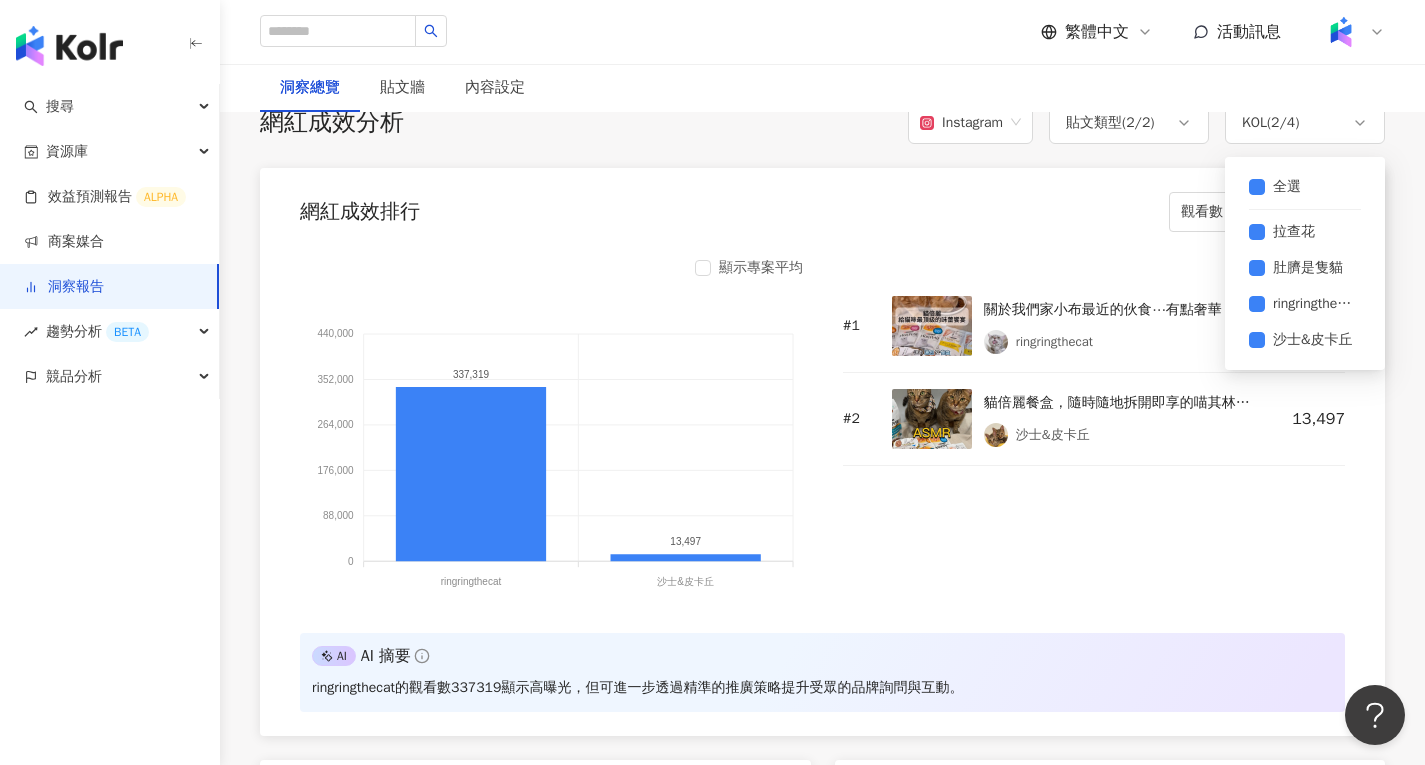 click on "網紅成效分析   Instagram 貼文類型  ( 2 / 2 ) KOL  ( 2 / 4 ) 全選 拉查花 肚臍是隻貓 ringringthecat 沙士&皮卡丘 網紅成效排行 觀看數 顯示專案平均 440,000 440,000 352,000 352,000 264,000 264,000 176,000 176,000 88,000 88,000 0 0 337,319 13,497 ringringthecat ringringthecat 沙士&皮卡丘 沙士&皮卡丘 觀看數 # 1 ringringthecat 337,319 # 2 沙士&皮卡丘 13,497 AI AI 摘要 ringringthecat的觀看數337319顯示高曝光，但可進一步透過精準的推廣策略提升受眾的品牌詢問與互動。 網紅類型表現排行 互動率 顯示子分類 顯示專案平均 1% 1% 0.75% 0.75% 0.5% 0.5% 0.25% 0.25% 0% 0% 美妝時尚 美妝時尚 命理占卜 命理占卜 醫療與健康 醫療與健康 寵物 寵物 遊戲 遊戲 網紅粉絲區間表現分析 互動率 顯示專案平均 1% 1% 0.8% 0.8% 0.6% 0.6% 0.4% 0.4% 0.2% 0.2% 0% 0% <1萬 <1萬 1萬-3萬 1萬-3萬 3萬-5萬 3萬-5萬 5萬-10萬 5萬-10萬 10萬-... 10萬-30萬 30萬-... 30萬-50萬 50萬-1... #" at bounding box center (822, 860) 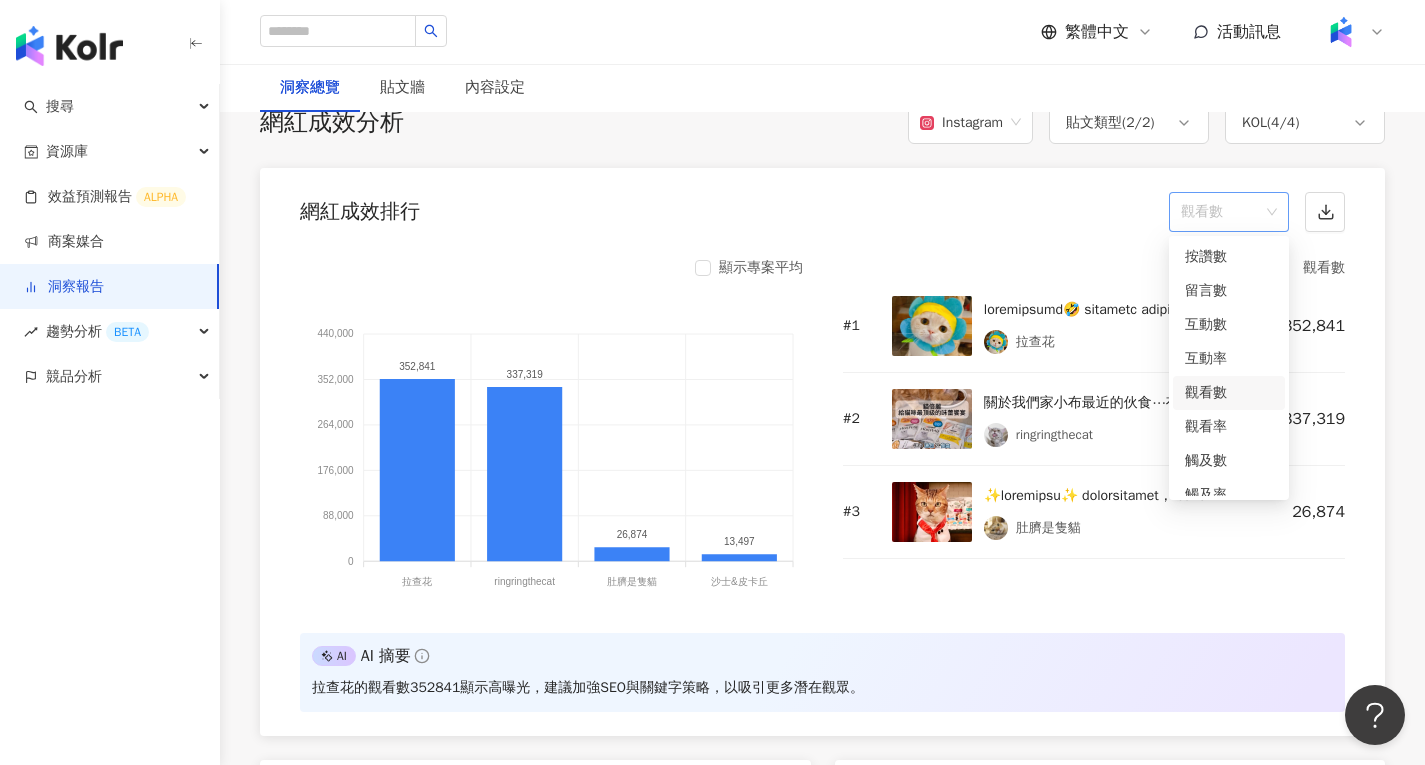 click on "觀看數" at bounding box center [1229, 212] 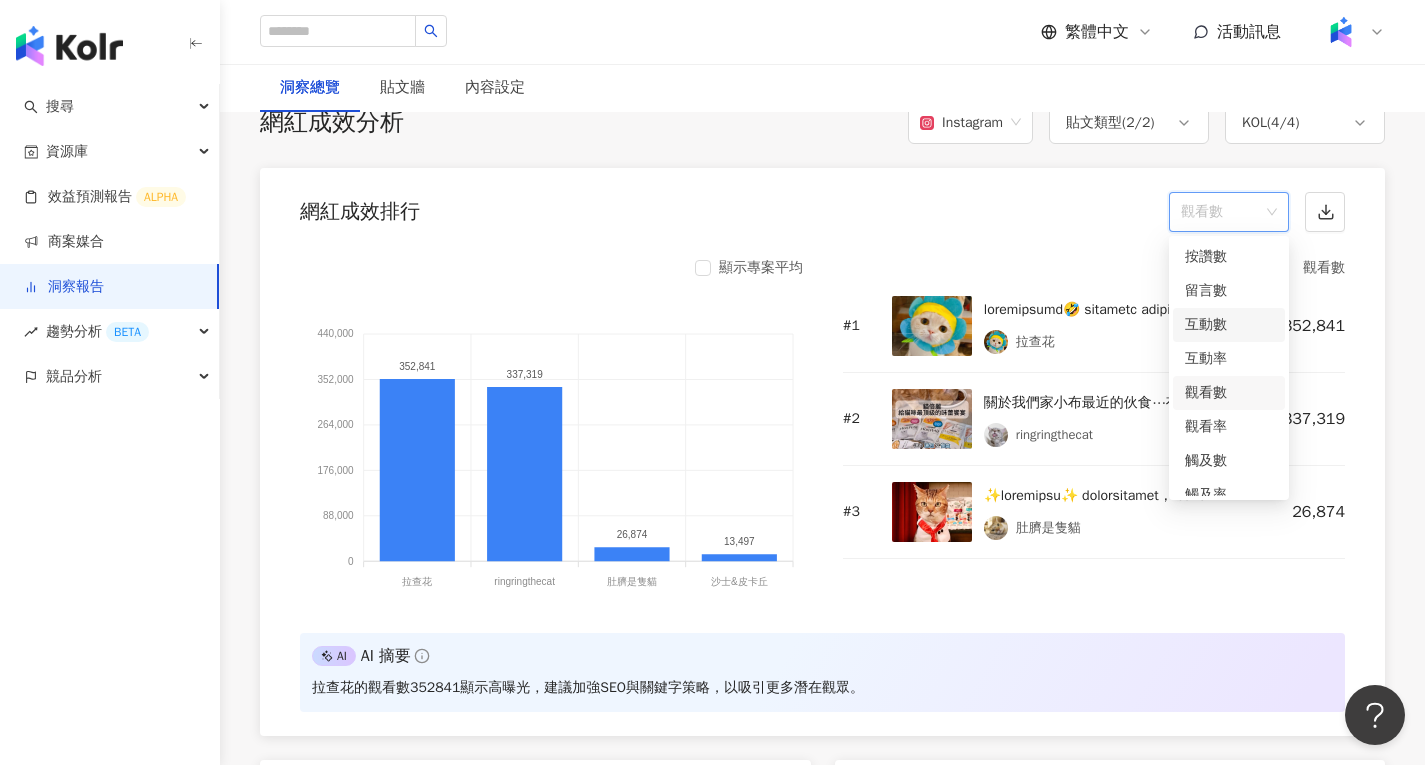 click on "互動數" at bounding box center [1229, 325] 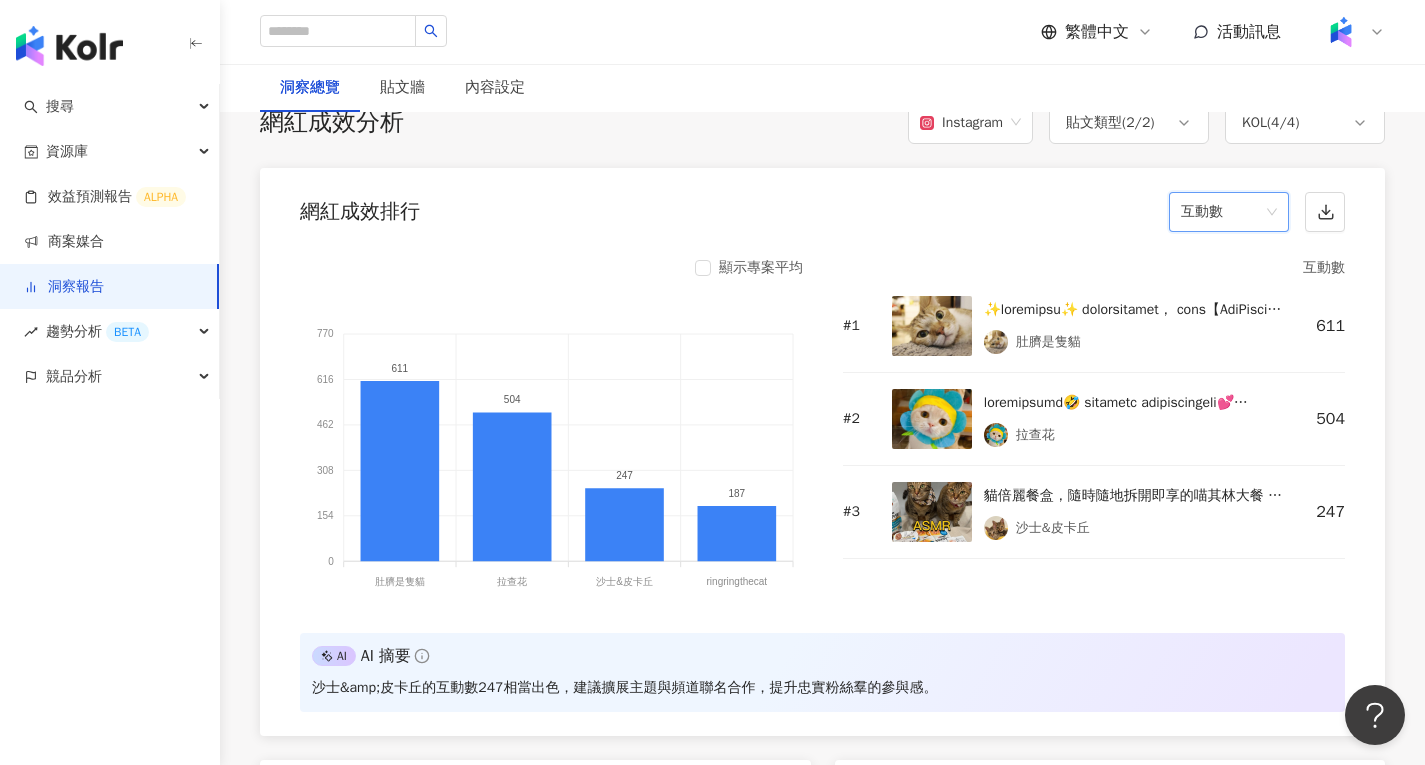 click on "互動數" at bounding box center [1229, 212] 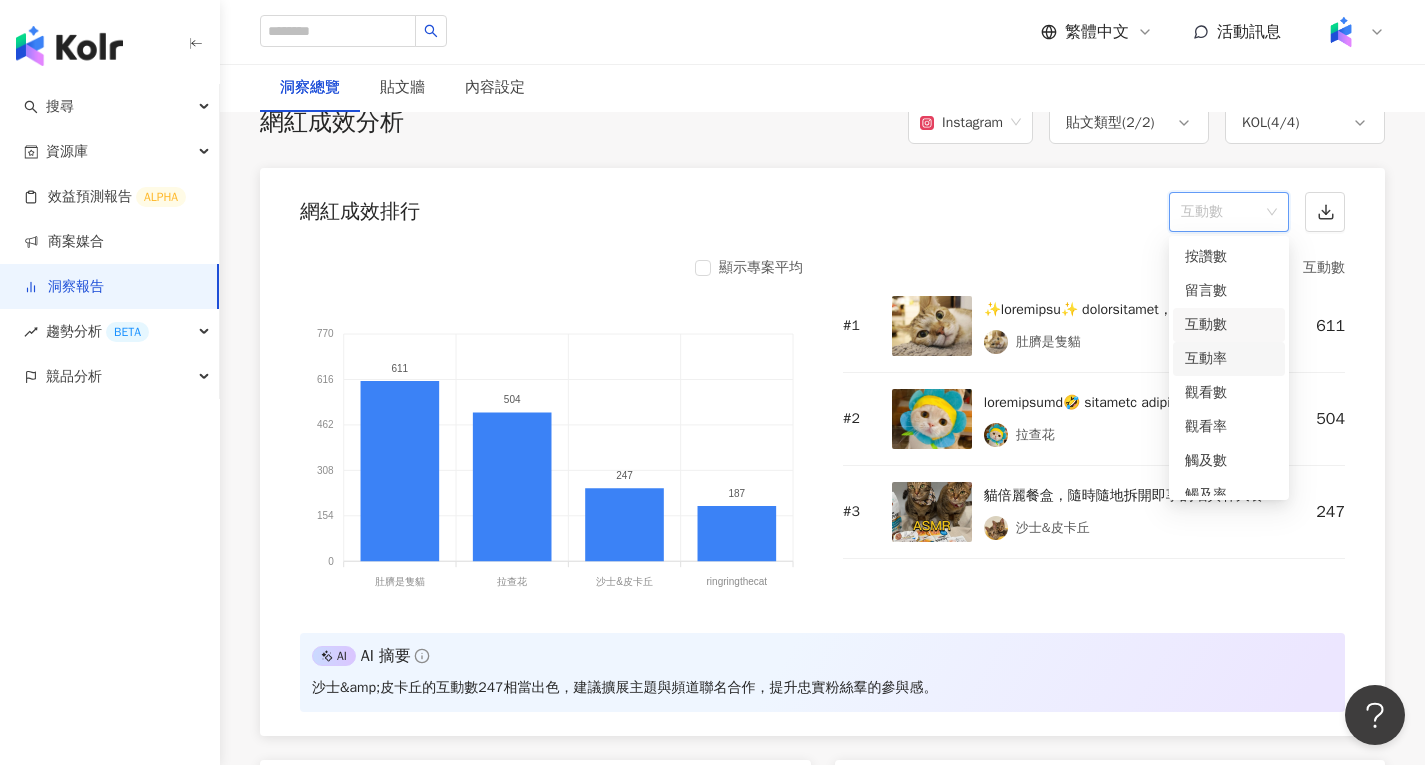 click on "互動率" at bounding box center (1229, 359) 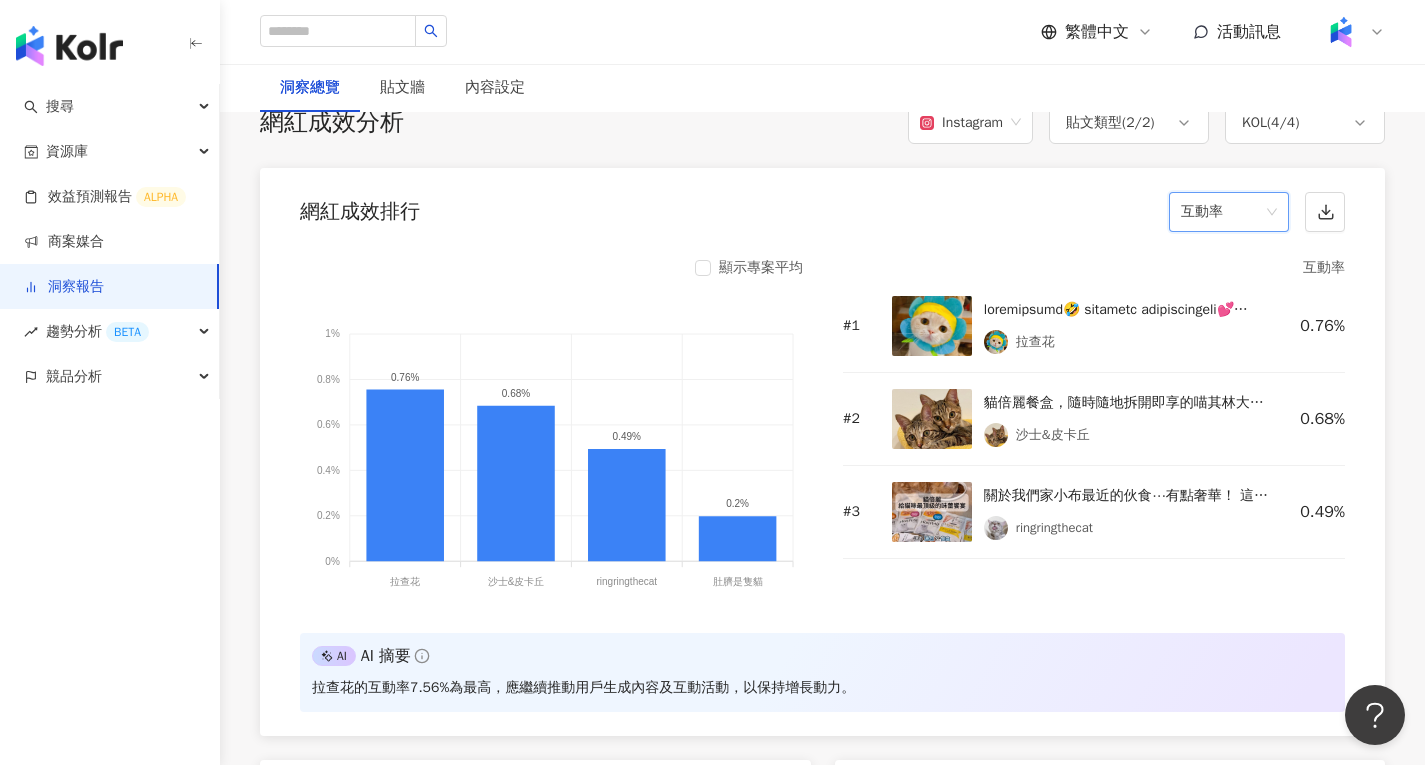 click on "互動率" at bounding box center [1229, 212] 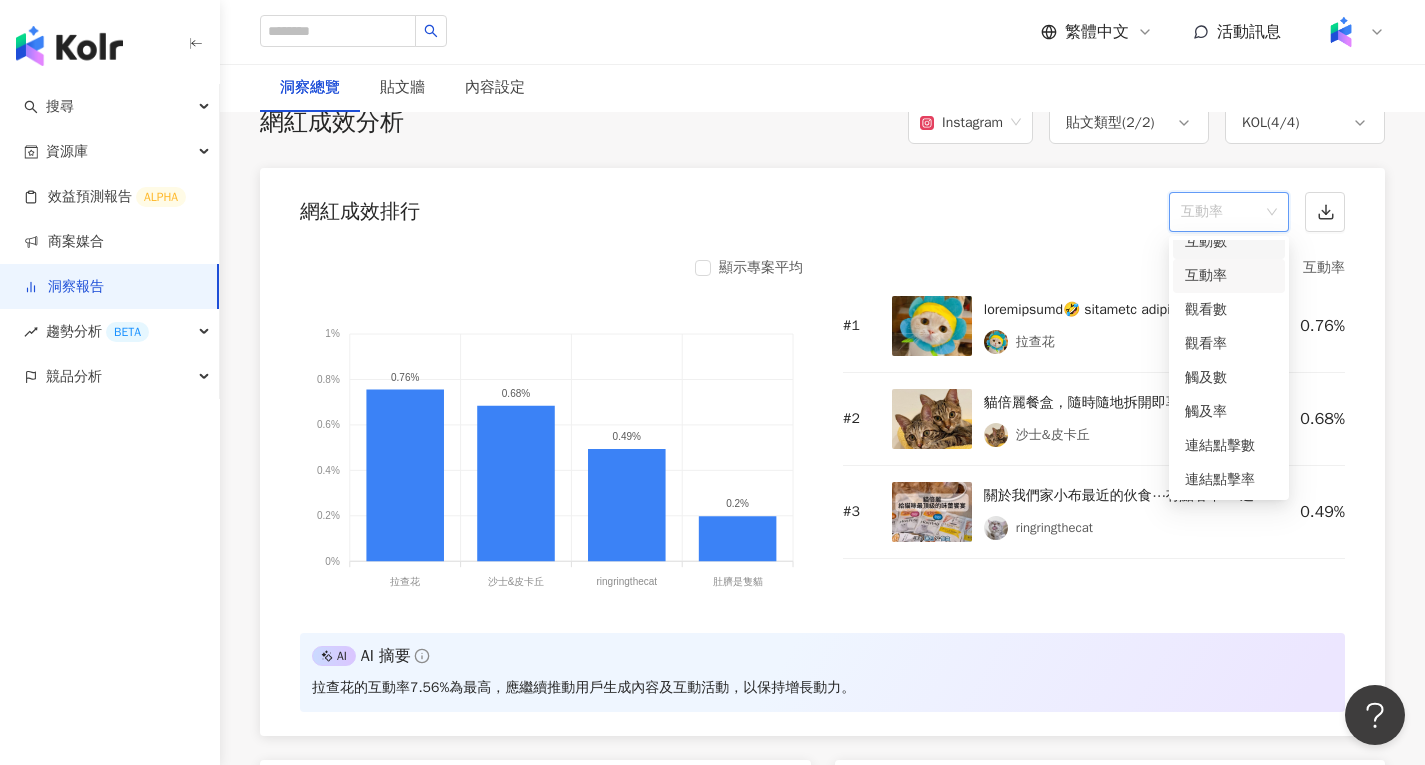 scroll, scrollTop: 84, scrollLeft: 0, axis: vertical 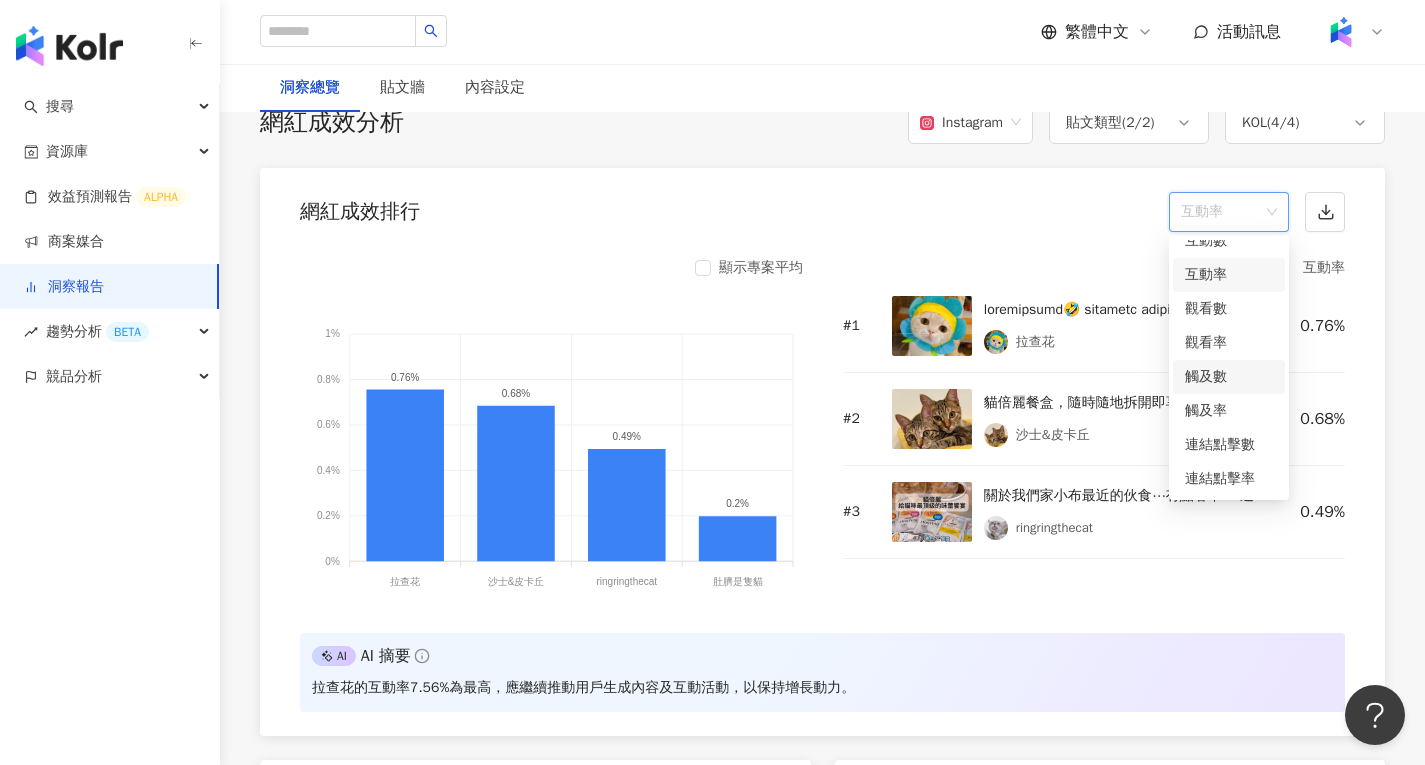 click on "觸及數" at bounding box center (1229, 377) 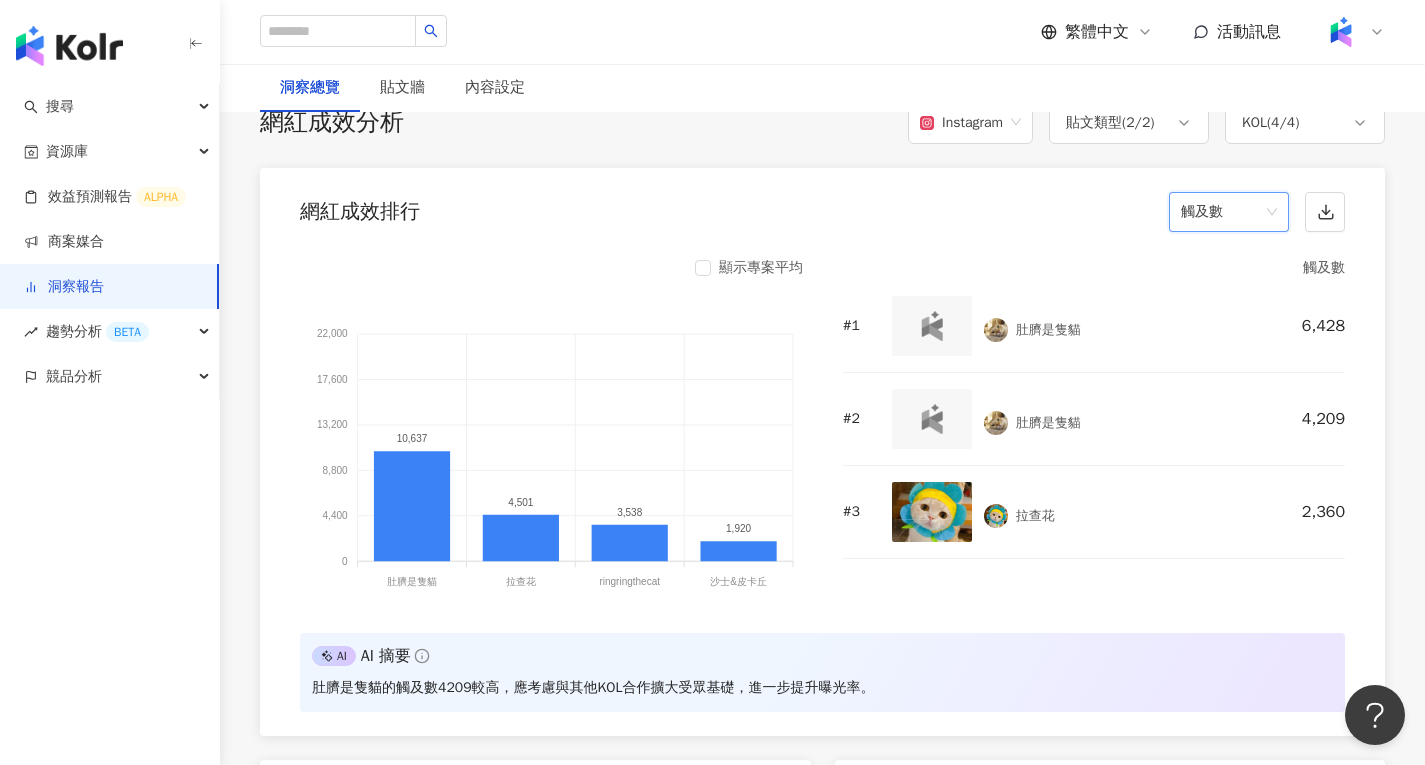 click on "觸及數" at bounding box center (1229, 212) 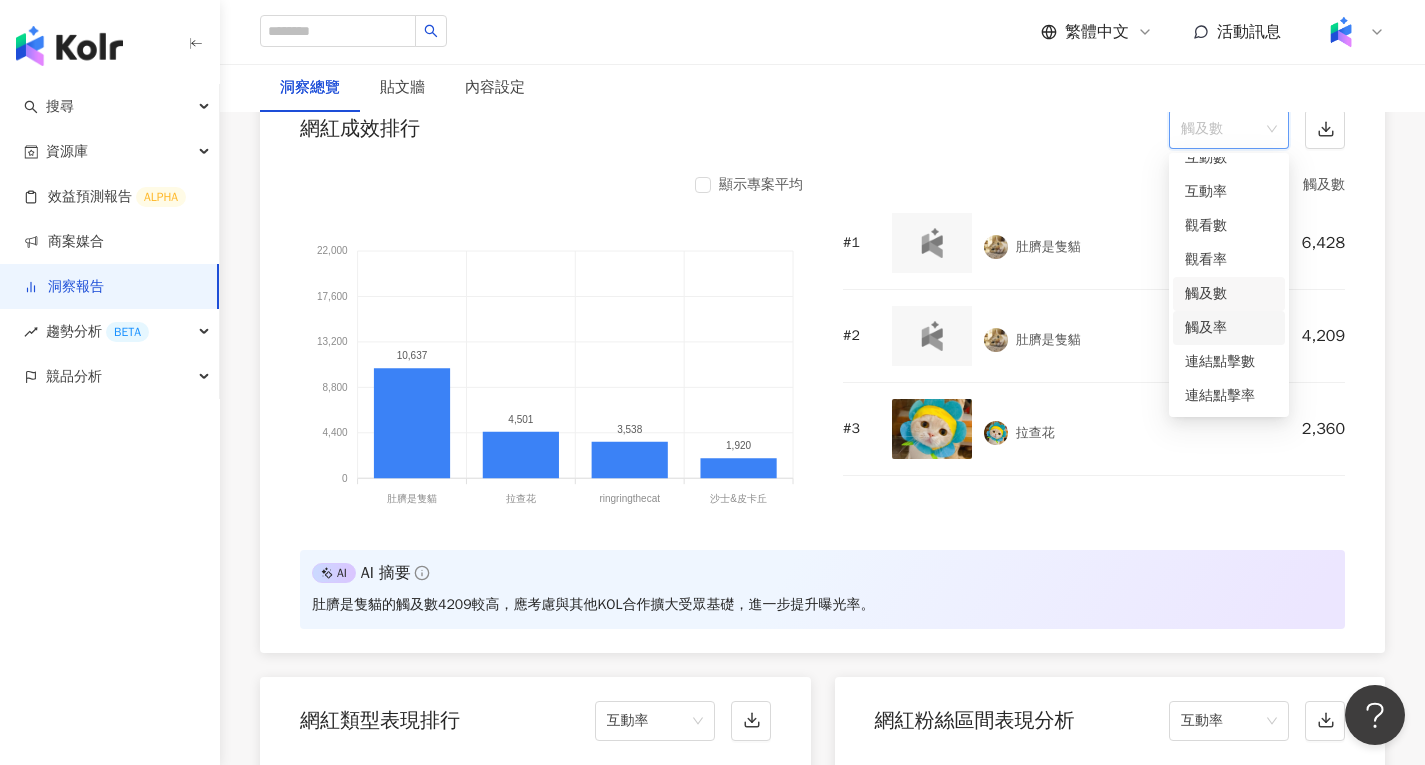 scroll, scrollTop: 1646, scrollLeft: 0, axis: vertical 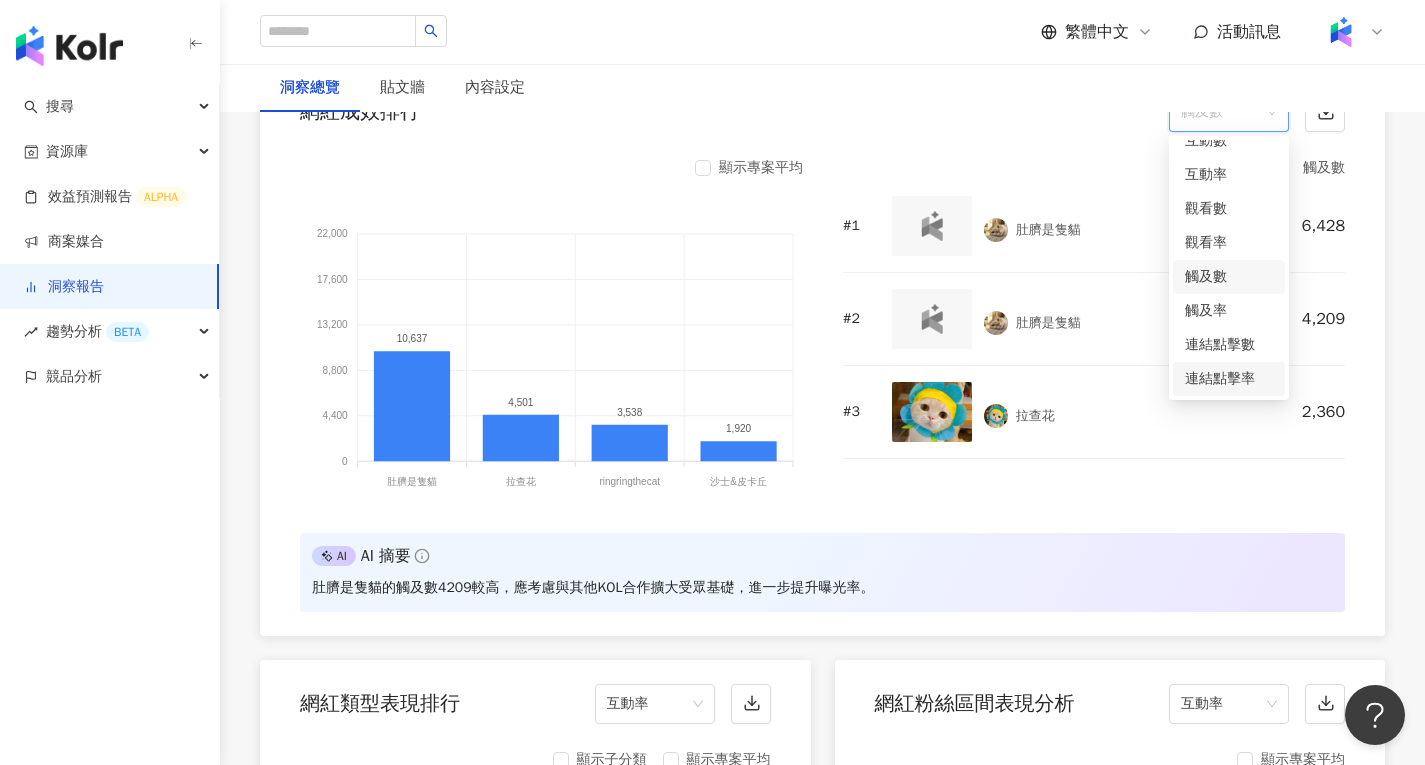 click on "連結點擊率" at bounding box center (1229, 379) 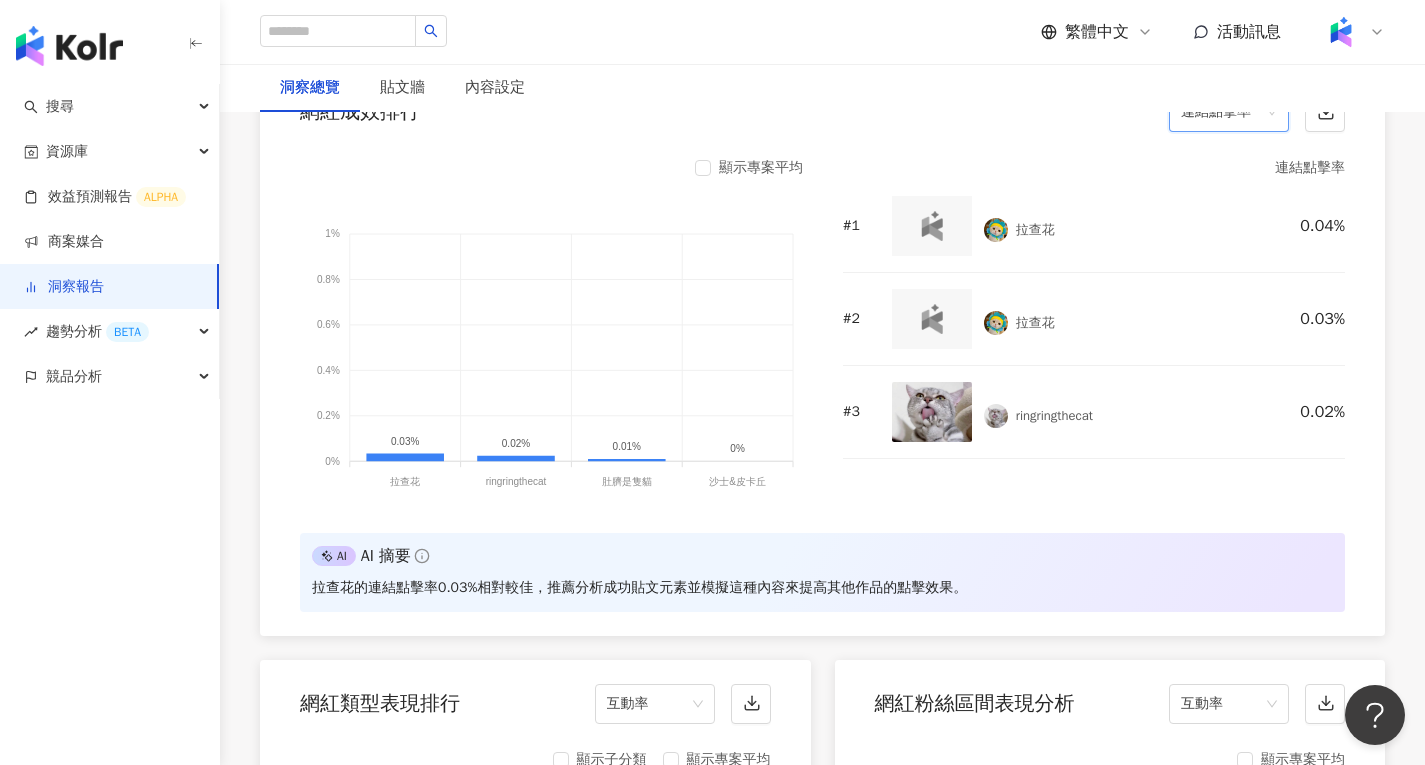 click on "洞察總覽 貼文牆 內容設定" at bounding box center [822, 88] 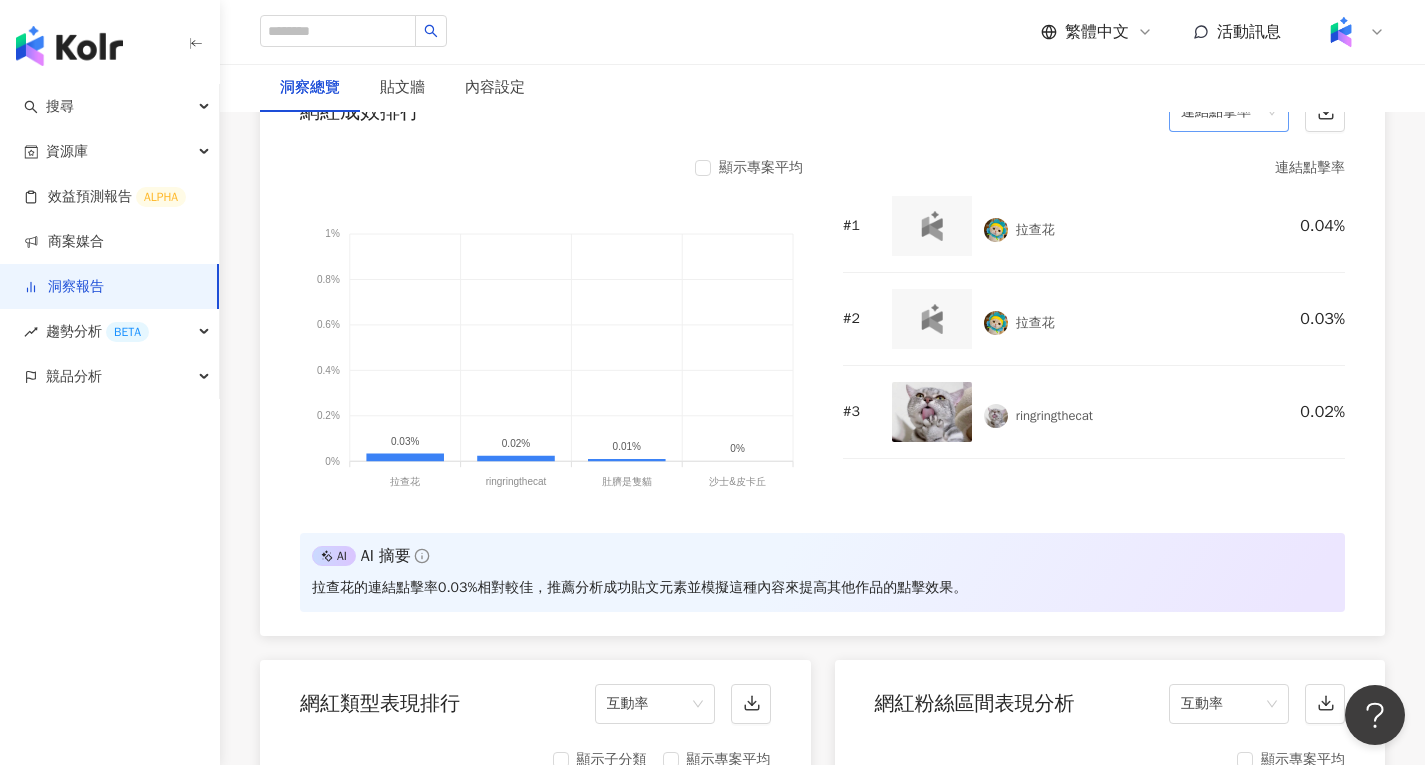 click on "連結點擊率" at bounding box center [1229, 112] 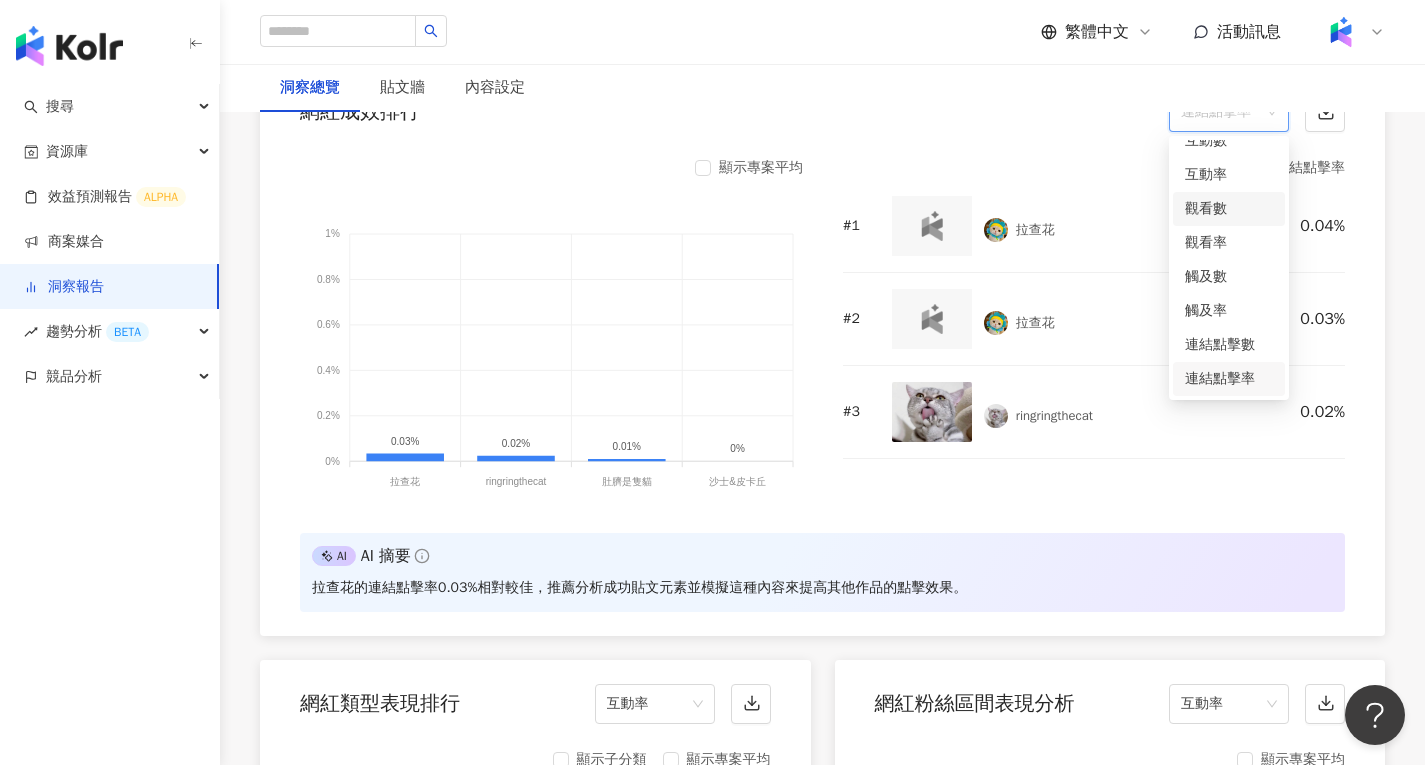 scroll, scrollTop: 0, scrollLeft: 0, axis: both 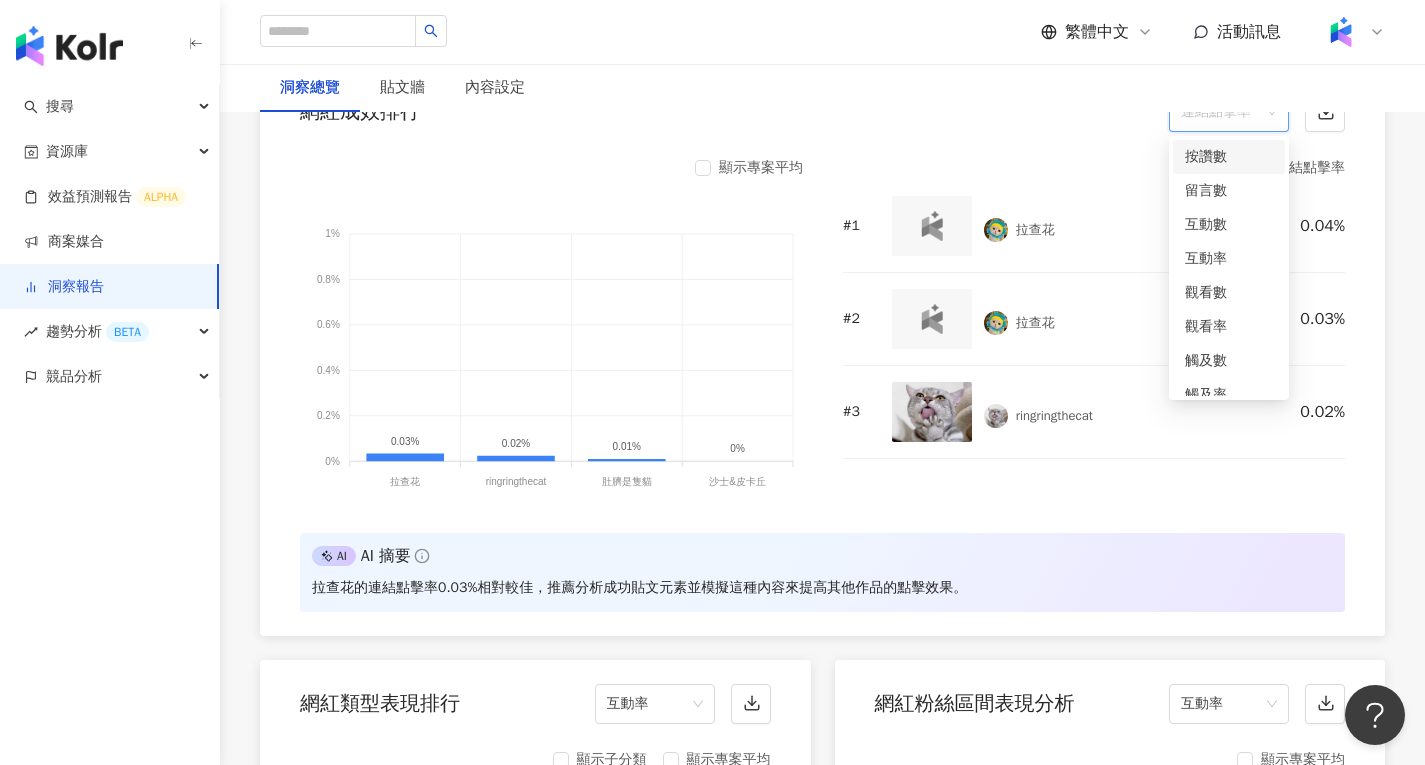 click on "按讚數" at bounding box center (1229, 157) 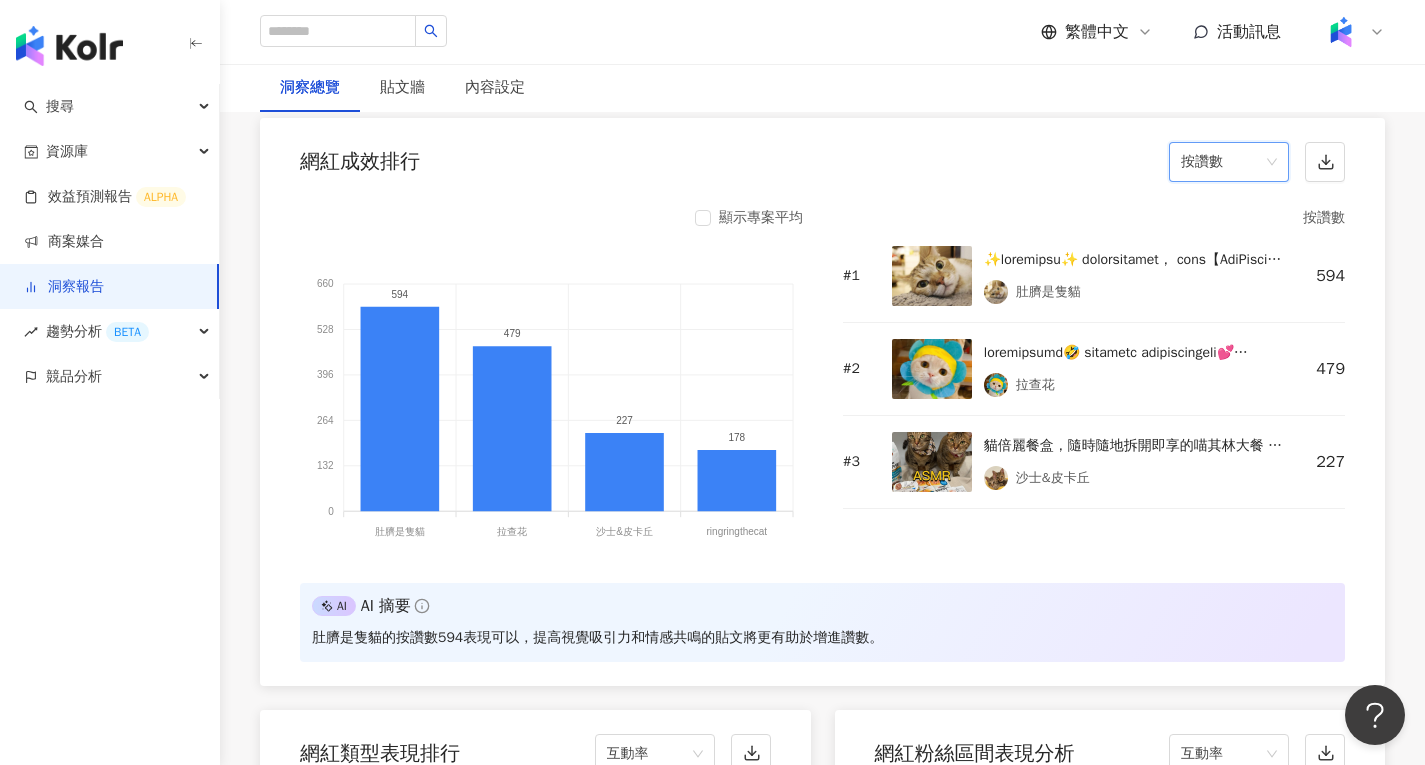 scroll, scrollTop: 1546, scrollLeft: 0, axis: vertical 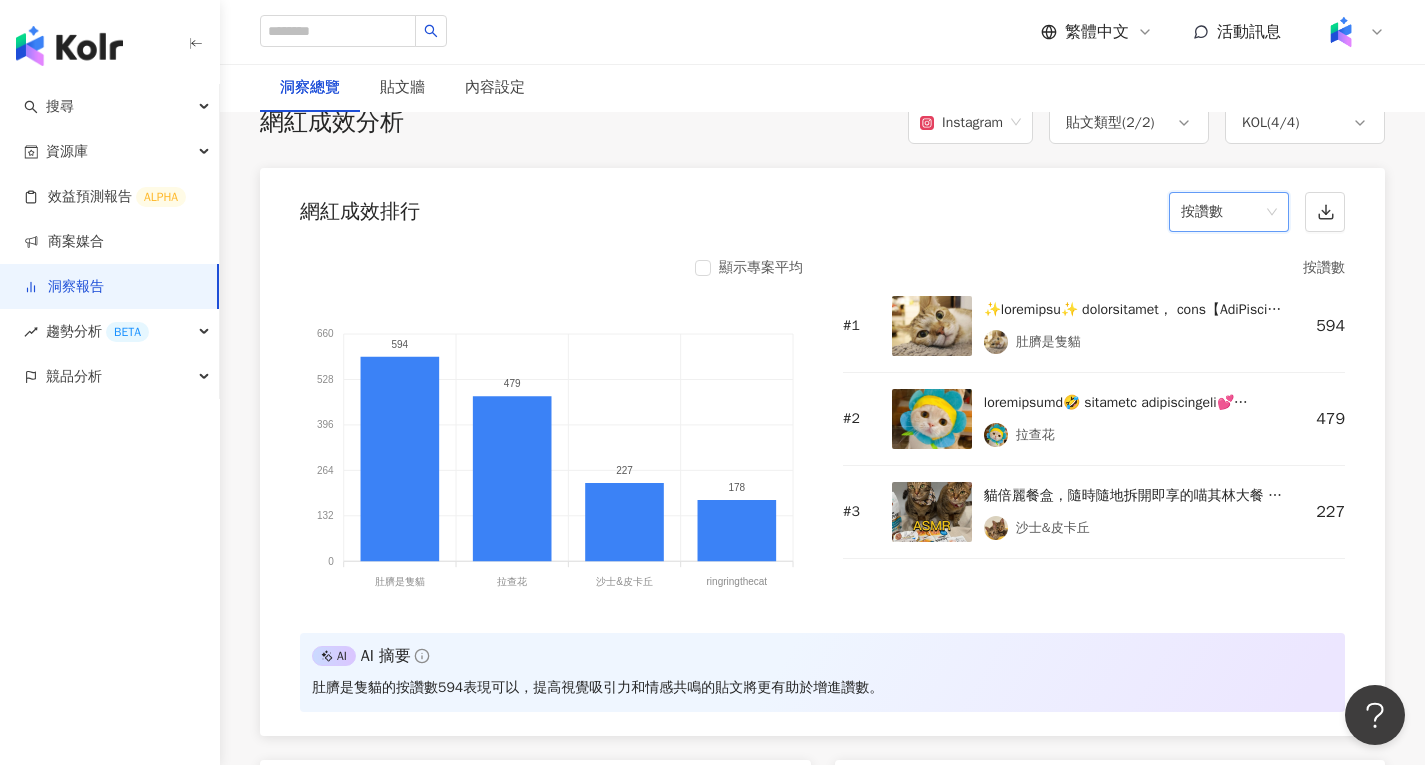 click on "按讚數" at bounding box center (1229, 212) 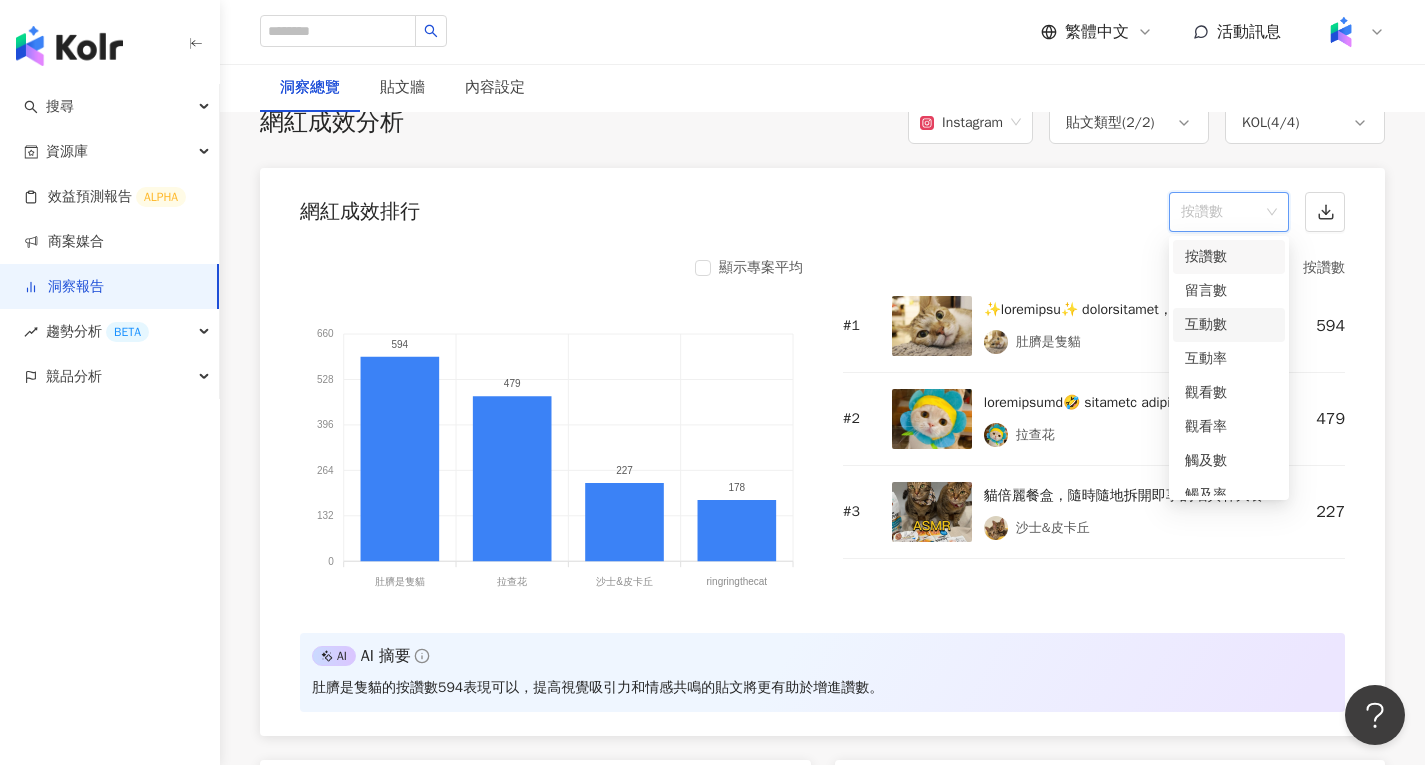 click on "互動數" at bounding box center (1229, 325) 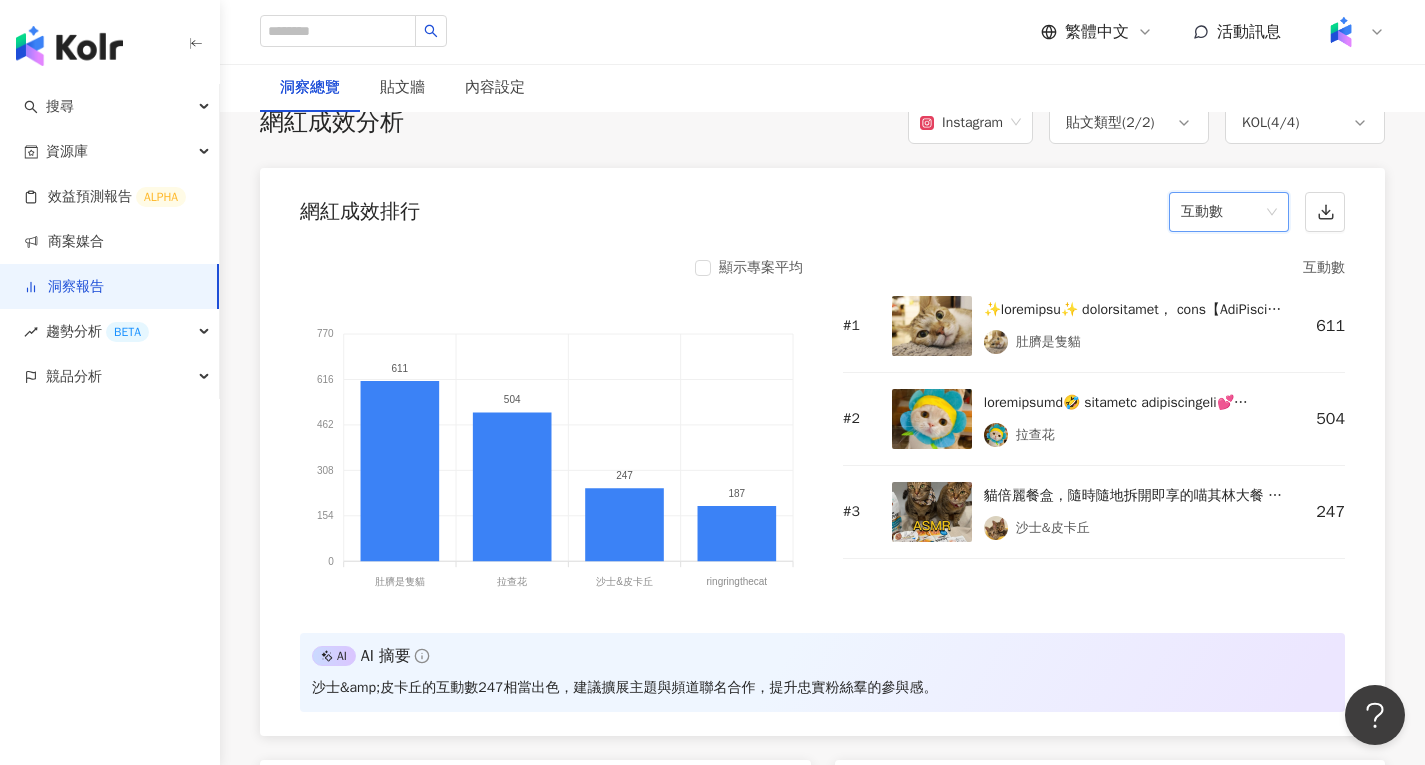click on "互動數" at bounding box center [1229, 212] 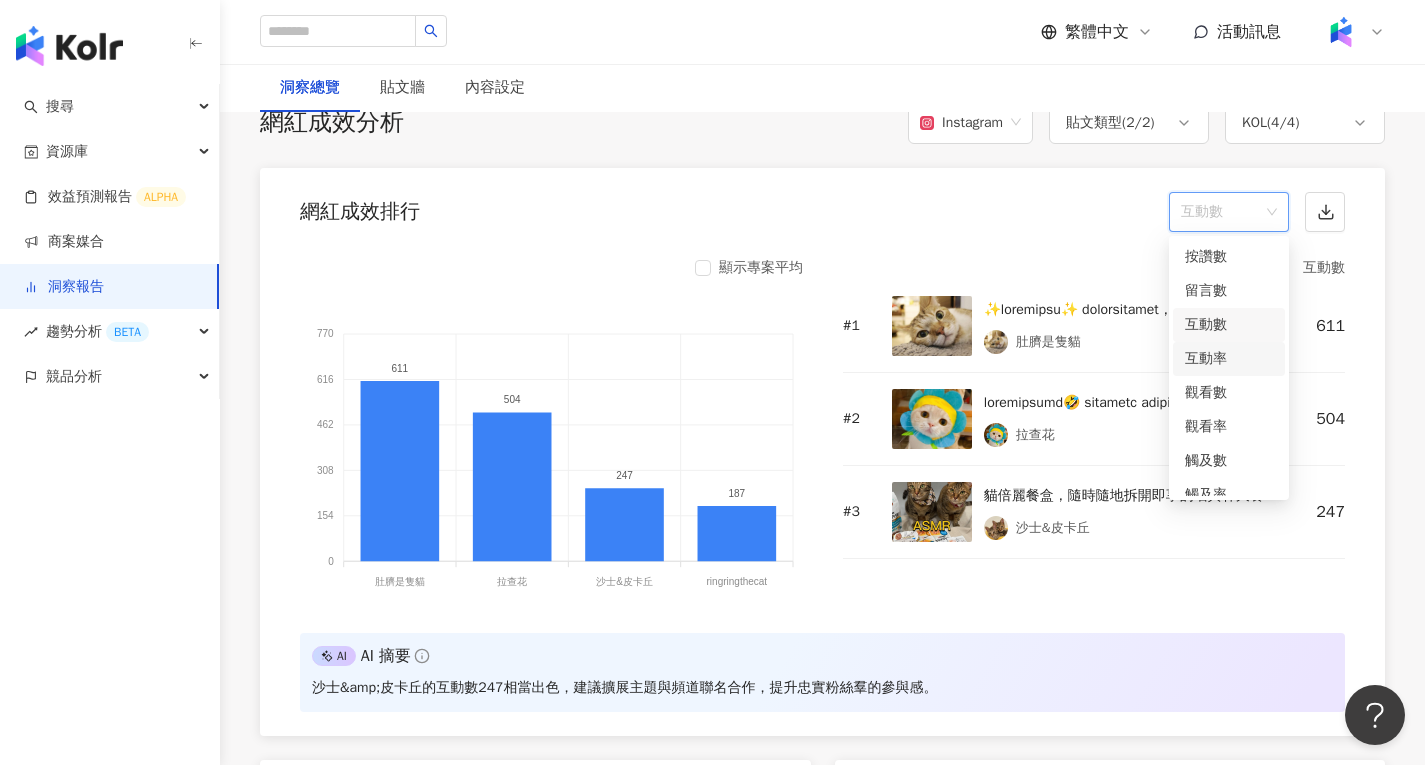 click on "互動率" at bounding box center (1229, 359) 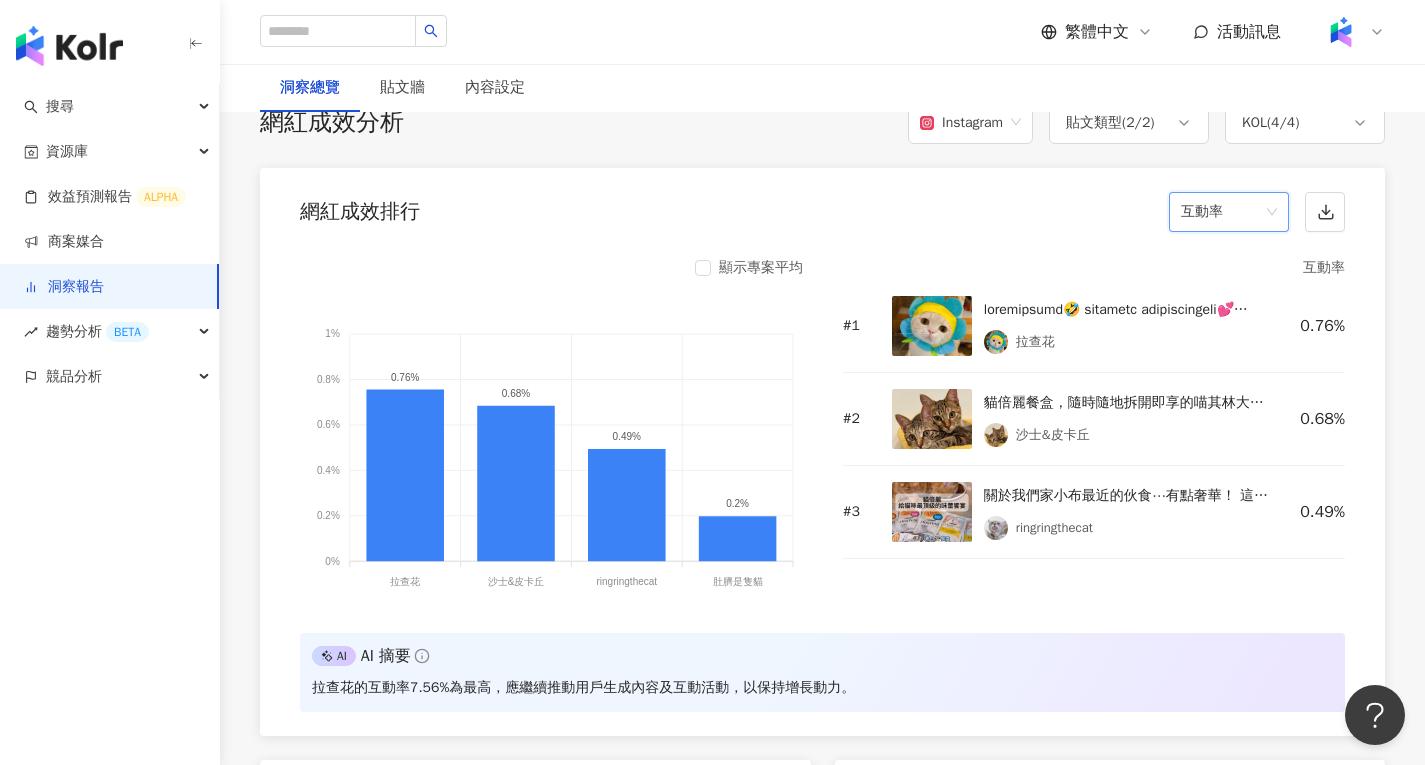 click on "互動率" at bounding box center [1229, 212] 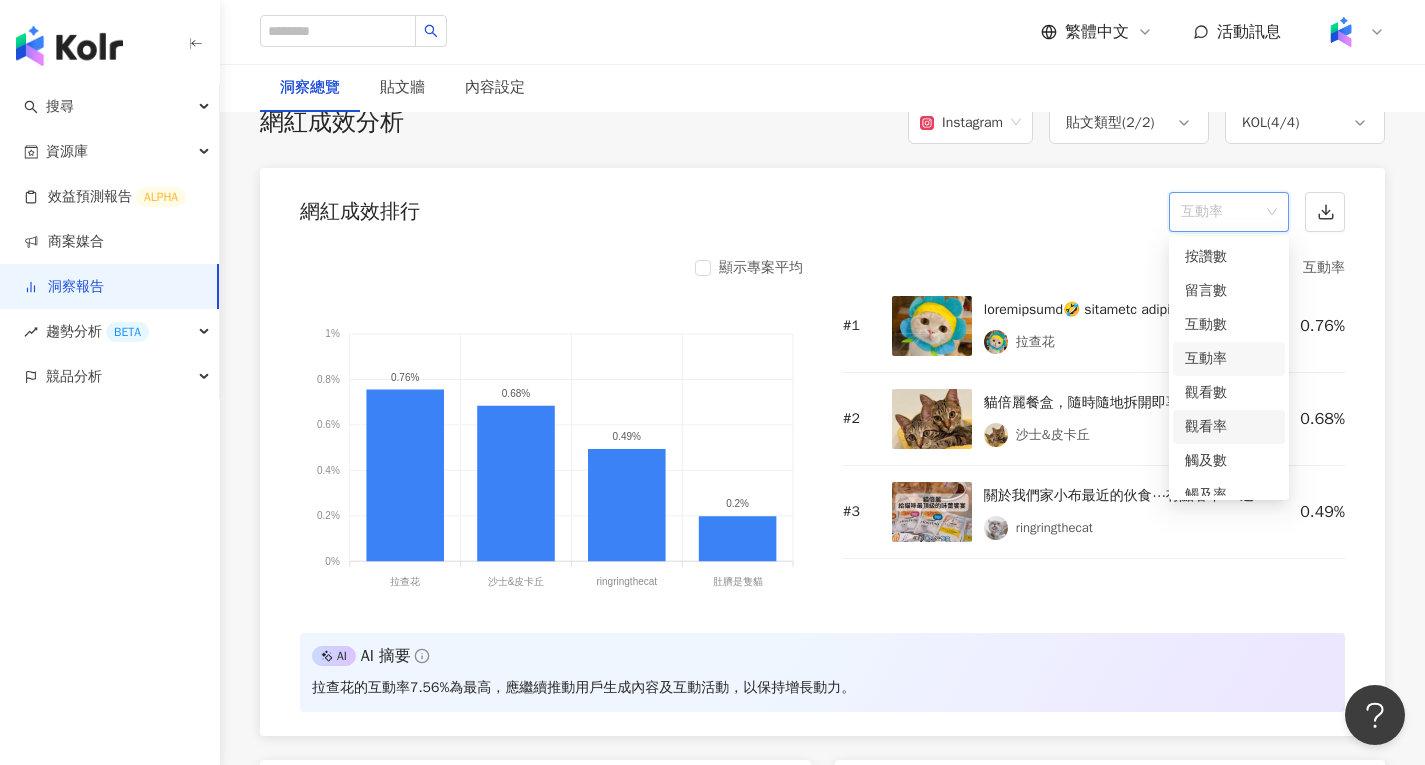 click on "觀看數" at bounding box center (1229, 393) 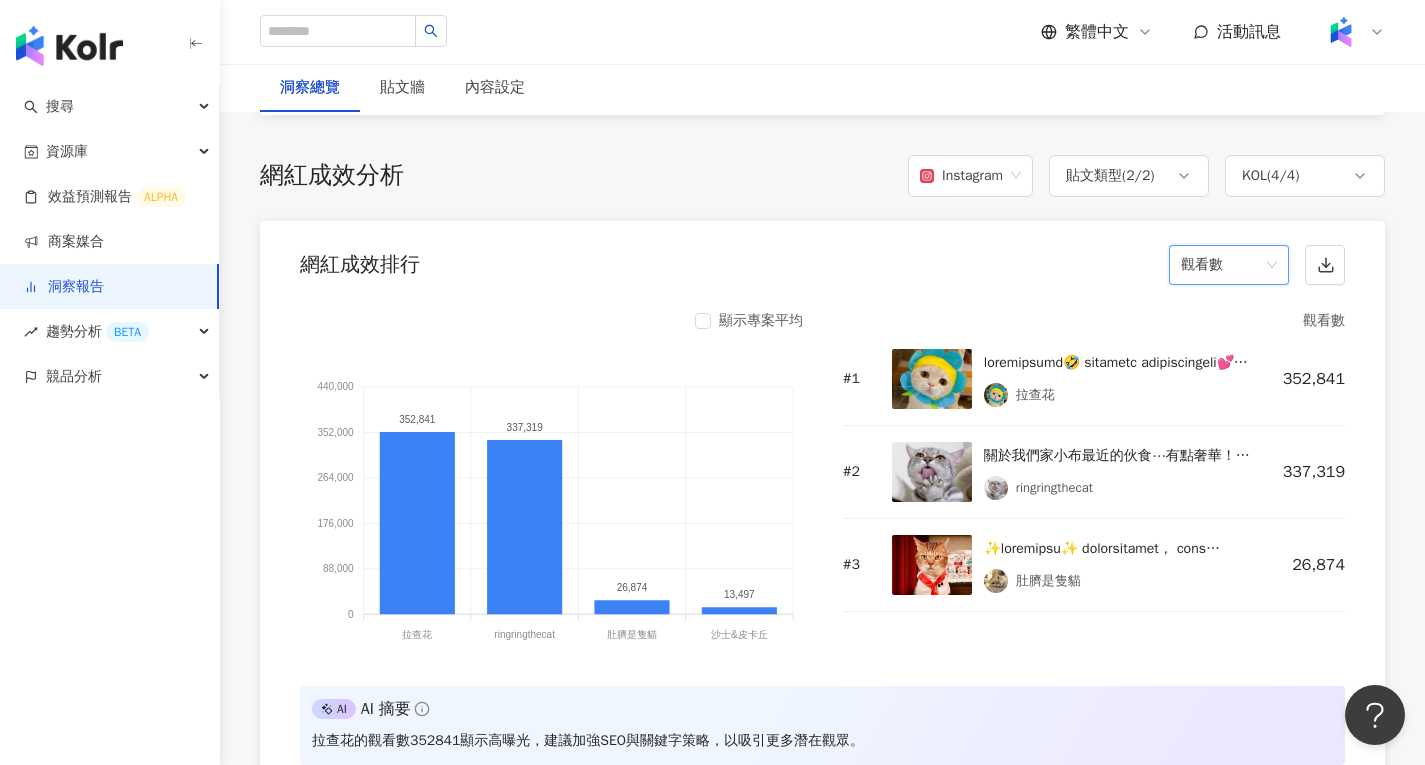 scroll, scrollTop: 1446, scrollLeft: 0, axis: vertical 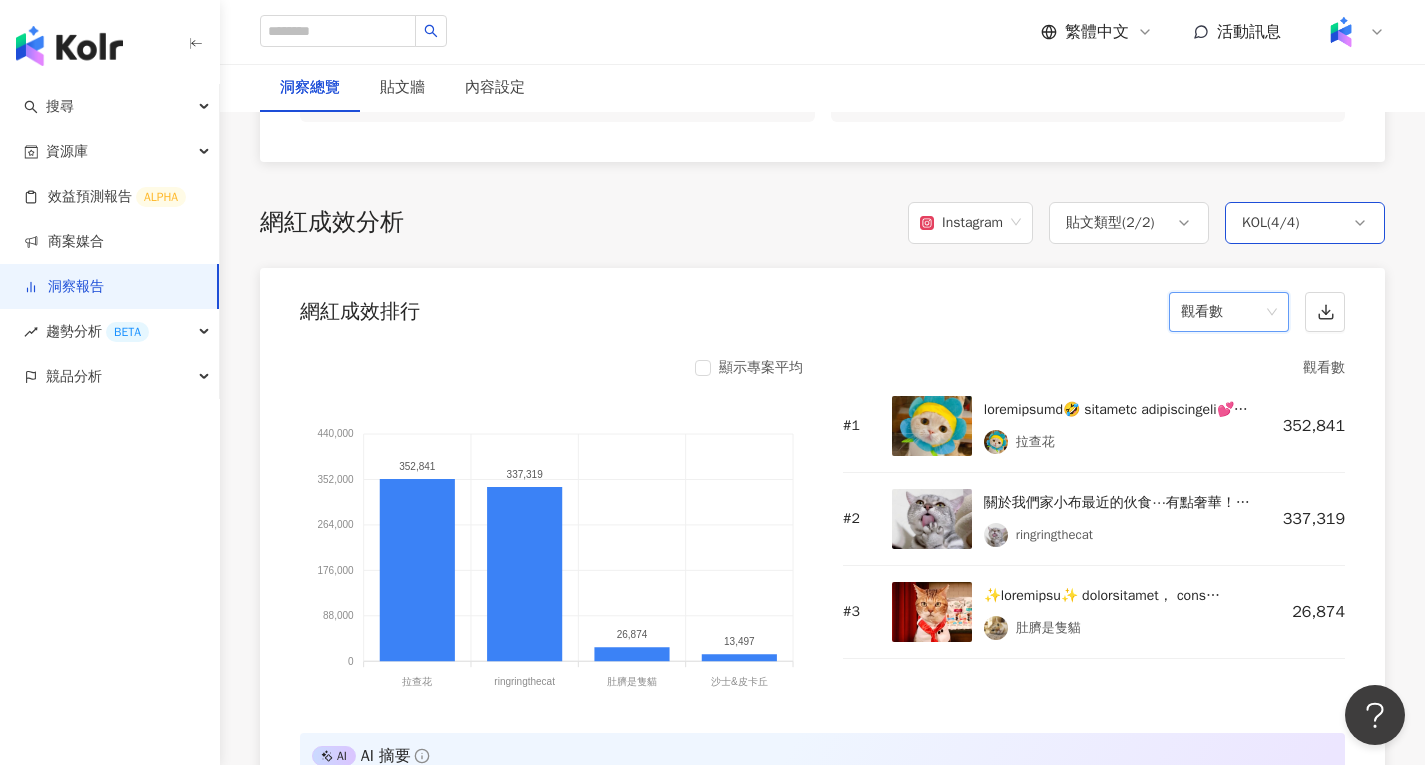 click on "KOL  ( 4 / 4 )" at bounding box center [1270, 223] 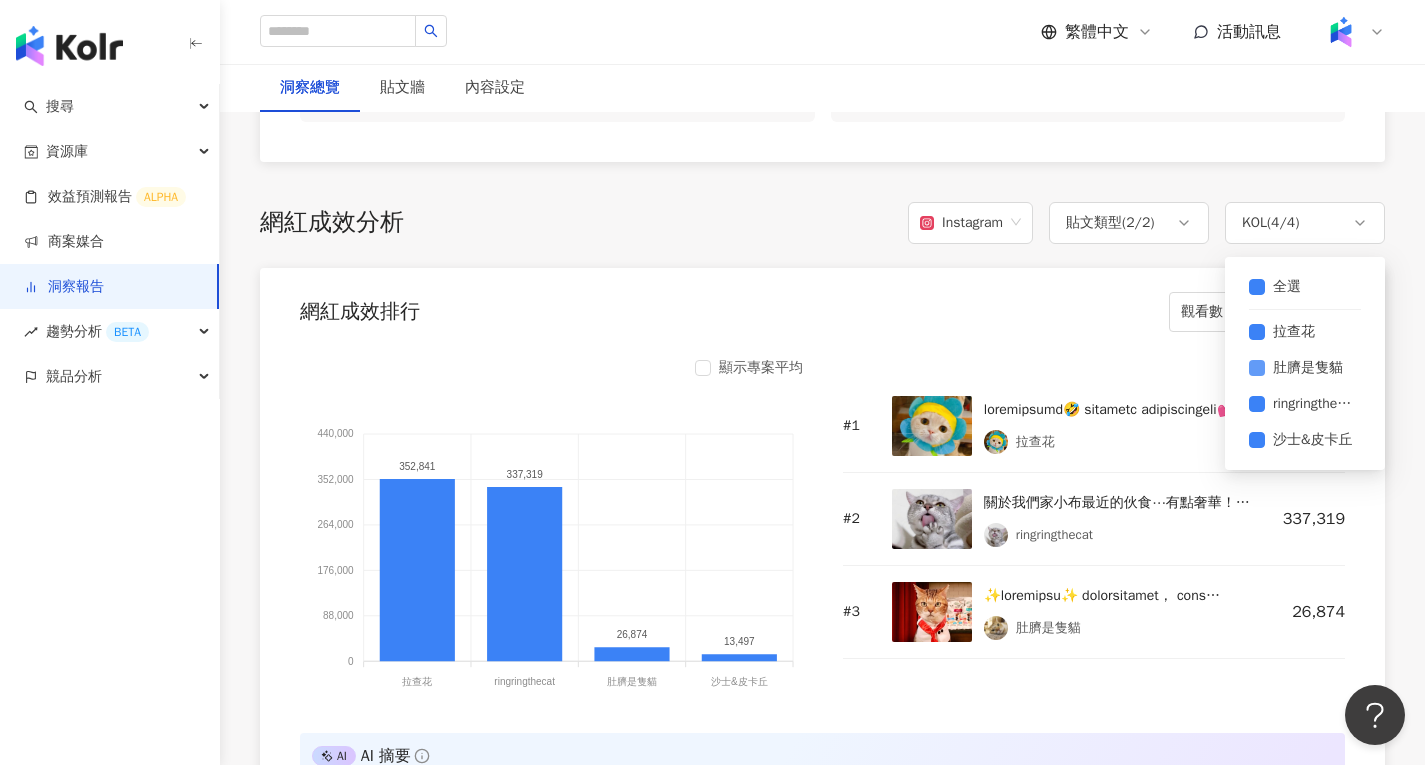 click on "肚臍是隻貓" at bounding box center [1308, 368] 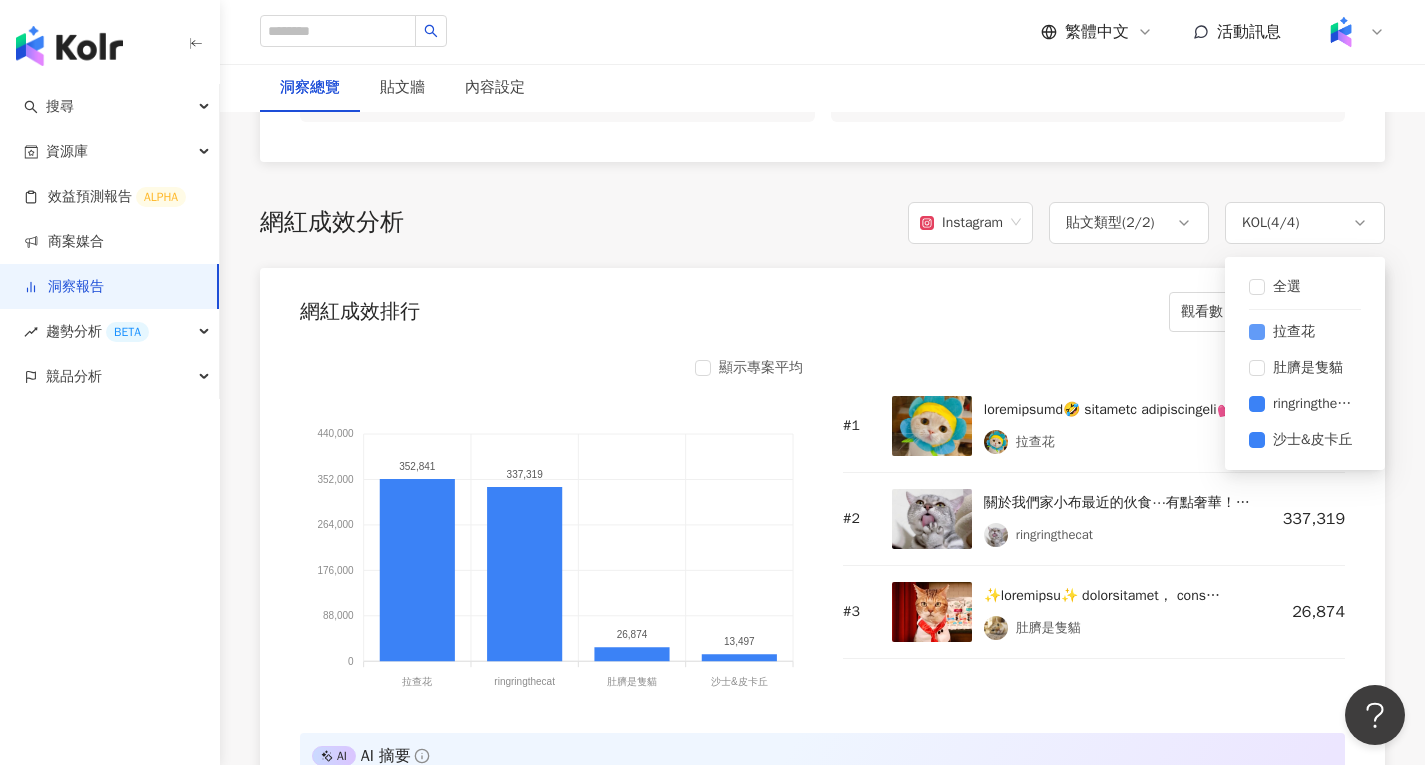 click on "拉查花" at bounding box center [1294, 332] 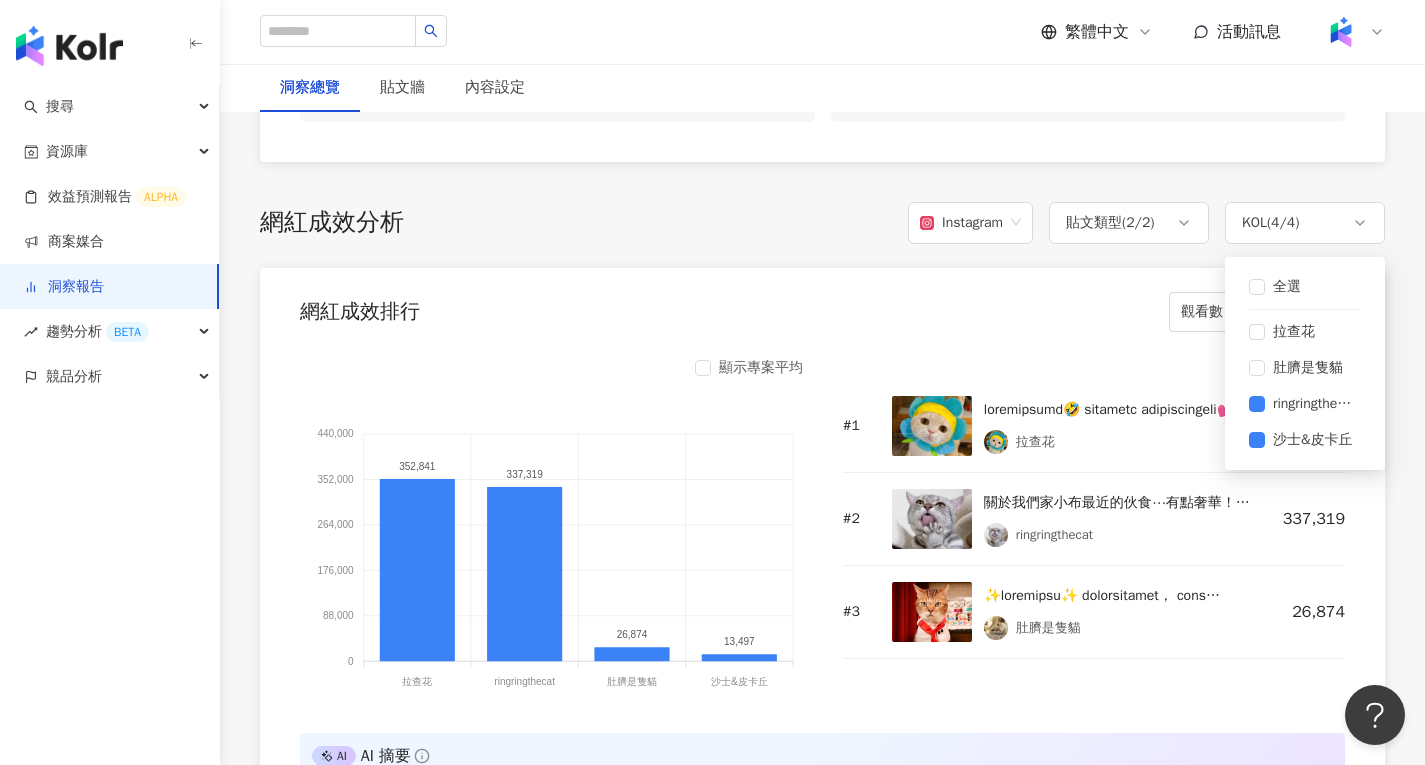click on "網紅成效排行 觀看數" at bounding box center [822, 306] 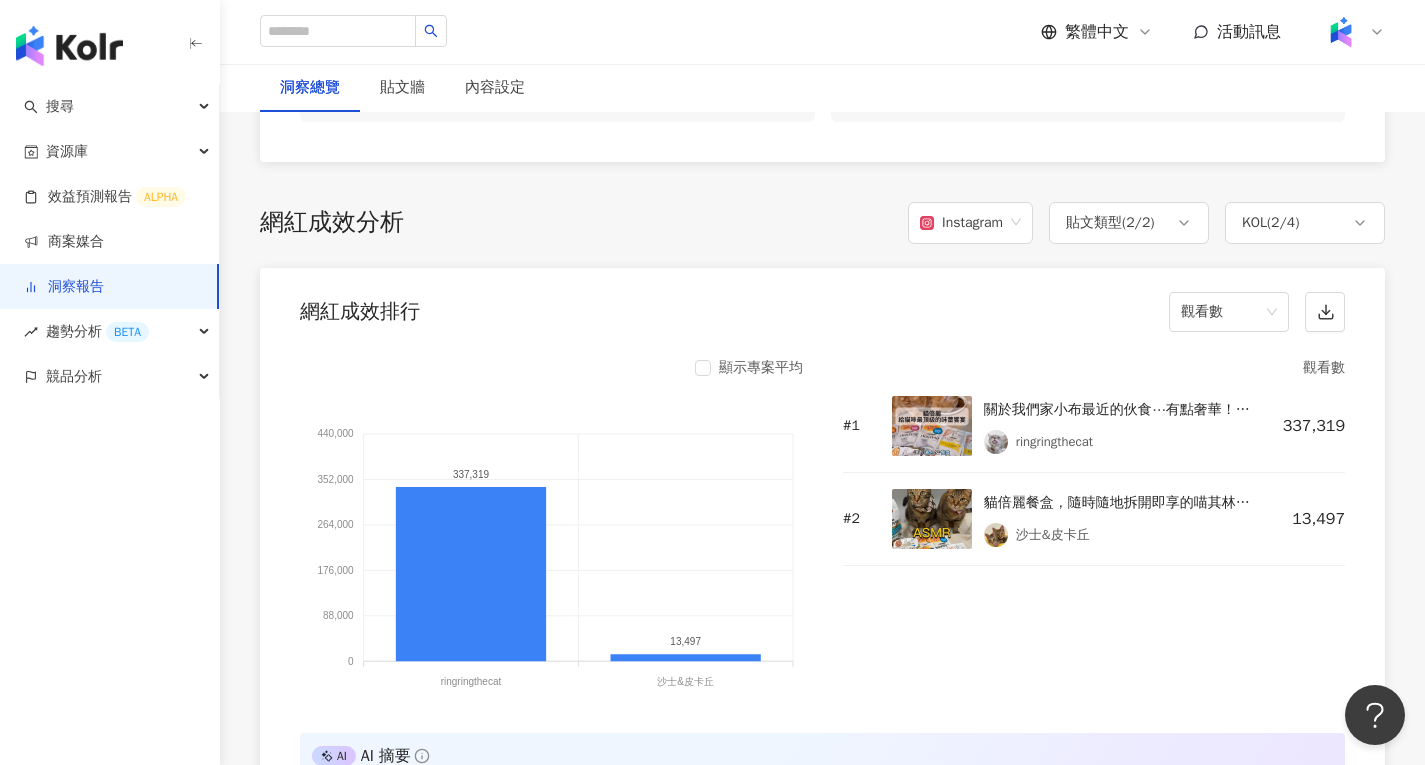 scroll, scrollTop: 1546, scrollLeft: 0, axis: vertical 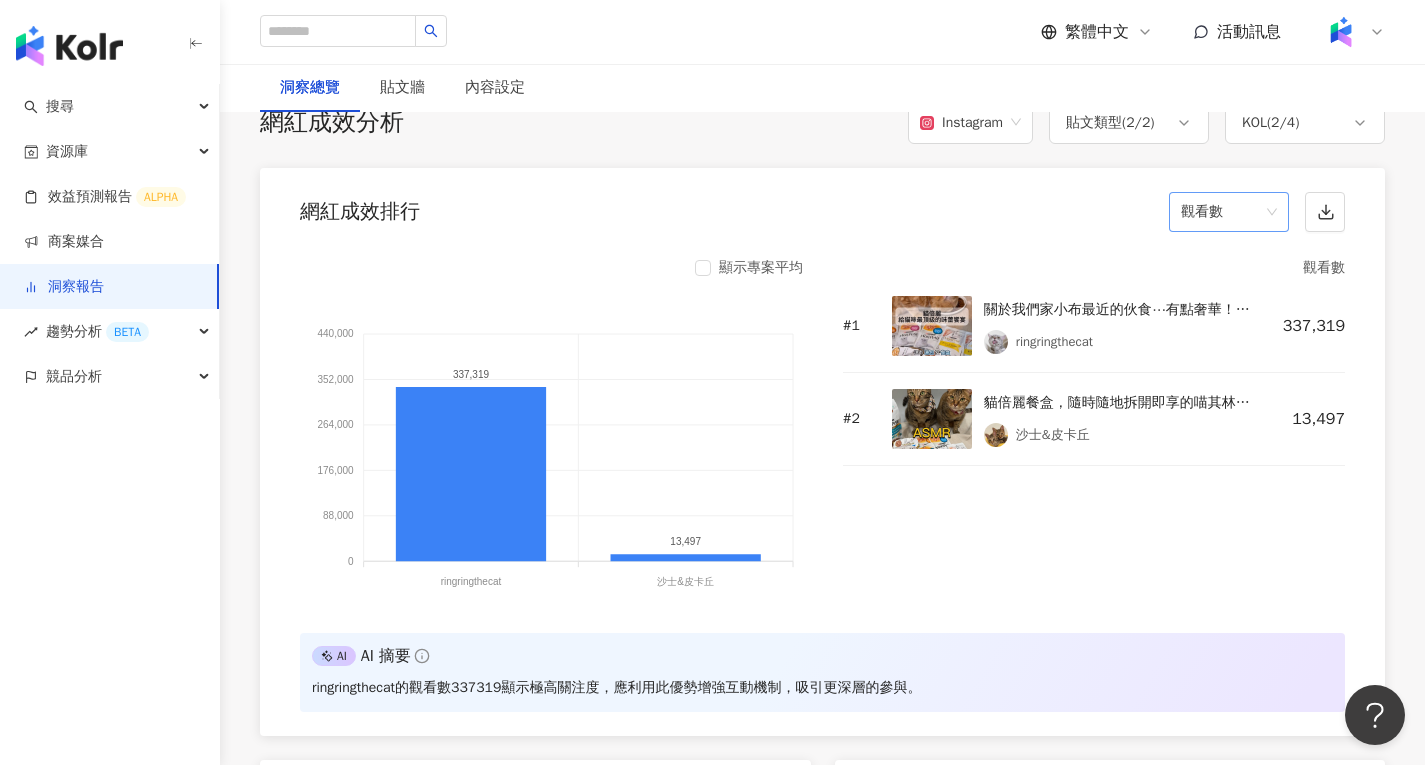 click on "觀看數" at bounding box center [1229, 212] 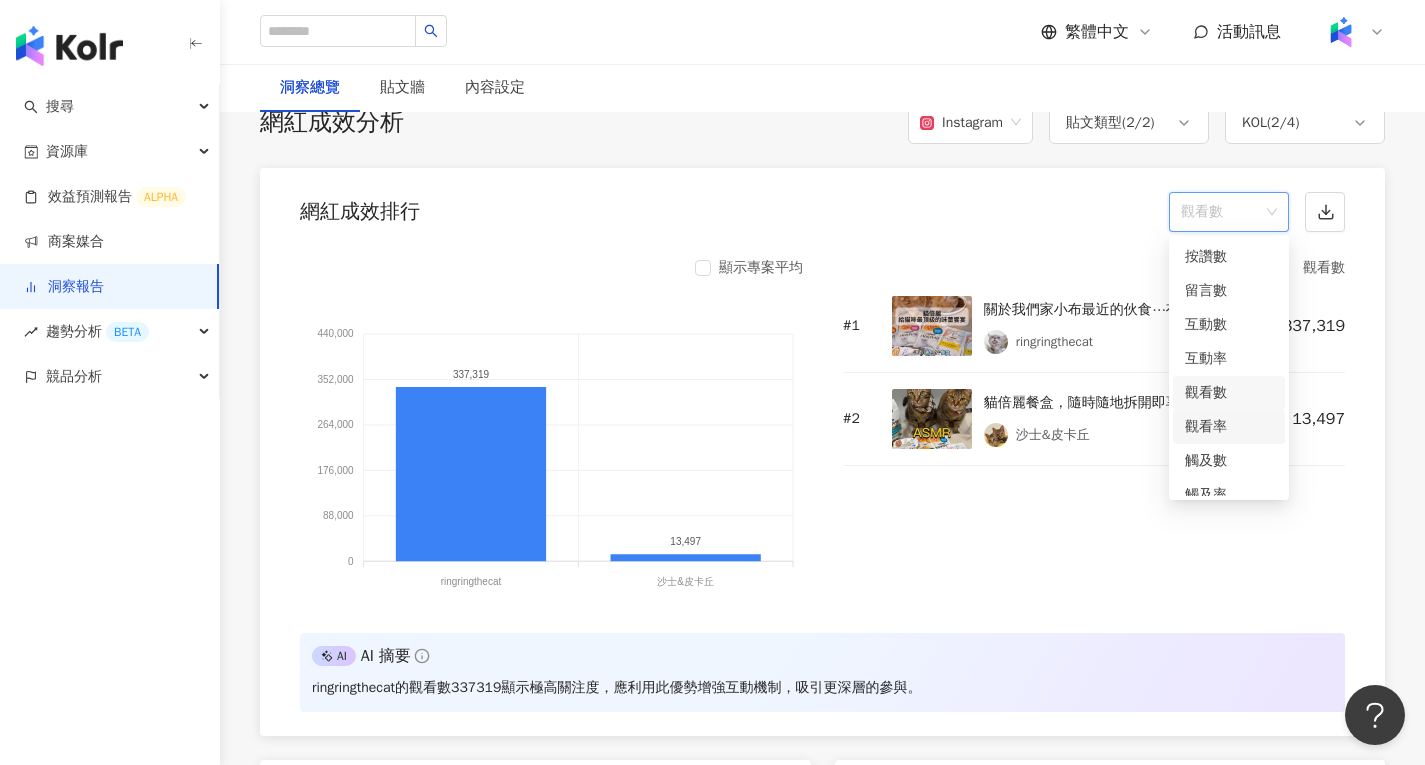 click on "觀看數 # 1 關於我們家小布最近的伙食⋯有點奢華！
這次讓小布試的是
Purina 貓倍麗 主食乾糧泌尿保健系列
不是普通的乾乾，
而是為了要讓小貓有奢華的享受做到以下幾點🥹：
➔印度洋野生深海魚，捕撈後急速冷凍，封存食材新鮮
➔精挑魚腹中段油脂與蛋白質比例剛剛好的部位製成
➔符合AAFCO營養標準，給小貓完整均衡的營養攝取
➔吃起來酥脆咔咔響，適口性超高！
布布一口接一口，光聽那個咀嚼聲不只覺得好療癒，
也覺得布布這麼喜歡真的好值得！
如果你跟我一樣，總想給小貓最好的，
那麼乾乾選擇貓倍麗，
也可以展現你對小貓充滿誠意的愛！
🛒https://petpetgo.com/category/monpetit
#Purina #雀巢普瑞納 #貓倍麗 #貓主吃播SHOW #星級喵其林 #貓奴 #貓奴日常 ringringthecat 337,319 # 2 沙士&皮卡丘 13,497" at bounding box center [1094, 432] 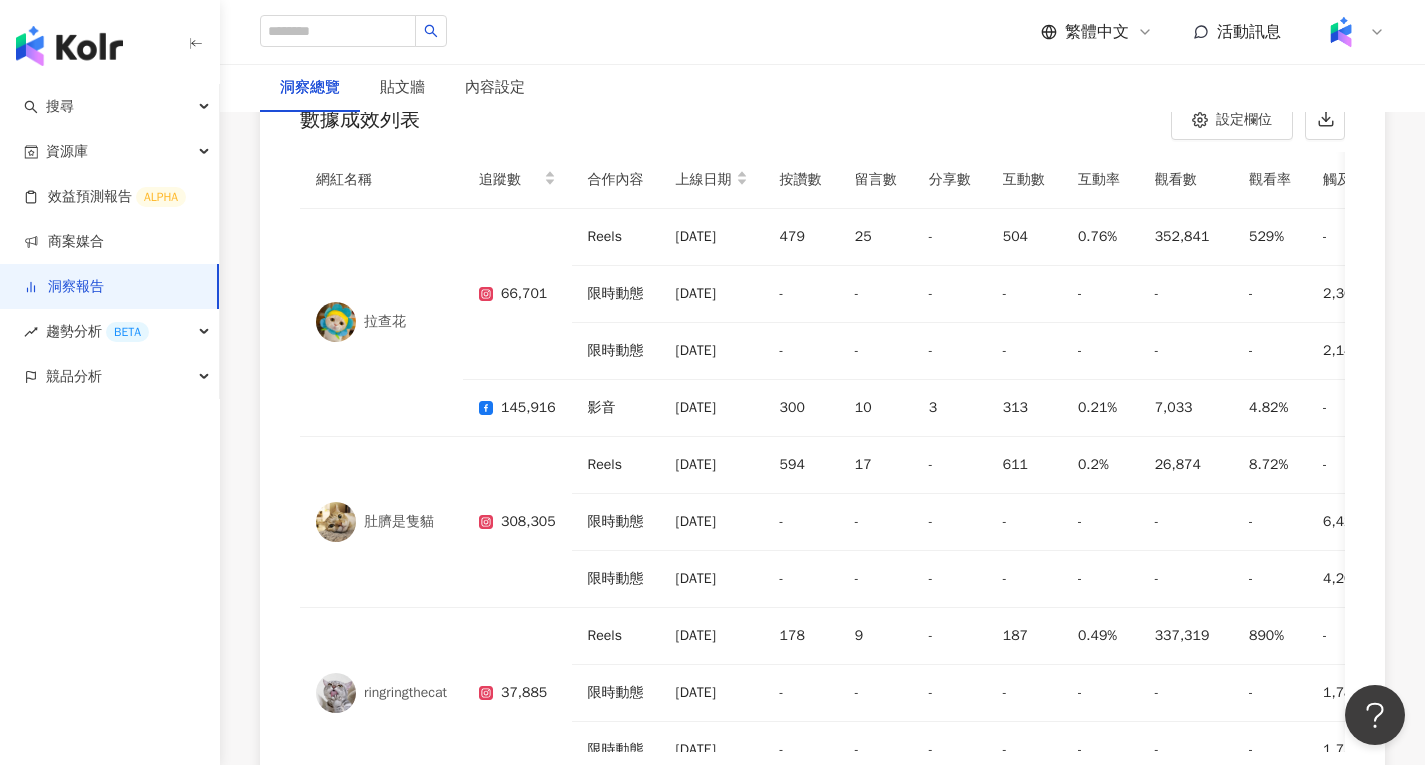 scroll, scrollTop: 5820, scrollLeft: 0, axis: vertical 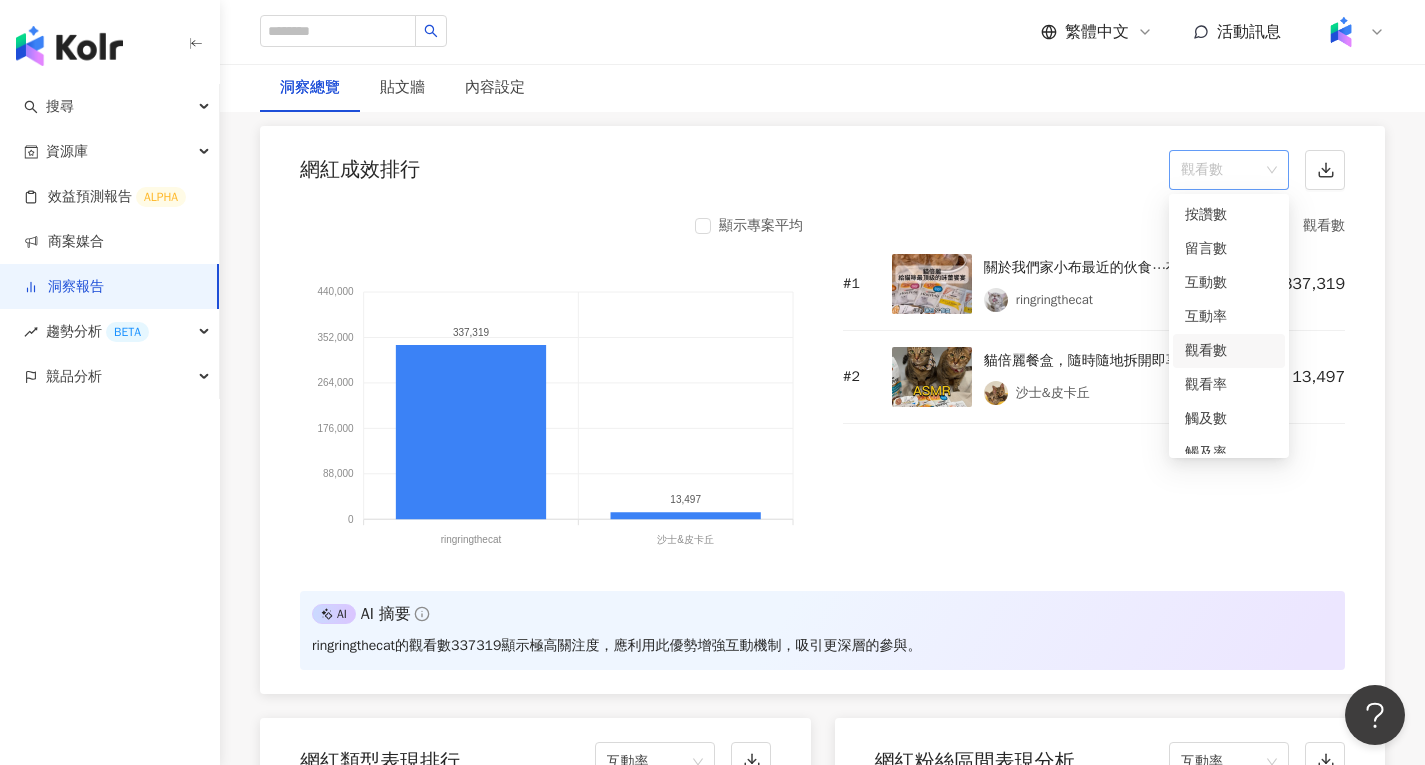 click on "觀看數" at bounding box center [1229, 170] 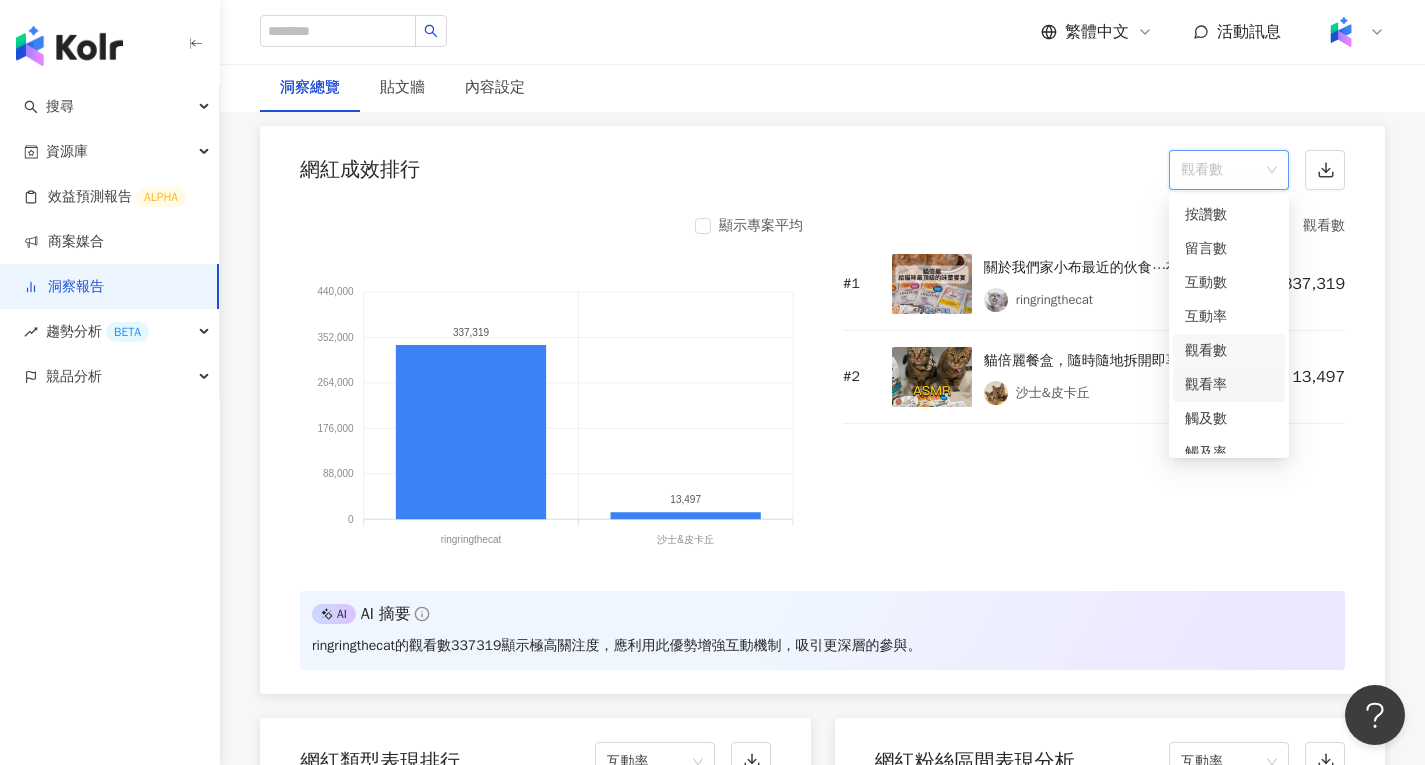 click on "觀看率" at bounding box center [1229, 385] 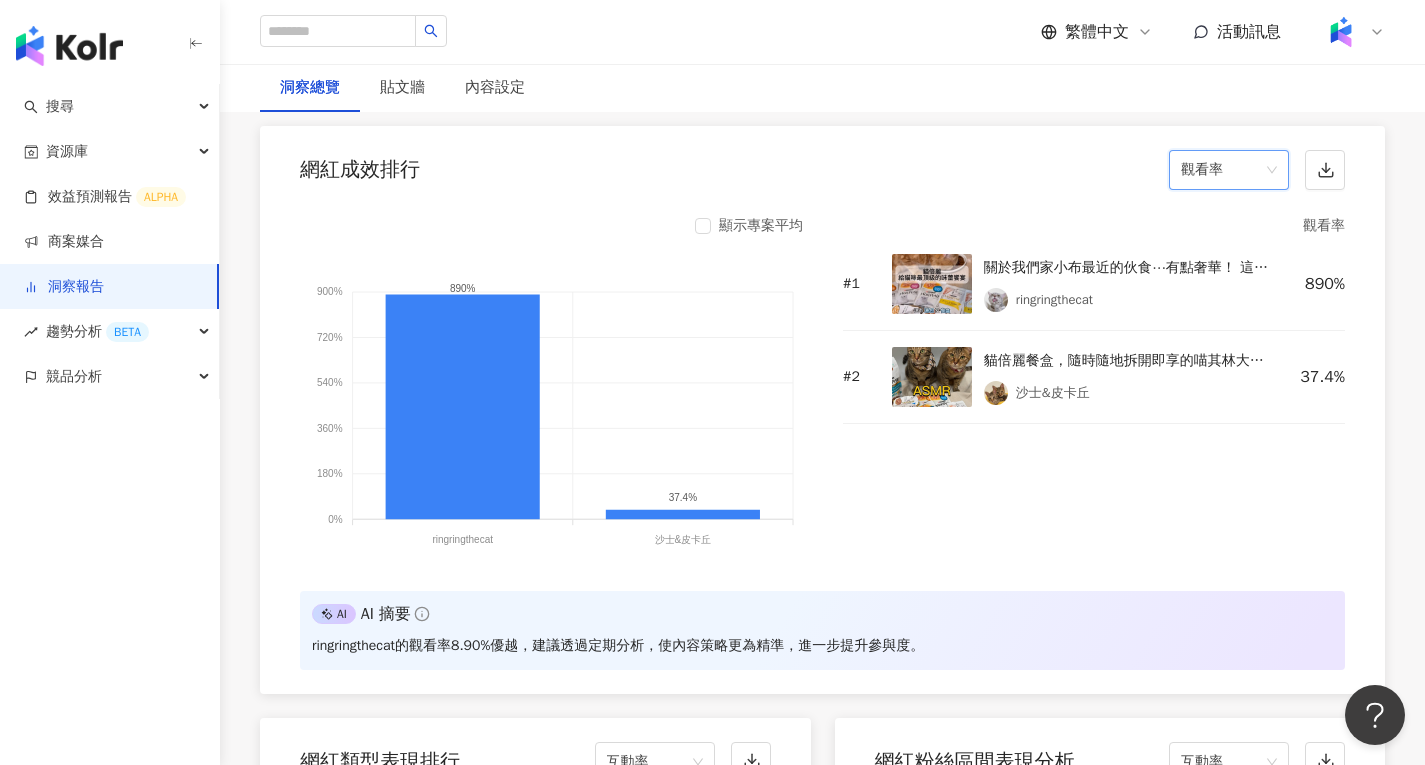 click on "觀看率" at bounding box center [1229, 170] 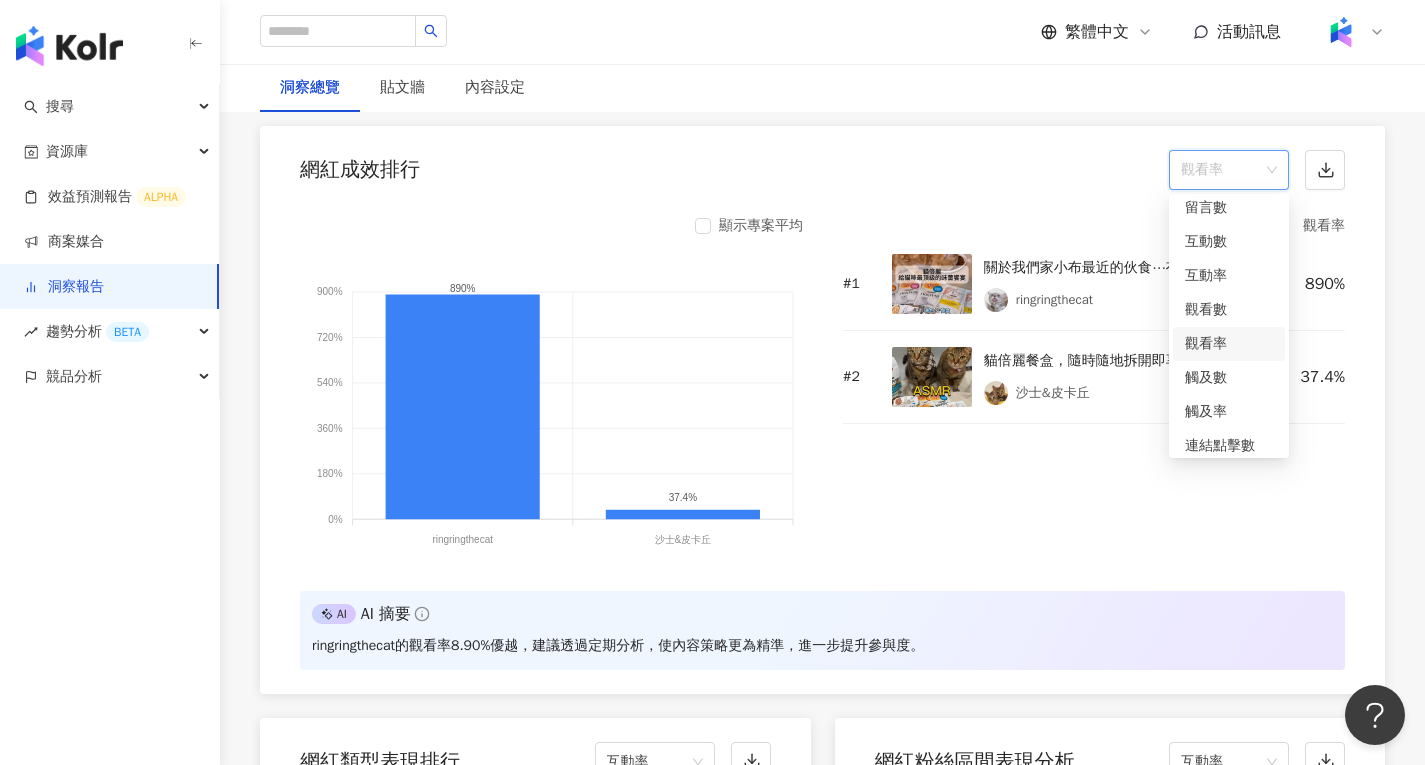 scroll, scrollTop: 84, scrollLeft: 0, axis: vertical 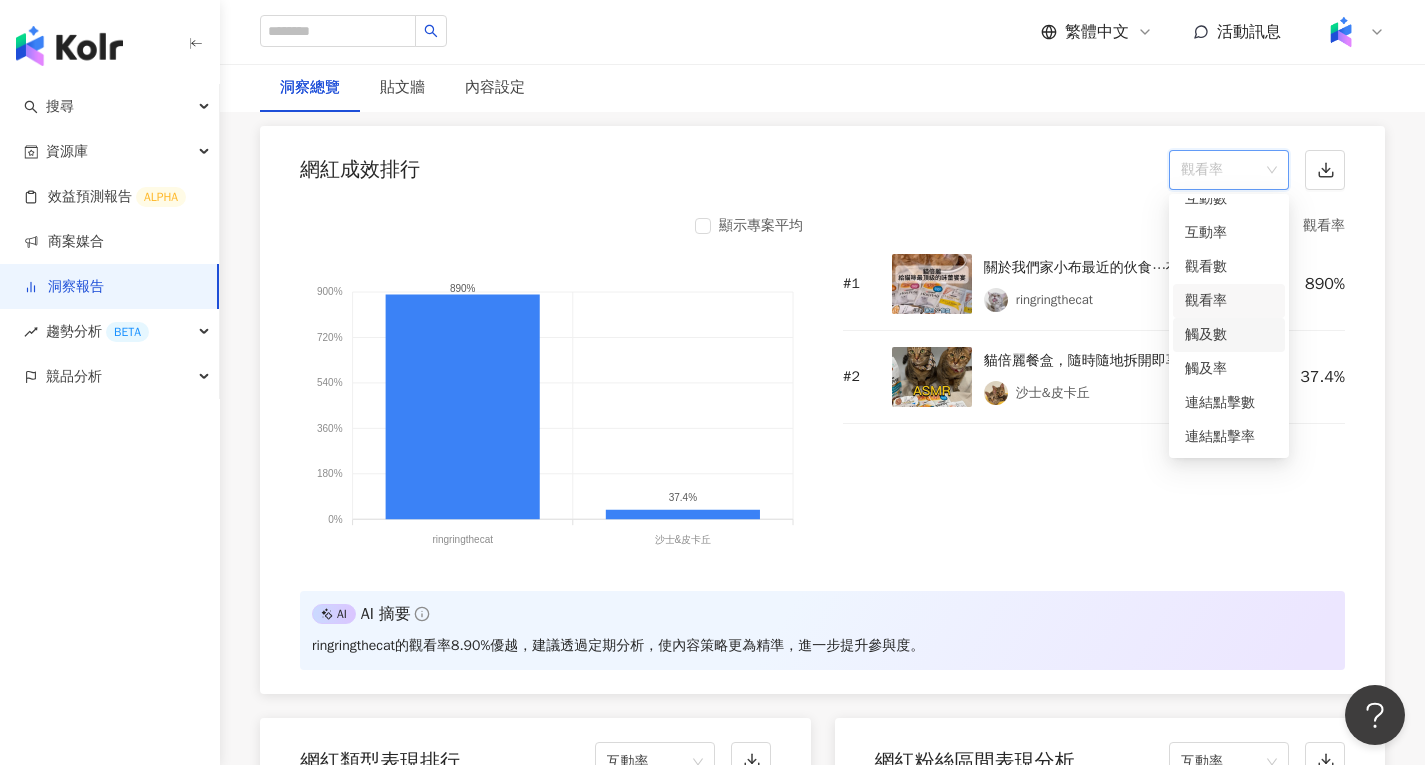 click on "觸及數" at bounding box center (1229, 335) 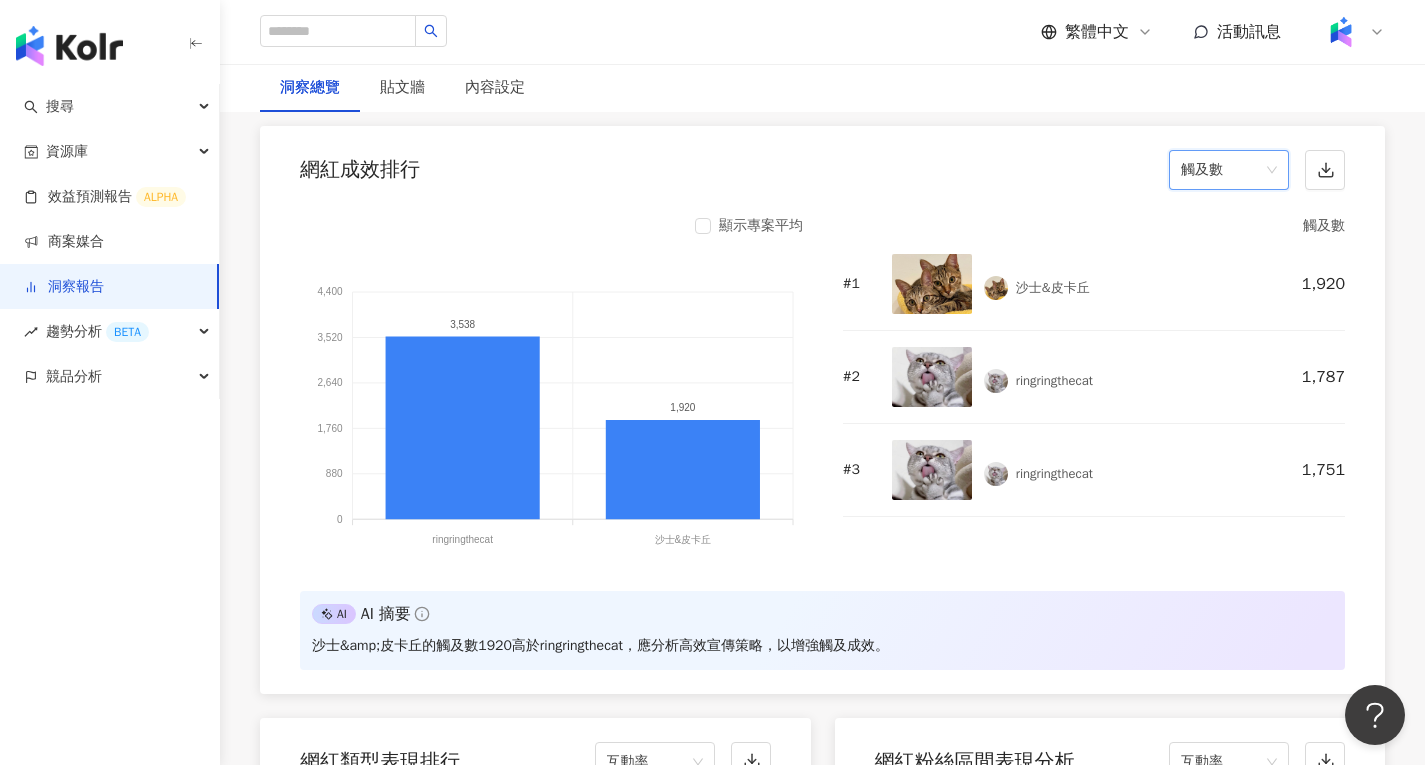 click on "觸及數" at bounding box center (1229, 170) 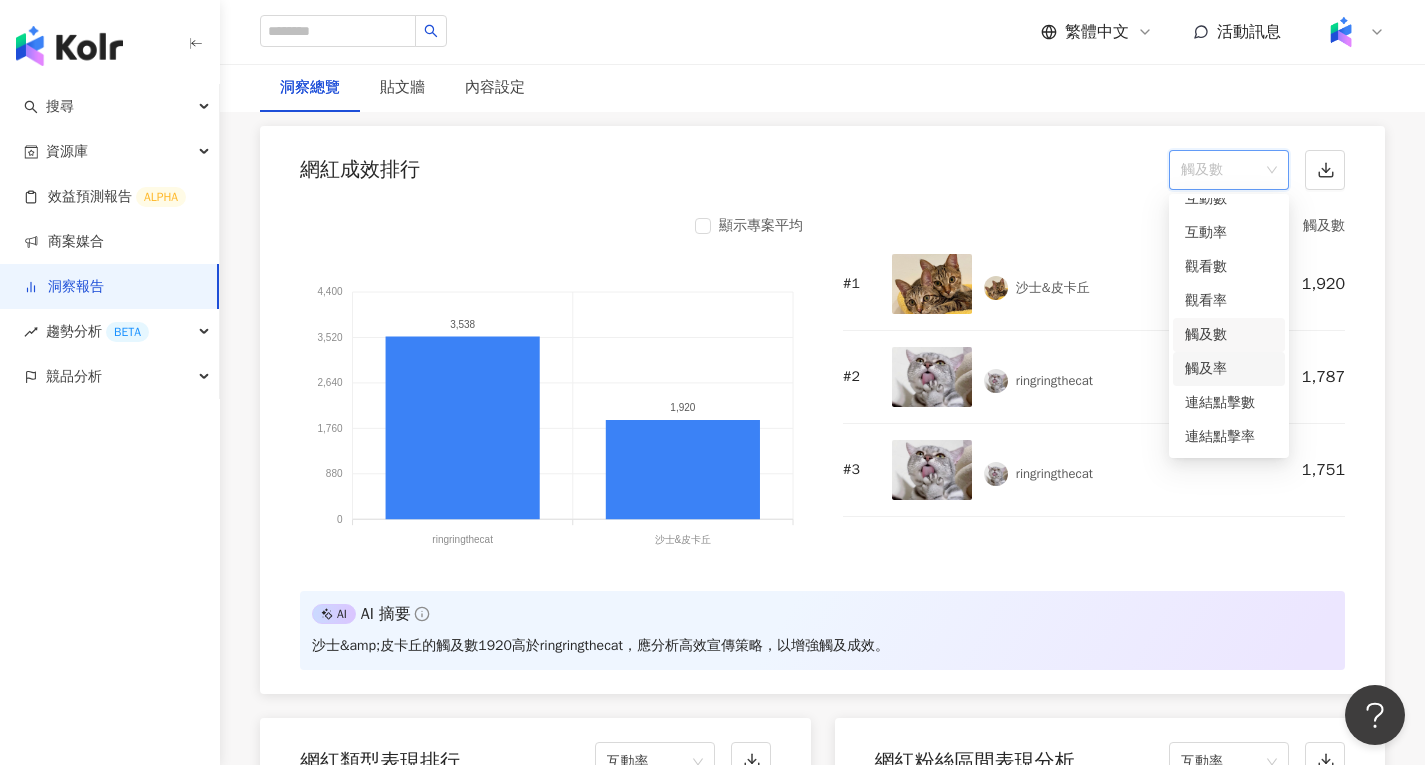 click on "觸及率" at bounding box center [1229, 369] 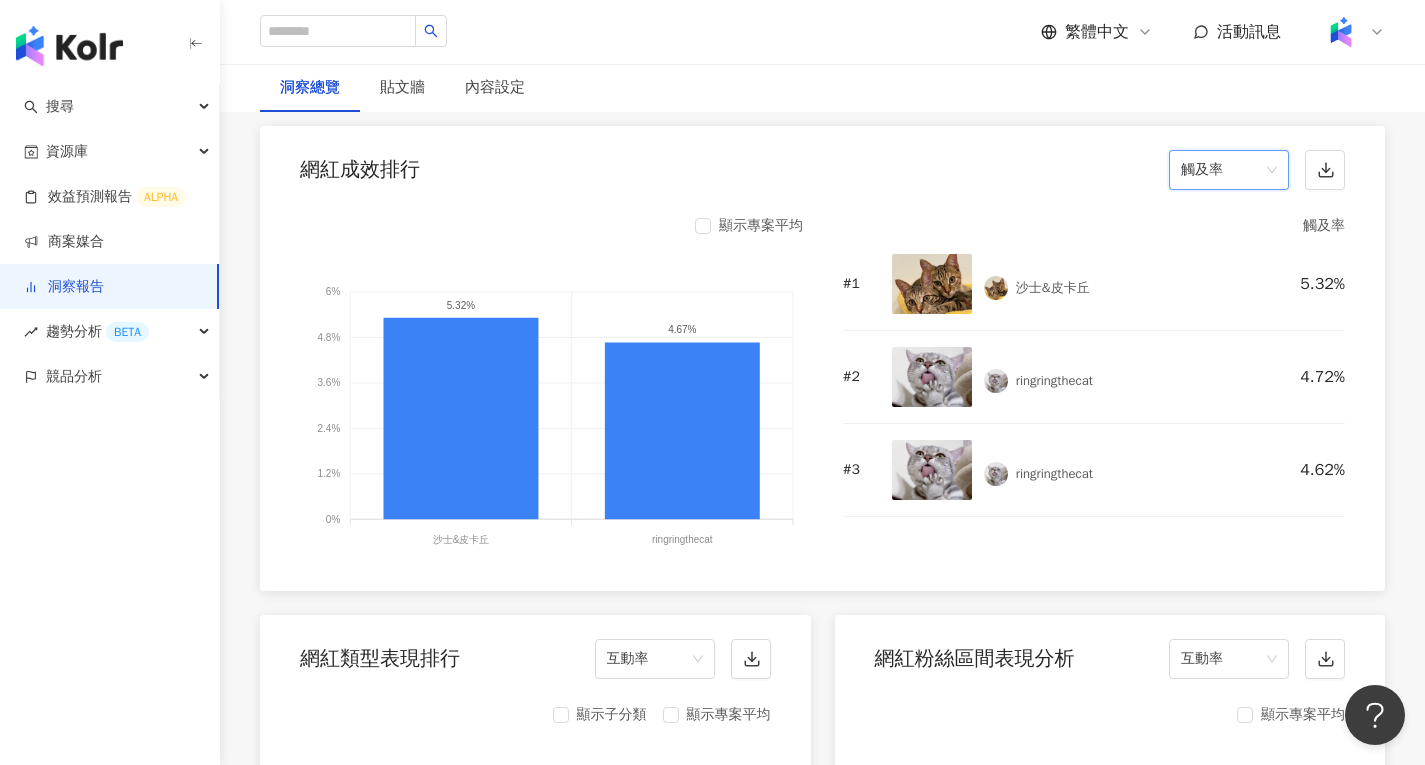 click on "觸及率" at bounding box center [1229, 170] 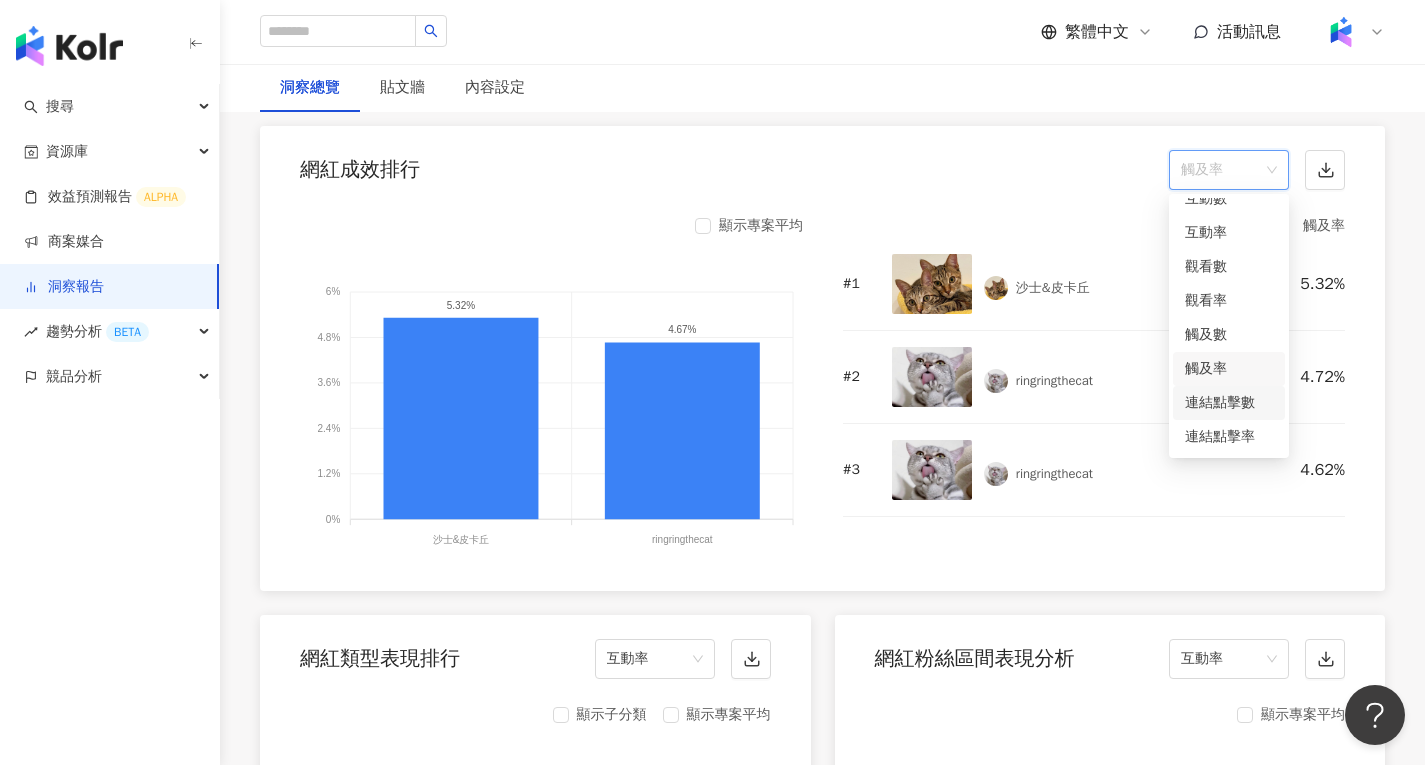 scroll, scrollTop: 1688, scrollLeft: 0, axis: vertical 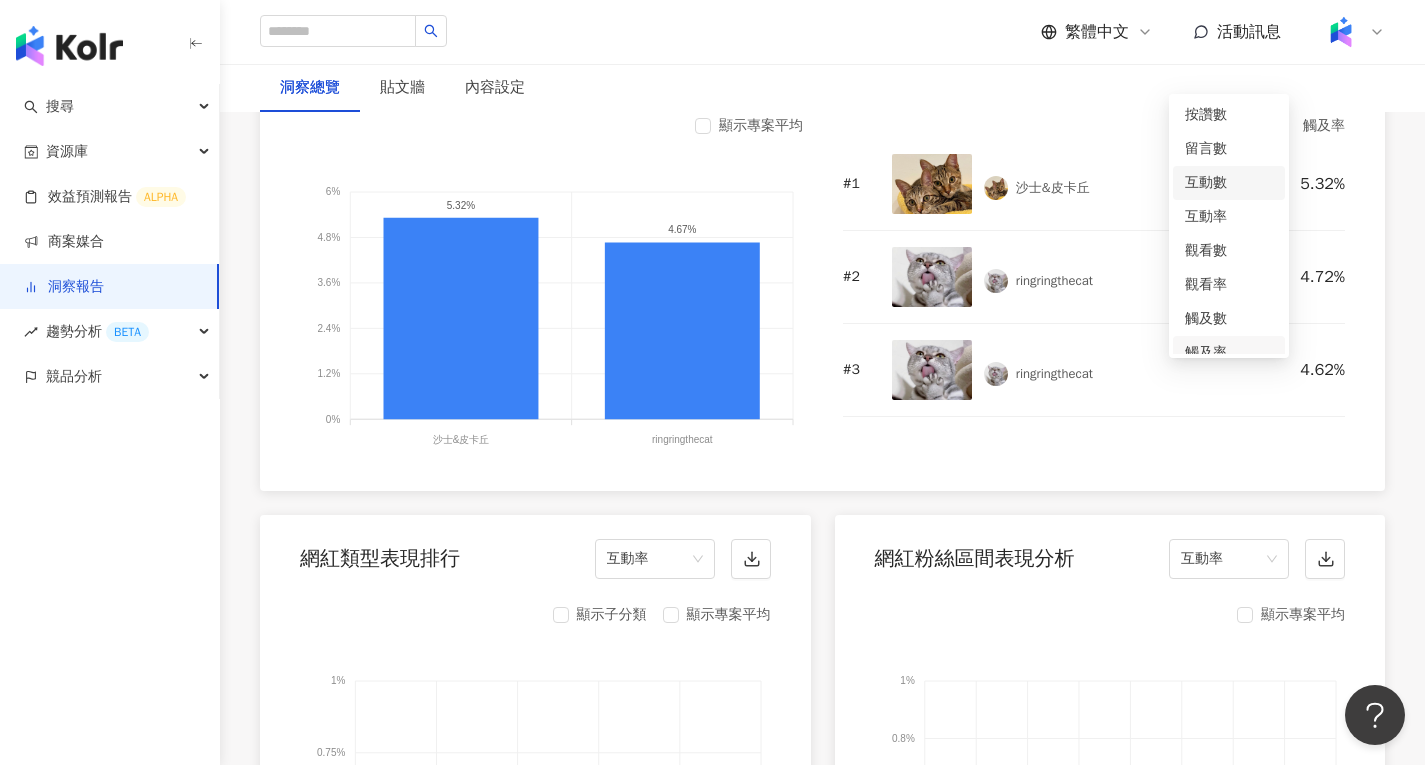 click on "互動數" at bounding box center (1229, 183) 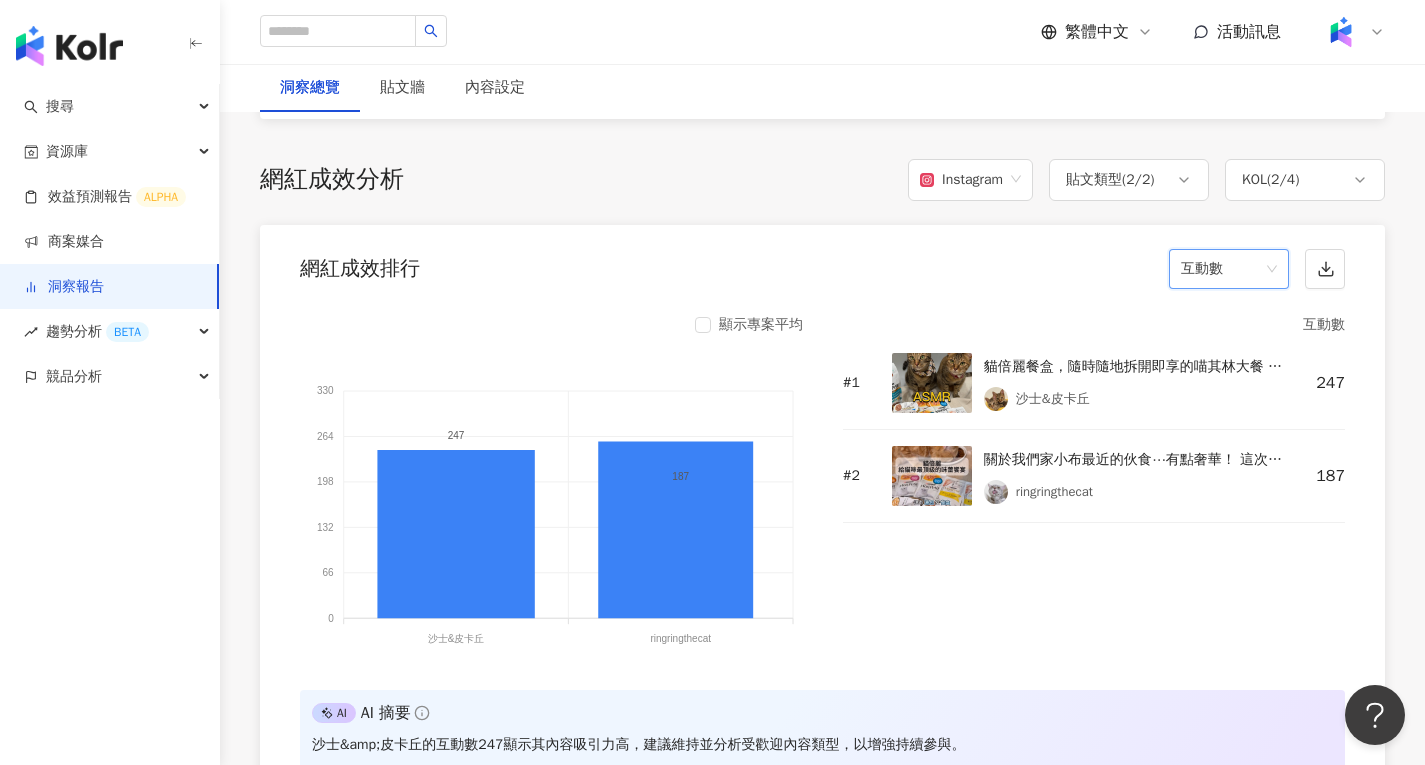 scroll, scrollTop: 1488, scrollLeft: 0, axis: vertical 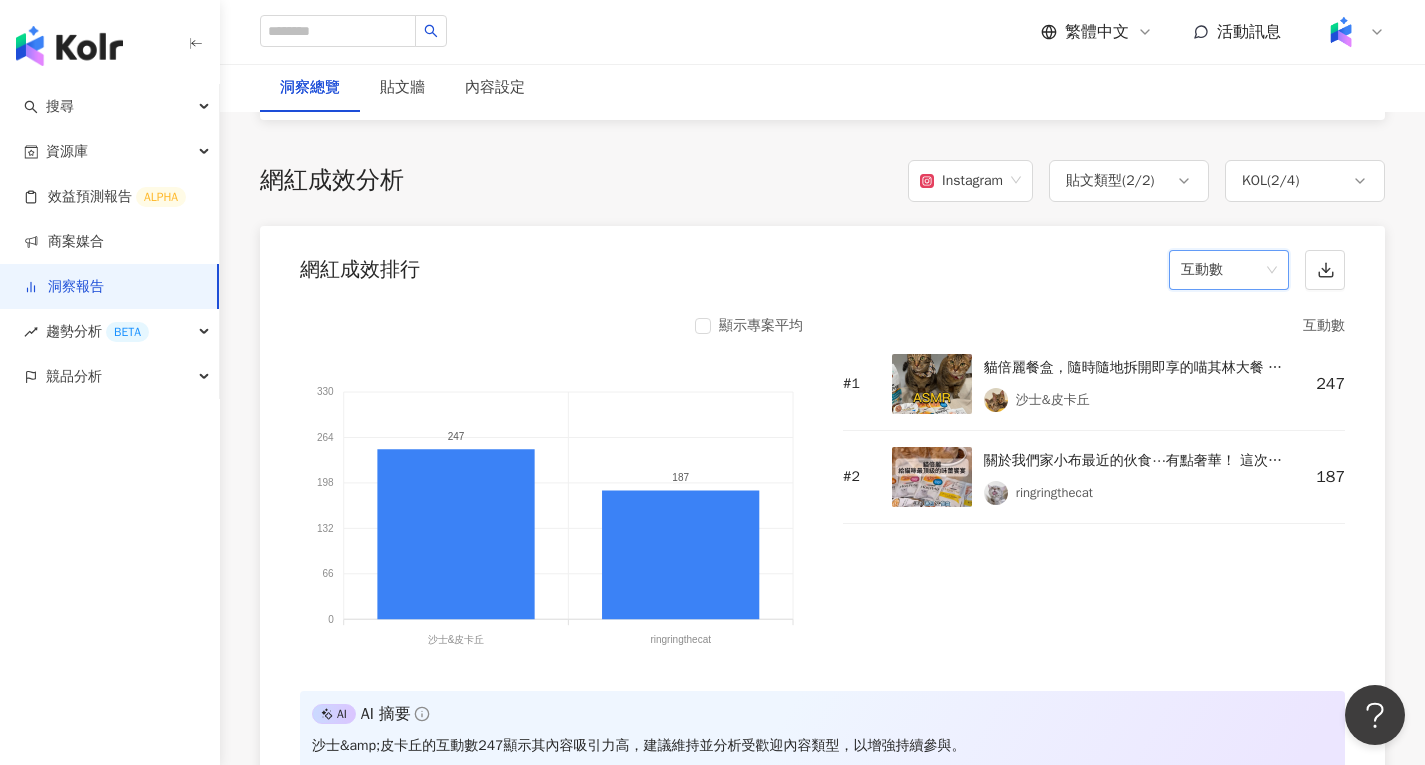 click on "互動數" at bounding box center [1229, 270] 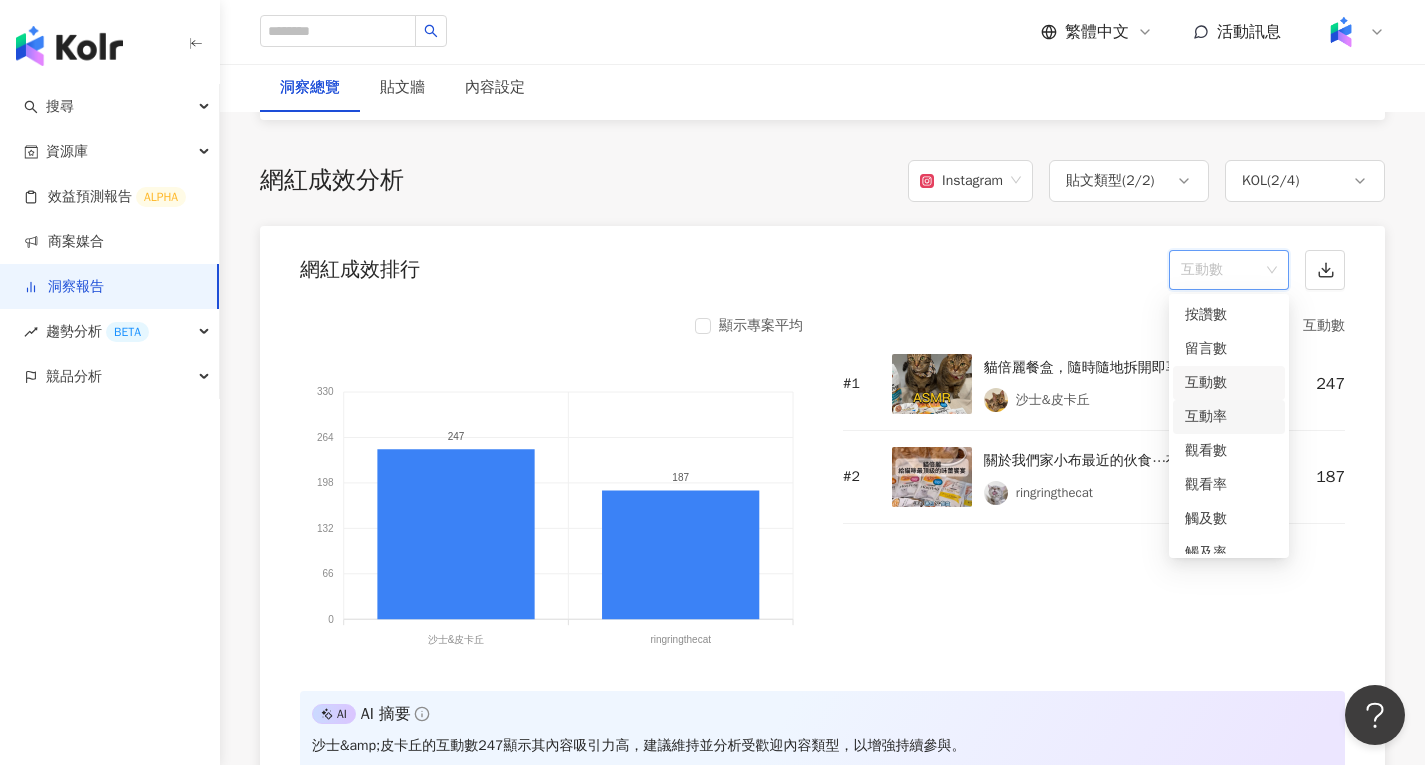 click on "互動率" at bounding box center [1229, 417] 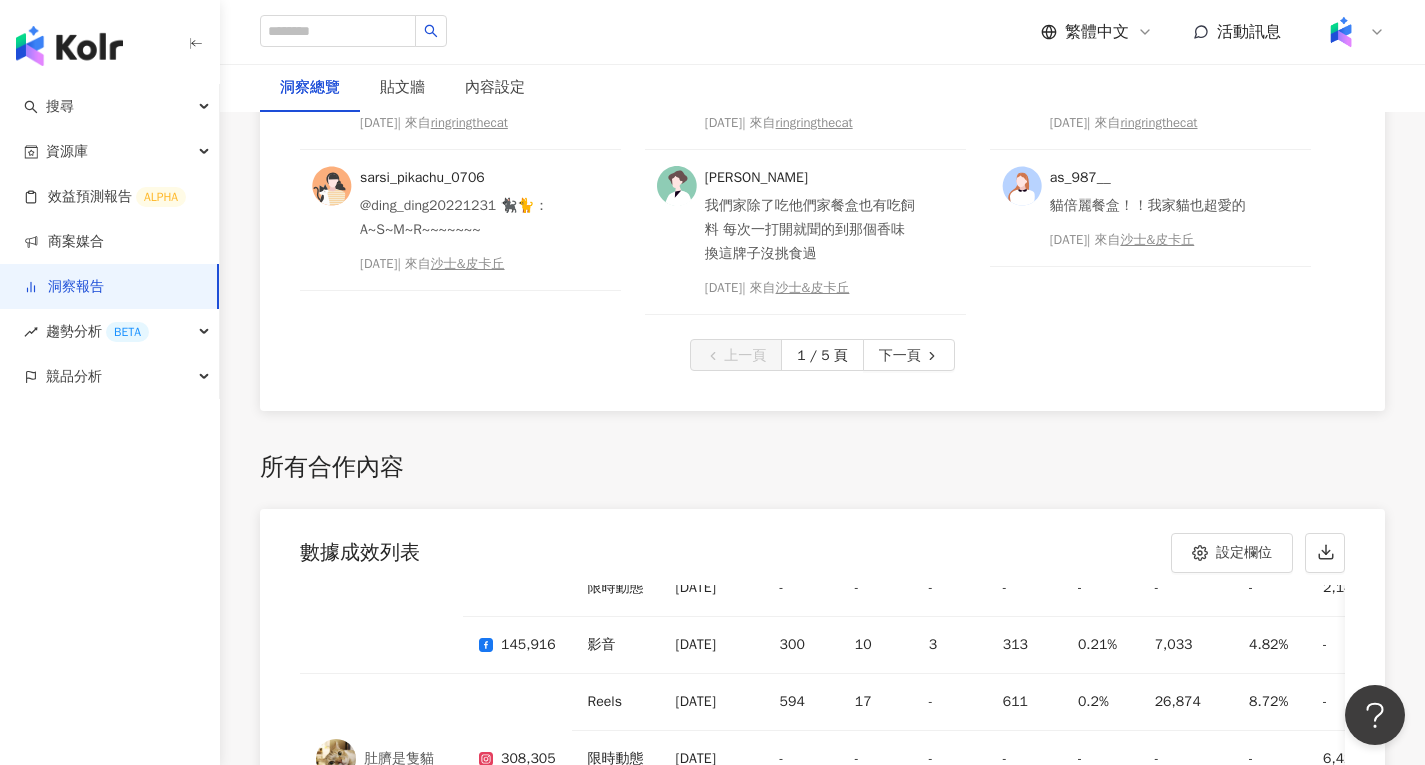 scroll, scrollTop: 6075, scrollLeft: 0, axis: vertical 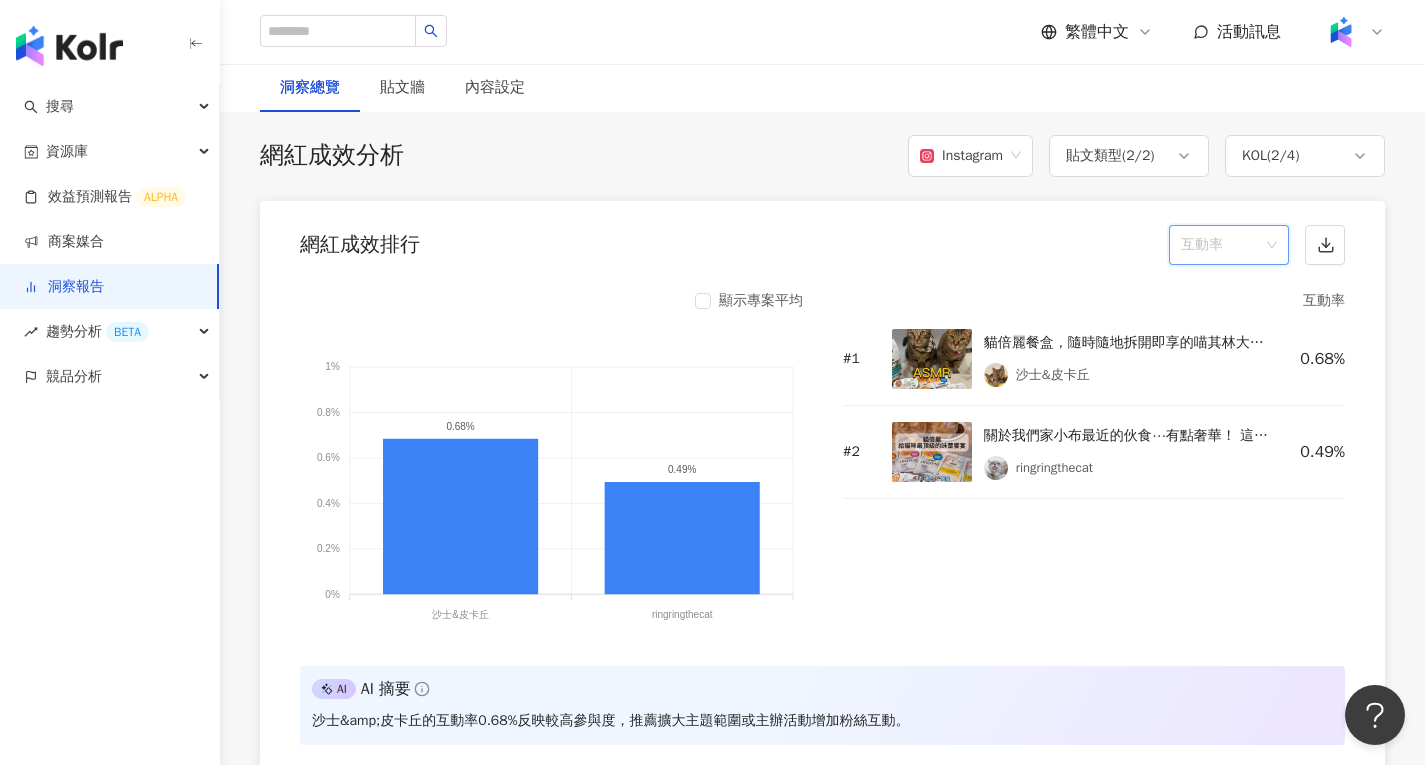 click on "互動率" at bounding box center [1229, 245] 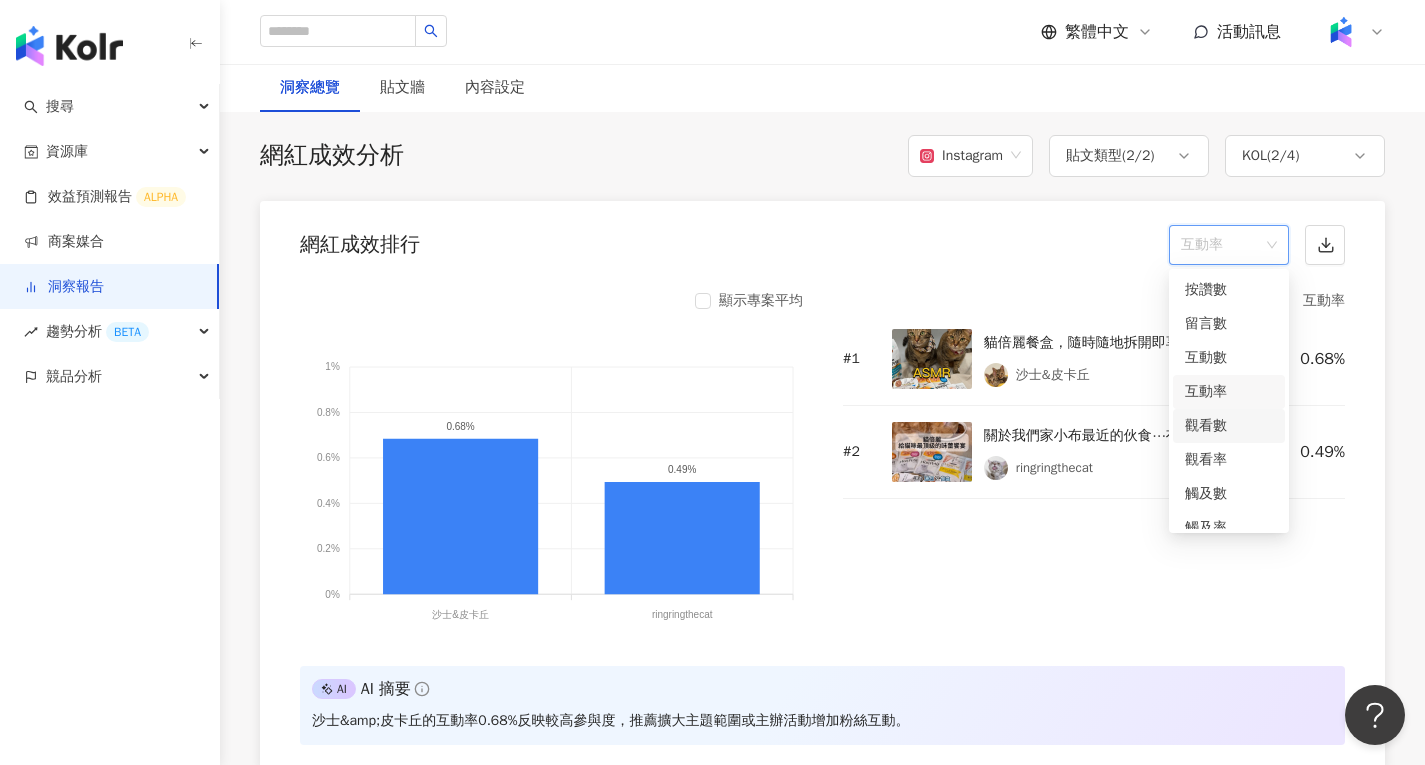 click on "觀看數" at bounding box center [1229, 426] 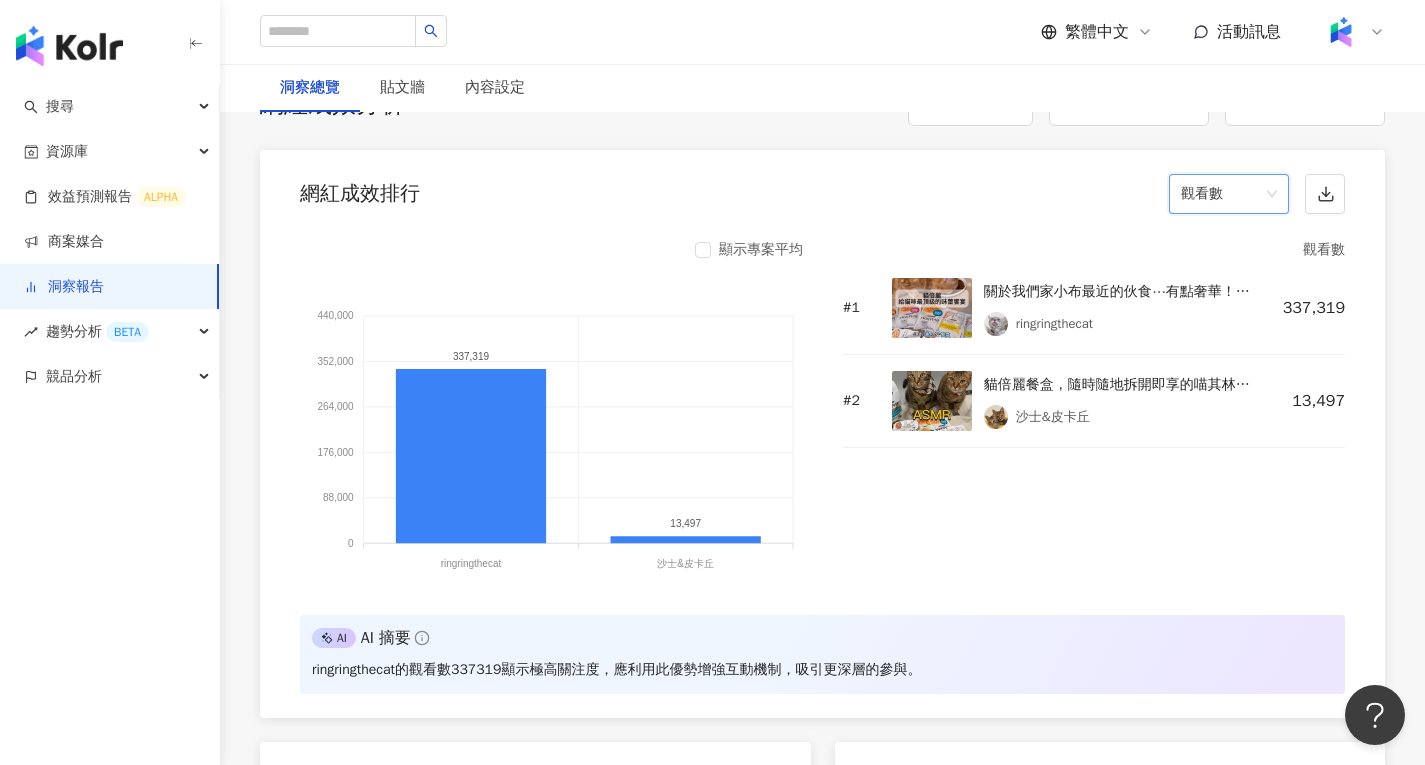 scroll, scrollTop: 1613, scrollLeft: 0, axis: vertical 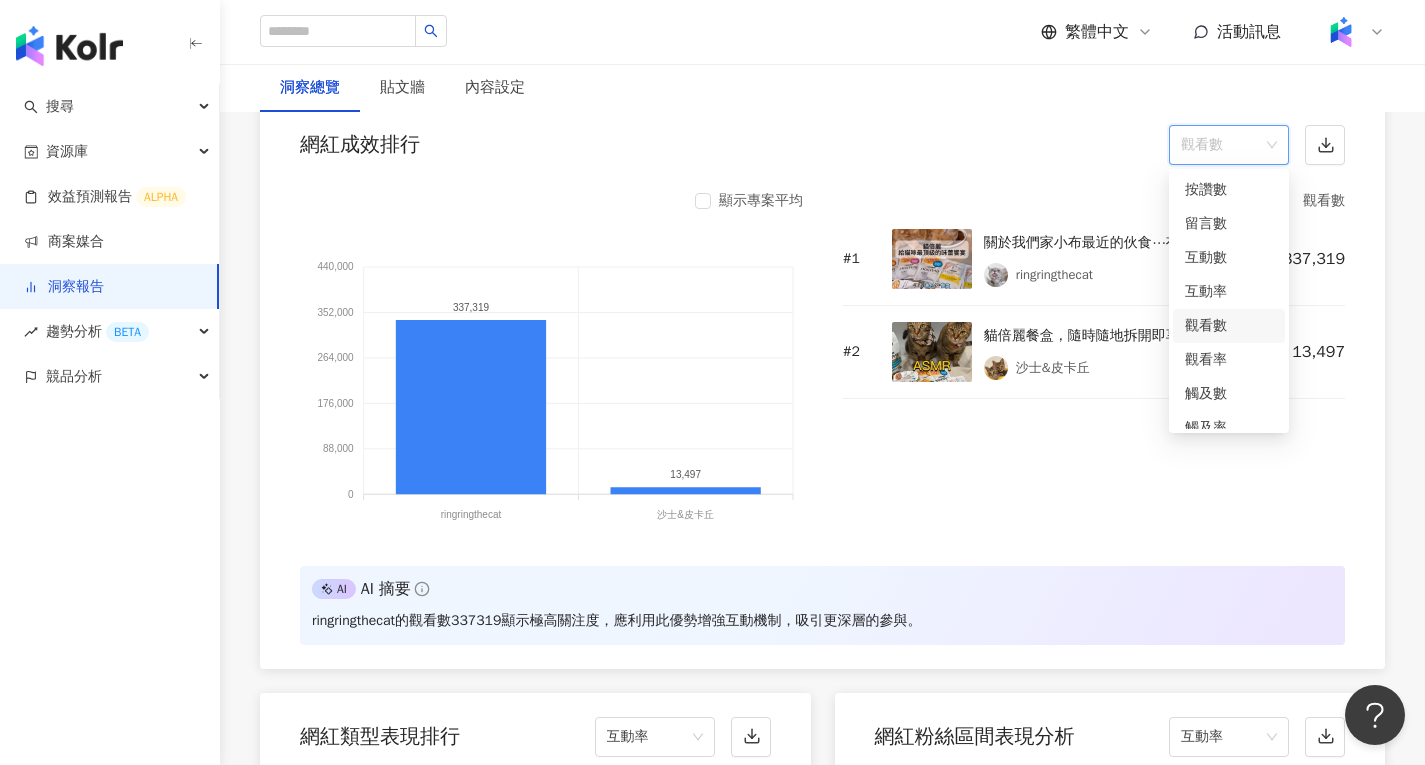 click on "觀看數" at bounding box center (1229, 145) 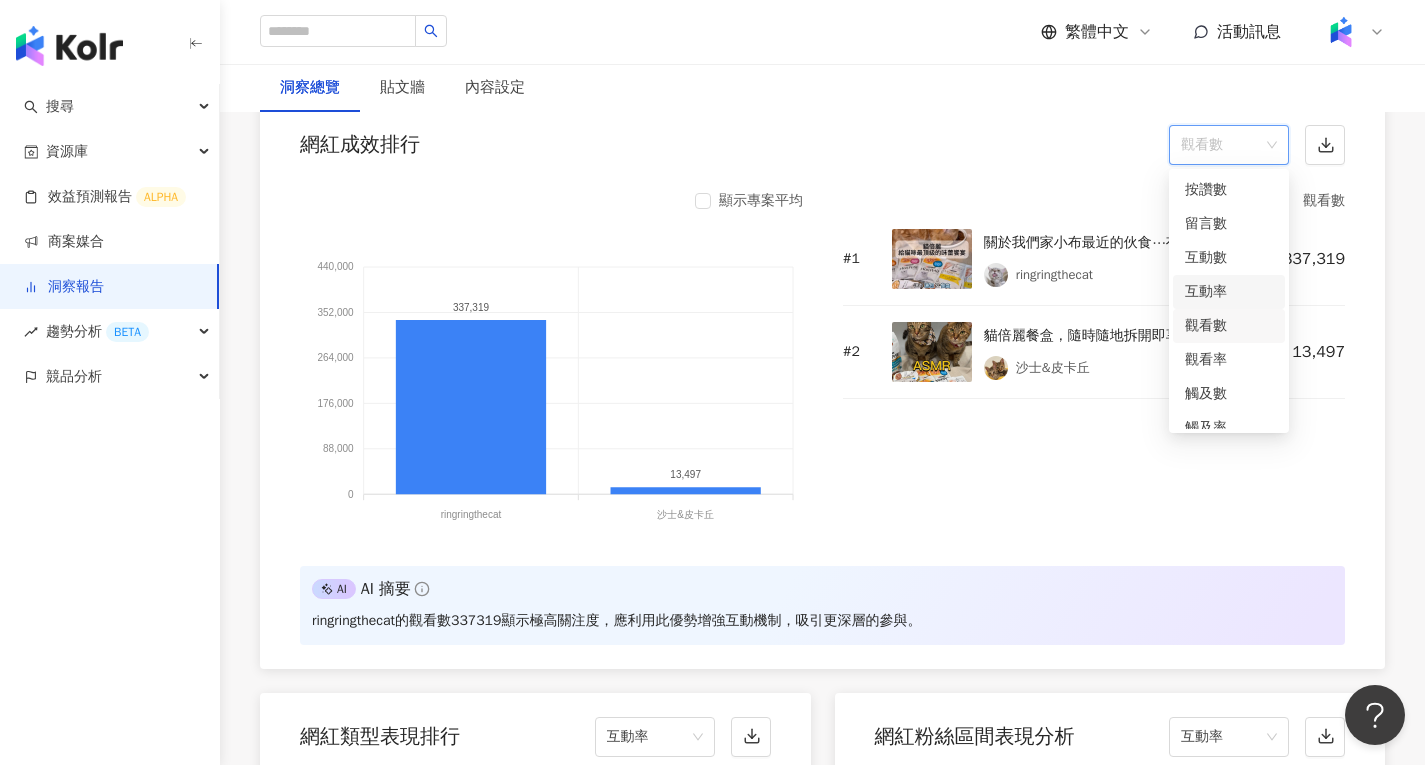 click on "互動率" at bounding box center [1229, 292] 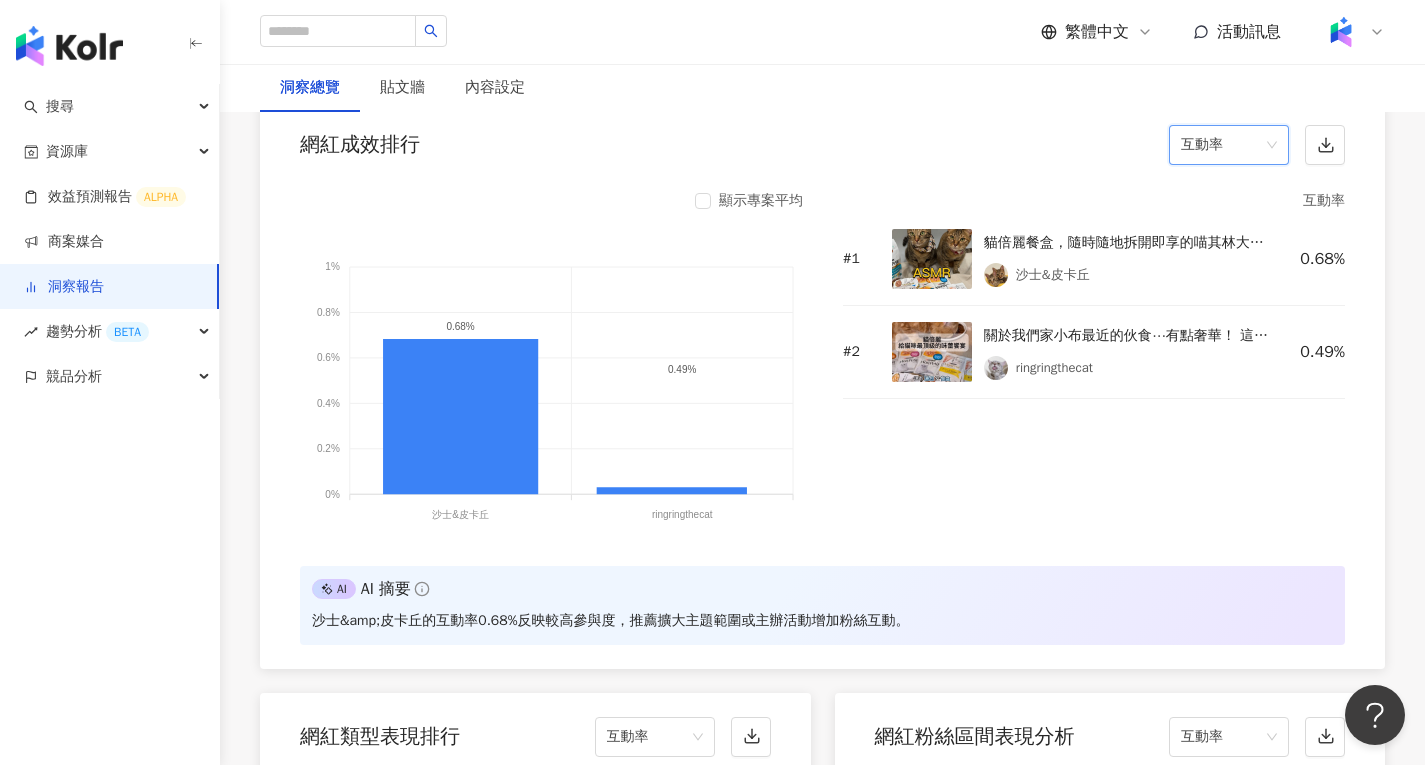 click on "互動率" at bounding box center (1229, 145) 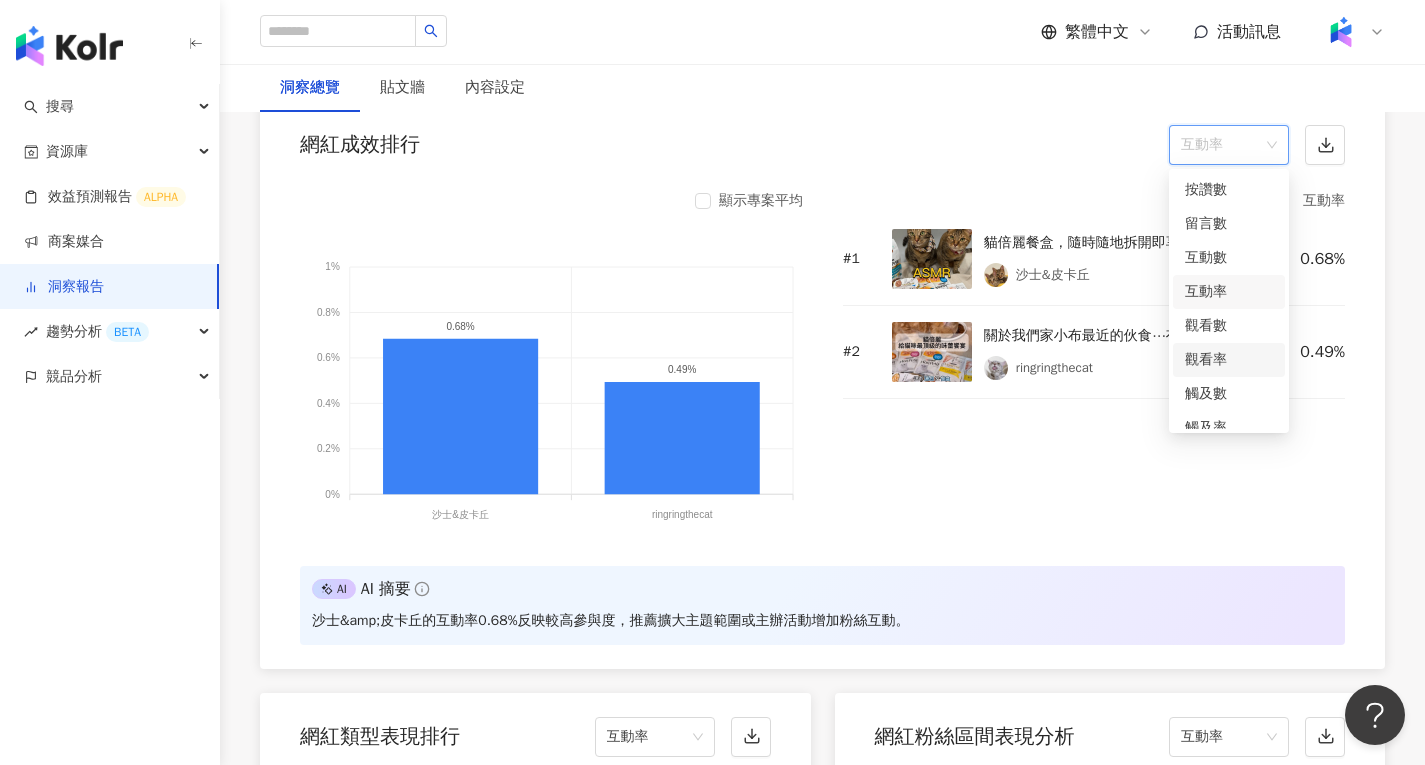 click on "觀看率" at bounding box center (1229, 360) 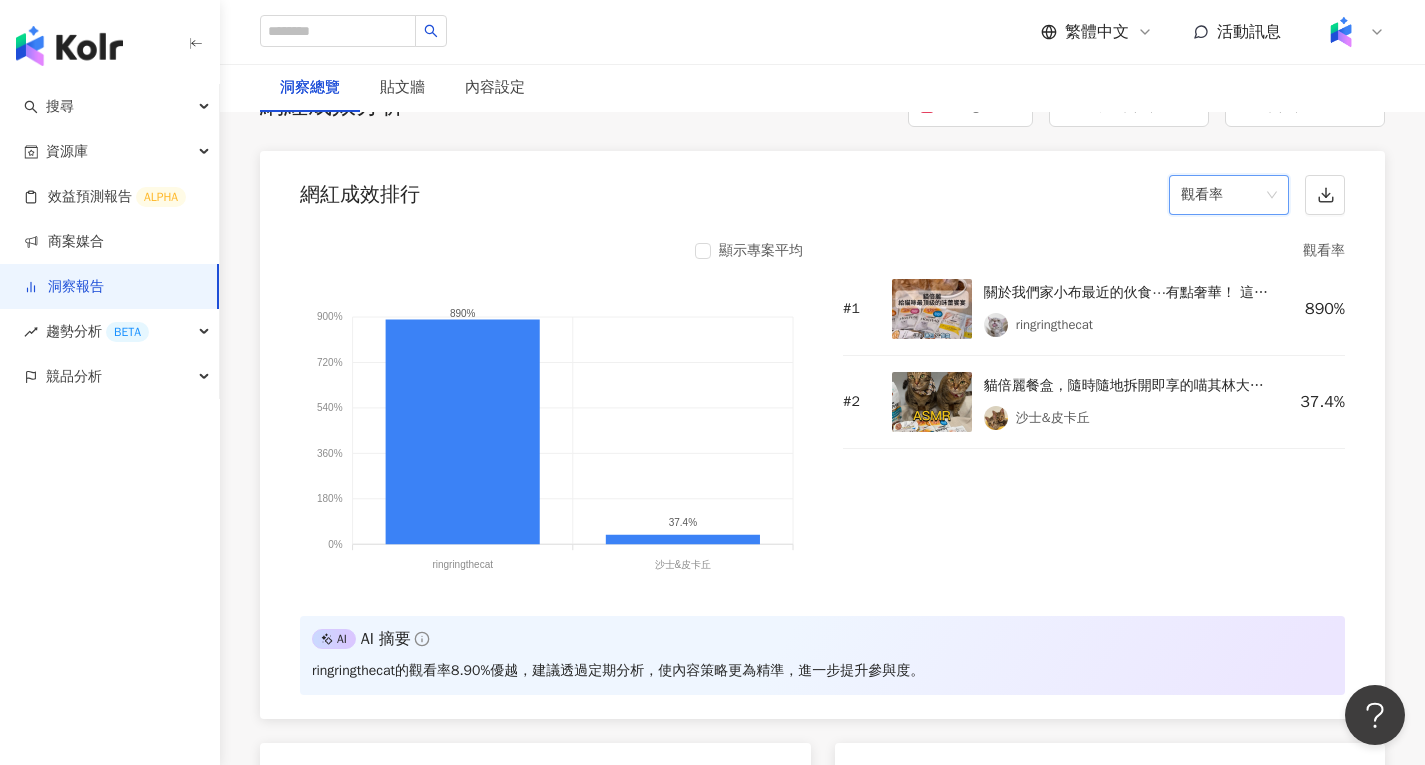 scroll, scrollTop: 1513, scrollLeft: 0, axis: vertical 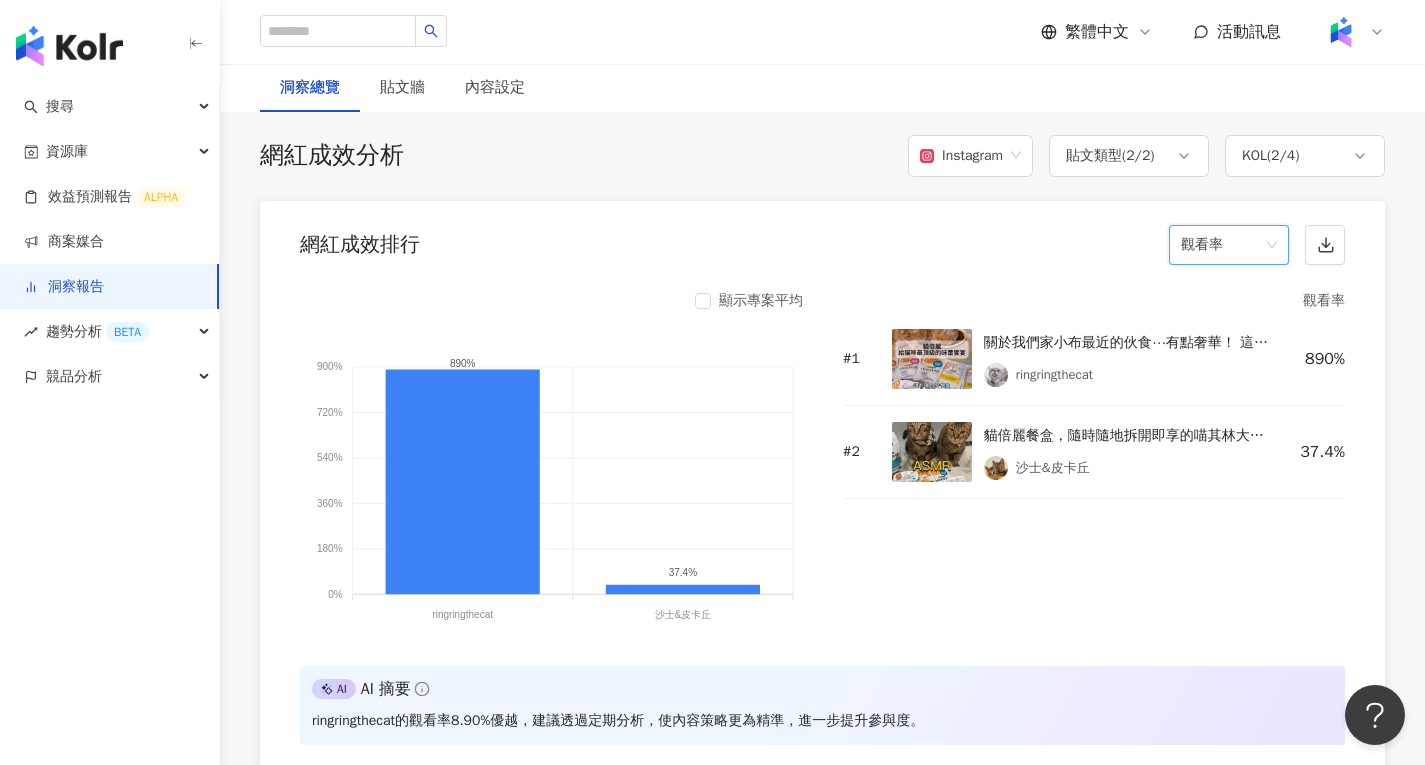 click on "KOL  ( 2 / 4 )" at bounding box center (1270, 156) 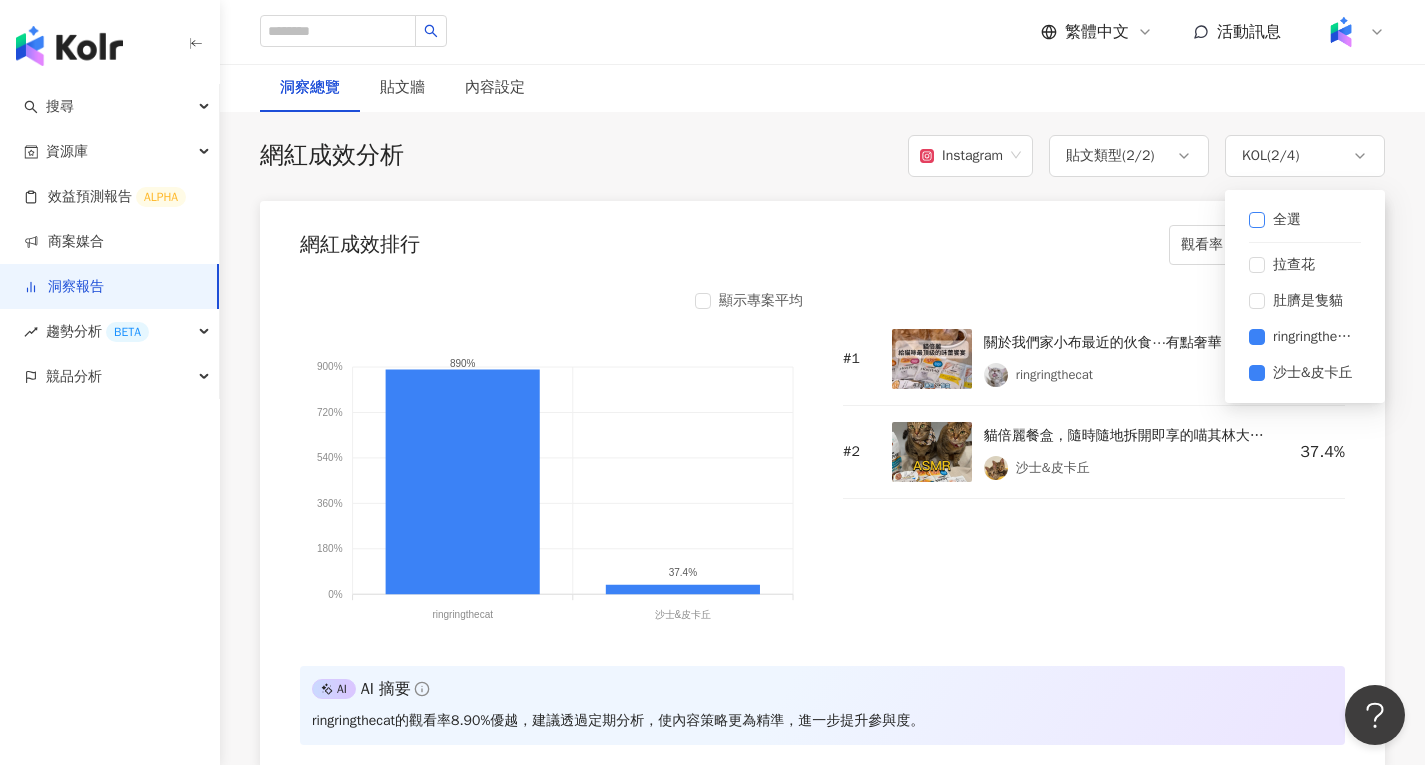 click on "全選" at bounding box center [1287, 220] 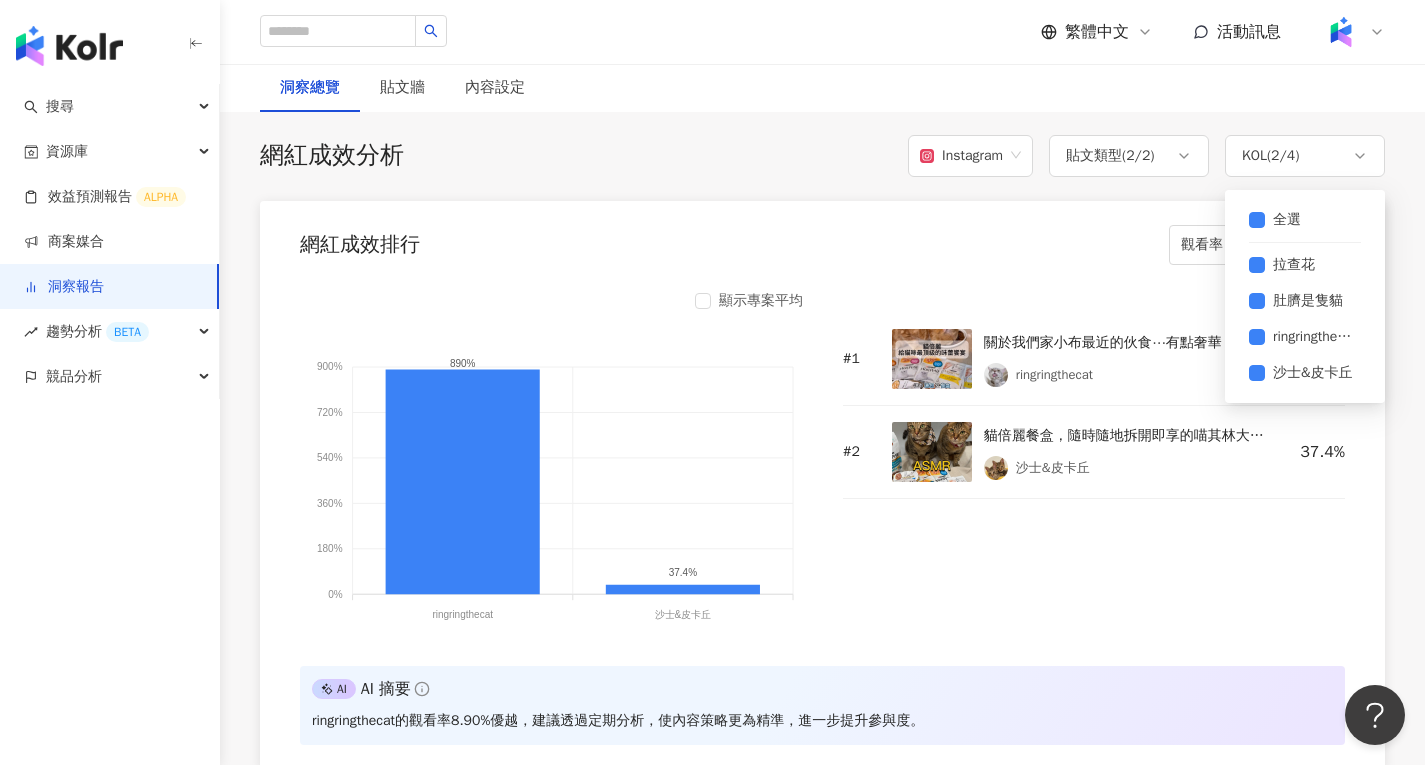 click on "網紅成效排行 觀看率" at bounding box center (822, 239) 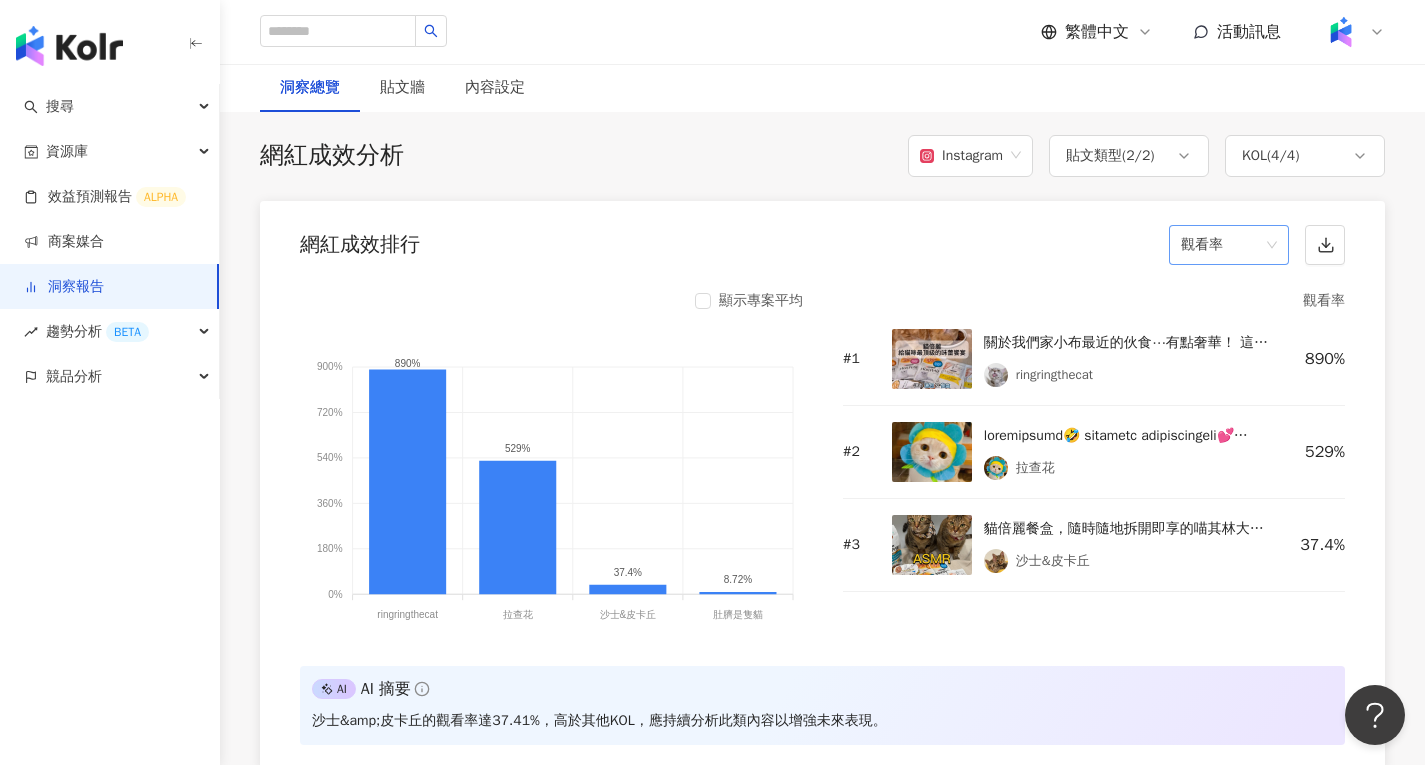 click on "觀看率" at bounding box center (1229, 245) 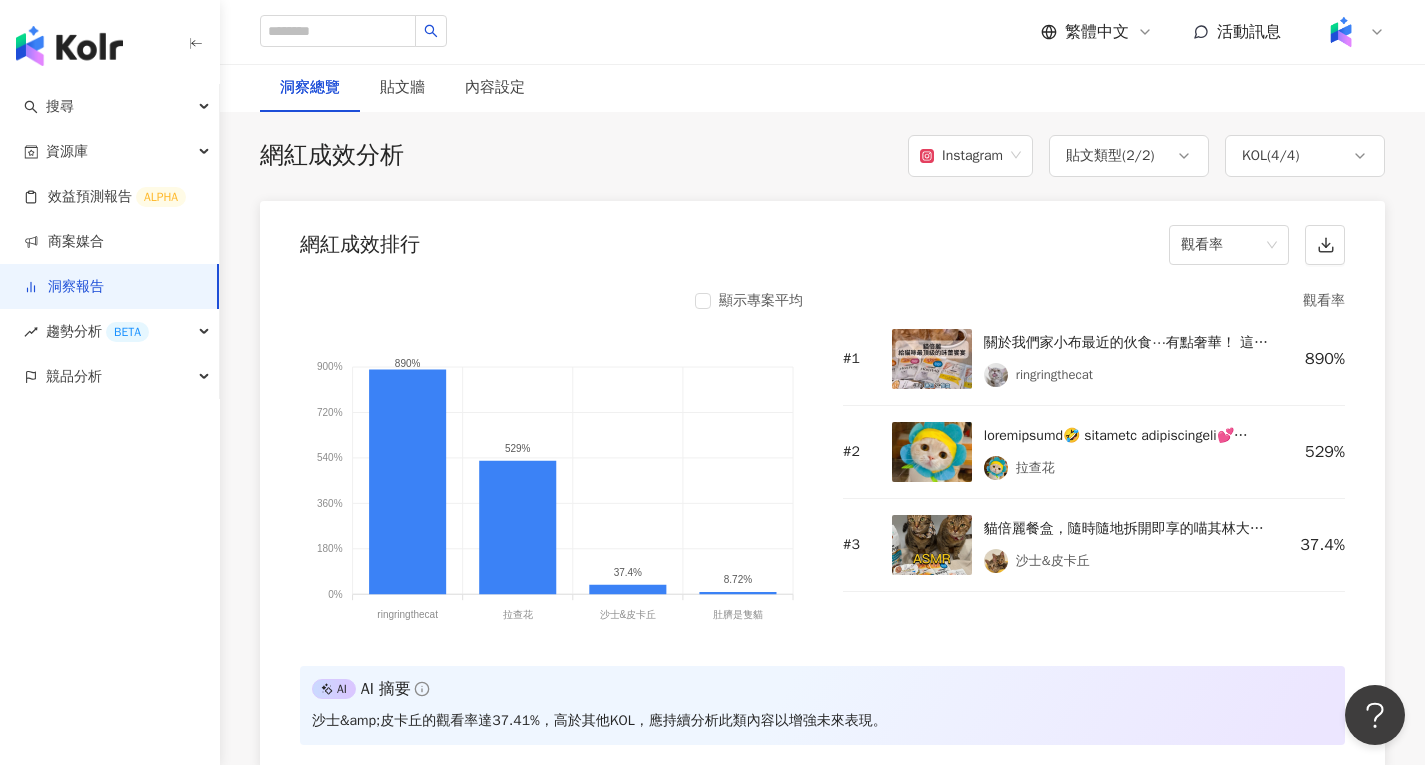 click on "網紅成效排行 觀看率" at bounding box center (822, 239) 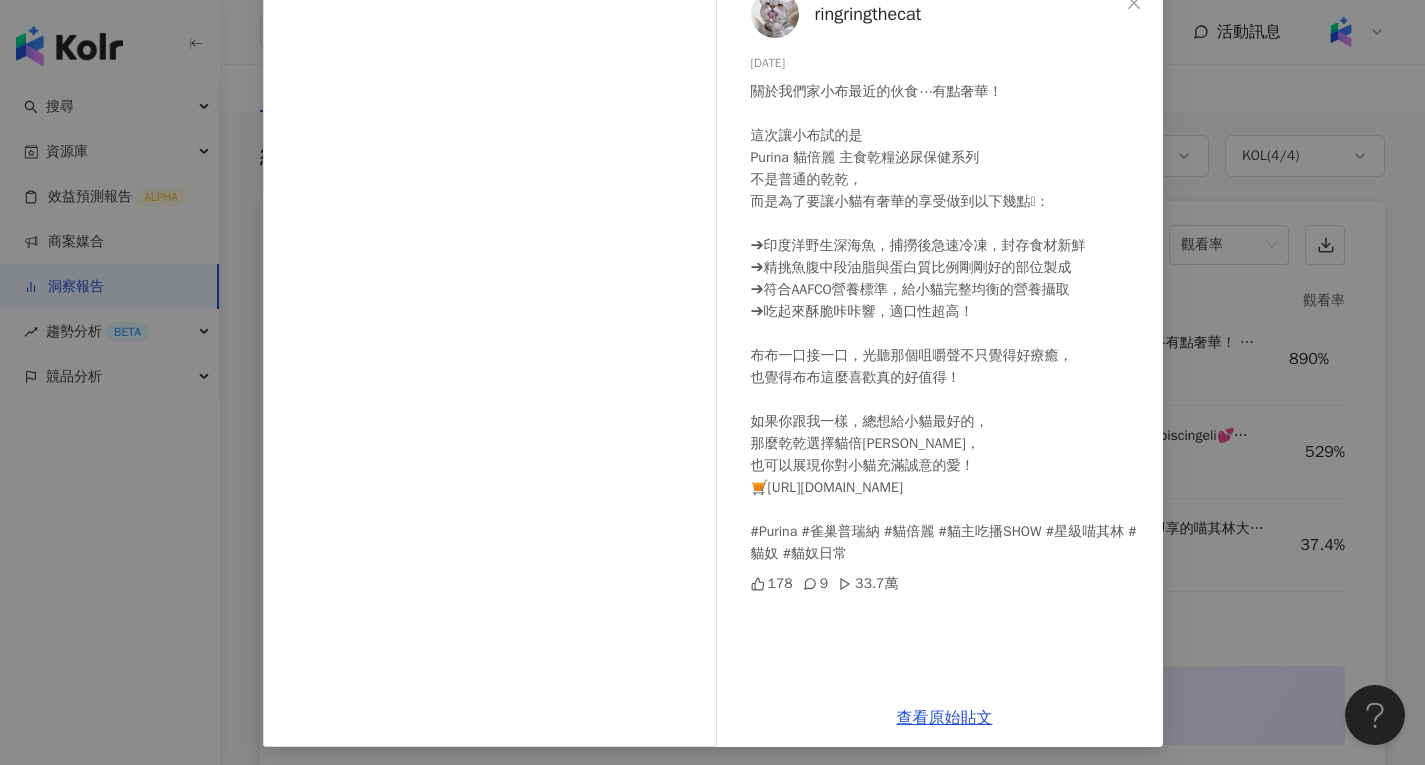 scroll, scrollTop: 132, scrollLeft: 0, axis: vertical 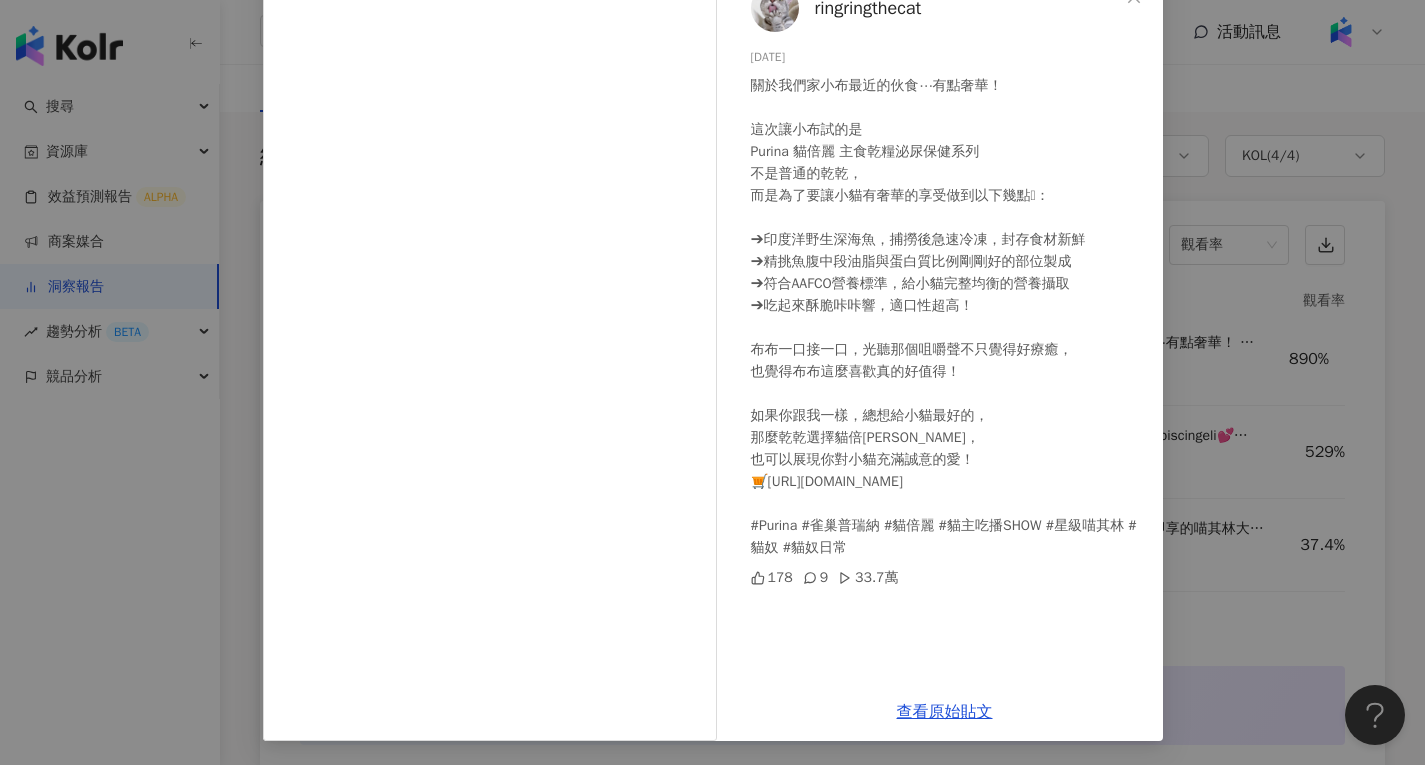 click on "ringringthecat 2025/6/7 關於我們家小布最近的伙食⋯有點奢華！
這次讓小布試的是
Purina 貓倍麗 主食乾糧泌尿保健系列
不是普通的乾乾，
而是為了要讓小貓有奢華的享受做到以下幾點🥹：
➔印度洋野生深海魚，捕撈後急速冷凍，封存食材新鮮
➔精挑魚腹中段油脂與蛋白質比例剛剛好的部位製成
➔符合AAFCO營養標準，給小貓完整均衡的營養攝取
➔吃起來酥脆咔咔響，適口性超高！
布布一口接一口，光聽那個咀嚼聲不只覺得好療癒，
也覺得布布這麼喜歡真的好值得！
如果你跟我一樣，總想給小貓最好的，
那麼乾乾選擇貓倍麗，
也可以展現你對小貓充滿誠意的愛！
🛒https://petpetgo.com/category/monpetit
#Purina #雀巢普瑞納 #貓倍麗 #貓主吃播SHOW #星級喵其林 #貓奴 #貓奴日常 178 9 33.7萬 查看原始貼文" at bounding box center (712, 382) 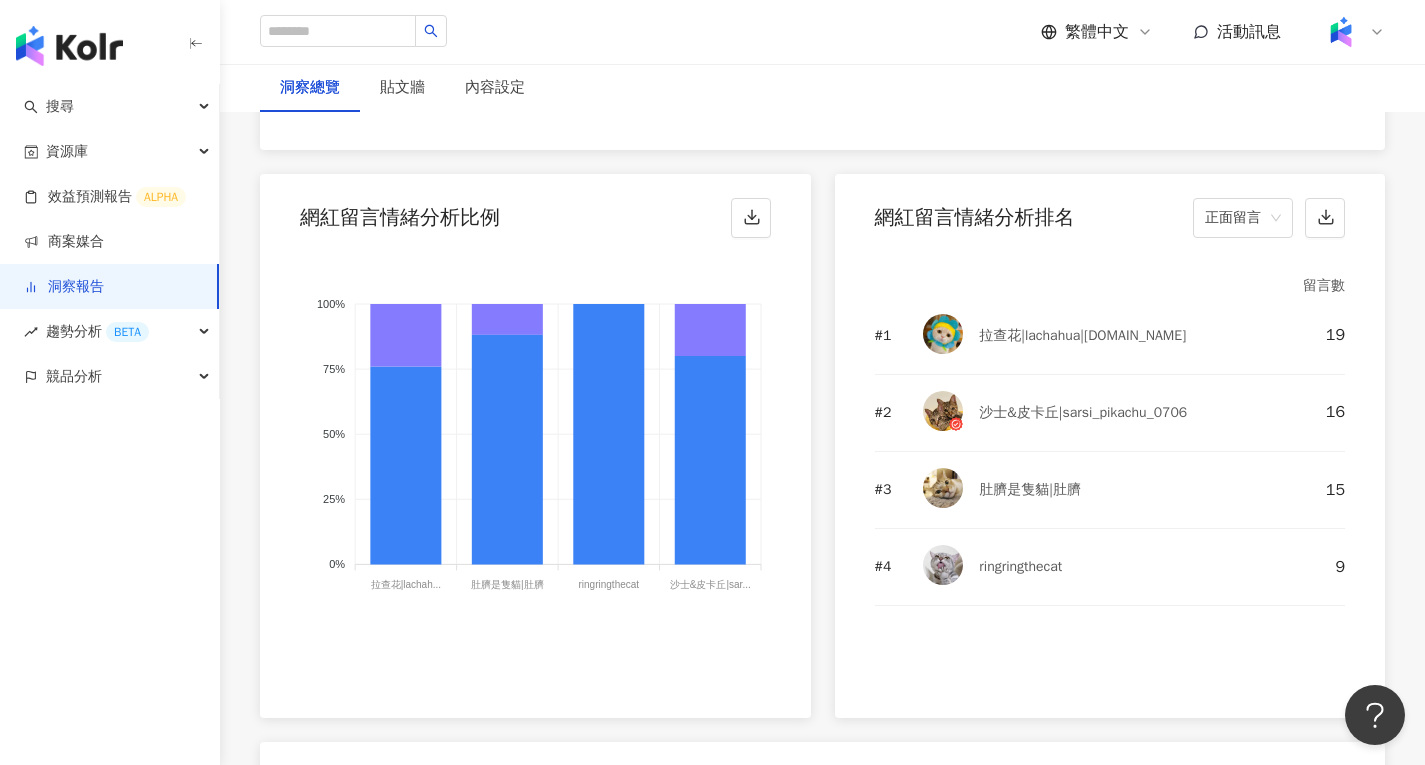 scroll, scrollTop: 3813, scrollLeft: 0, axis: vertical 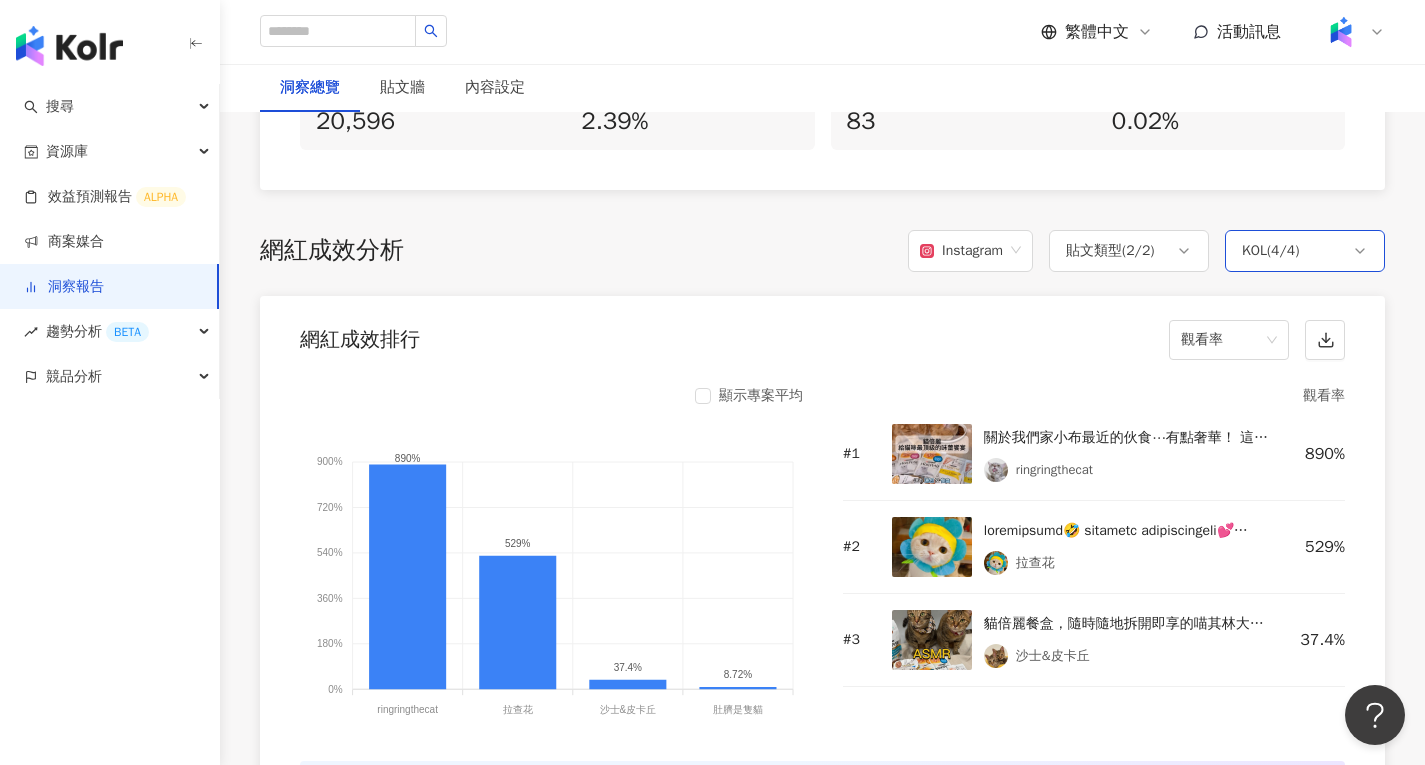 click on "KOL  ( 4 / 4 )" at bounding box center (1270, 251) 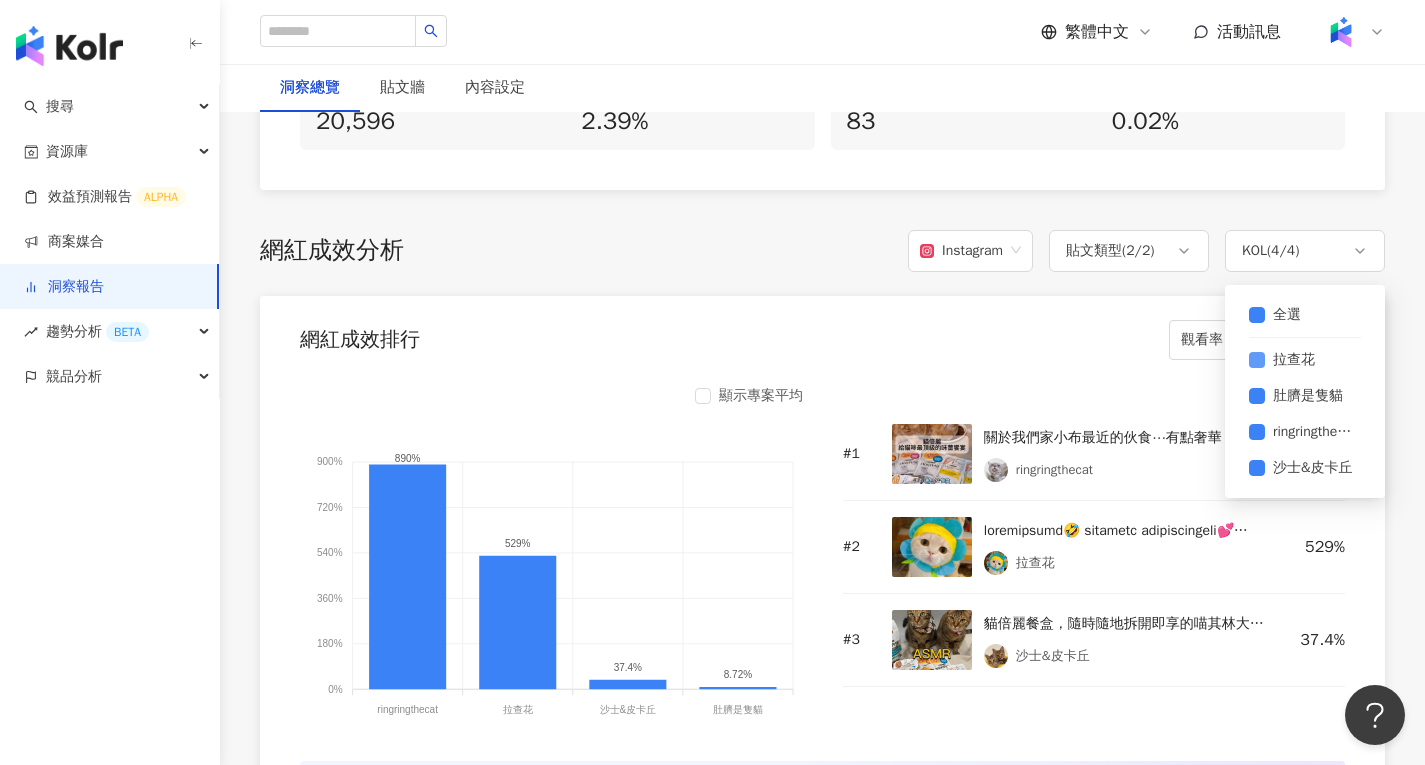 click on "拉查花" at bounding box center (1294, 360) 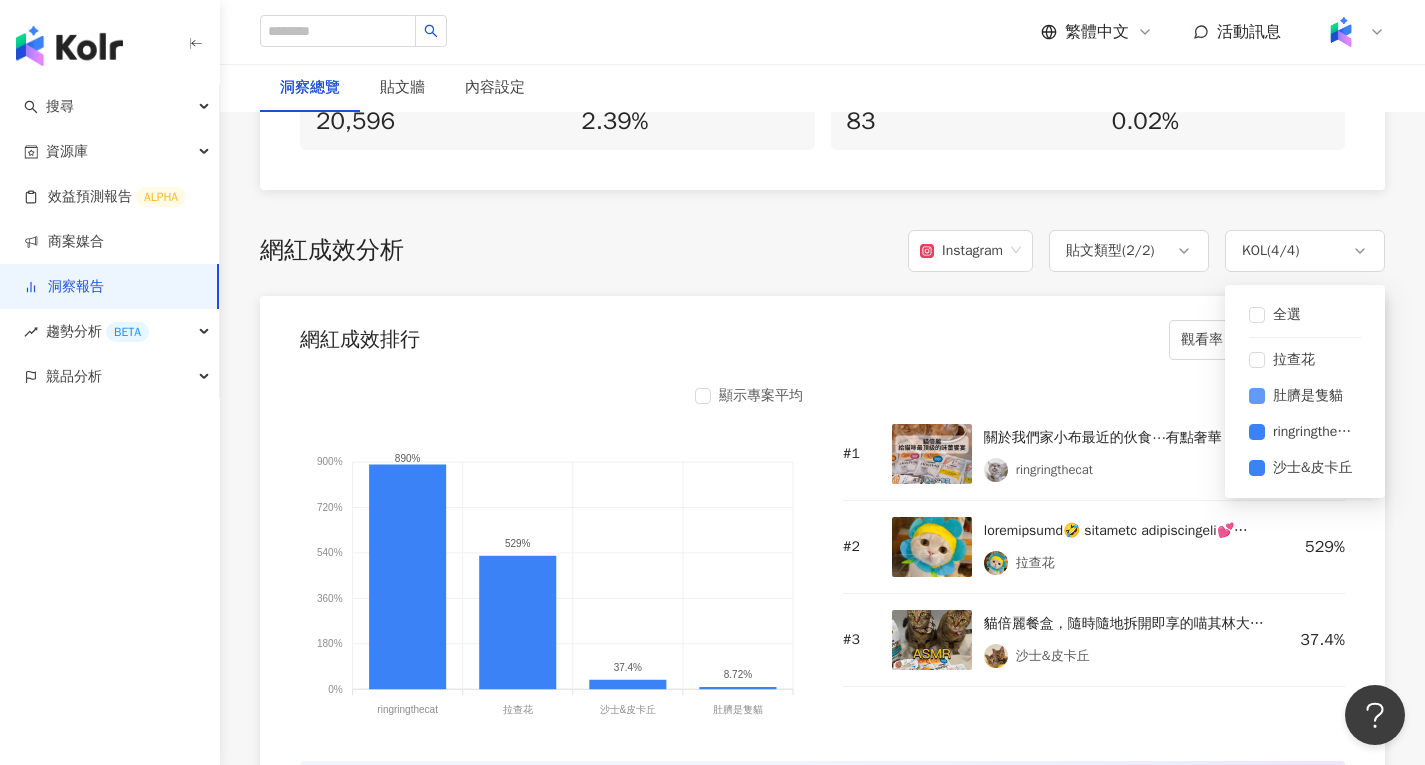 click on "肚臍是隻貓" at bounding box center [1308, 396] 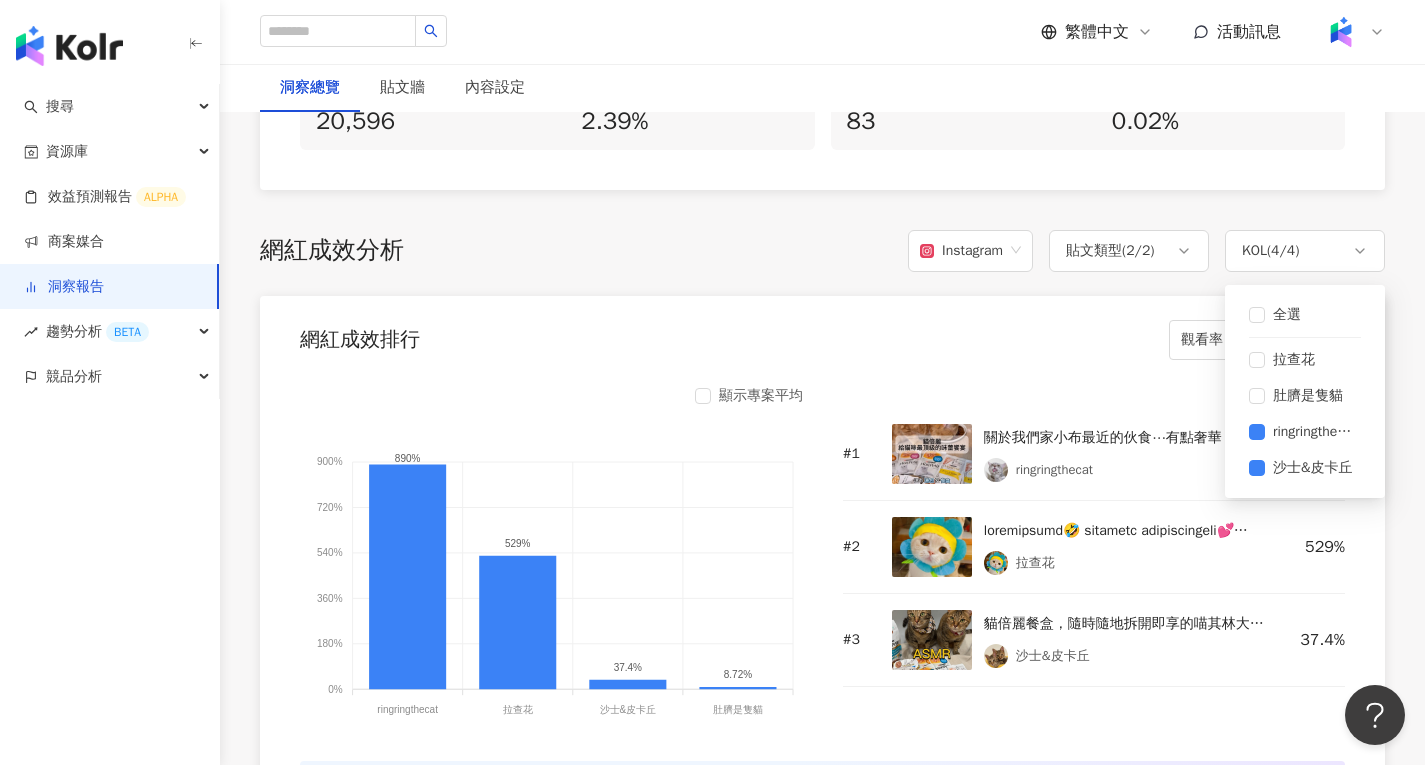 click on "網紅成效排行 觀看率" at bounding box center [822, 334] 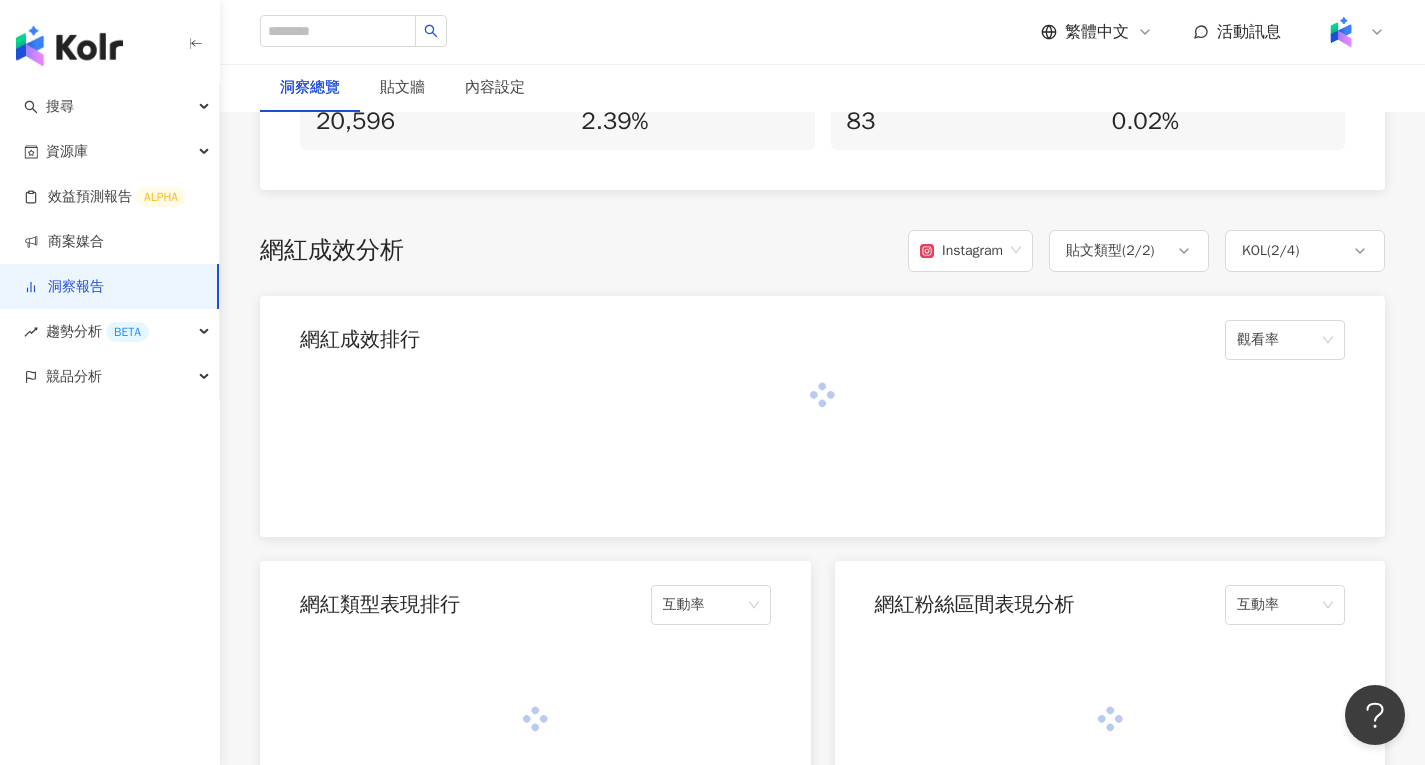 click on "網紅成效排行 觀看率" at bounding box center (822, 334) 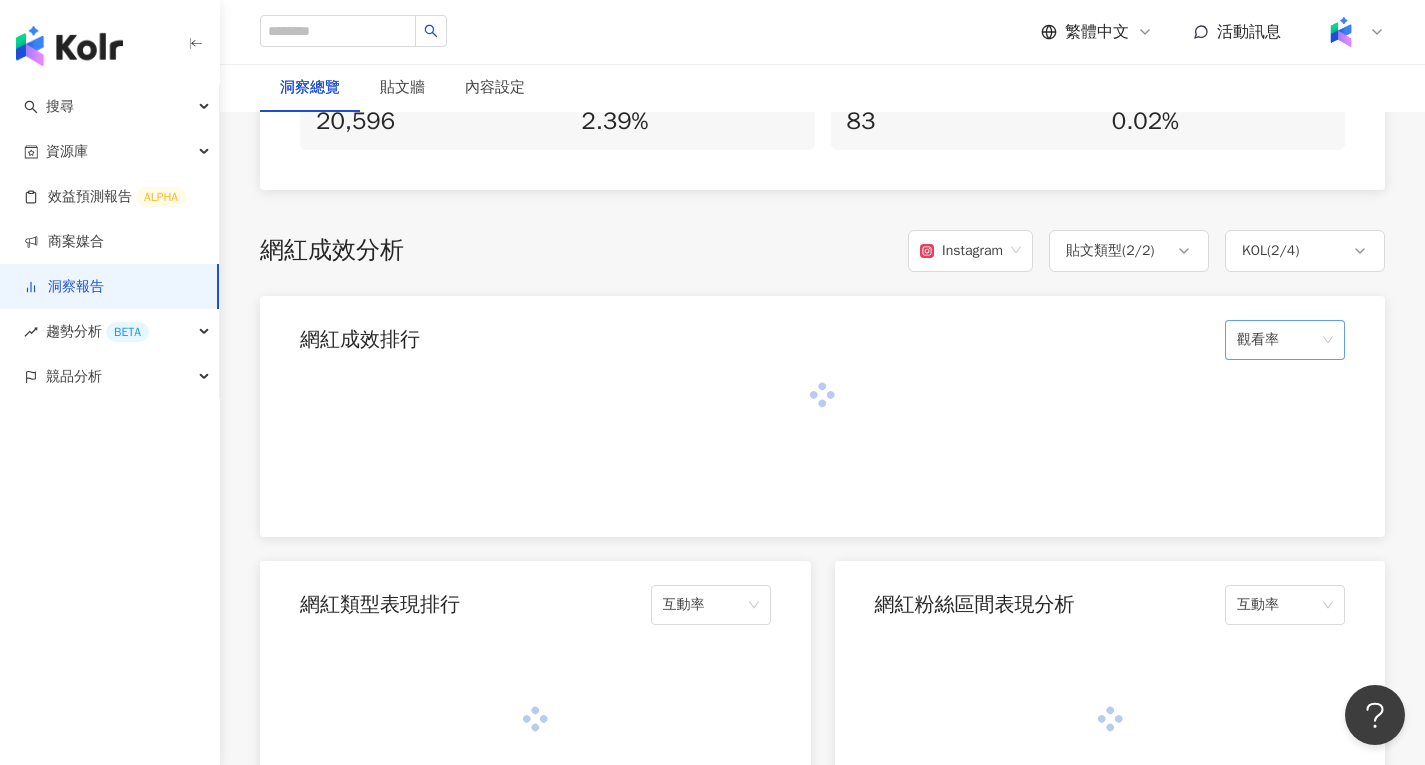 click on "觀看率" at bounding box center [1285, 340] 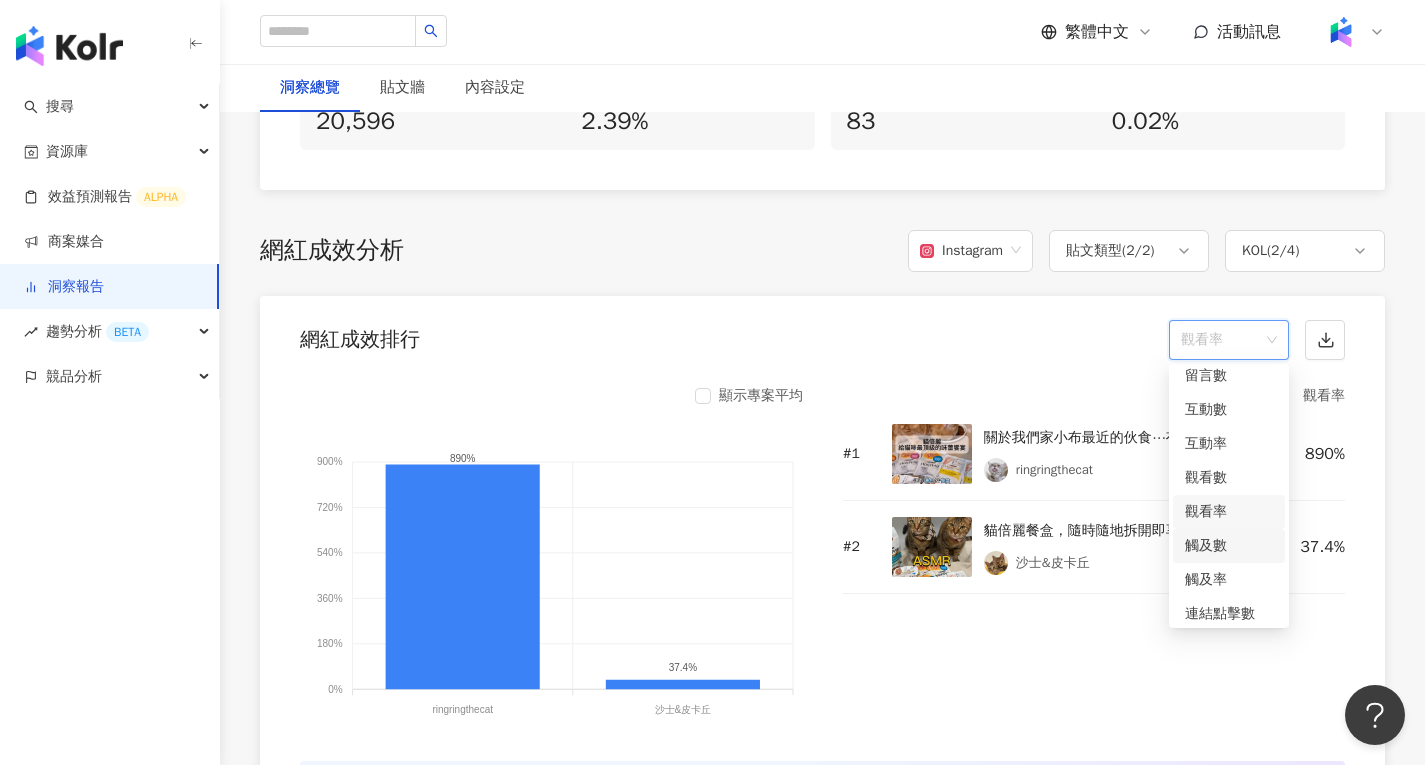 scroll, scrollTop: 84, scrollLeft: 0, axis: vertical 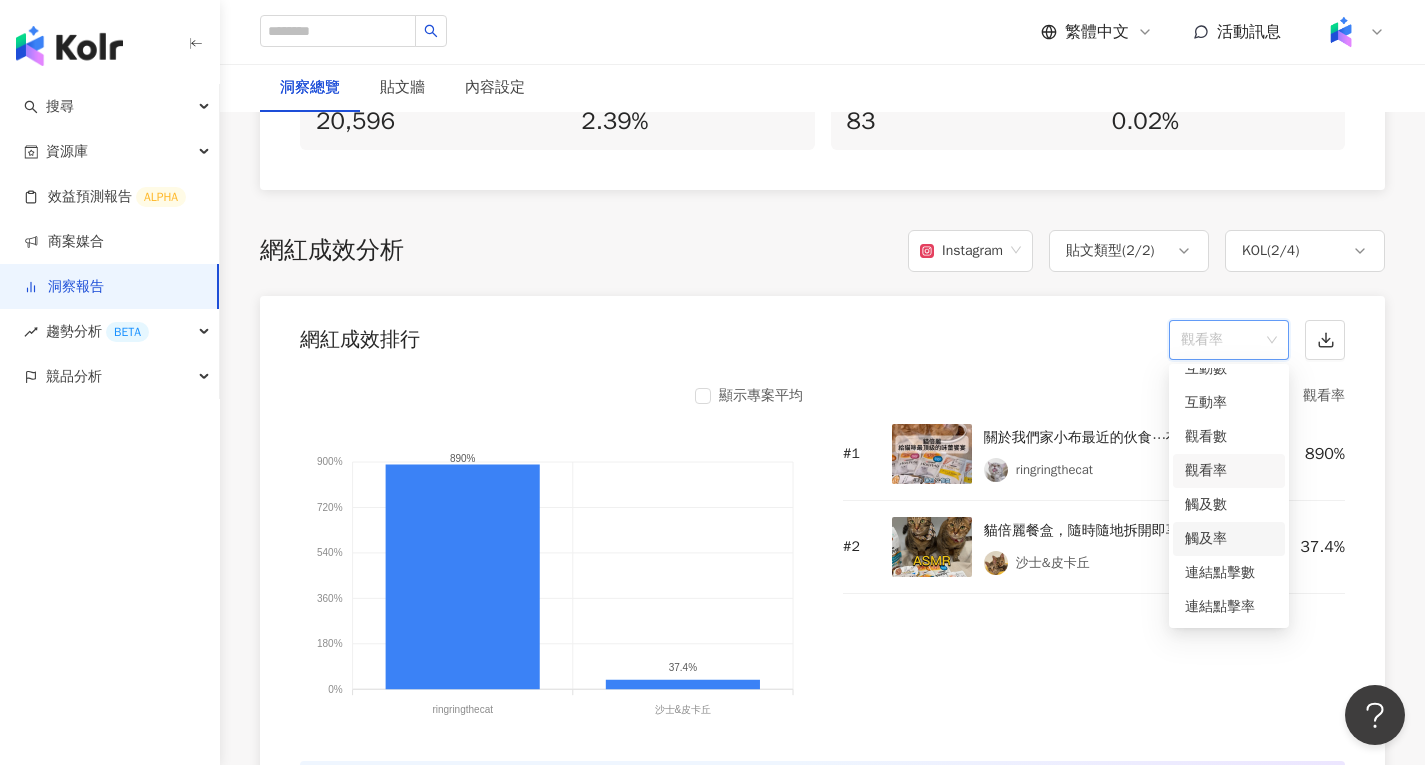 click on "觸及率" at bounding box center [1229, 539] 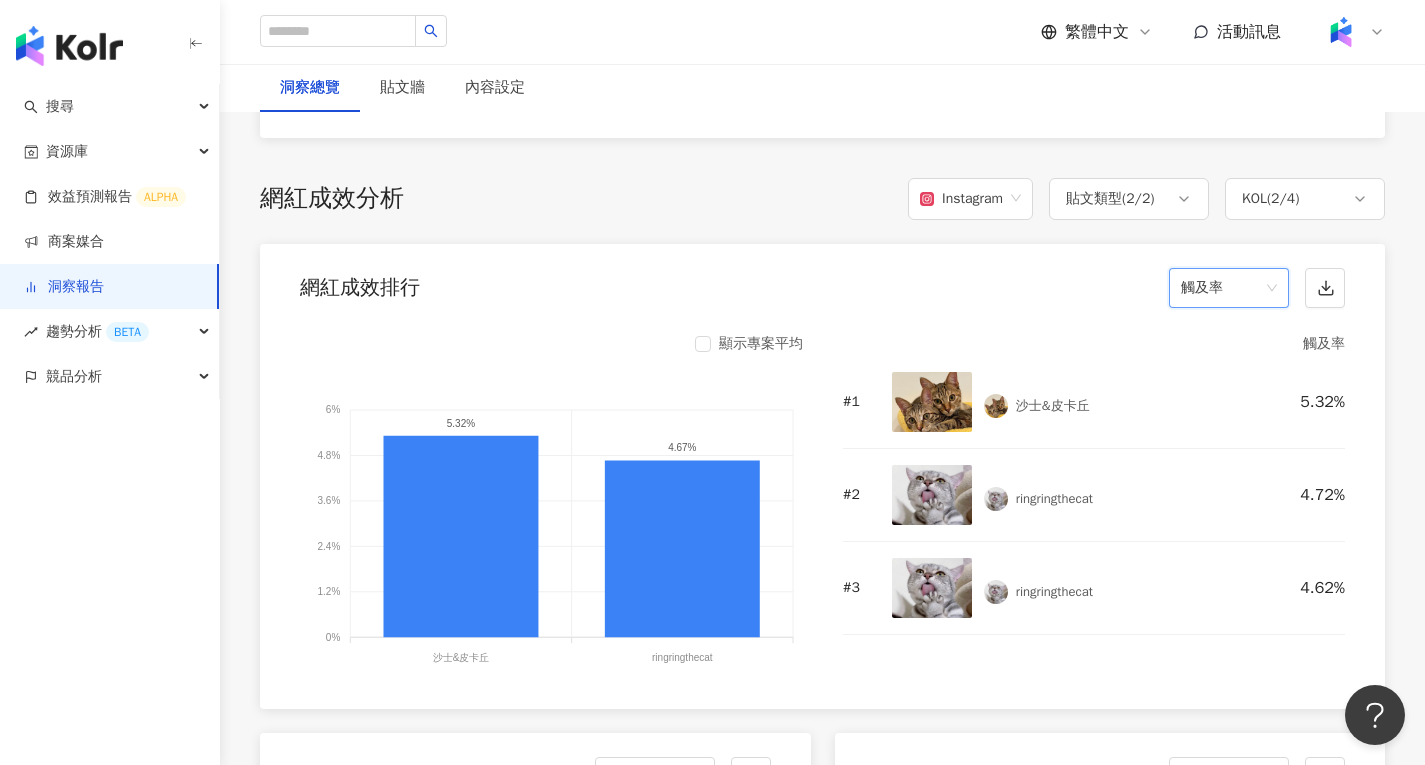 scroll, scrollTop: 1518, scrollLeft: 0, axis: vertical 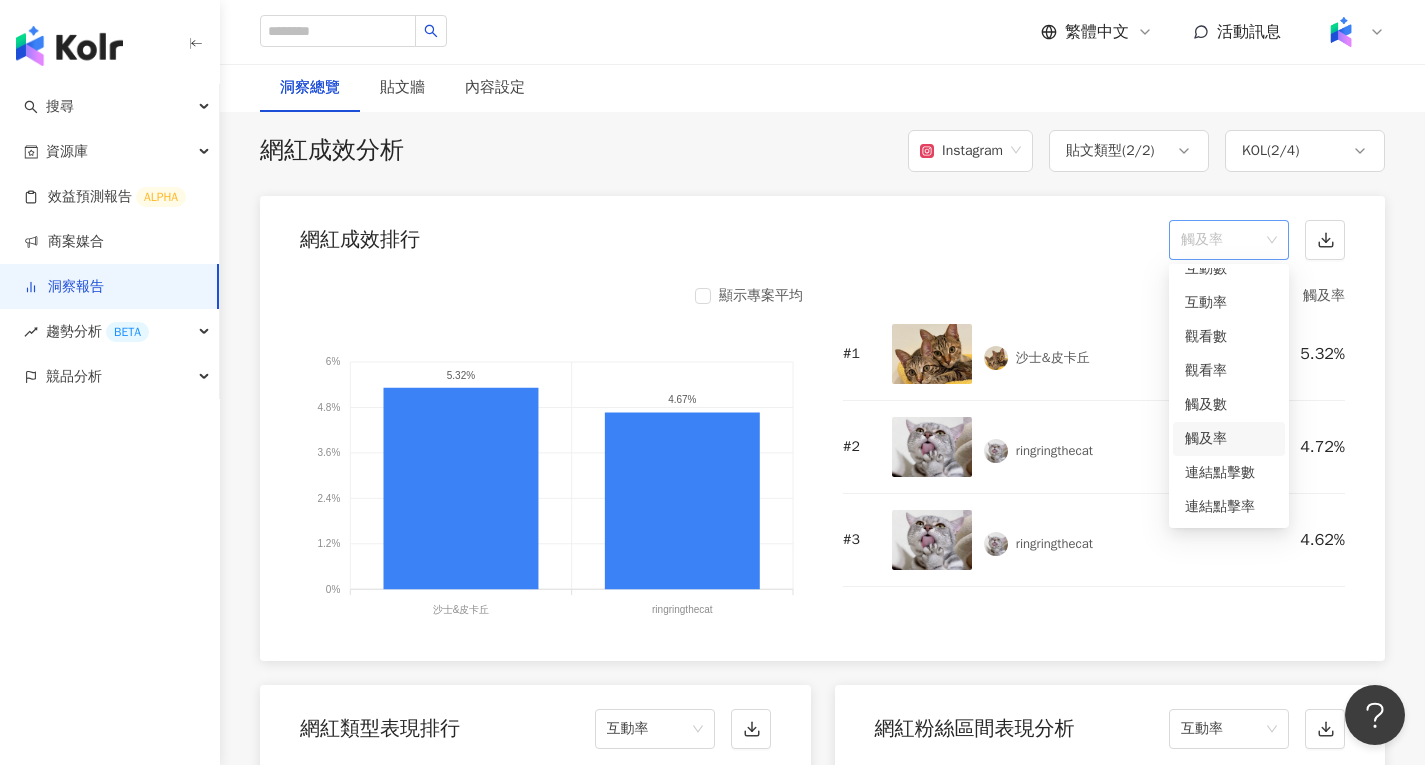 click on "觸及率" at bounding box center [1229, 240] 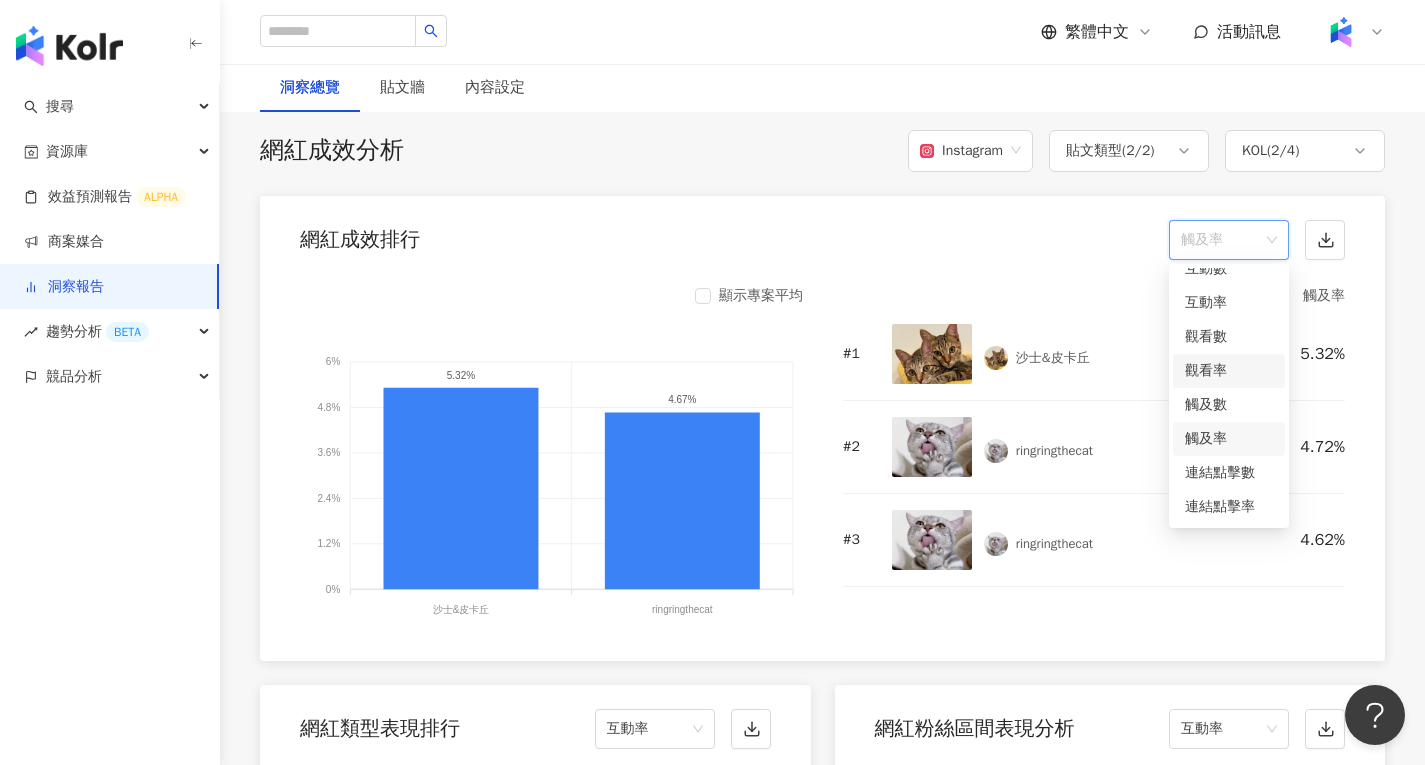 click on "觀看率" at bounding box center (1229, 371) 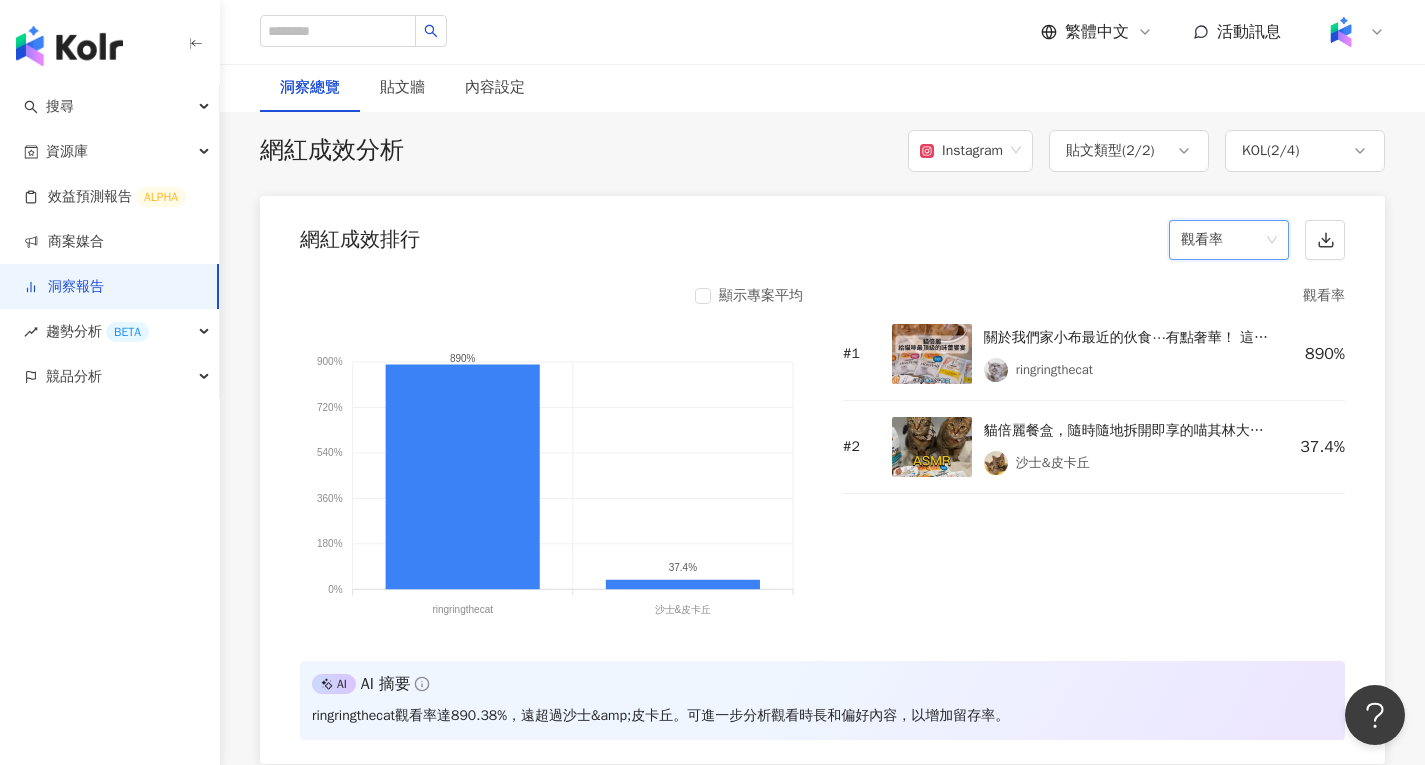 click on "觀看率" at bounding box center (1229, 240) 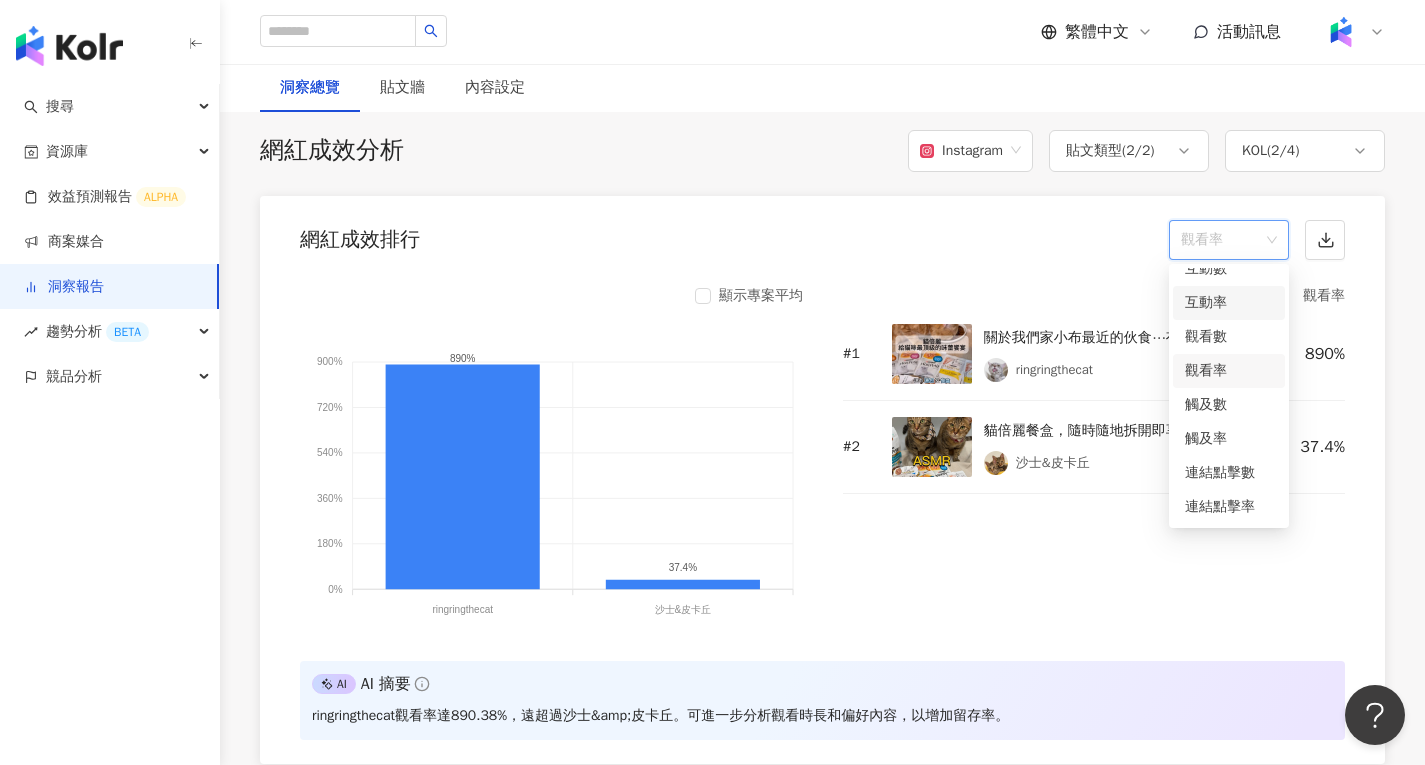 click on "互動率" at bounding box center [1229, 303] 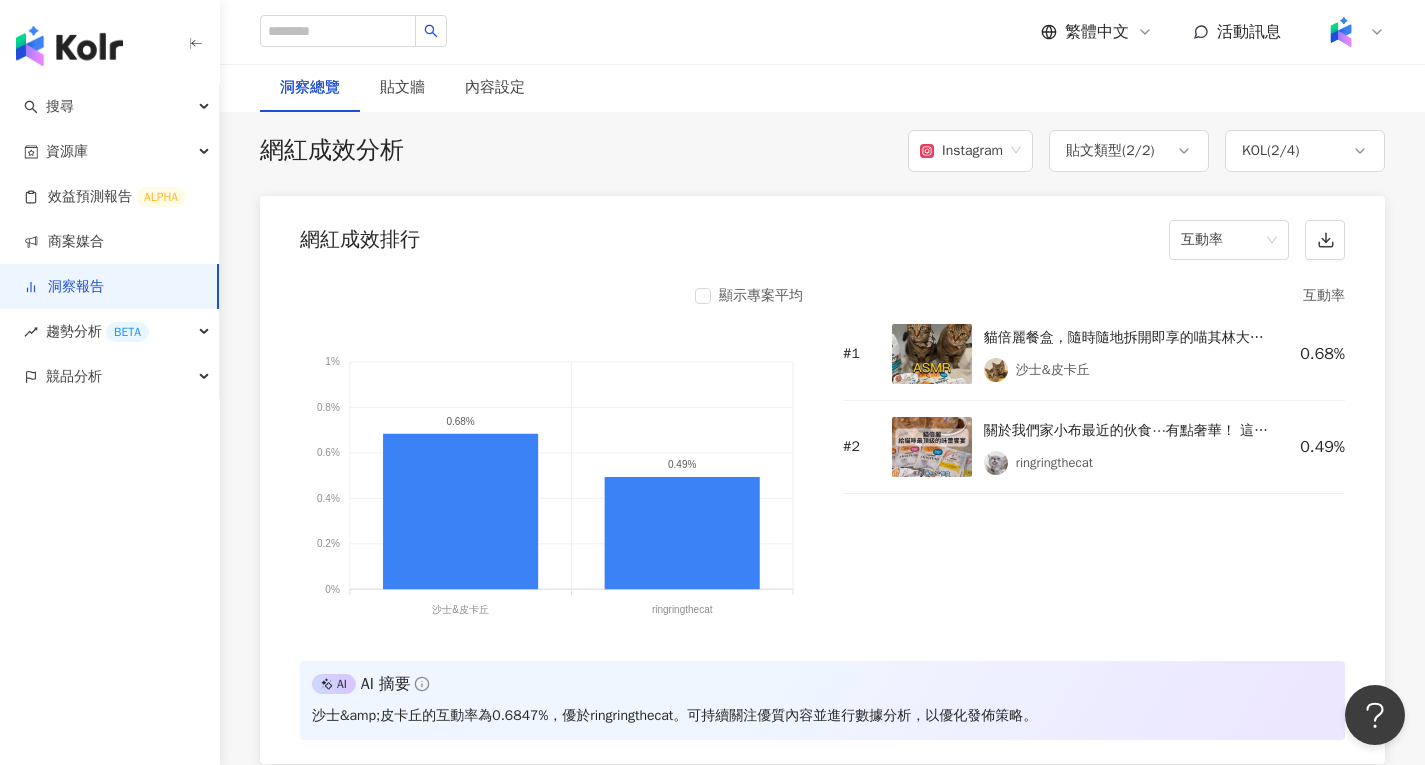 click at bounding box center (932, 354) 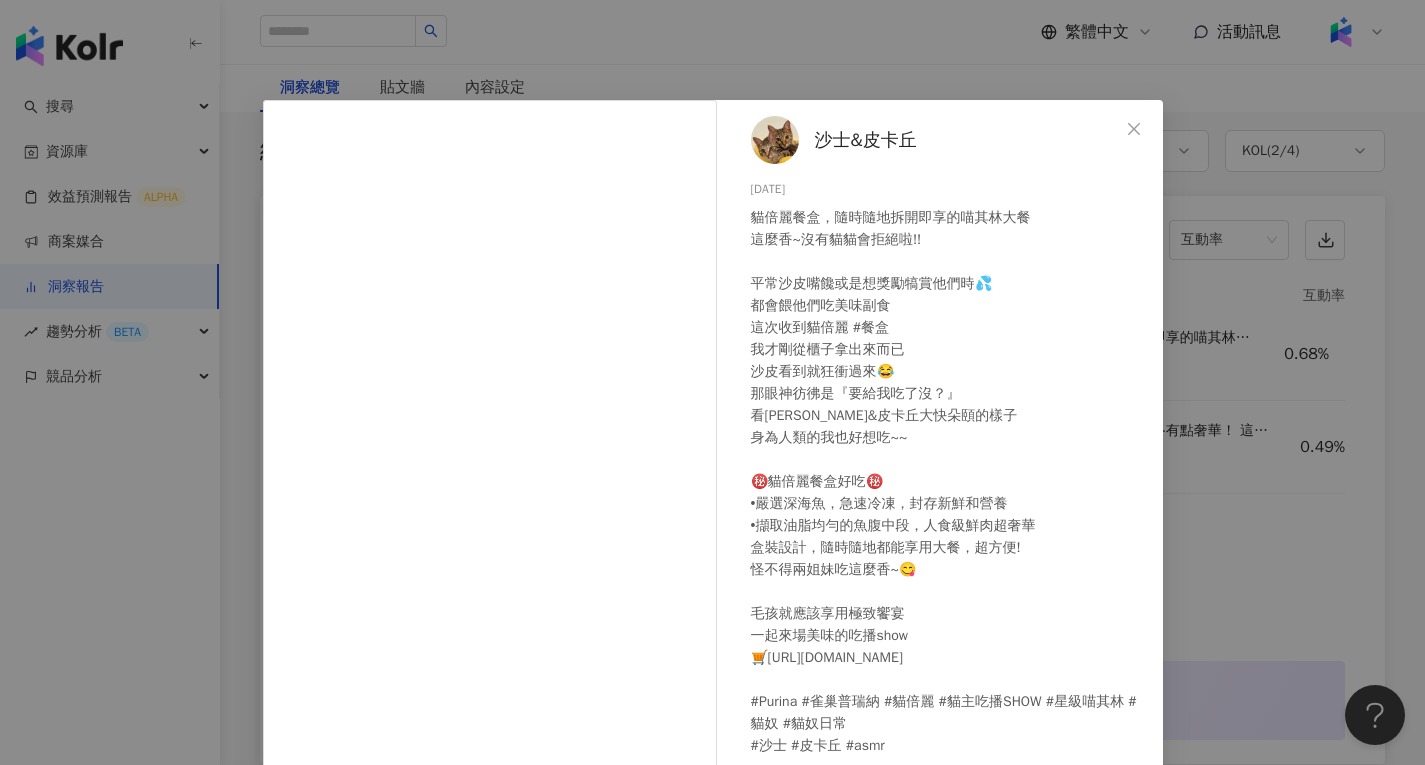 click on "沙士&皮卡丘" at bounding box center (866, 140) 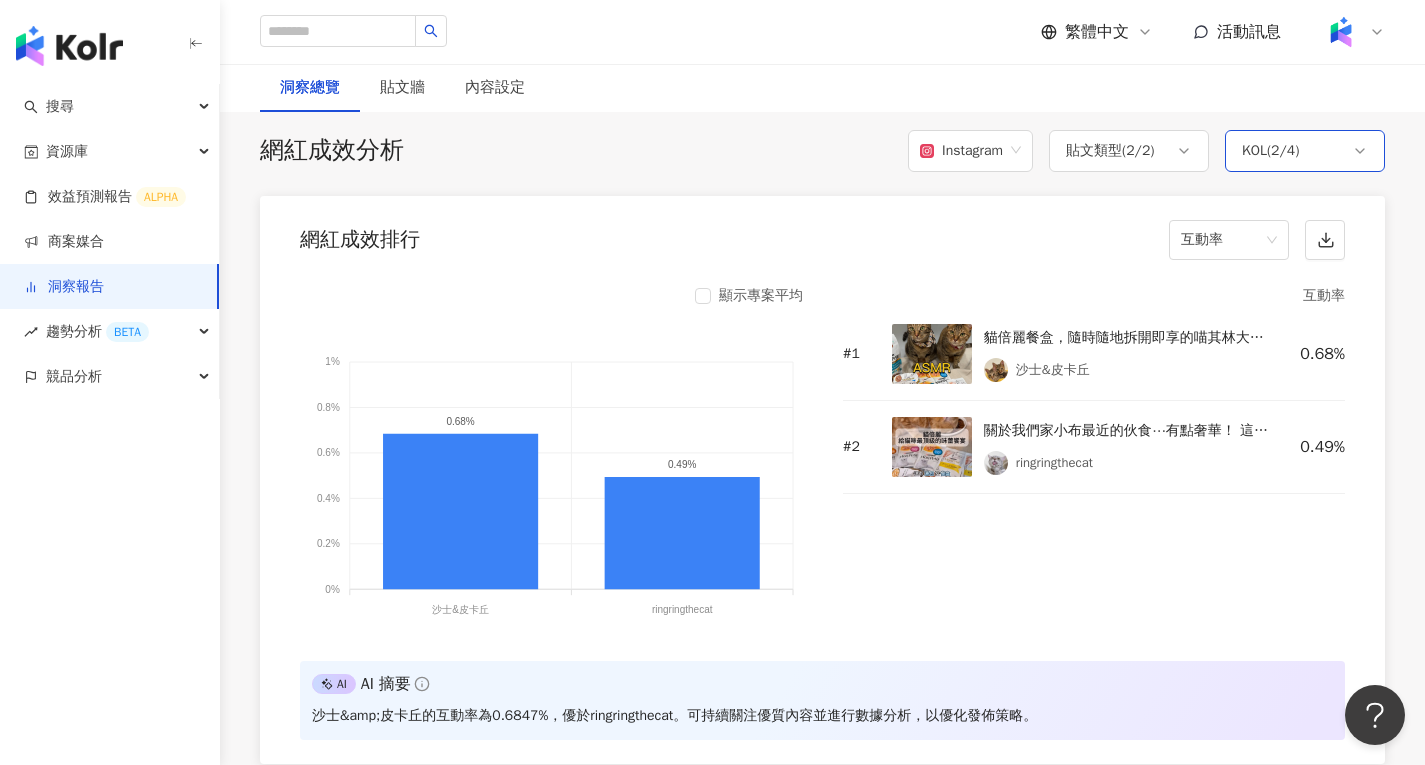 click on "KOL  ( 2 / 4 )" at bounding box center (1305, 151) 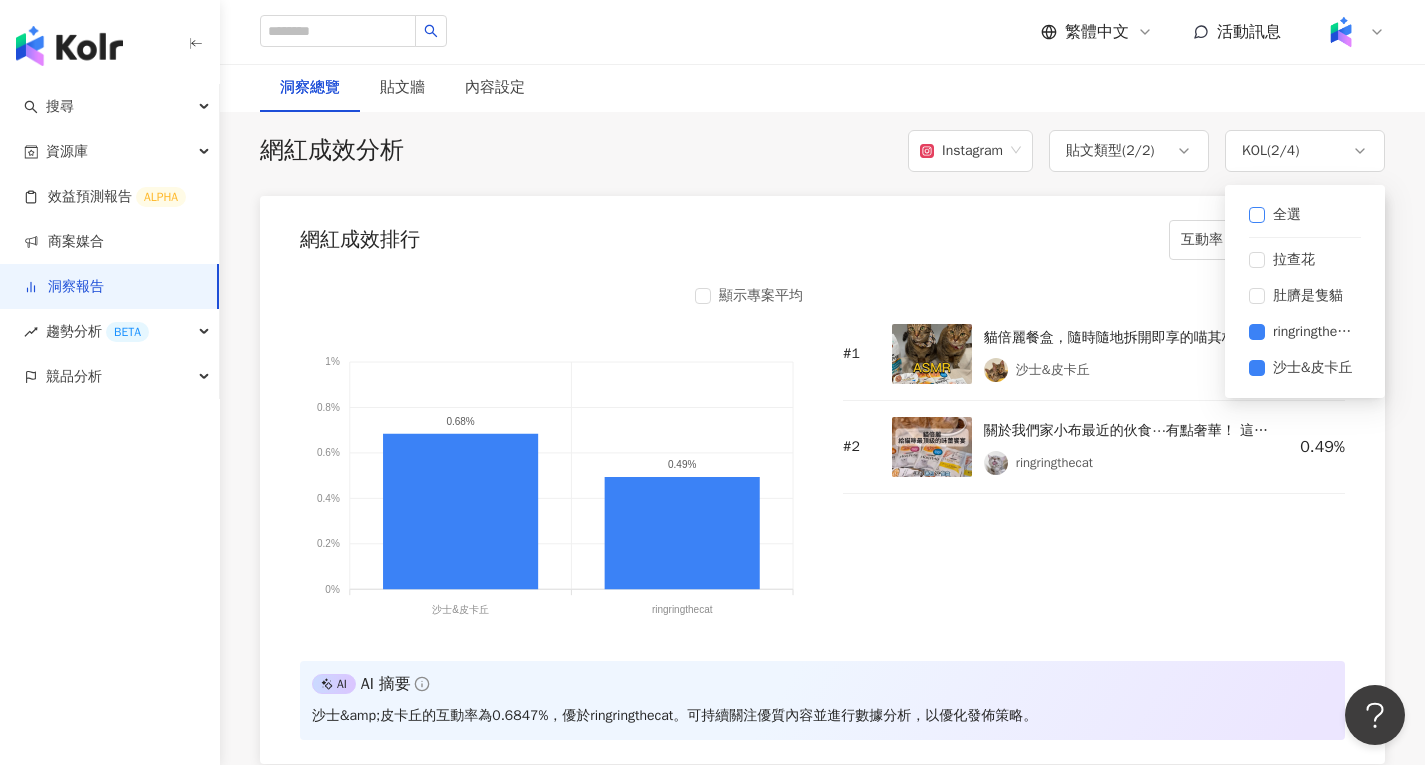 click on "全選" at bounding box center [1279, 215] 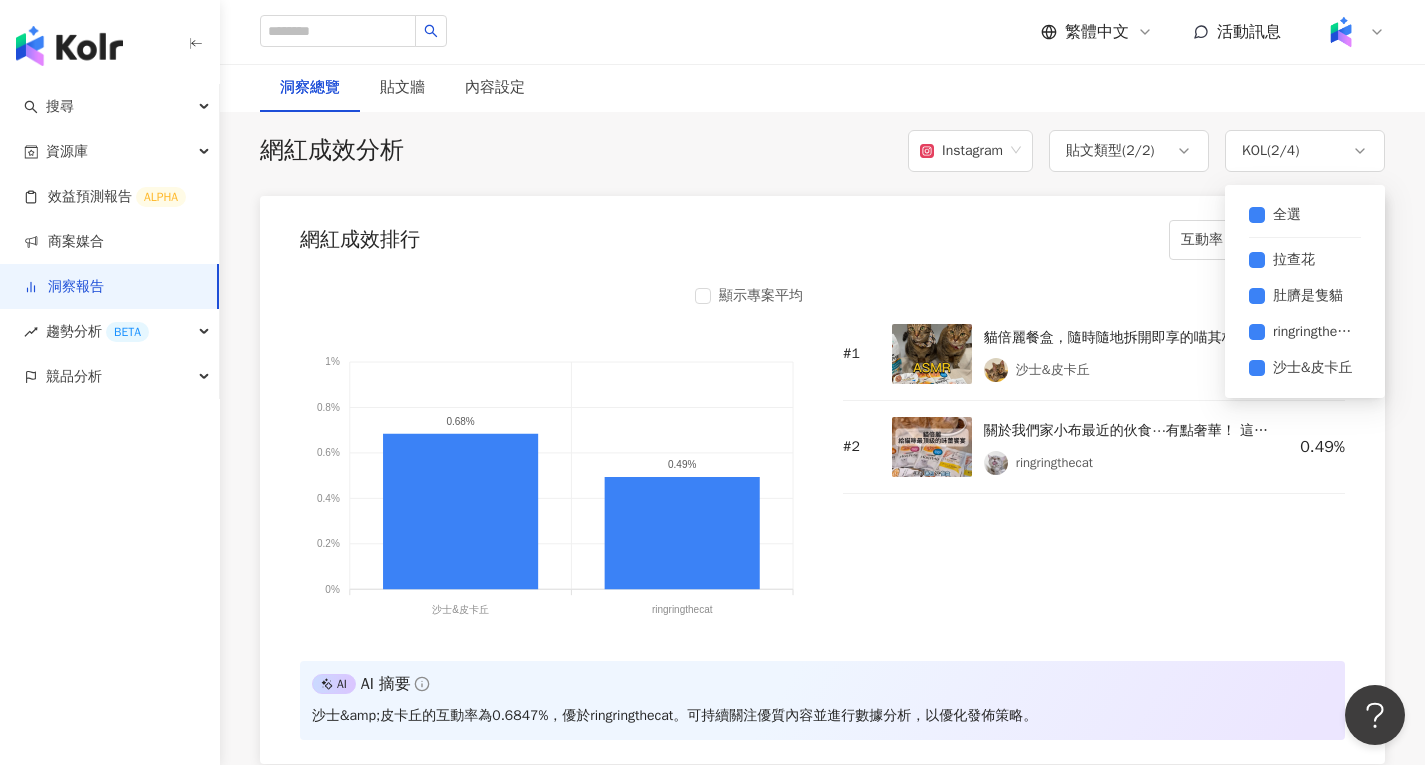 click on "網紅成效排行 互動率" at bounding box center (822, 234) 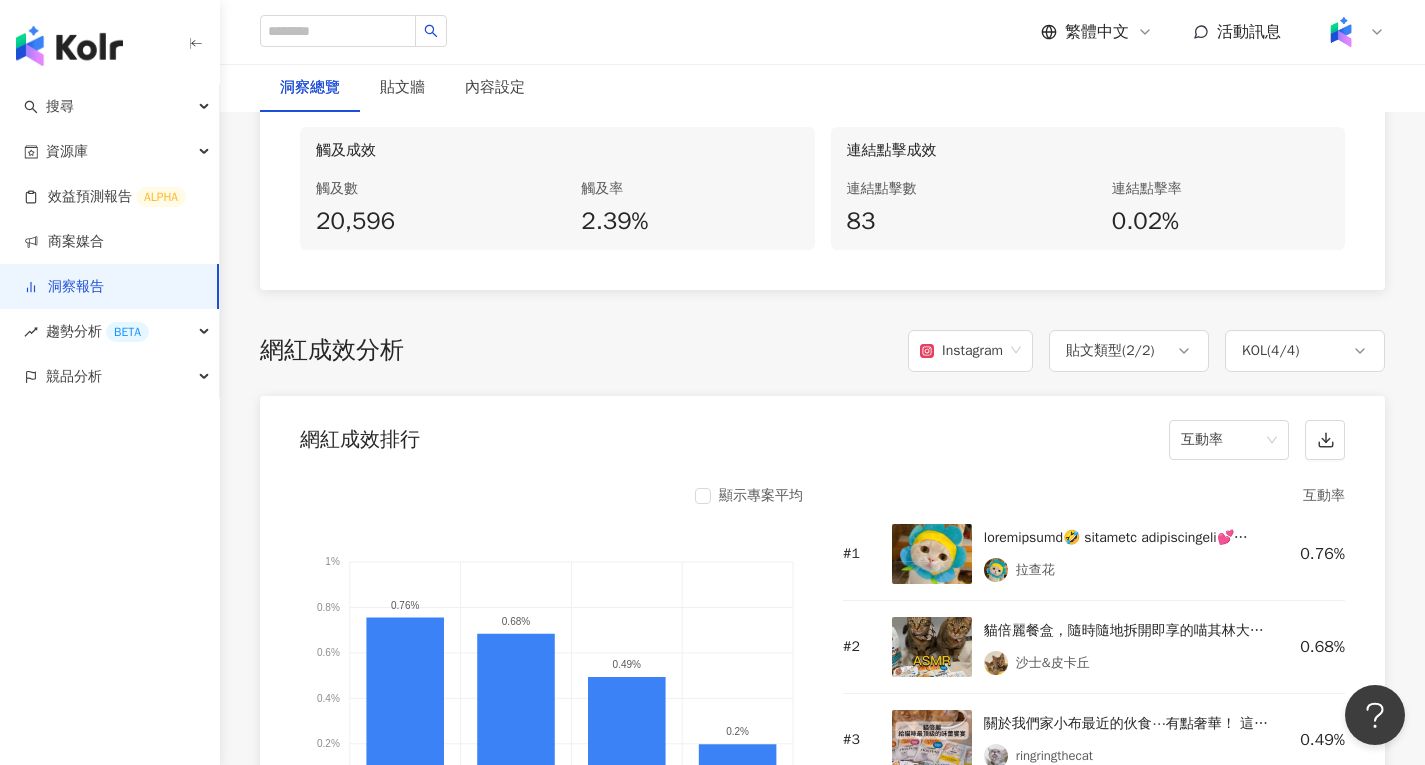 scroll, scrollTop: 1518, scrollLeft: 0, axis: vertical 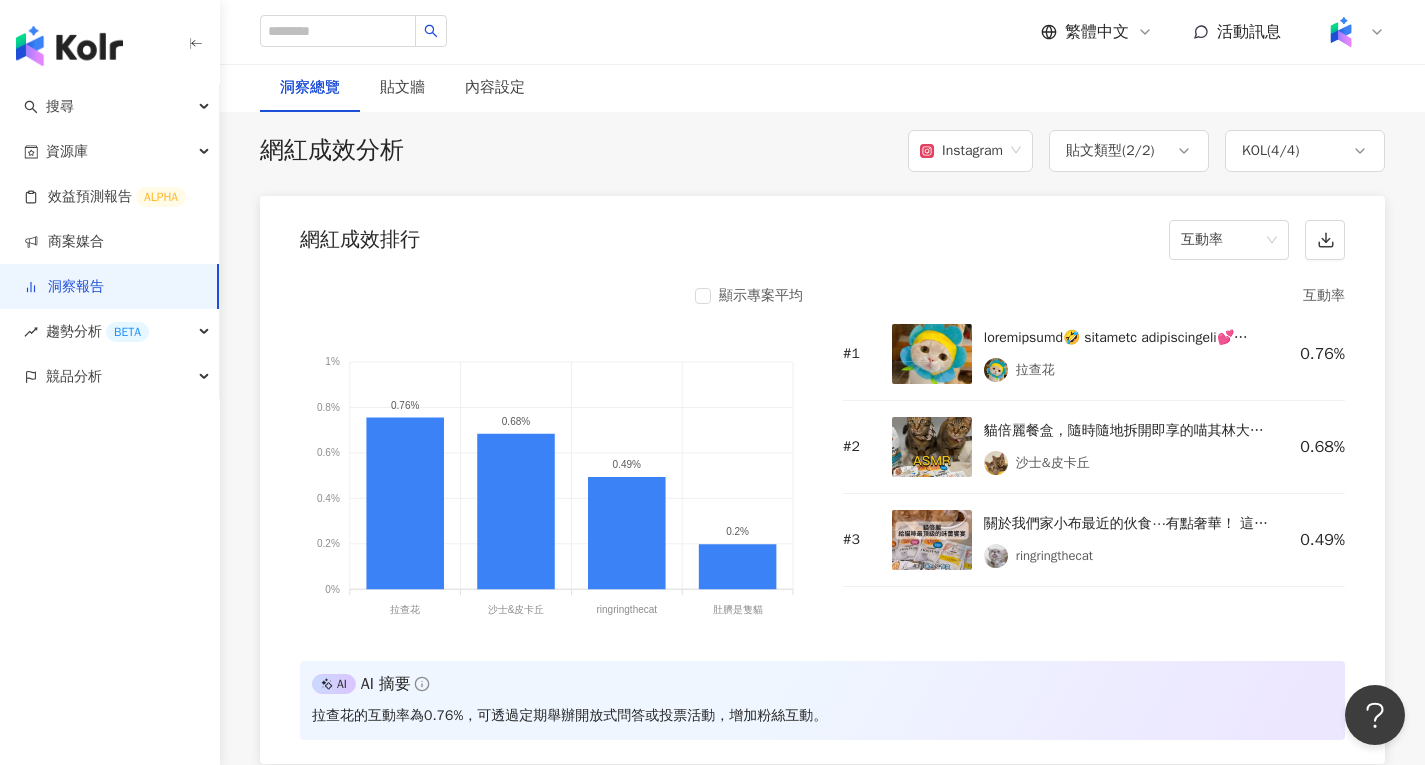 click at bounding box center (932, 540) 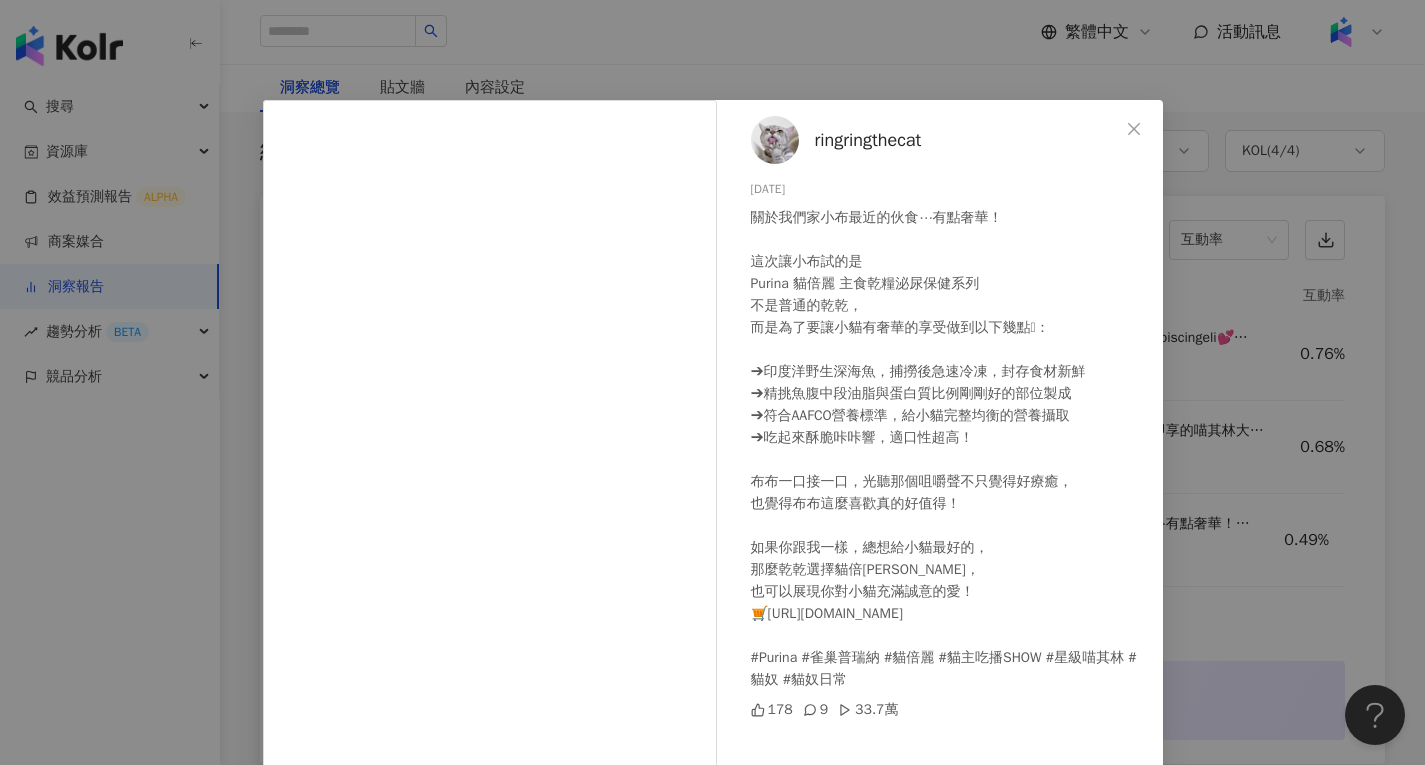 click on "ringringthecat" at bounding box center (868, 140) 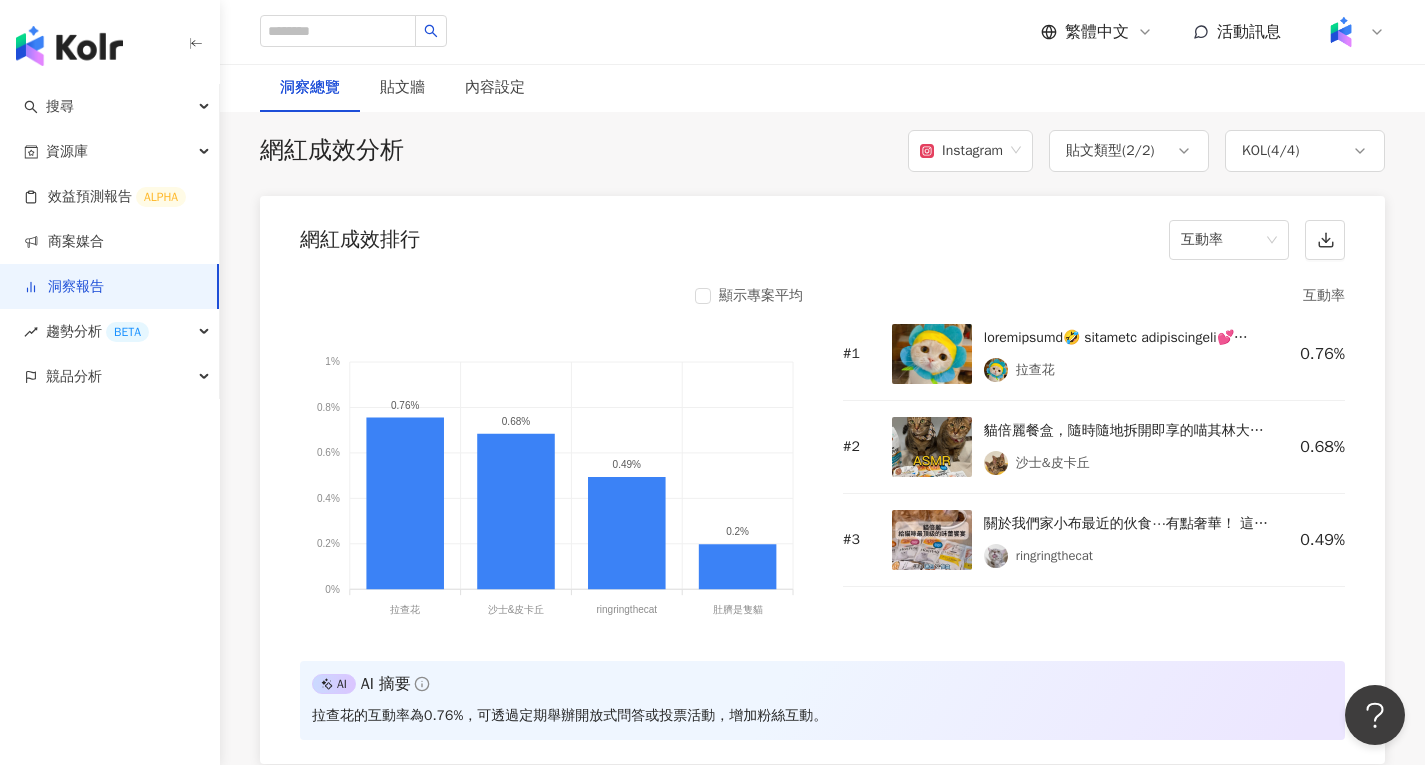 click at bounding box center (932, 354) 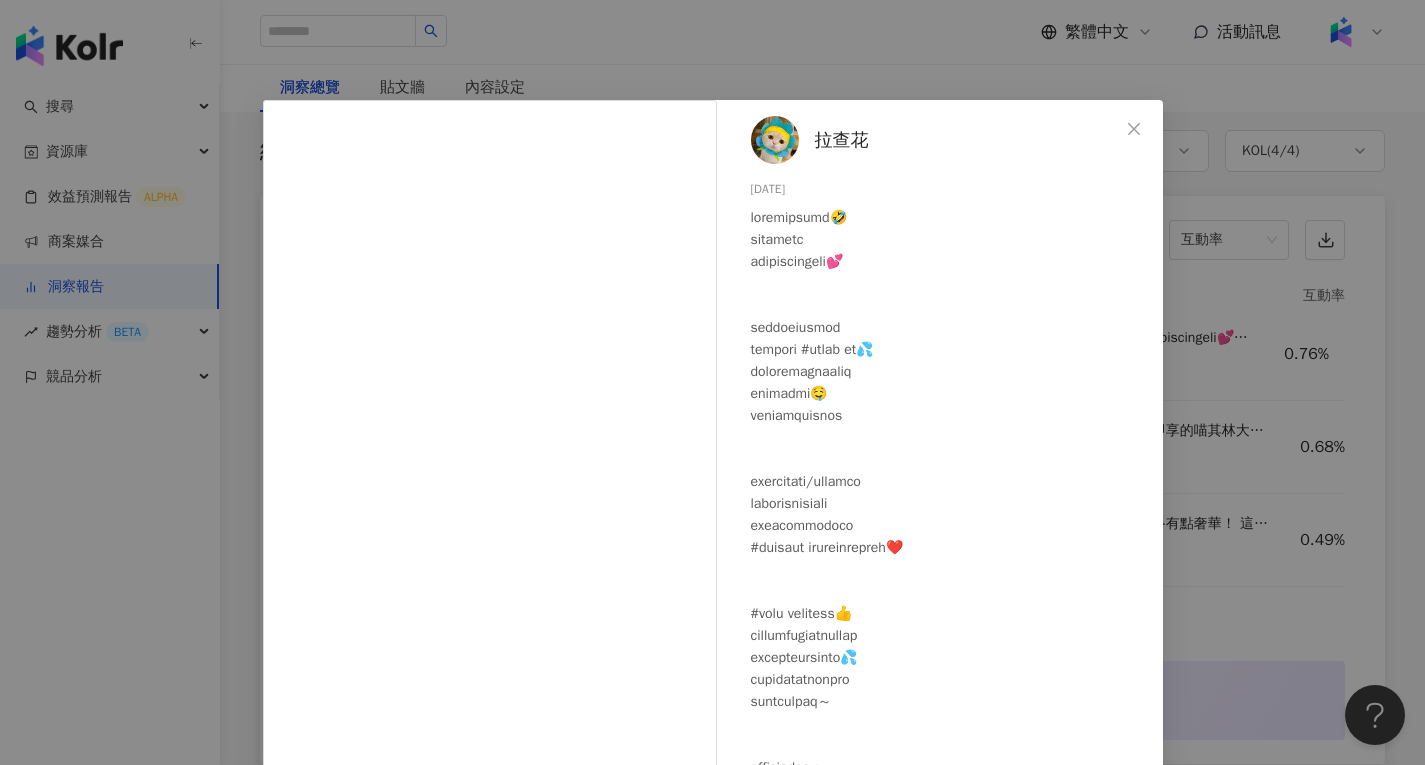 click on "拉查花" at bounding box center [842, 140] 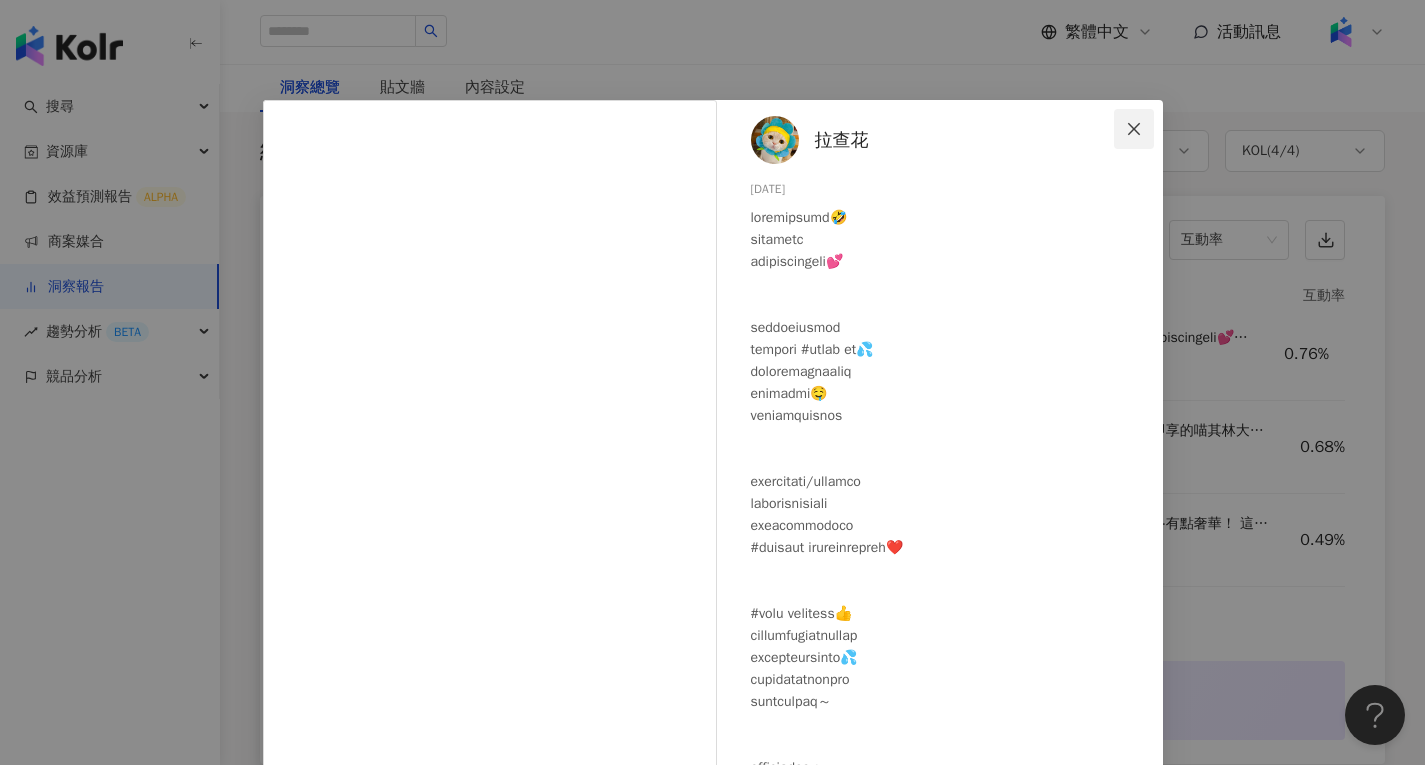 click 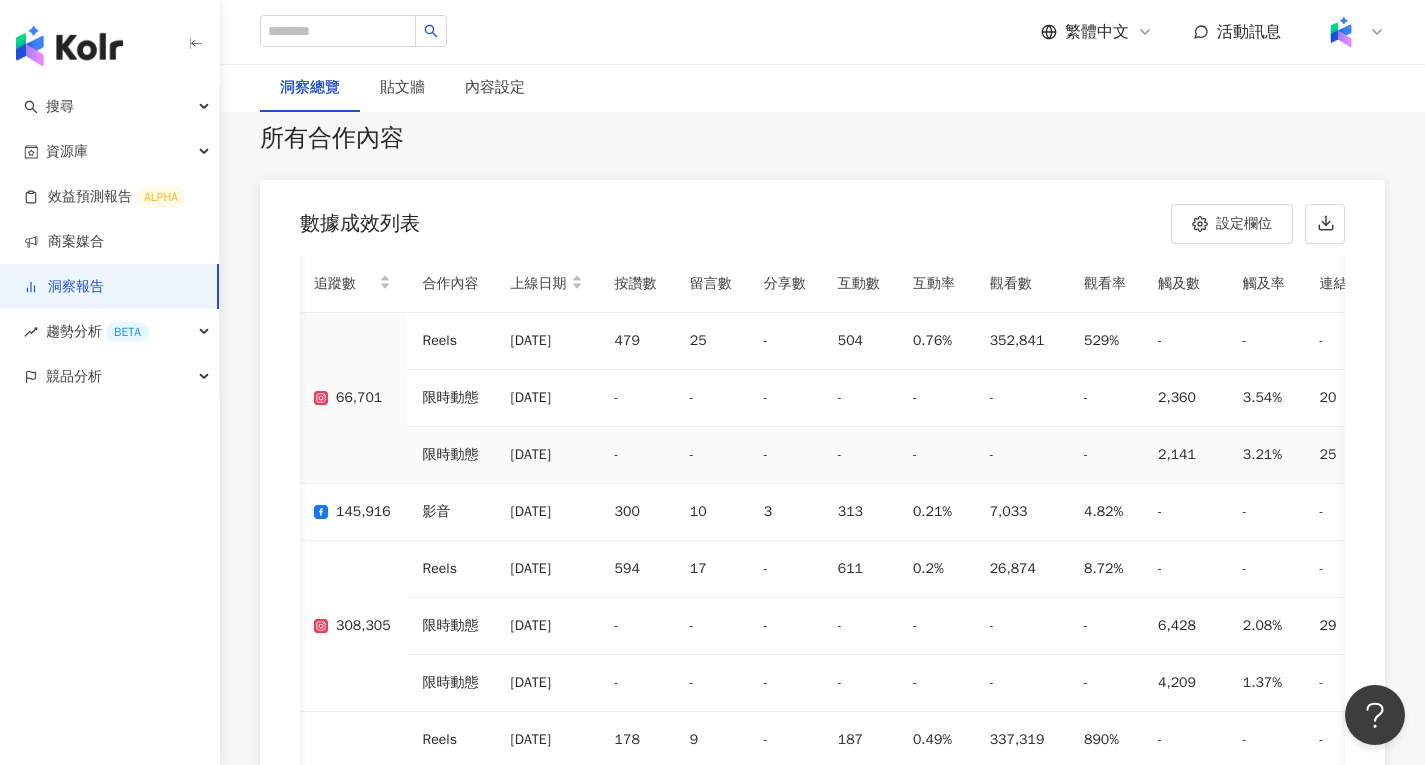 scroll, scrollTop: 5861, scrollLeft: 0, axis: vertical 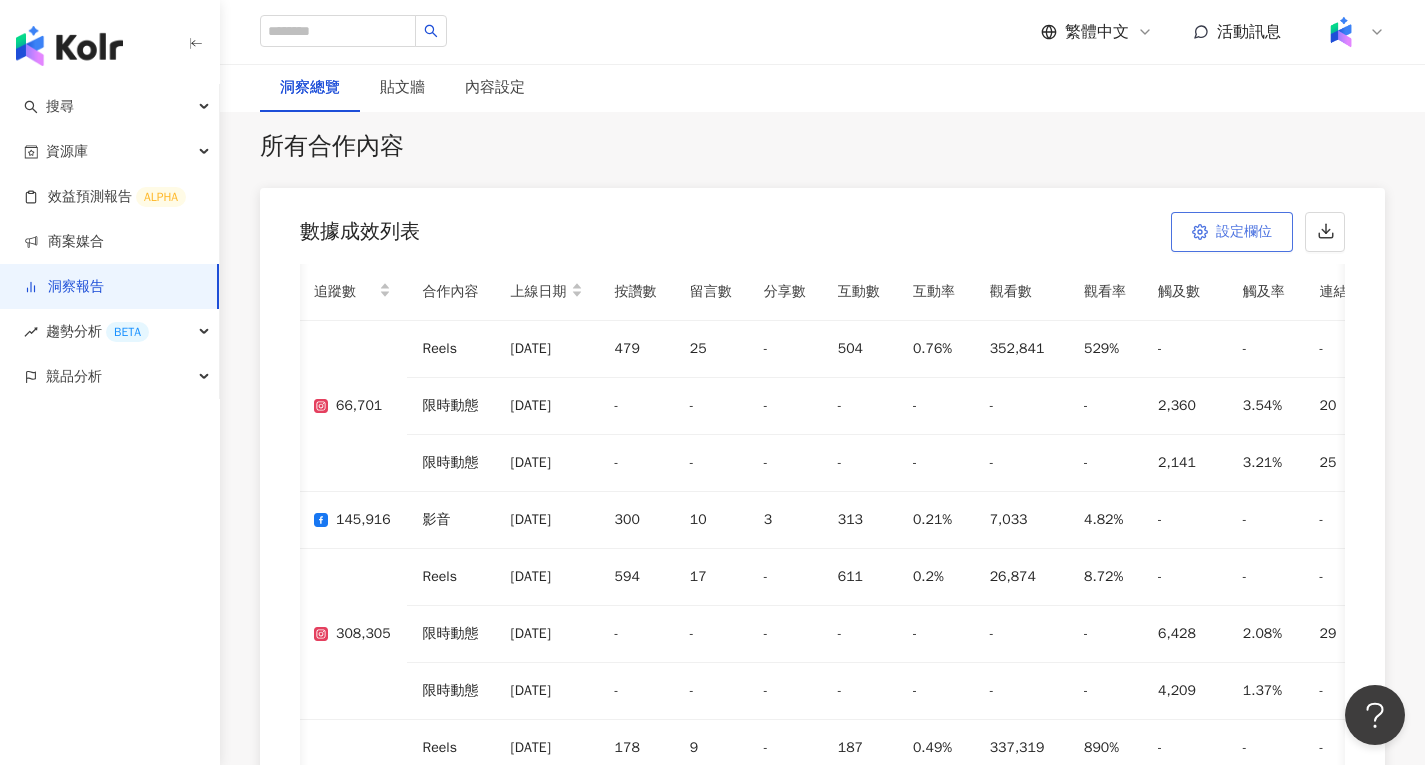 click on "設定欄位" at bounding box center (1244, 232) 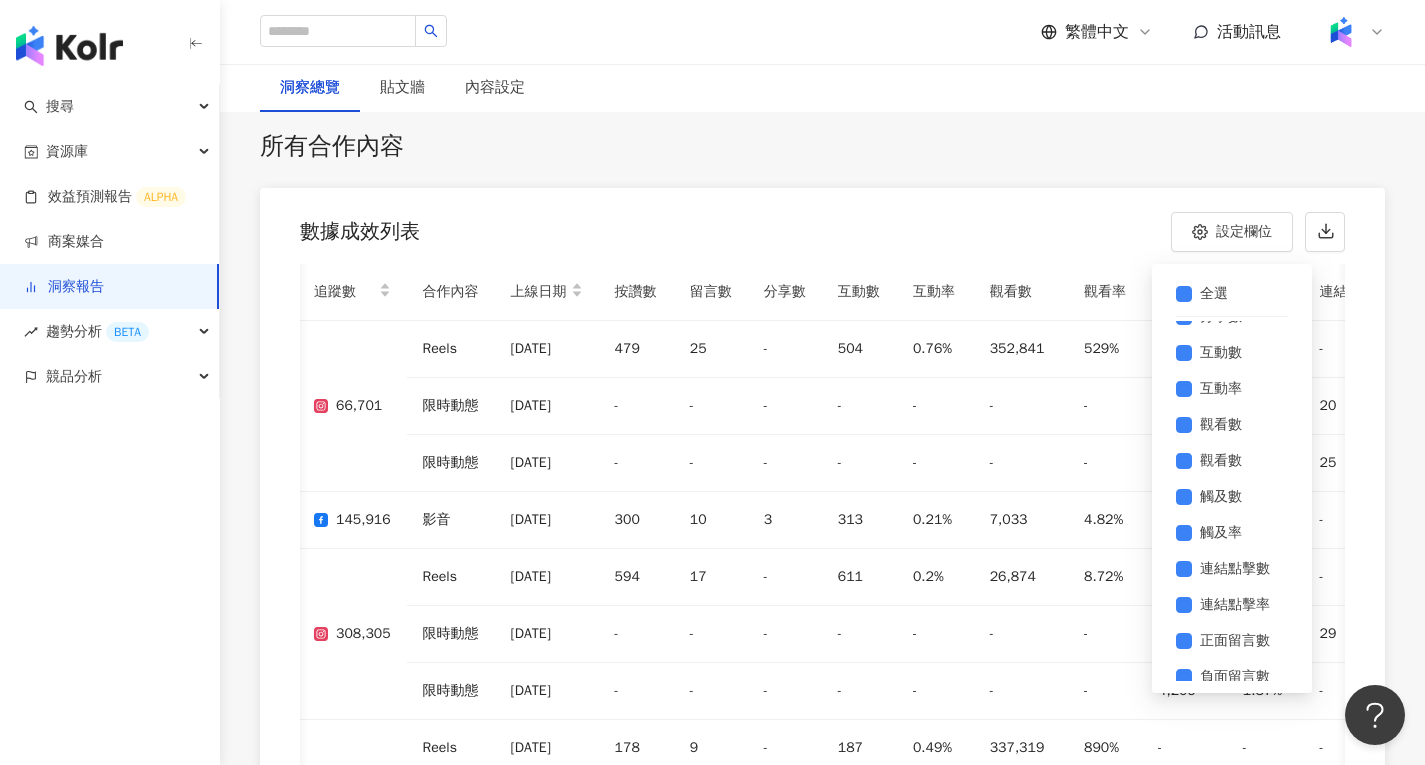 scroll, scrollTop: 144, scrollLeft: 0, axis: vertical 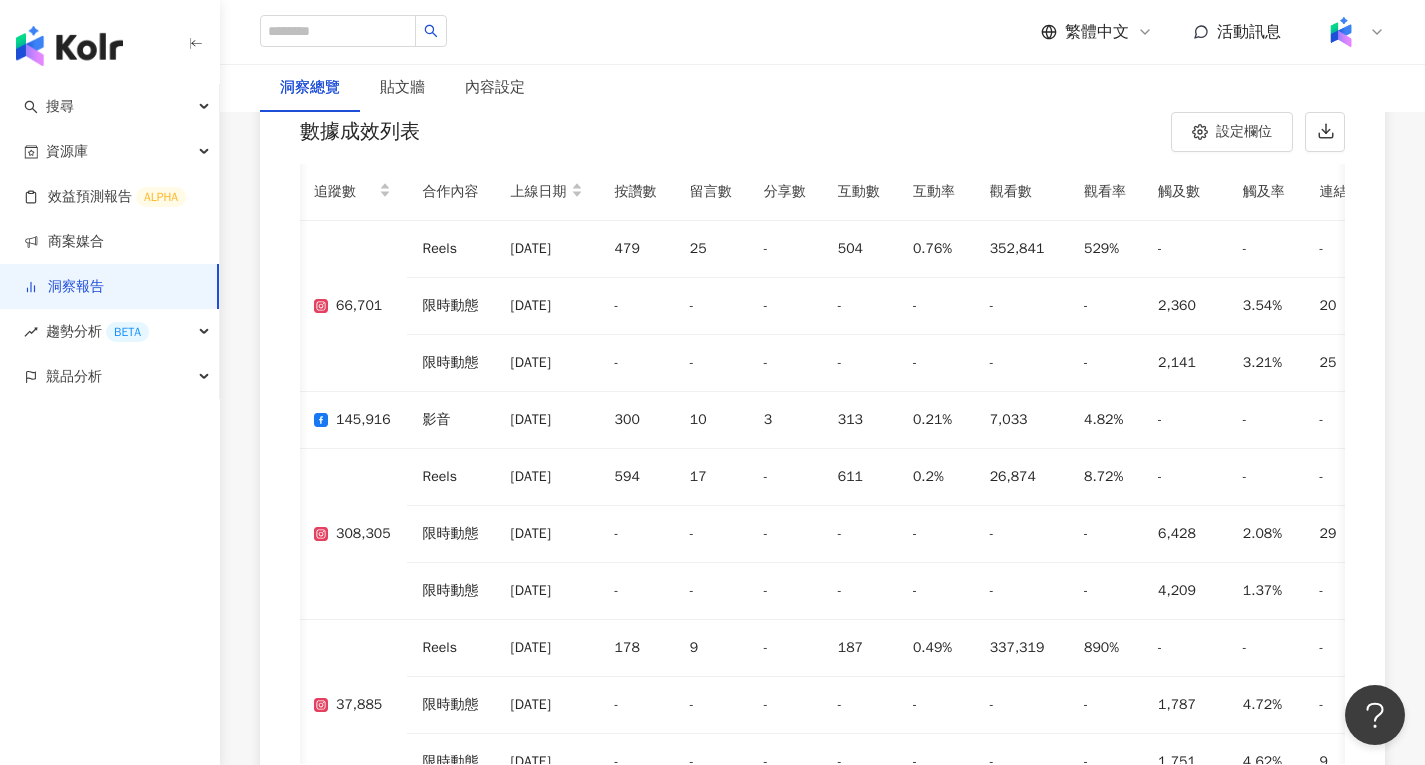 click on "洞察總覽 貼文牆 內容設定" at bounding box center [822, 88] 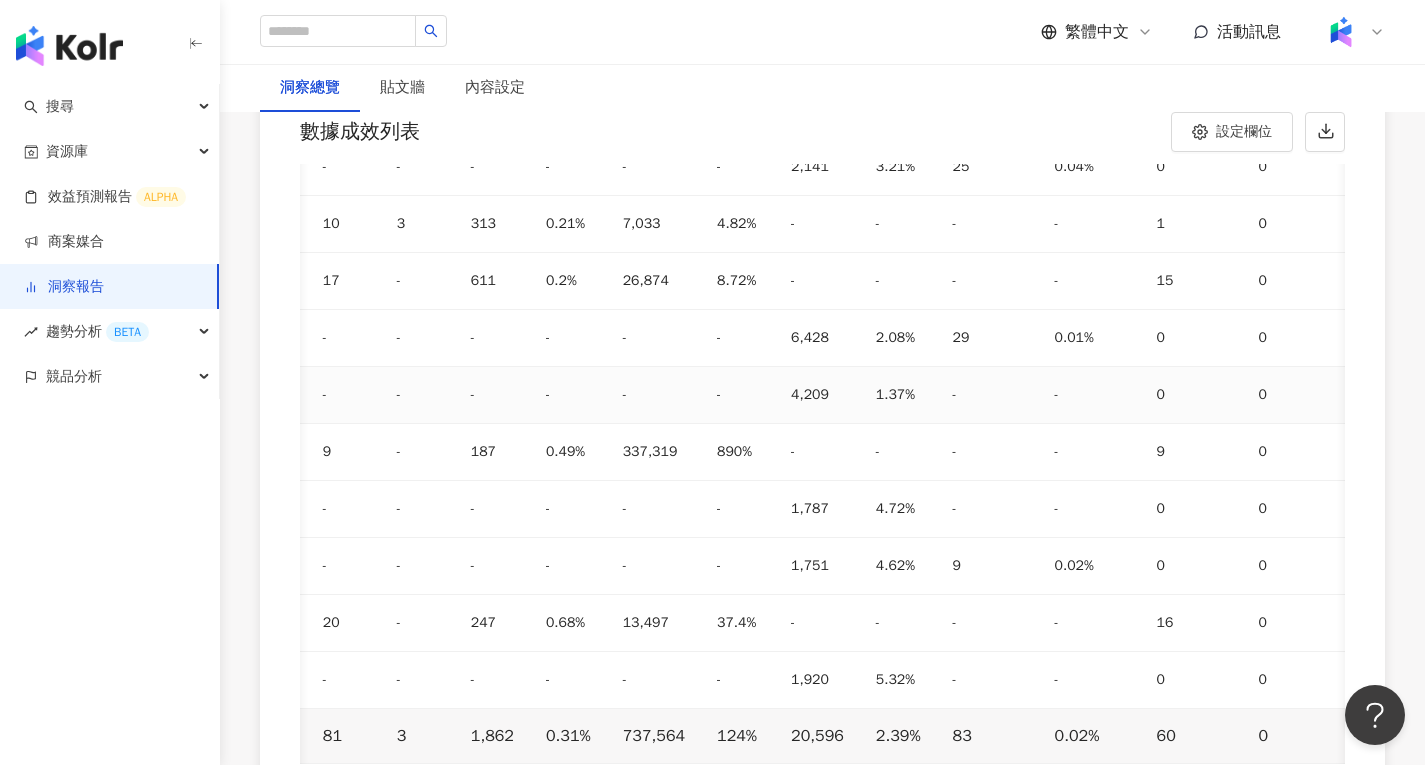 scroll, scrollTop: 0, scrollLeft: 561, axis: horizontal 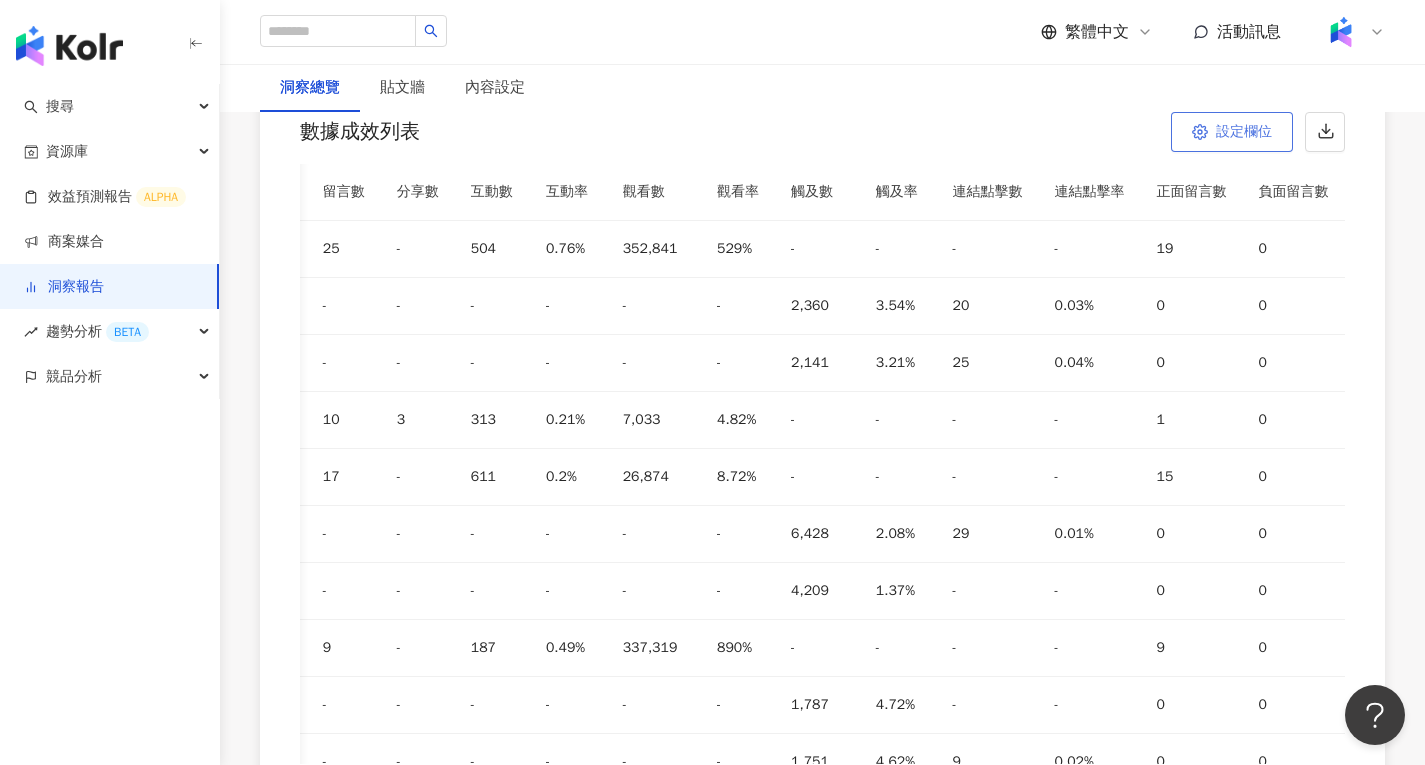 click on "設定欄位" at bounding box center [1244, 132] 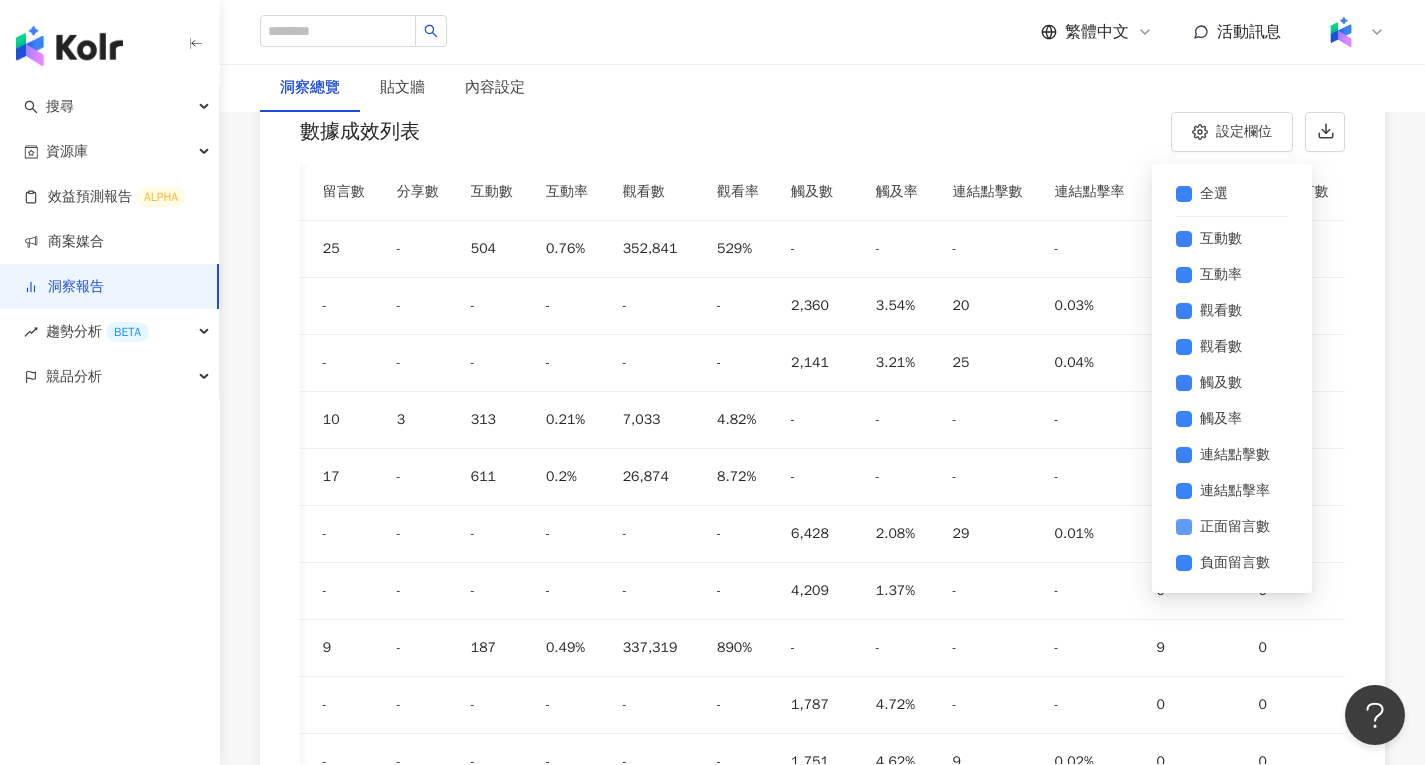 click on "正面留言數" at bounding box center (1235, 527) 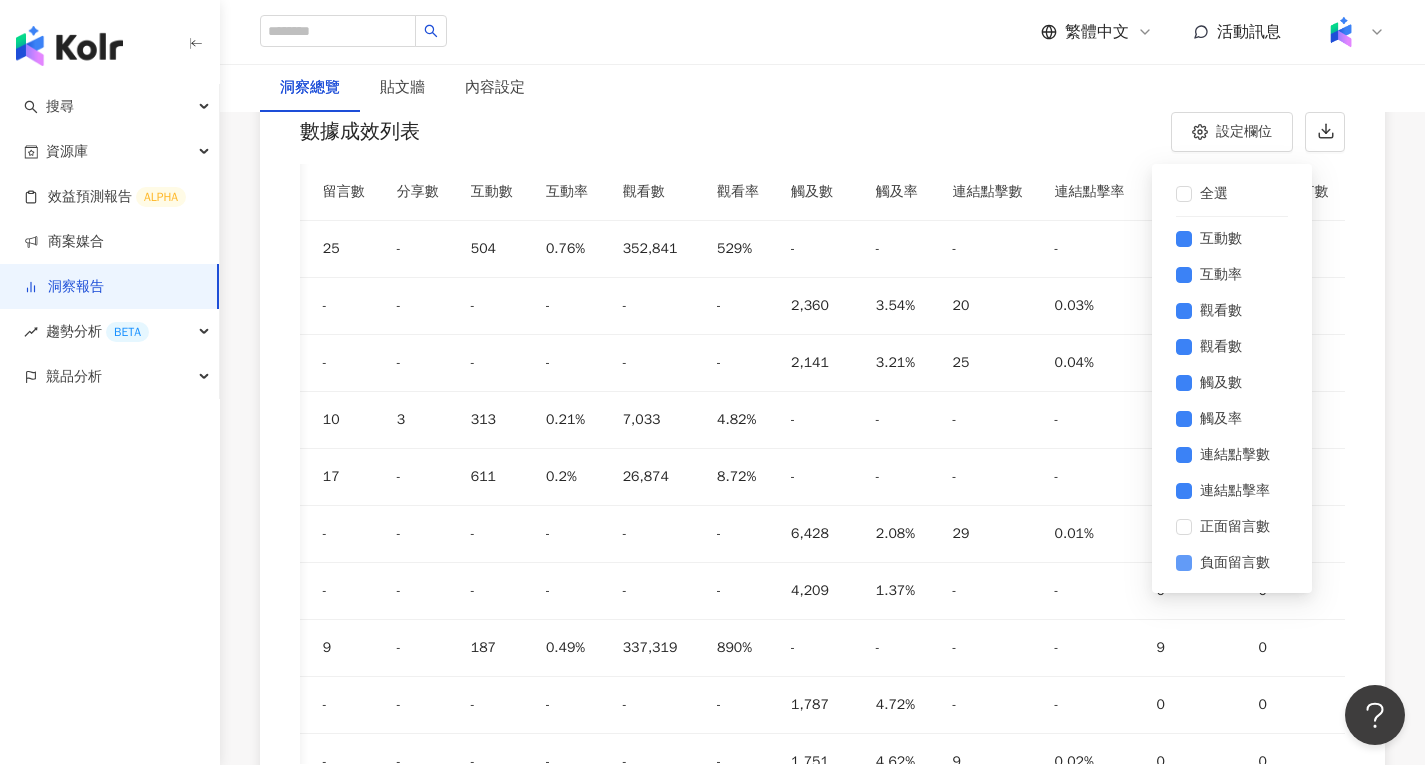 click on "負面留言數" at bounding box center [1235, 563] 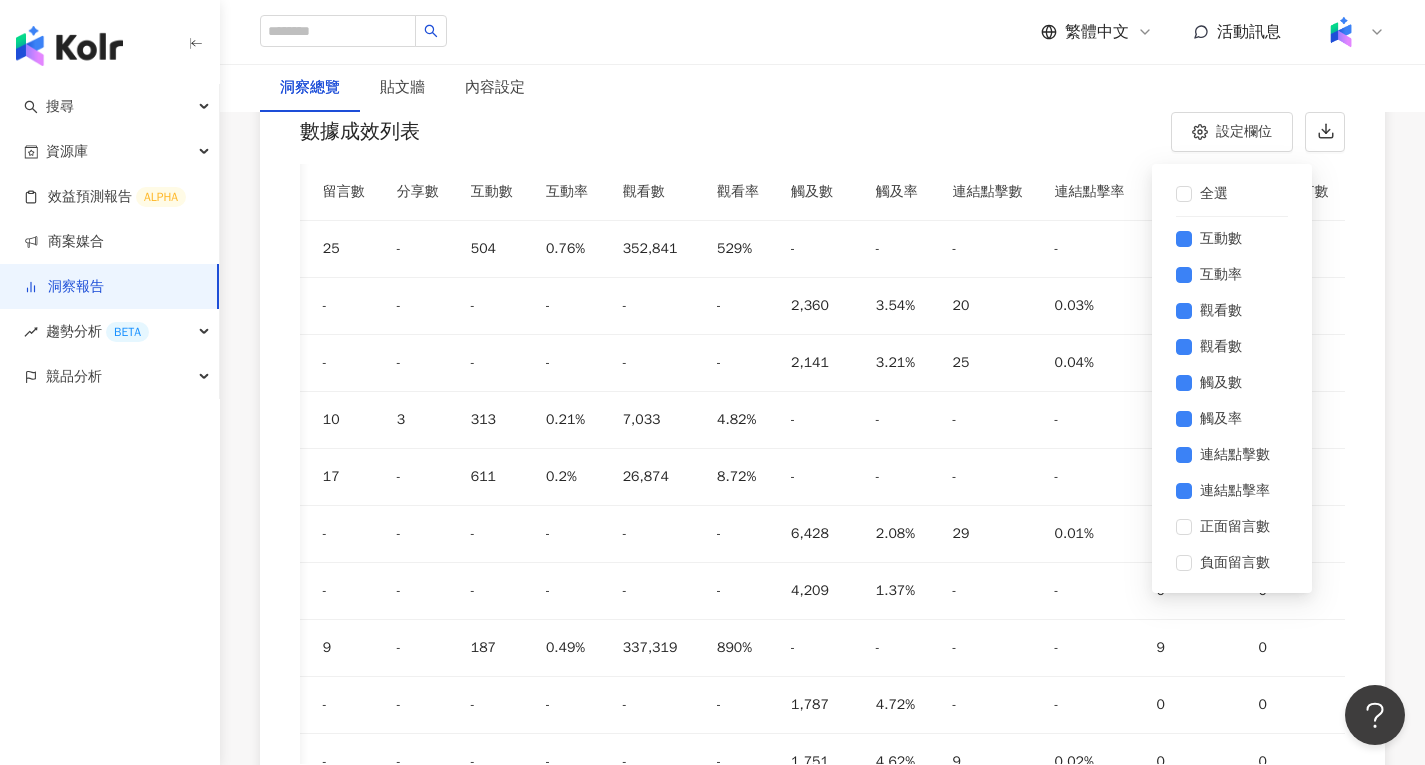 click on "網紅名稱 追蹤數 合作內容 上線日期 按讚數 留言數 分享數 互動數 互動率 觀看數 觀看率 觸及數 觸及率 連結點擊數 連結點擊率 正面留言數 負面留言數" at bounding box center [556, 192] 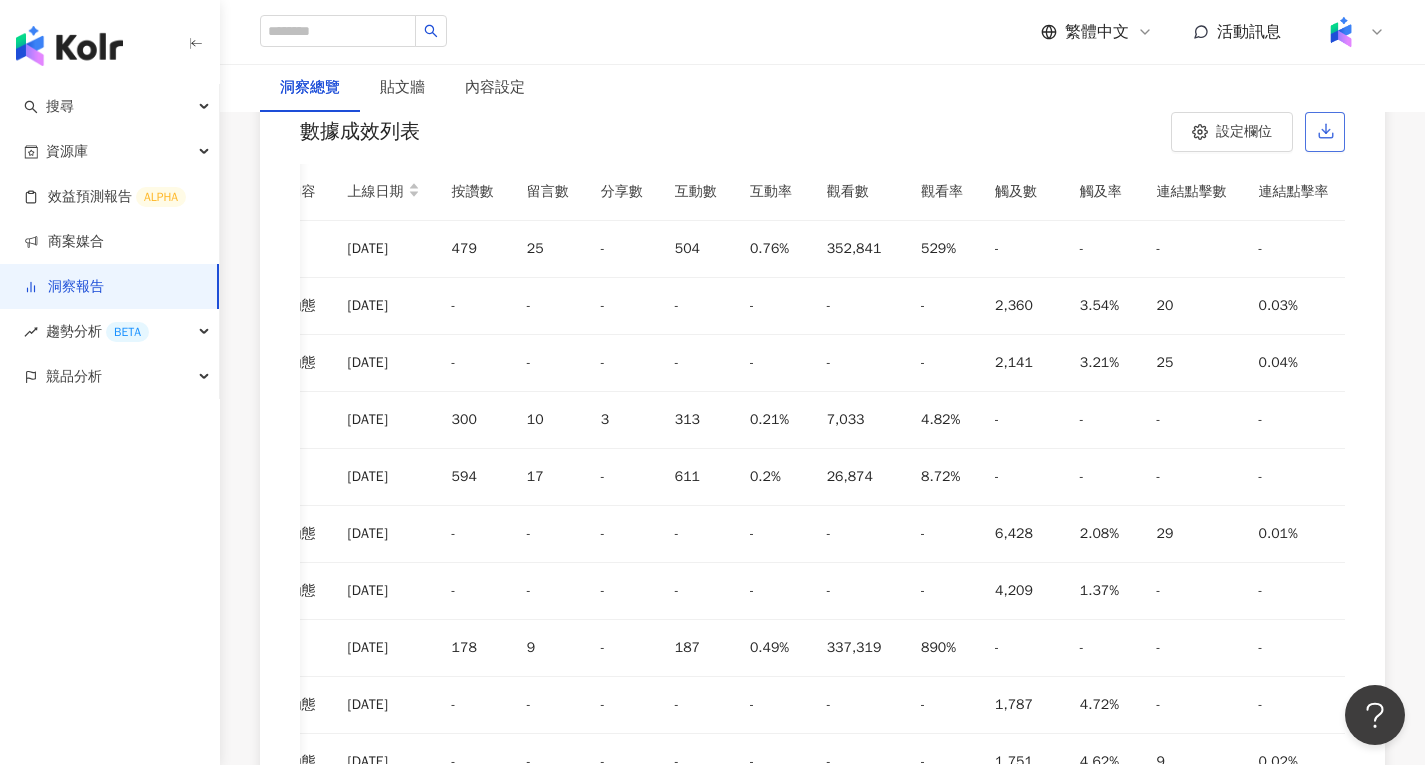 click 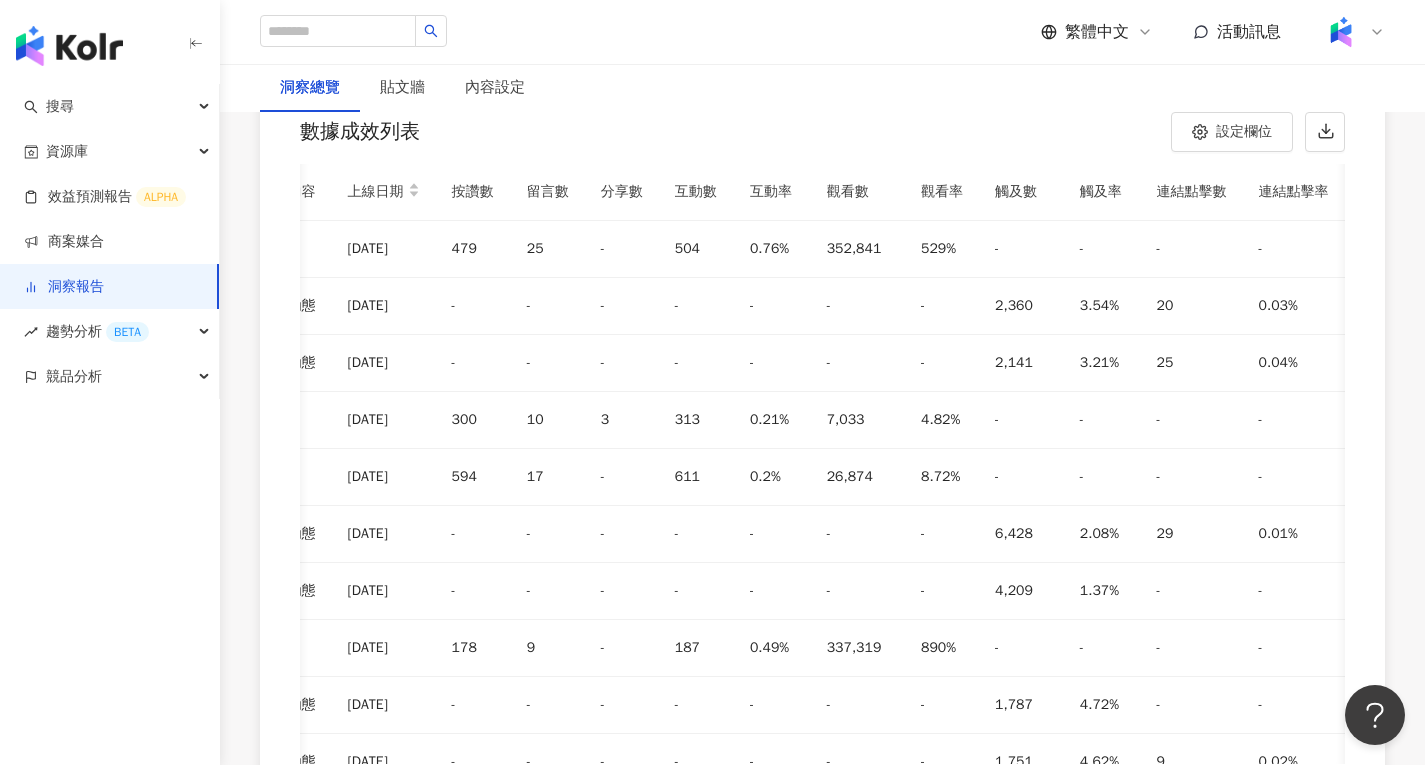 scroll, scrollTop: 0, scrollLeft: 0, axis: both 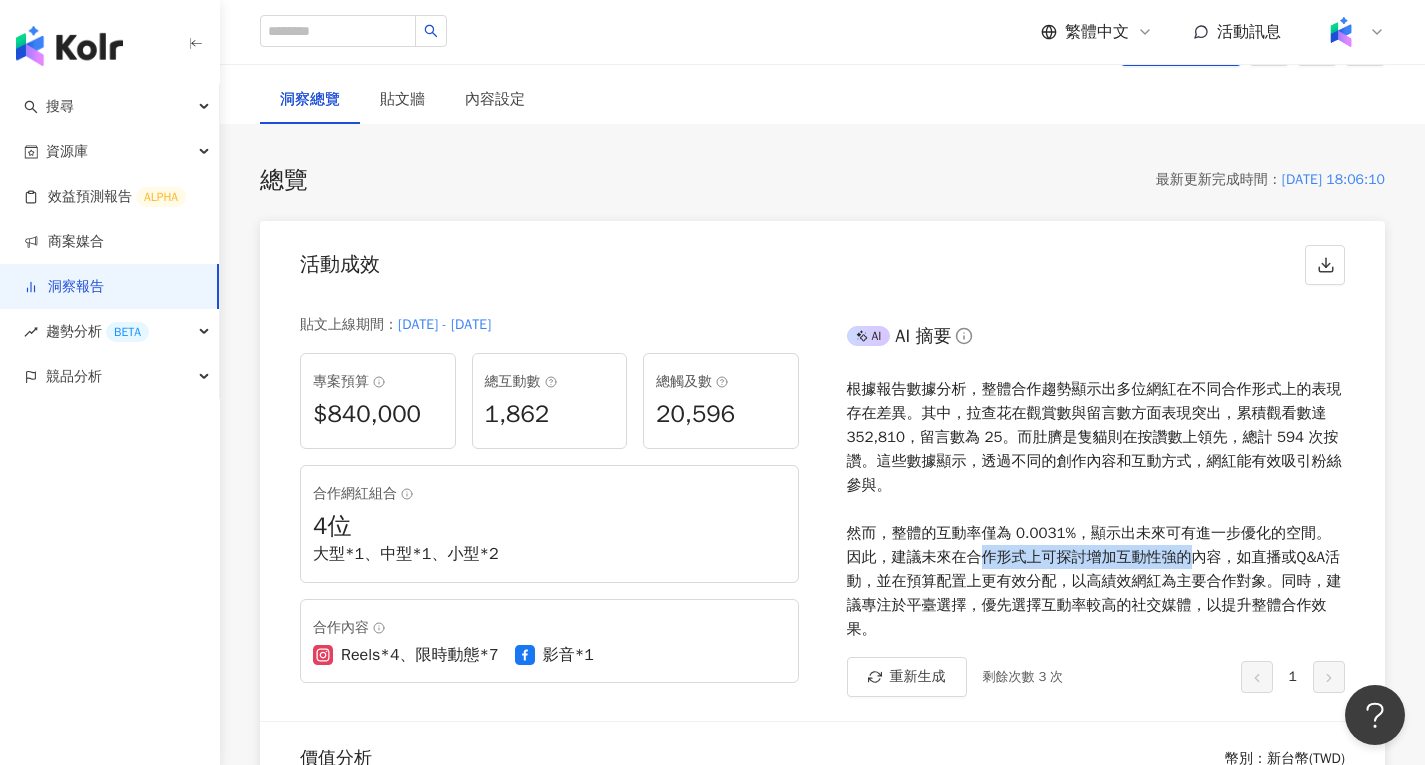 drag, startPoint x: 971, startPoint y: 561, endPoint x: 1174, endPoint y: 563, distance: 203.00986 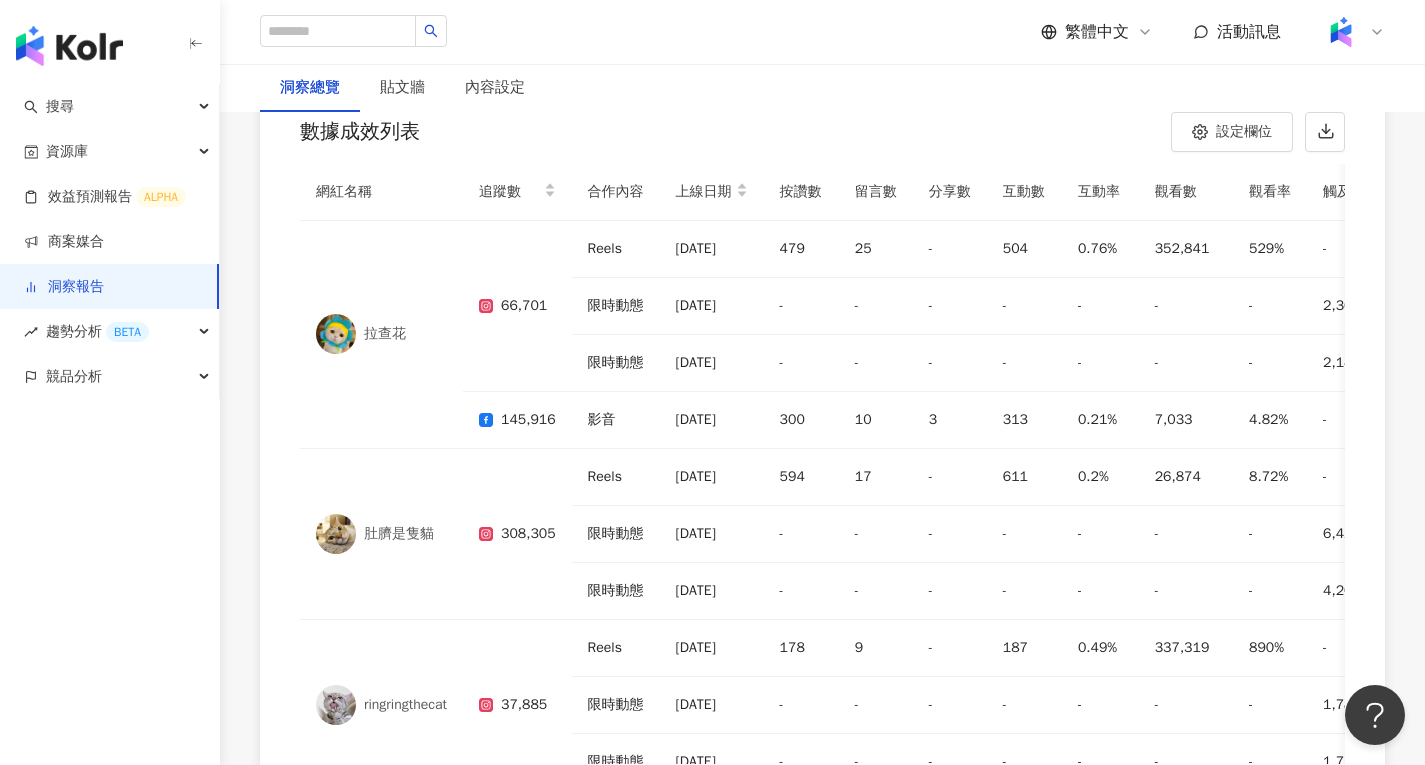 scroll, scrollTop: 5966, scrollLeft: 0, axis: vertical 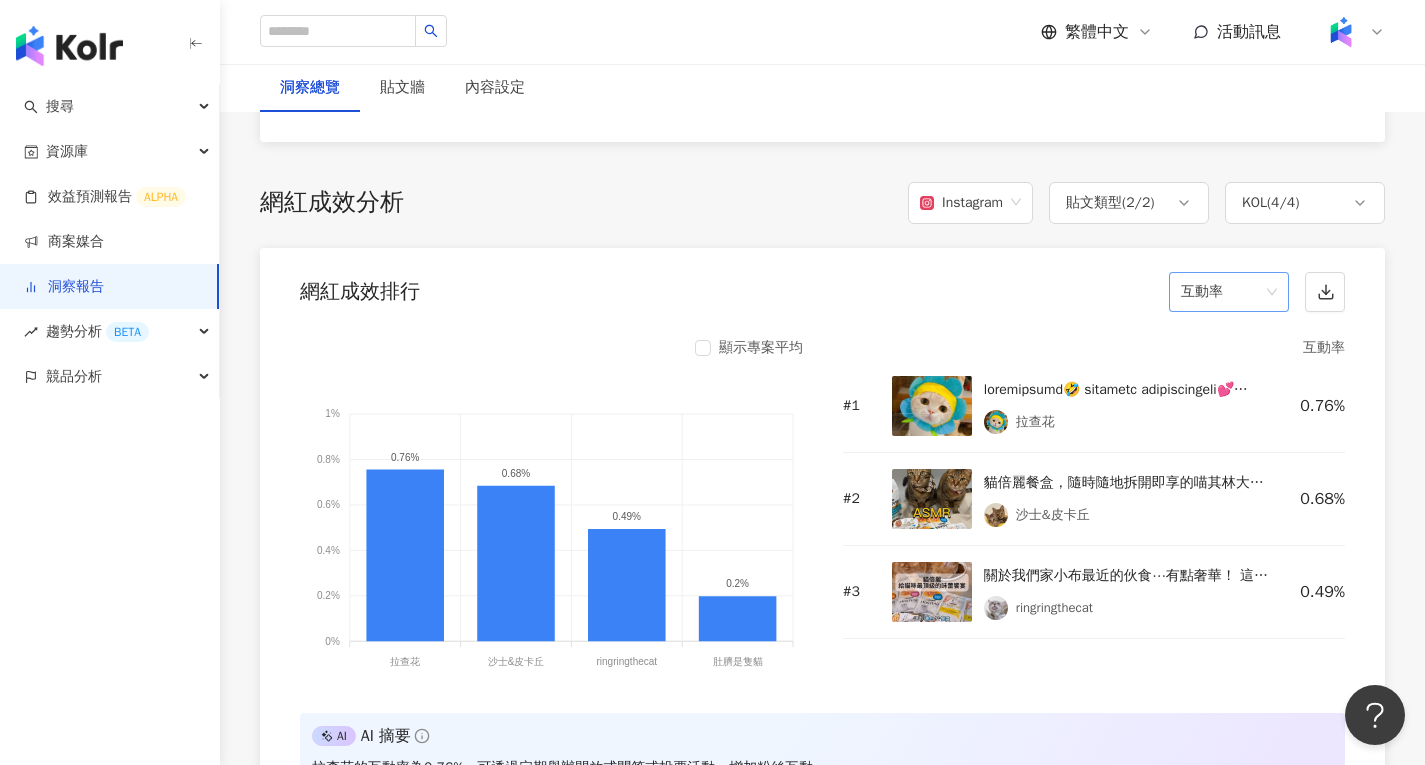 click on "互動率" at bounding box center [1229, 292] 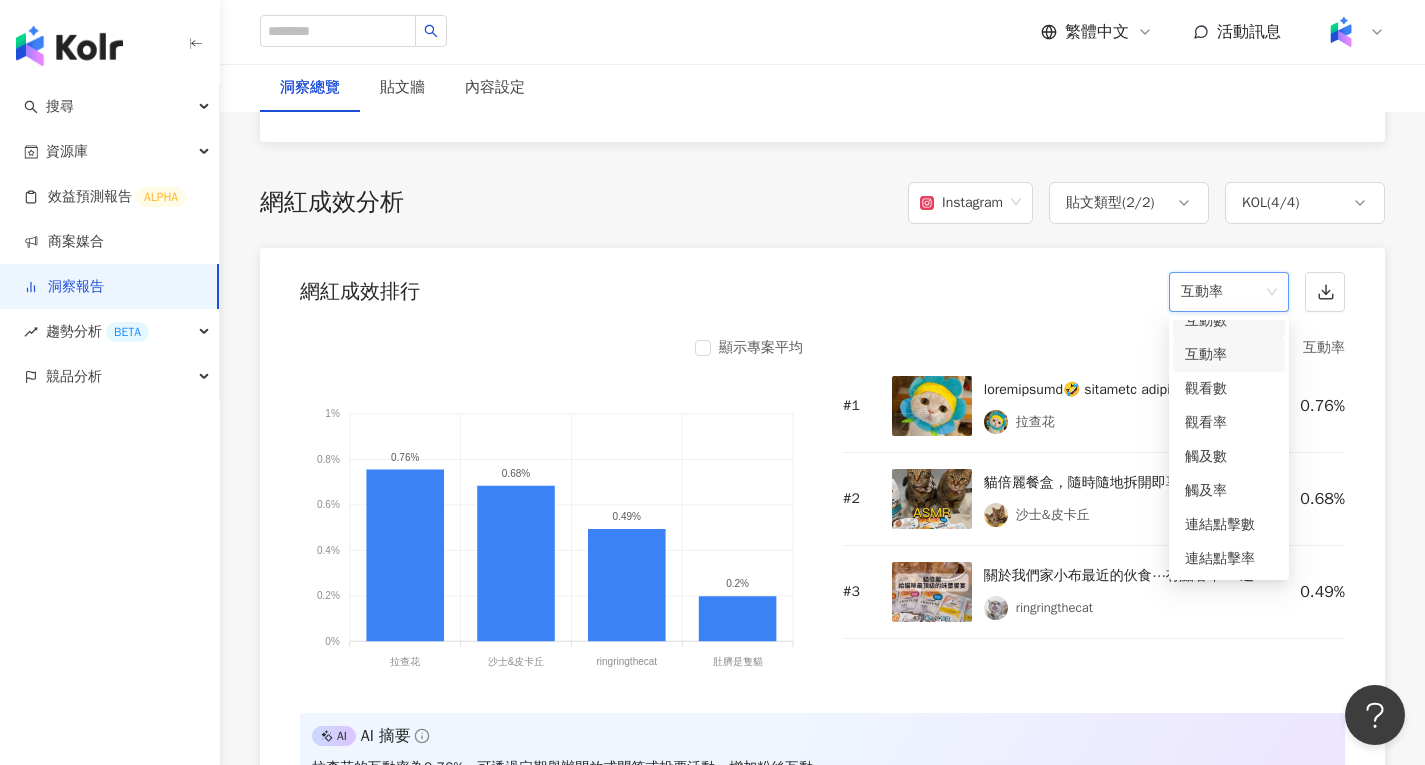 click on "網紅成效排行 互動率 互動率" at bounding box center (822, 286) 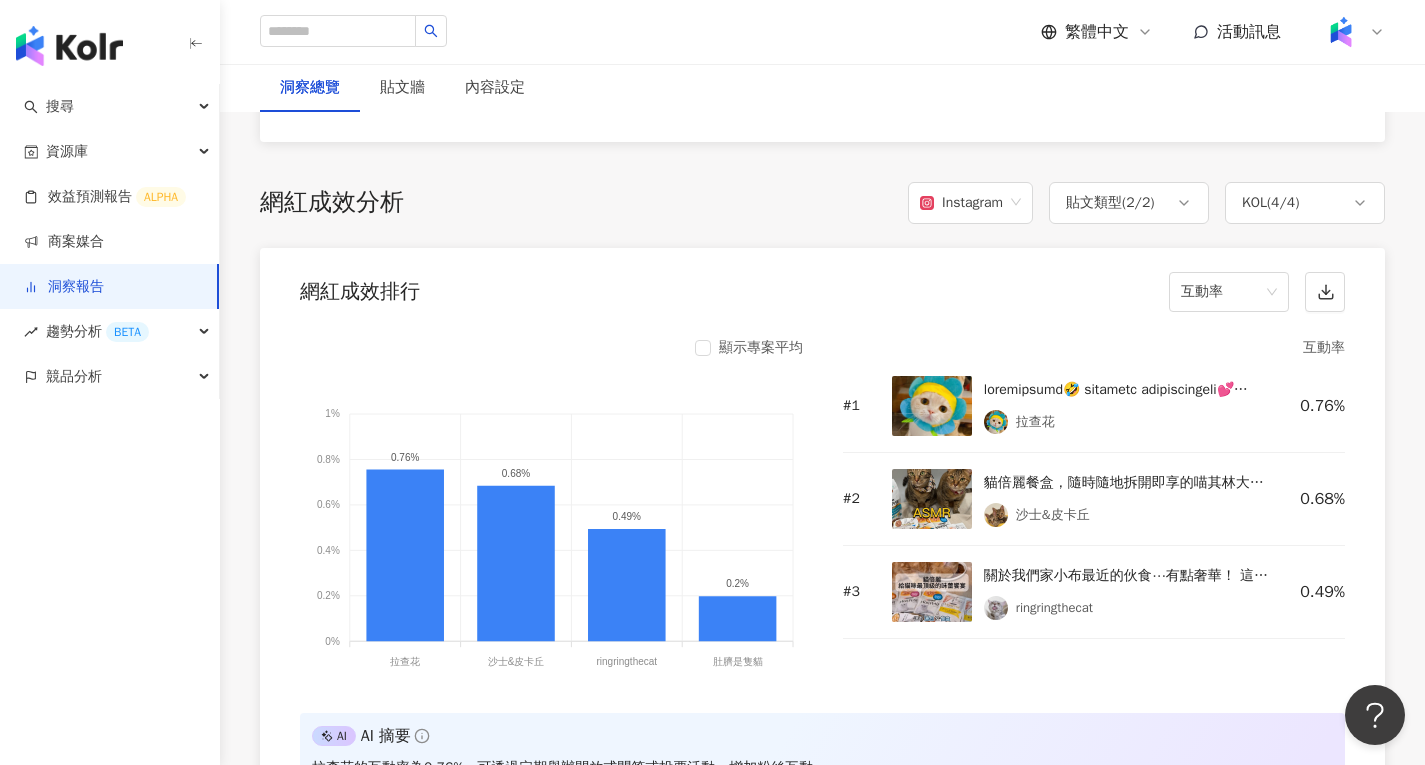 click on "網紅成效排行 互動率" at bounding box center (822, 286) 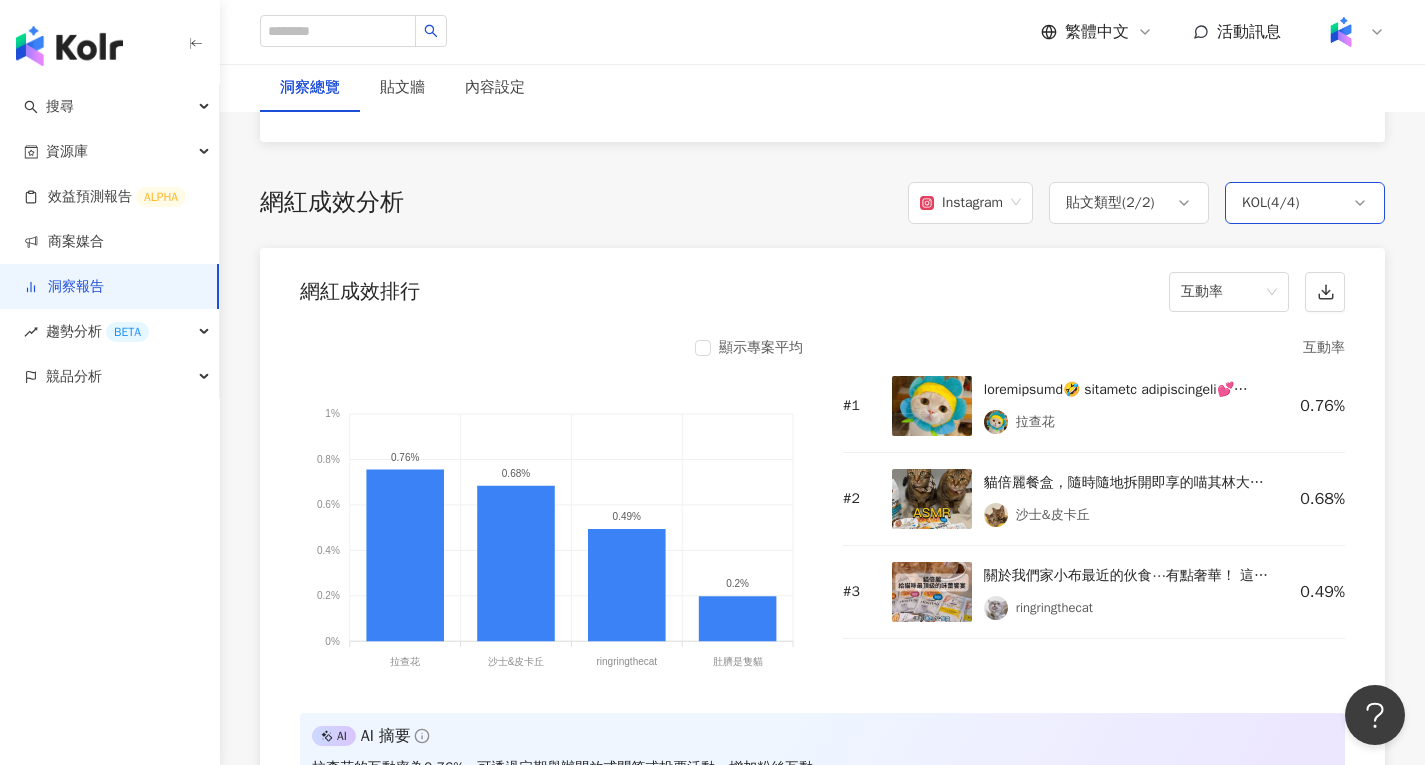 click on "KOL  ( 4 / 4 )" at bounding box center [1305, 203] 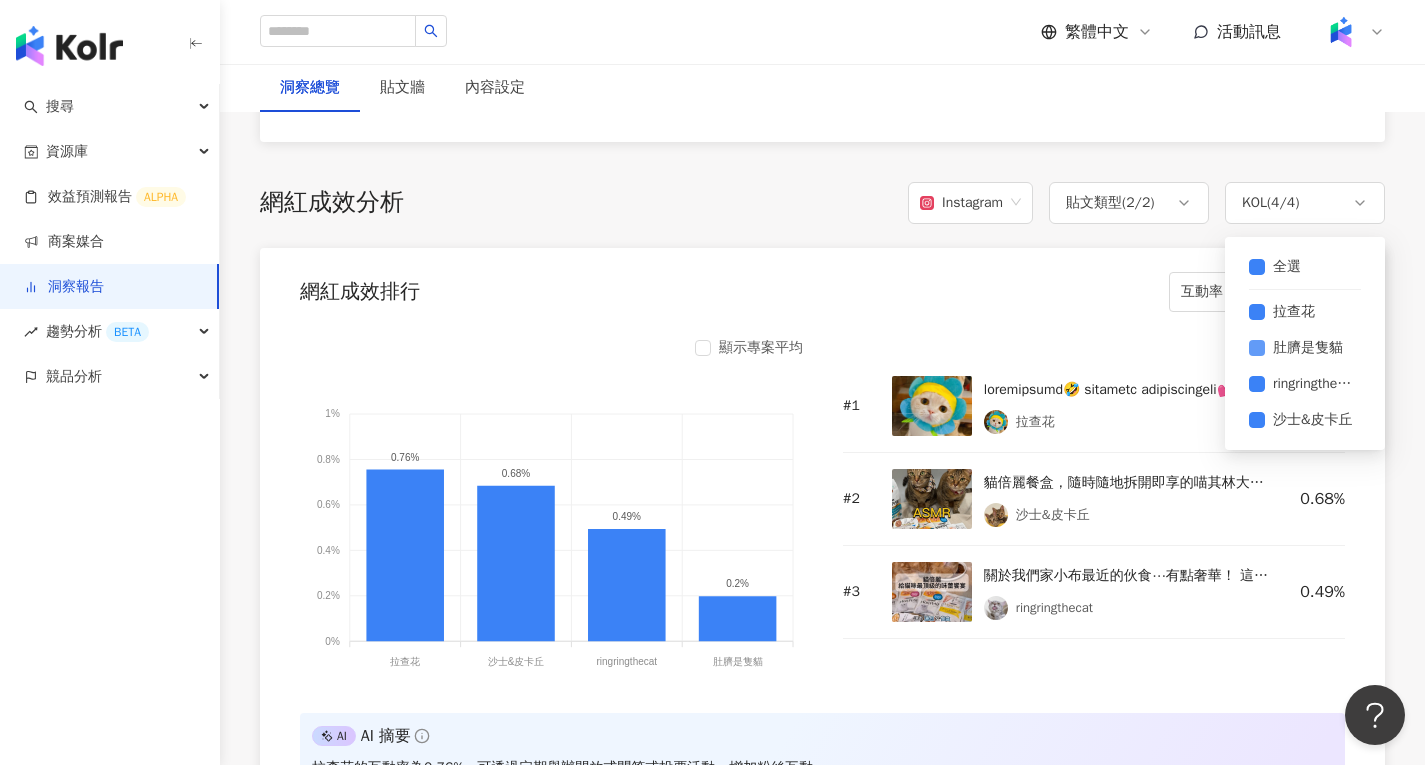 click on "肚臍是隻貓" at bounding box center [1308, 348] 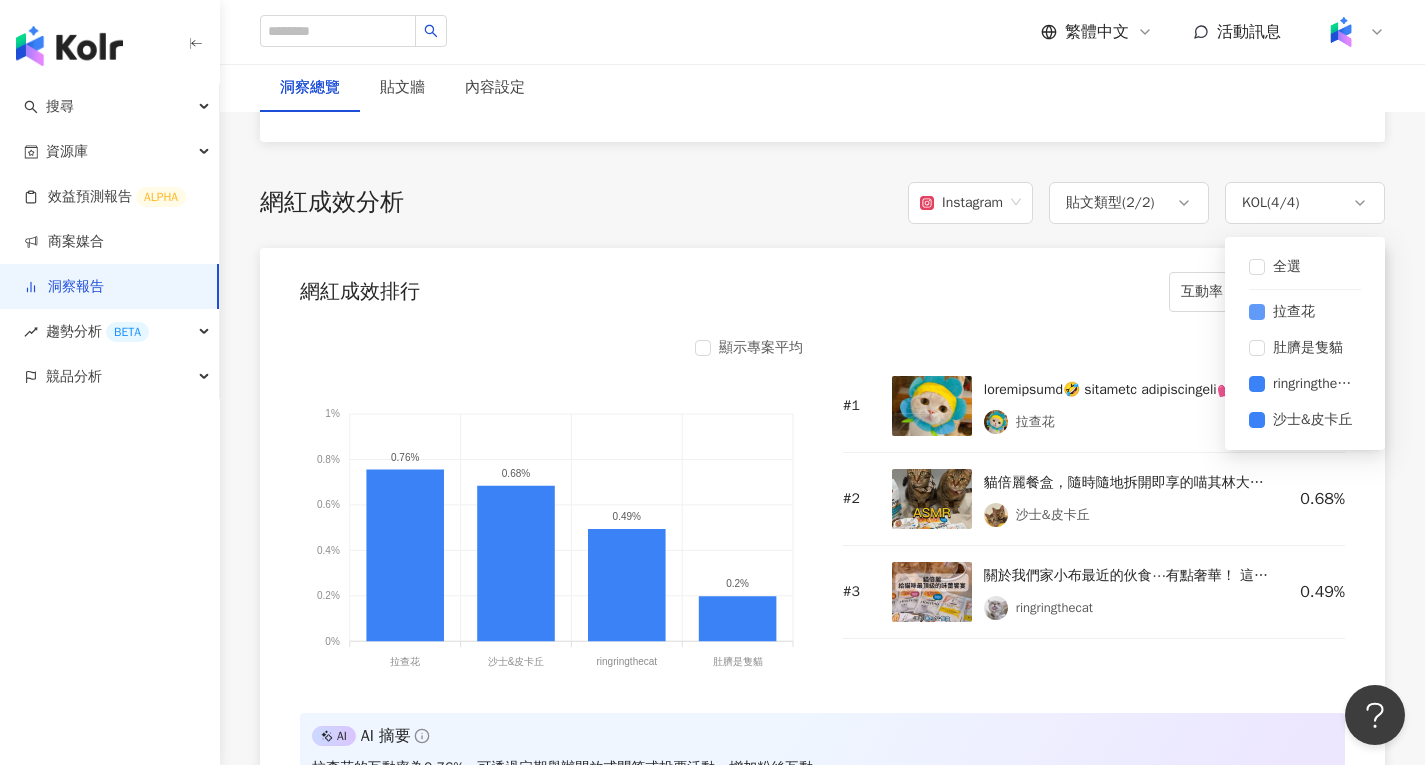 click on "拉查花" at bounding box center (1294, 312) 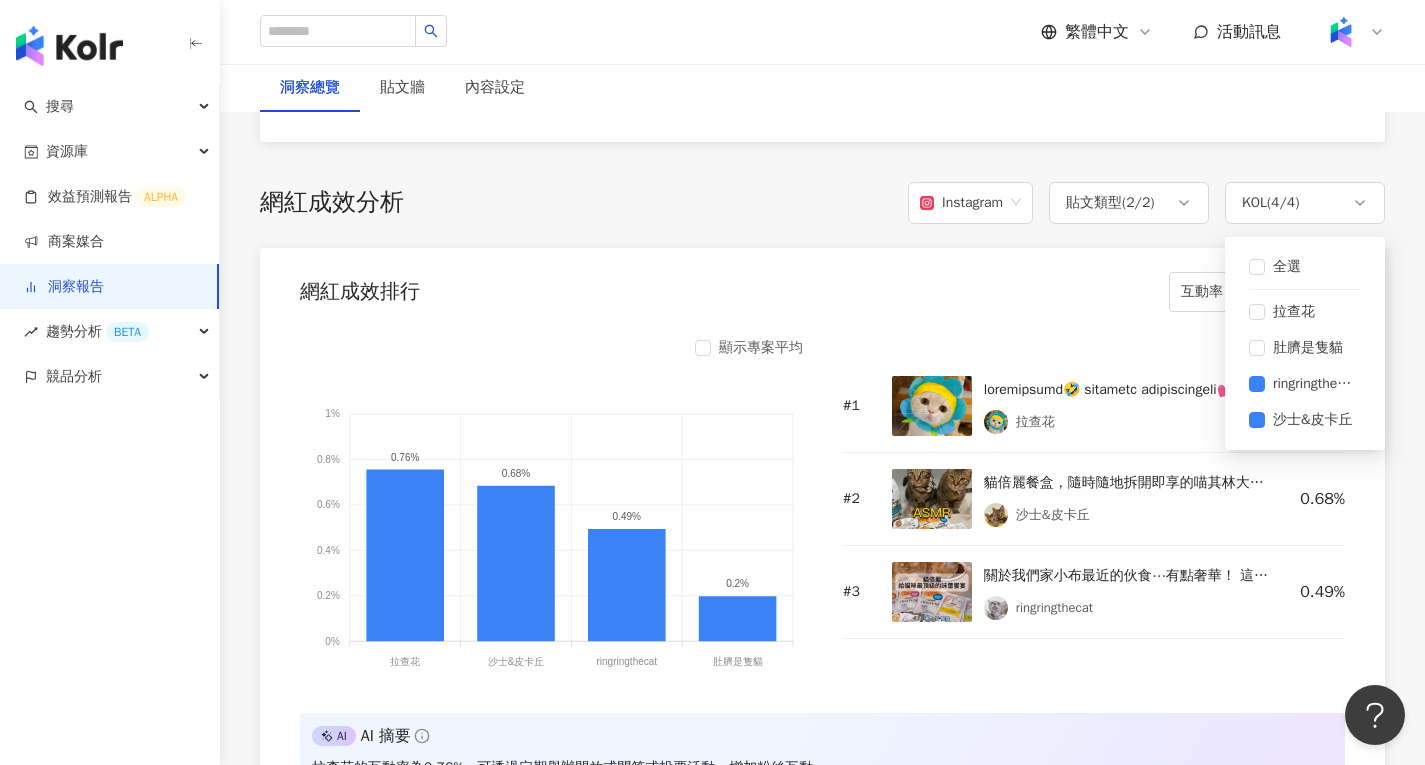 click on "網紅成效排行 互動率" at bounding box center (822, 286) 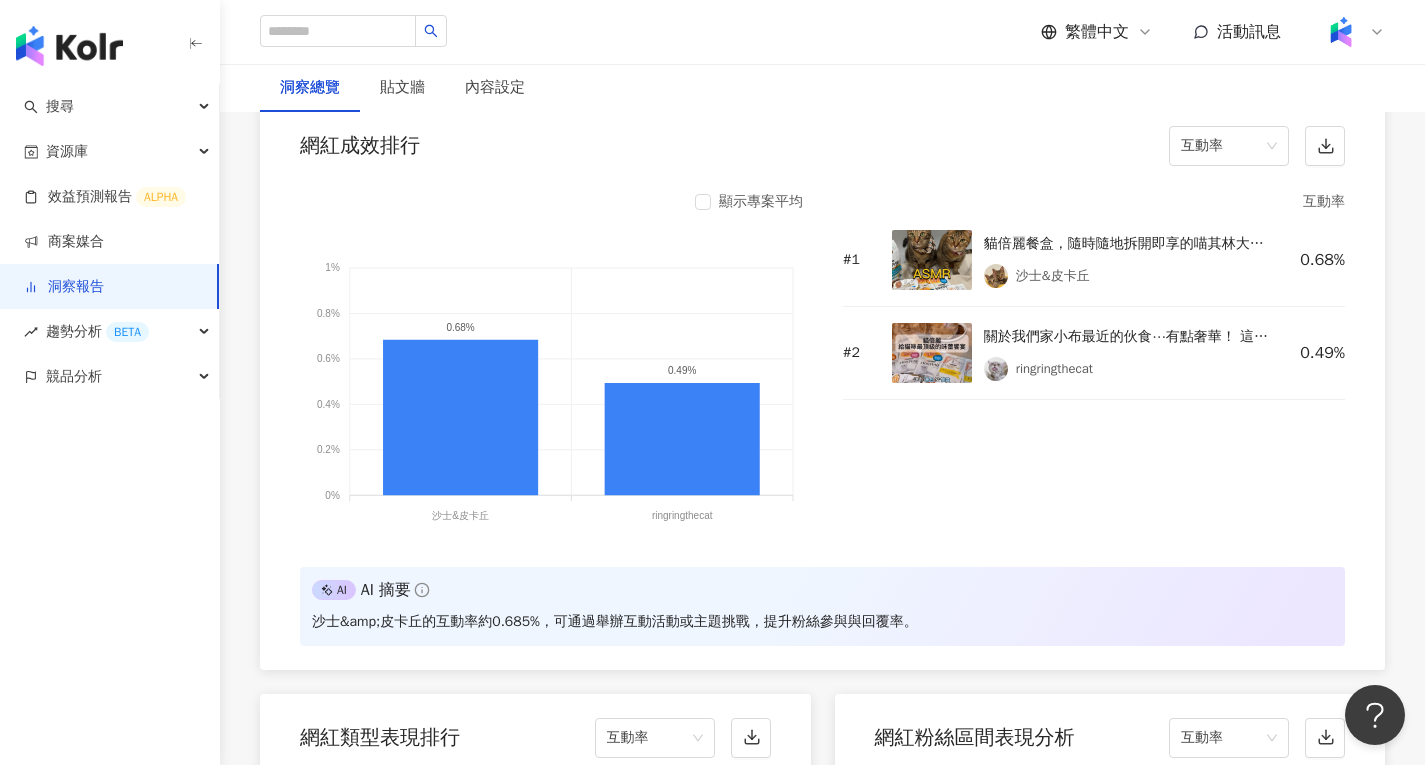 scroll, scrollTop: 1566, scrollLeft: 0, axis: vertical 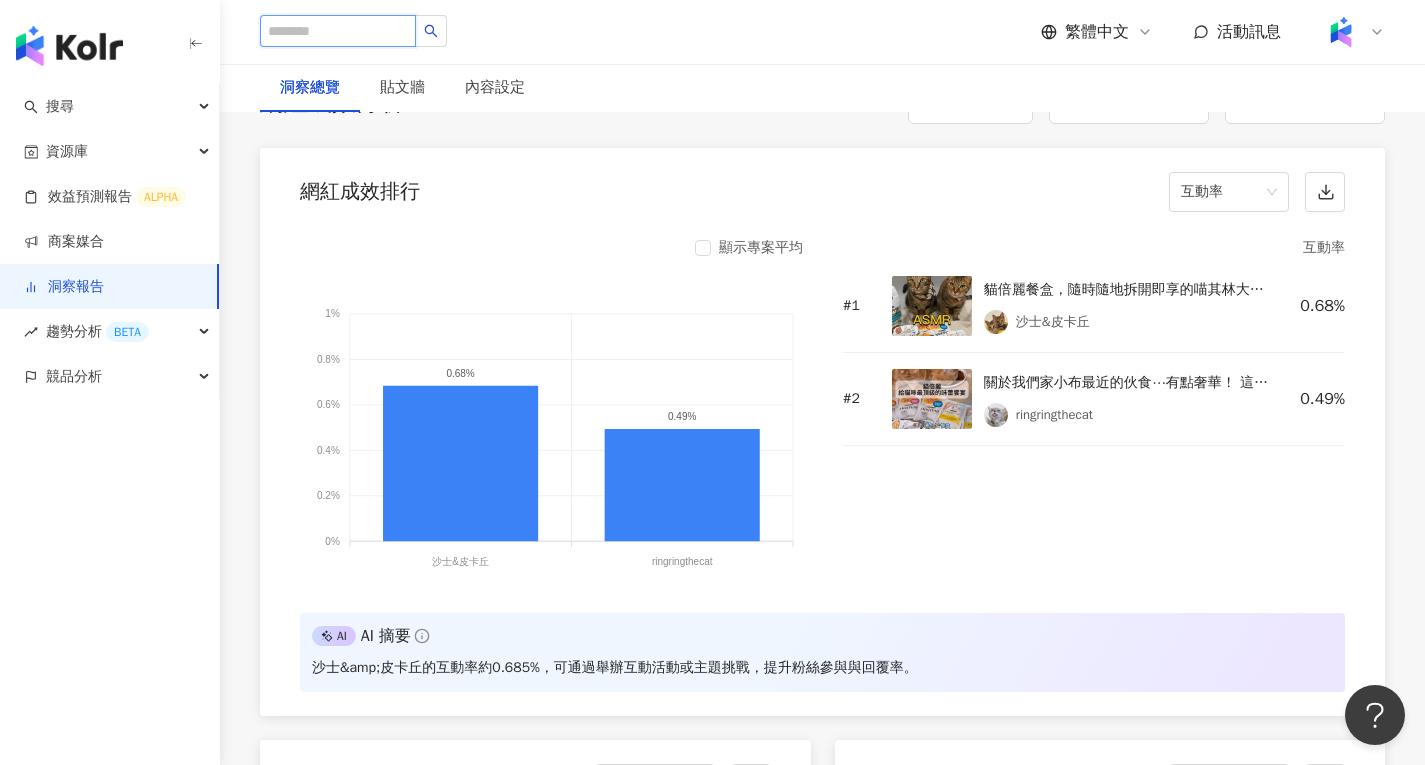 click at bounding box center [338, 31] 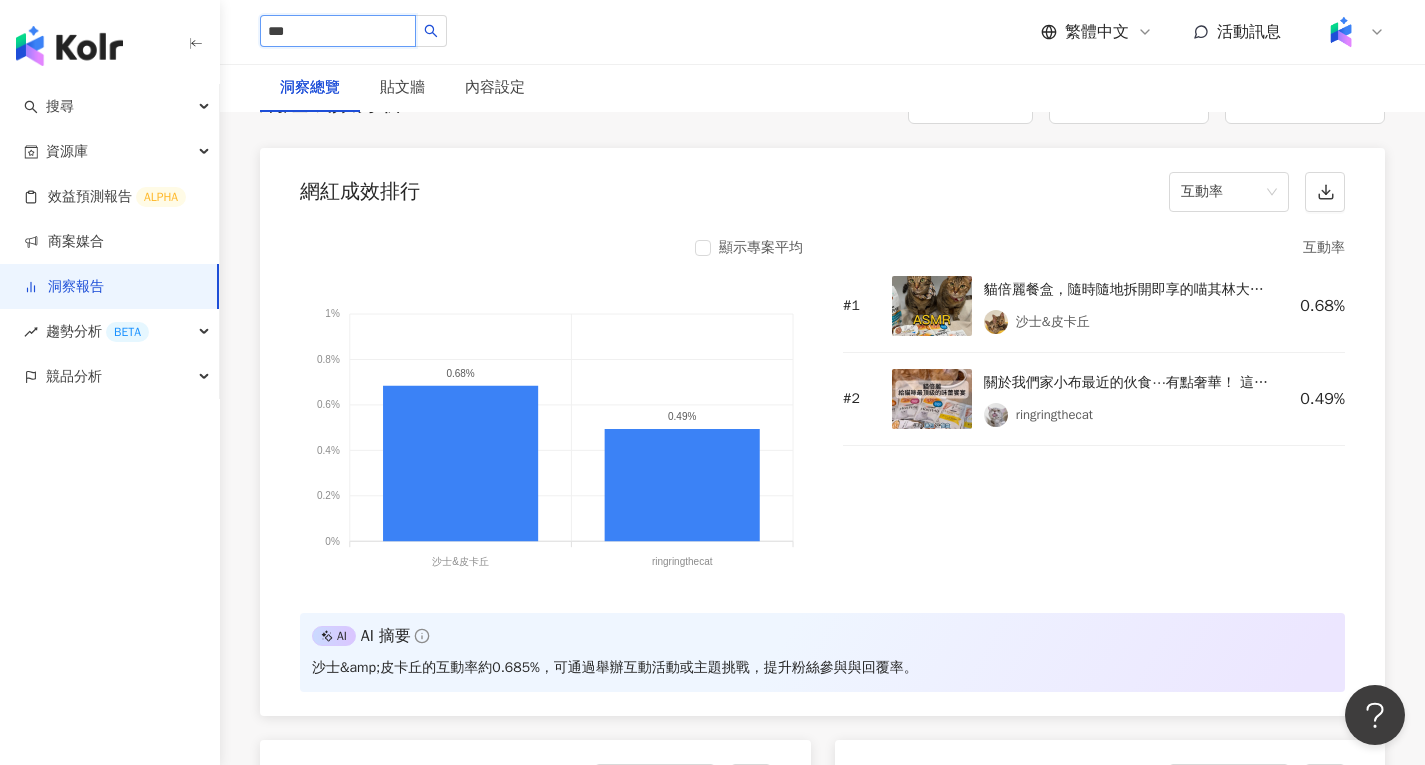 type on "*" 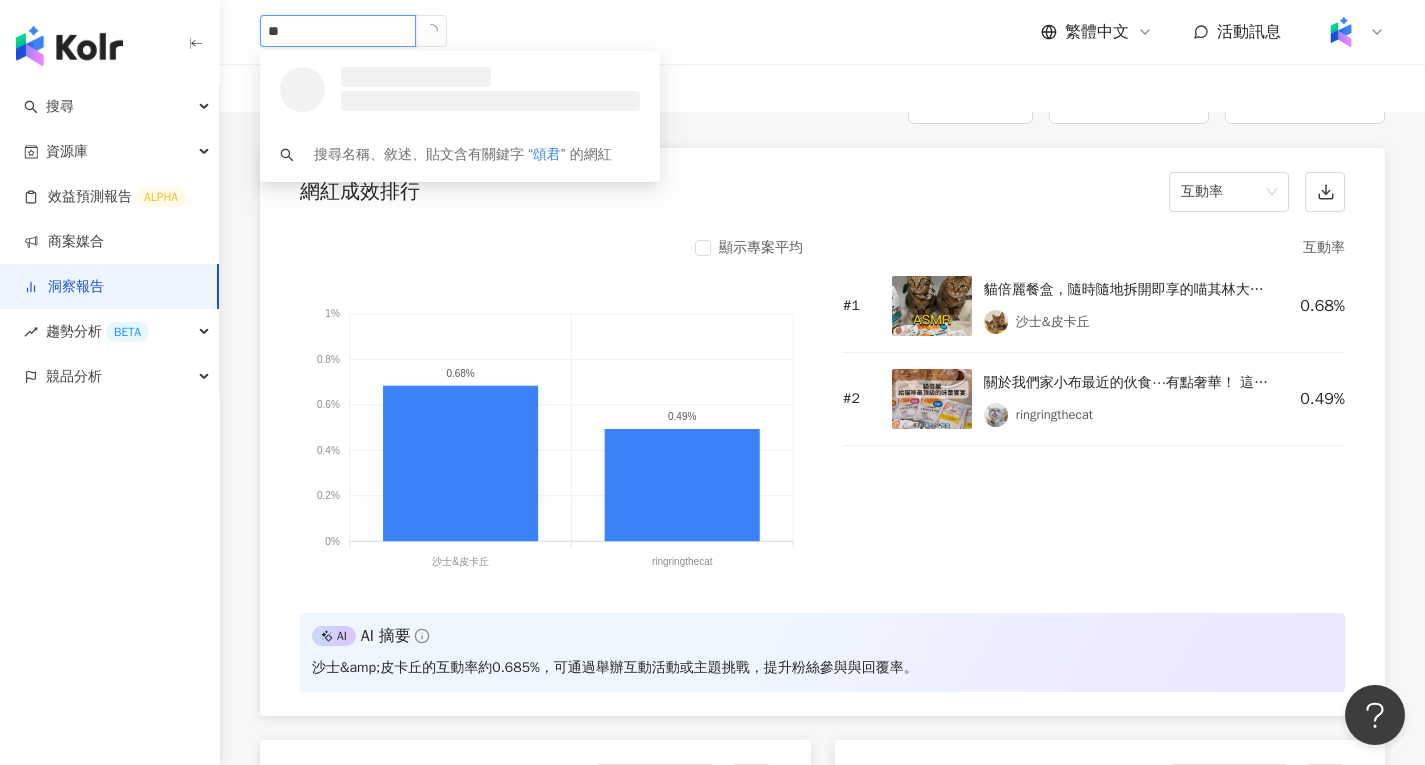 type on "**" 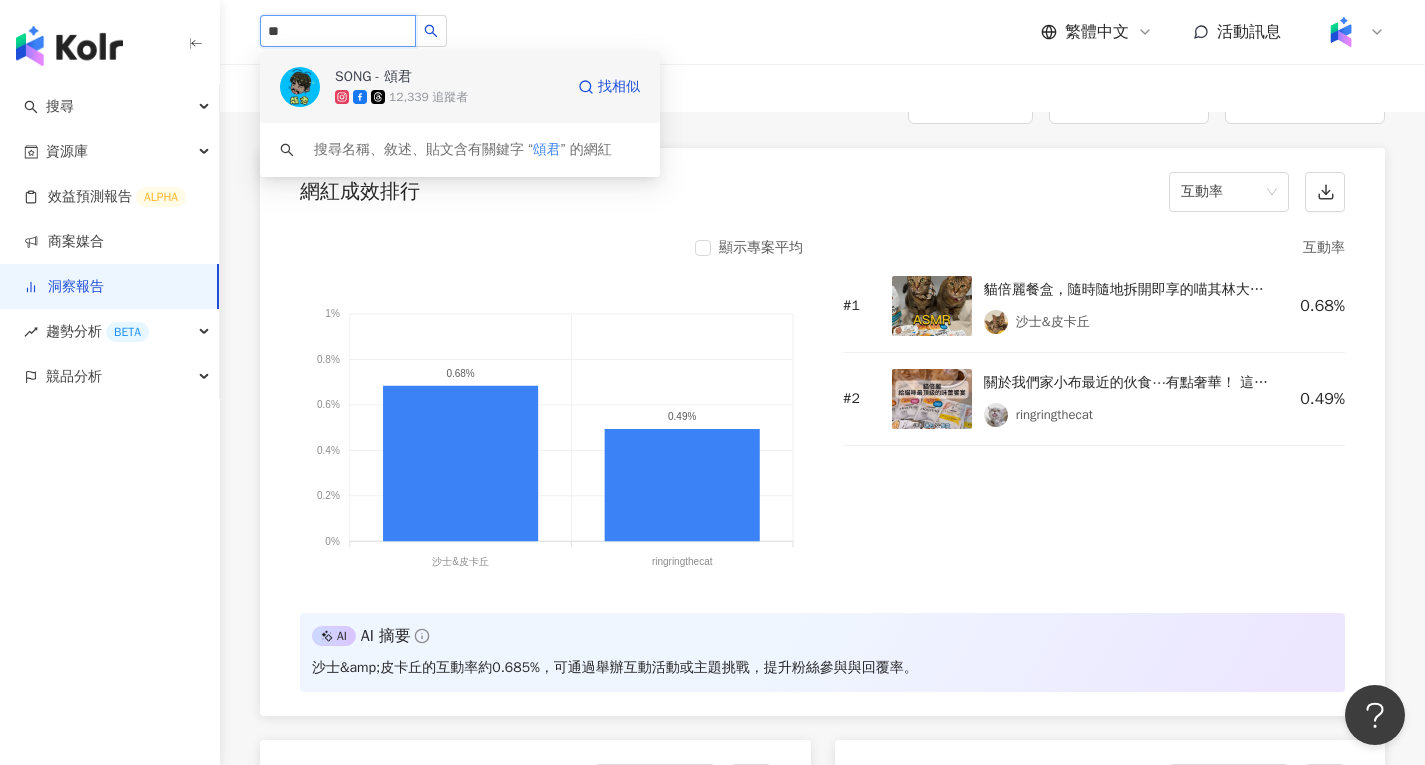 click at bounding box center (344, 97) 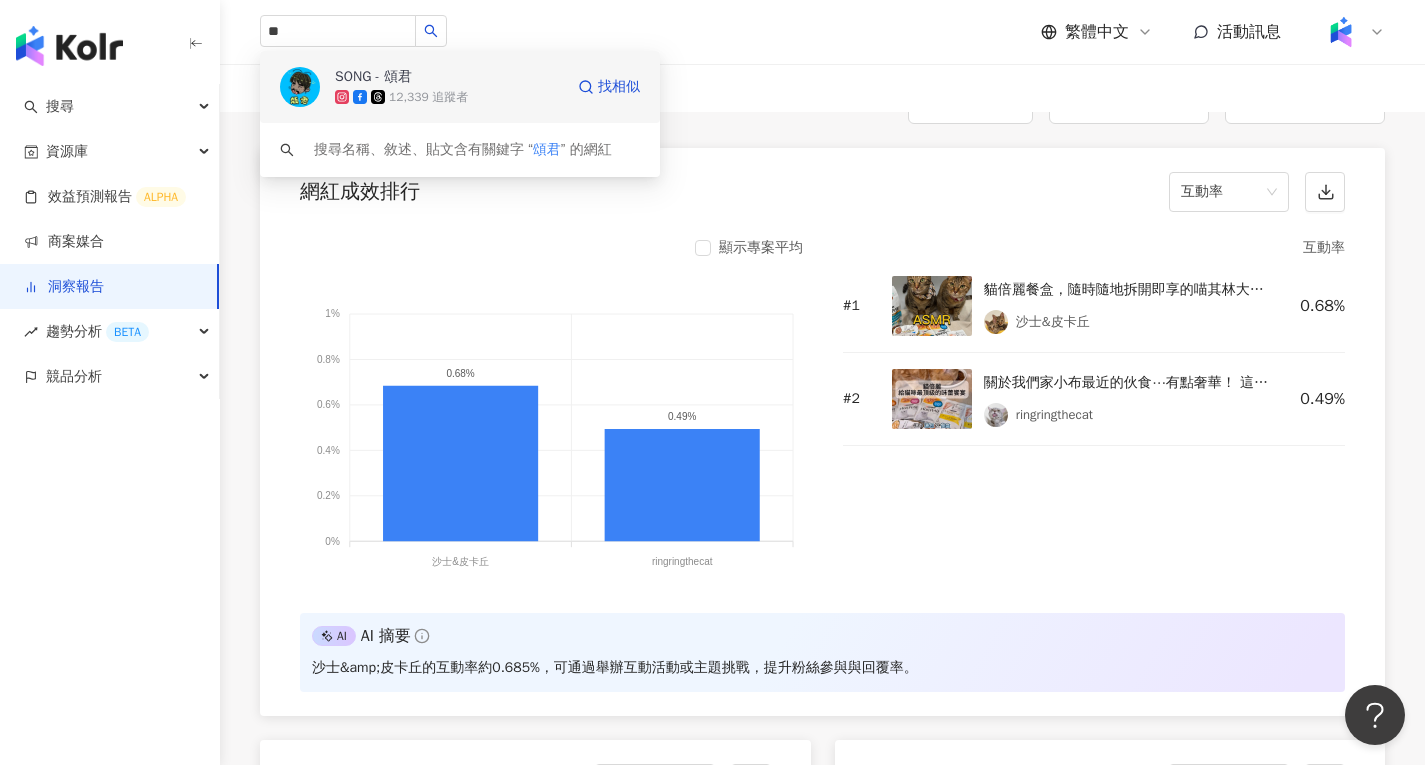 type 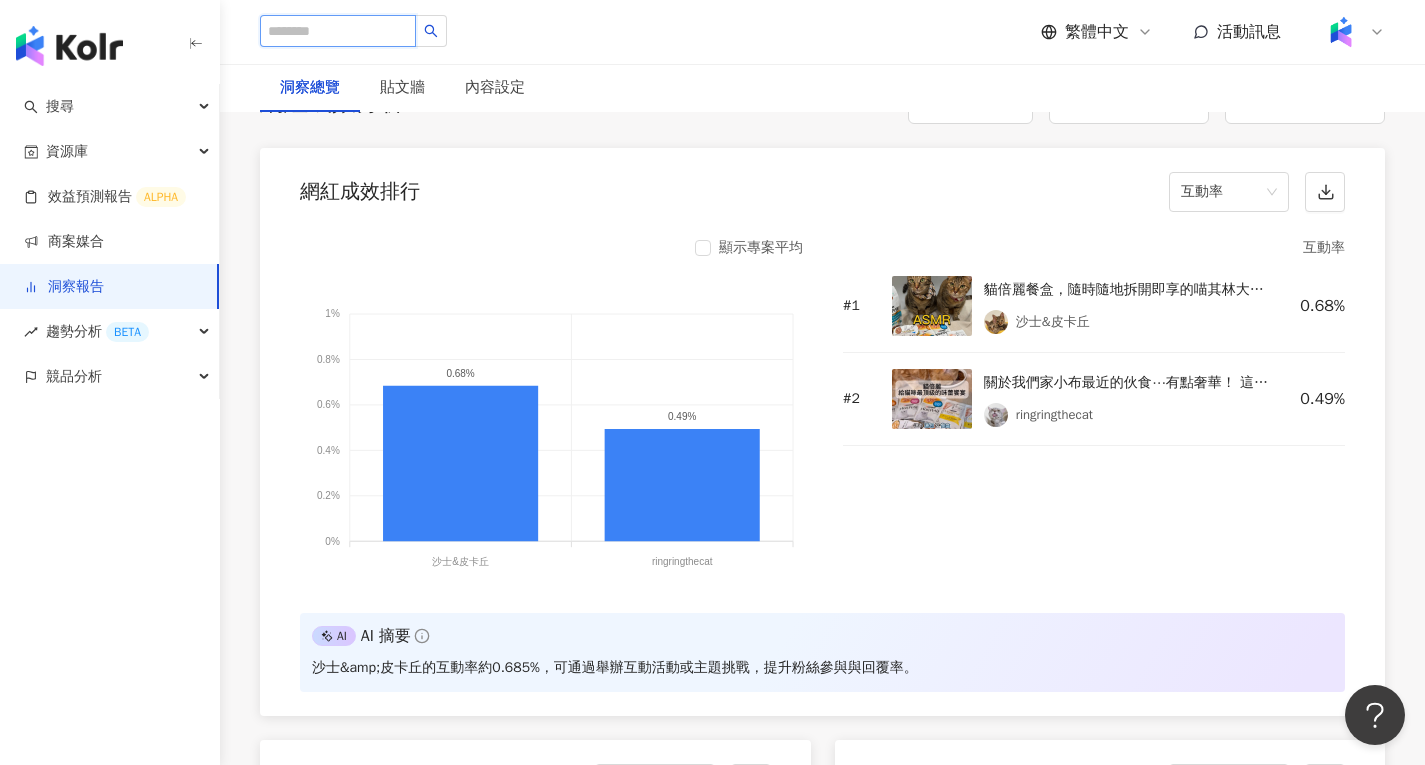 click at bounding box center (338, 31) 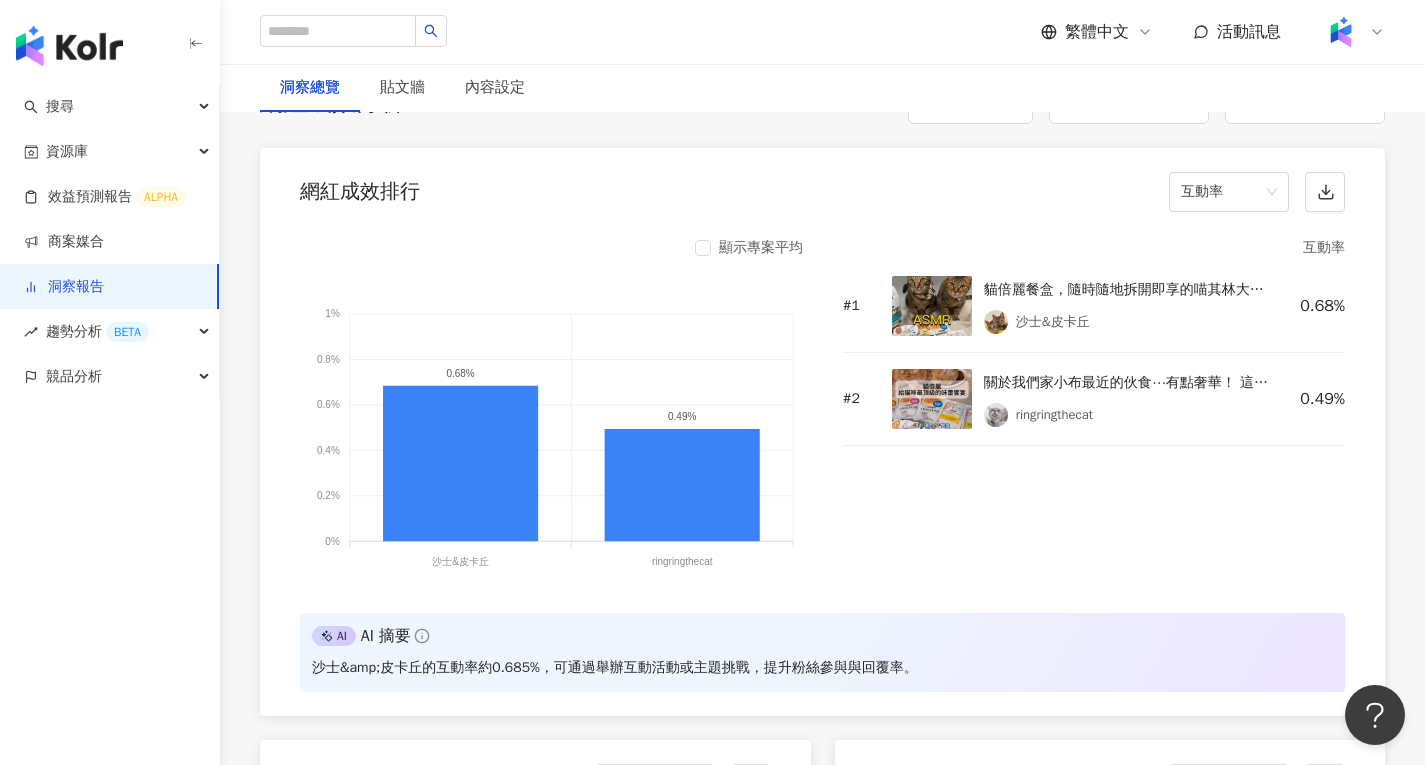 click at bounding box center [69, 46] 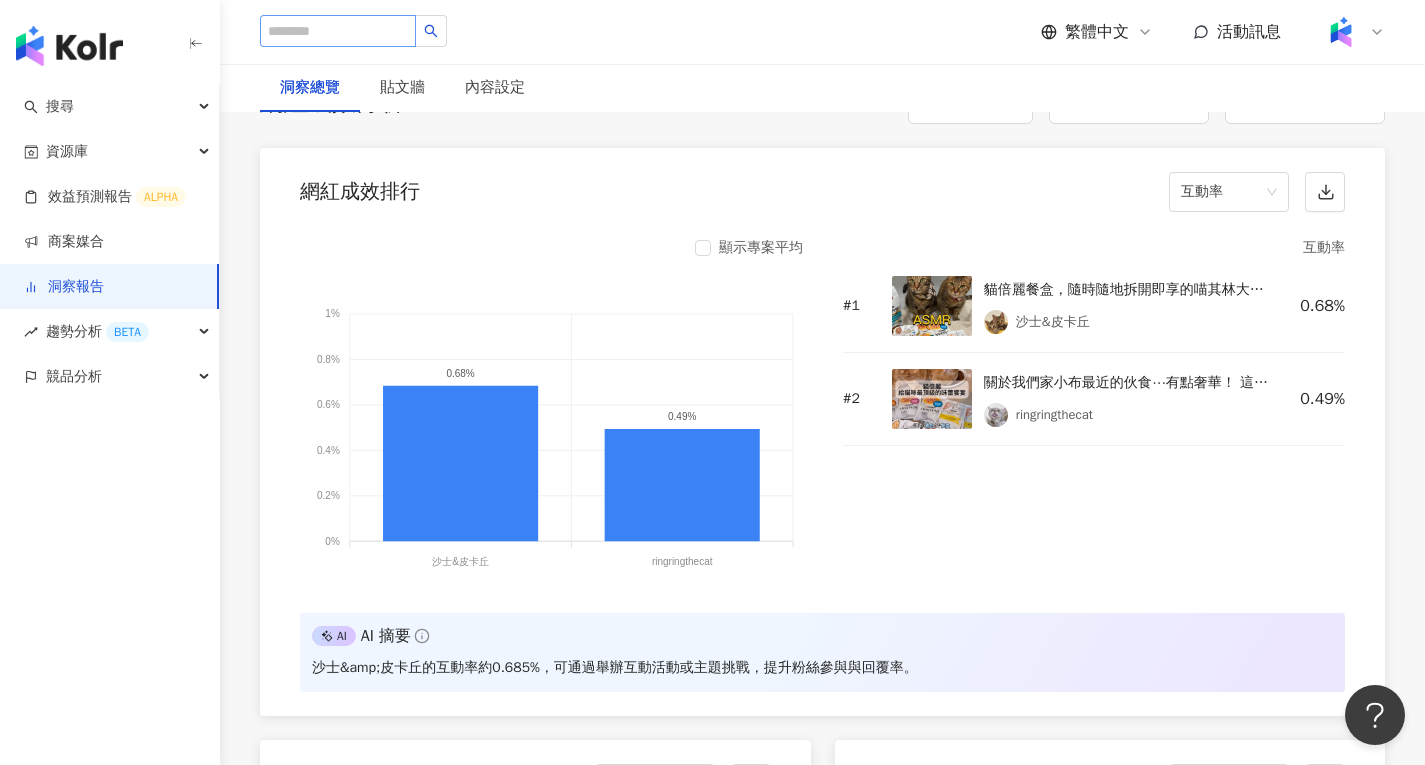 click on "SONG - 頌君 12,339   追蹤者 搜尋名稱、敘述、貼文含有關鍵字 “ 頌君 ” 的網紅 繁體中文 活動訊息" at bounding box center [822, 32] 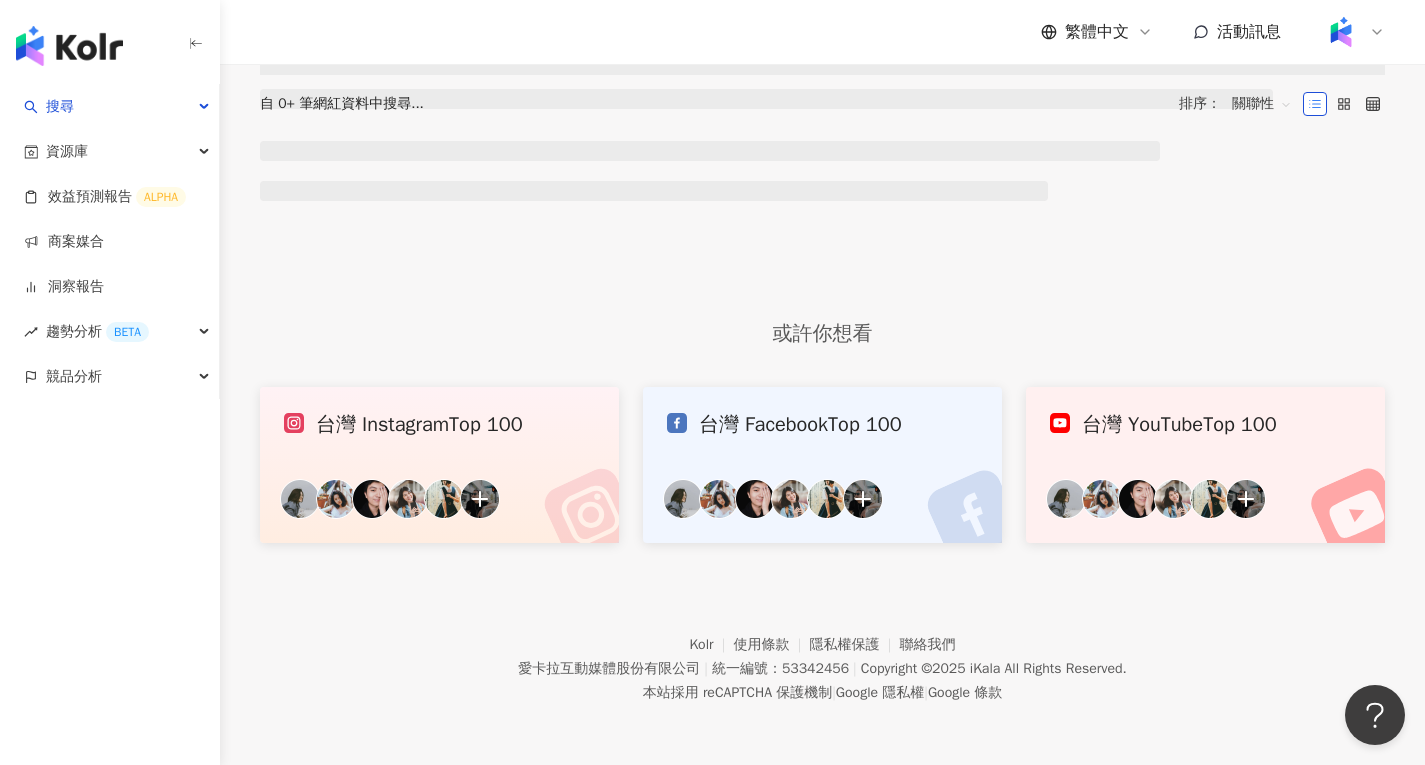 scroll, scrollTop: 0, scrollLeft: 0, axis: both 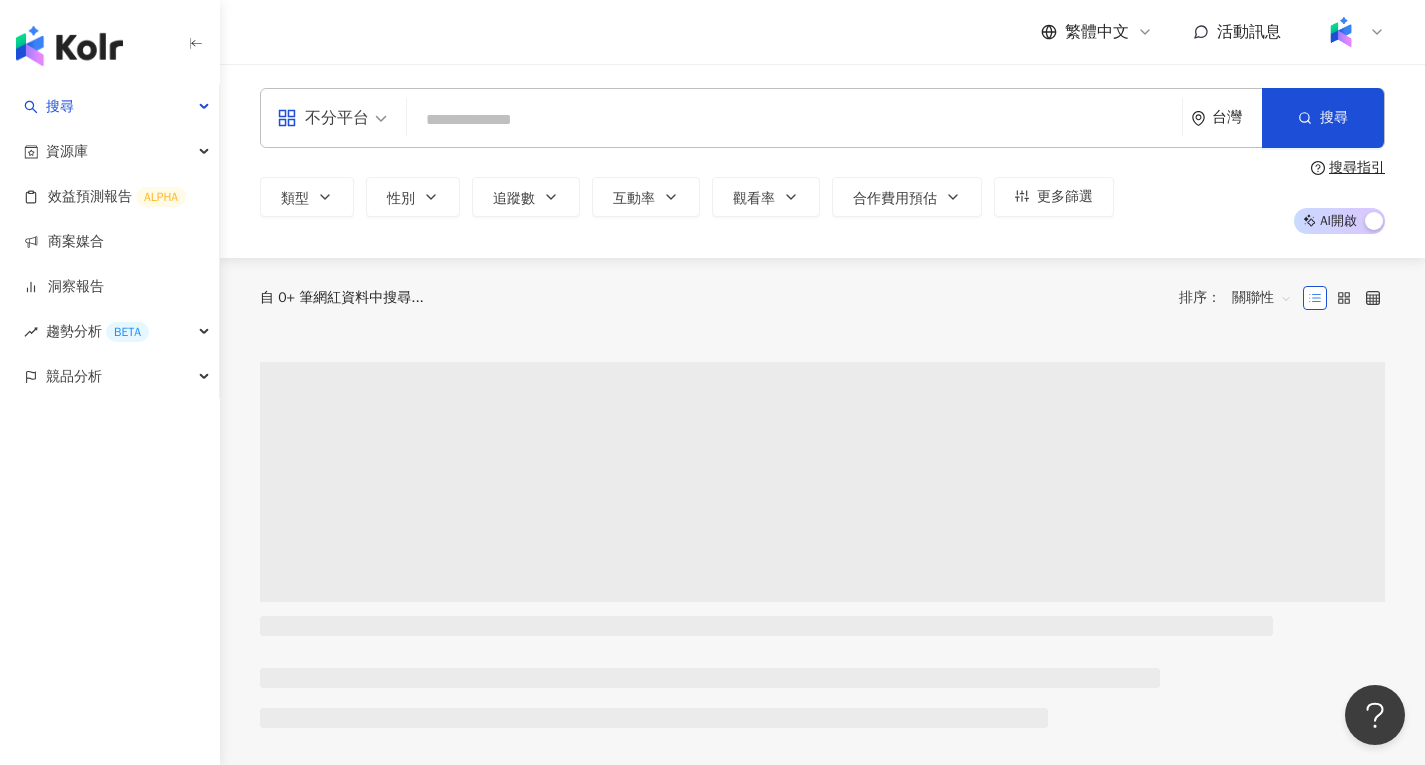 click on "不分平台" at bounding box center [332, 118] 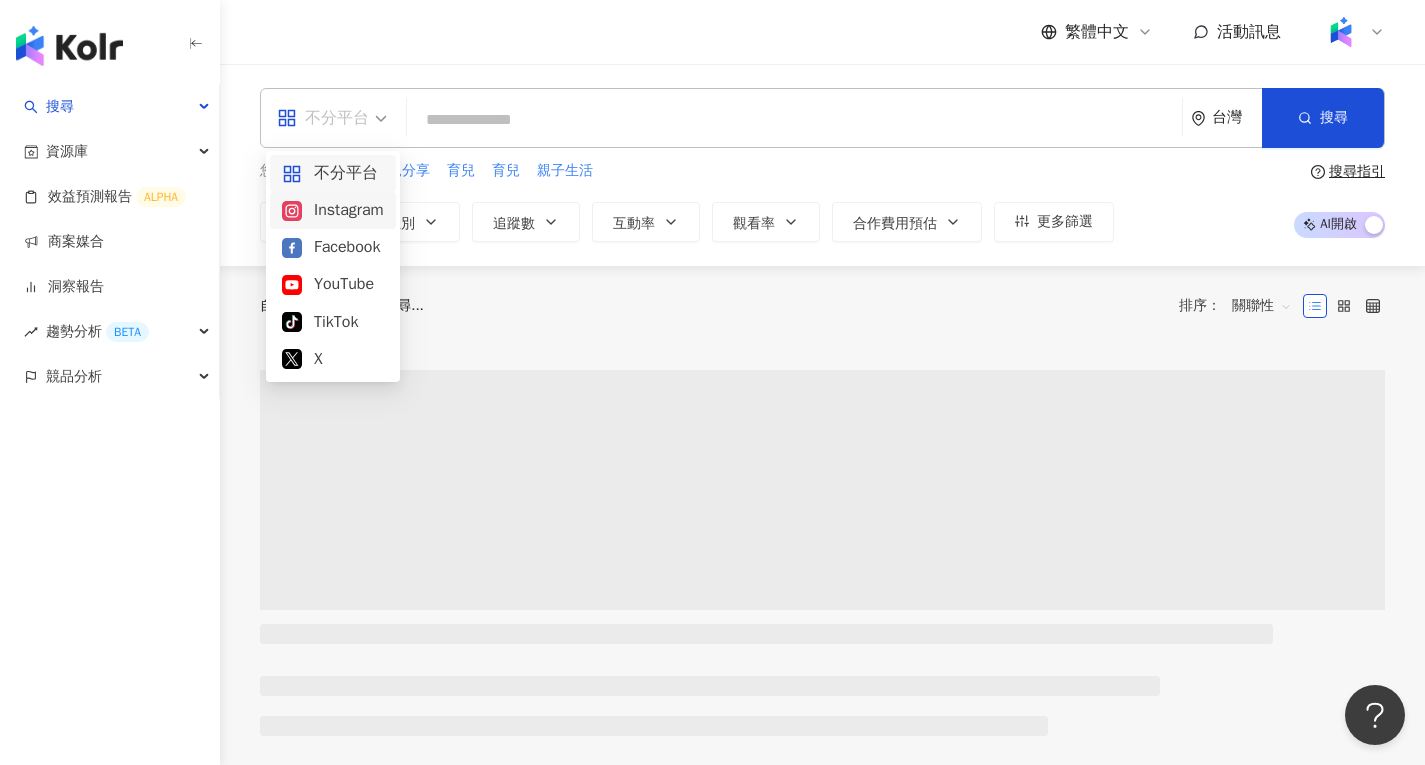 click on "Instagram" at bounding box center (333, 210) 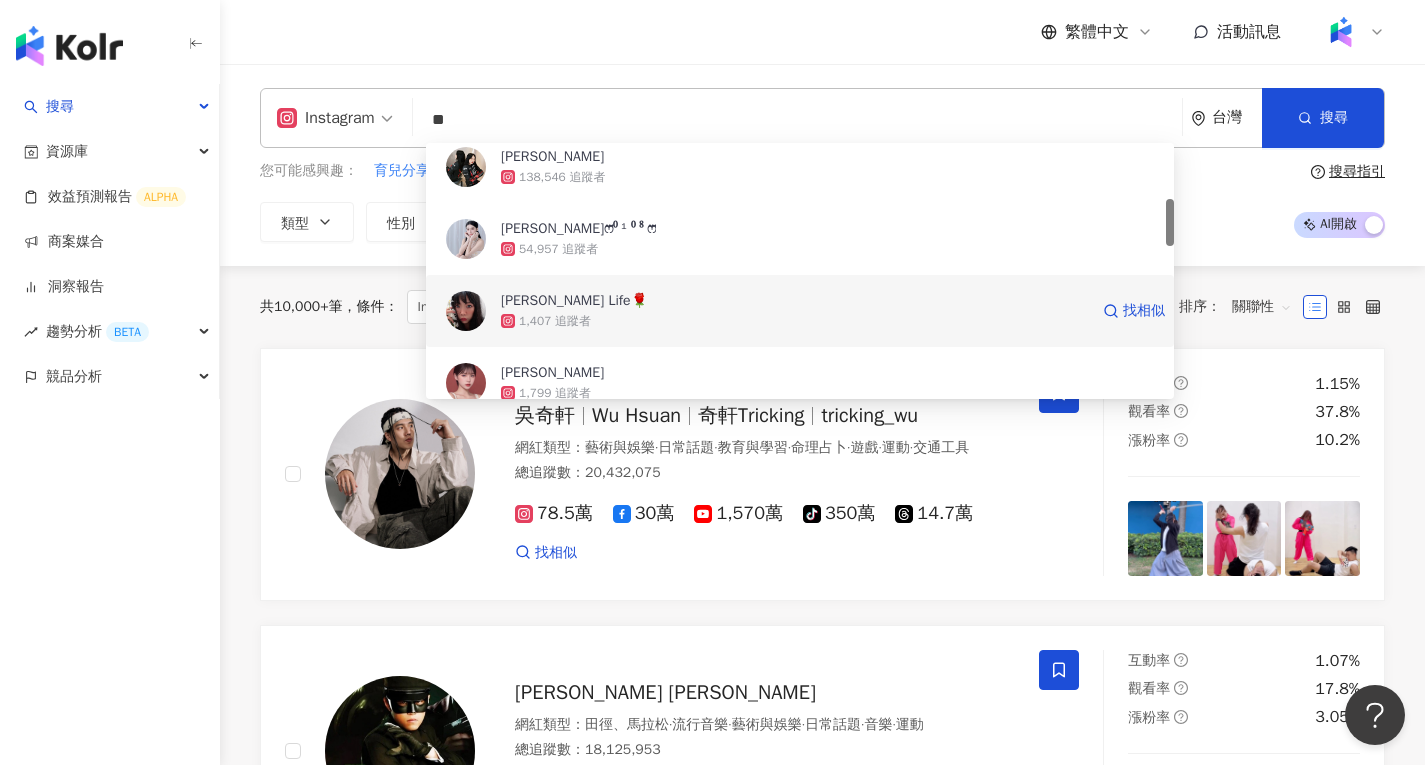 scroll, scrollTop: 0, scrollLeft: 0, axis: both 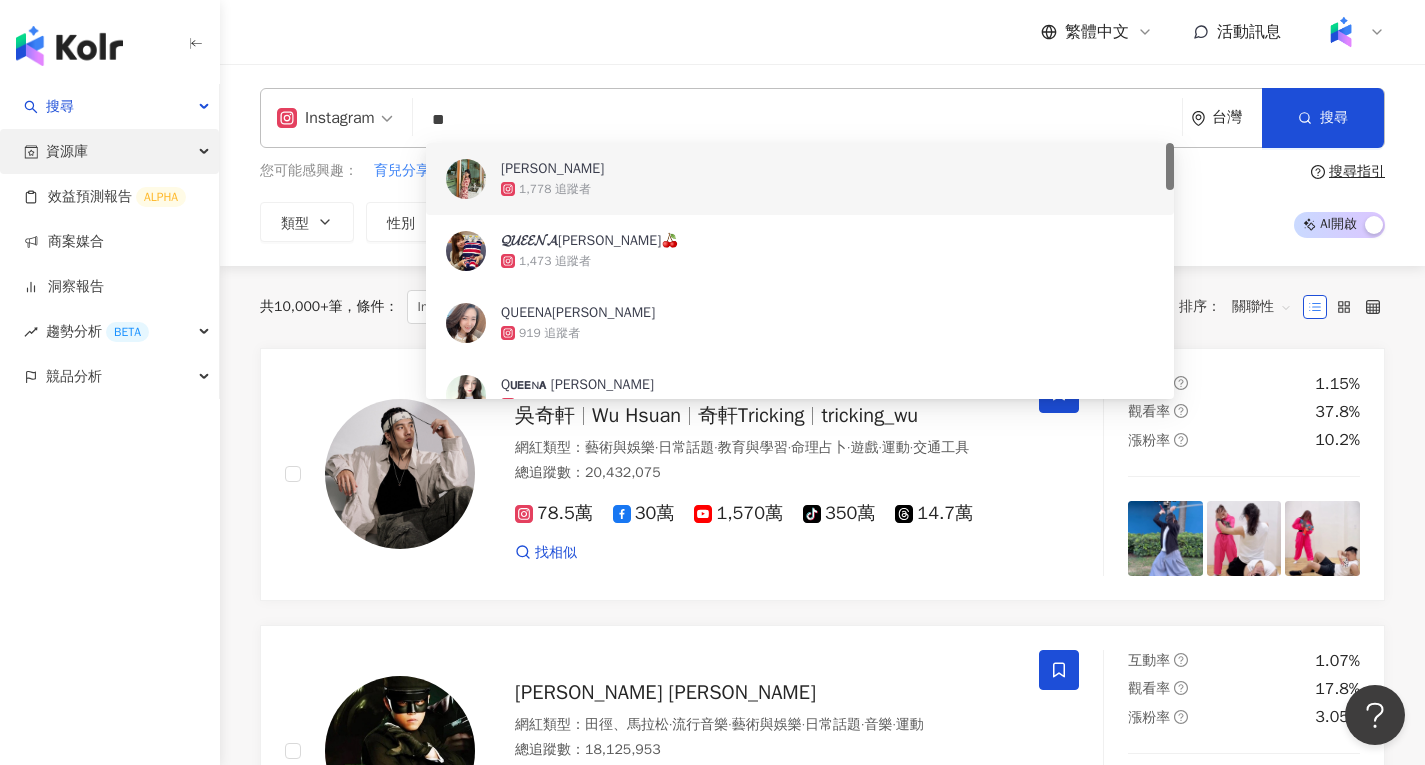 drag, startPoint x: 662, startPoint y: 111, endPoint x: 206, endPoint y: 150, distance: 457.66473 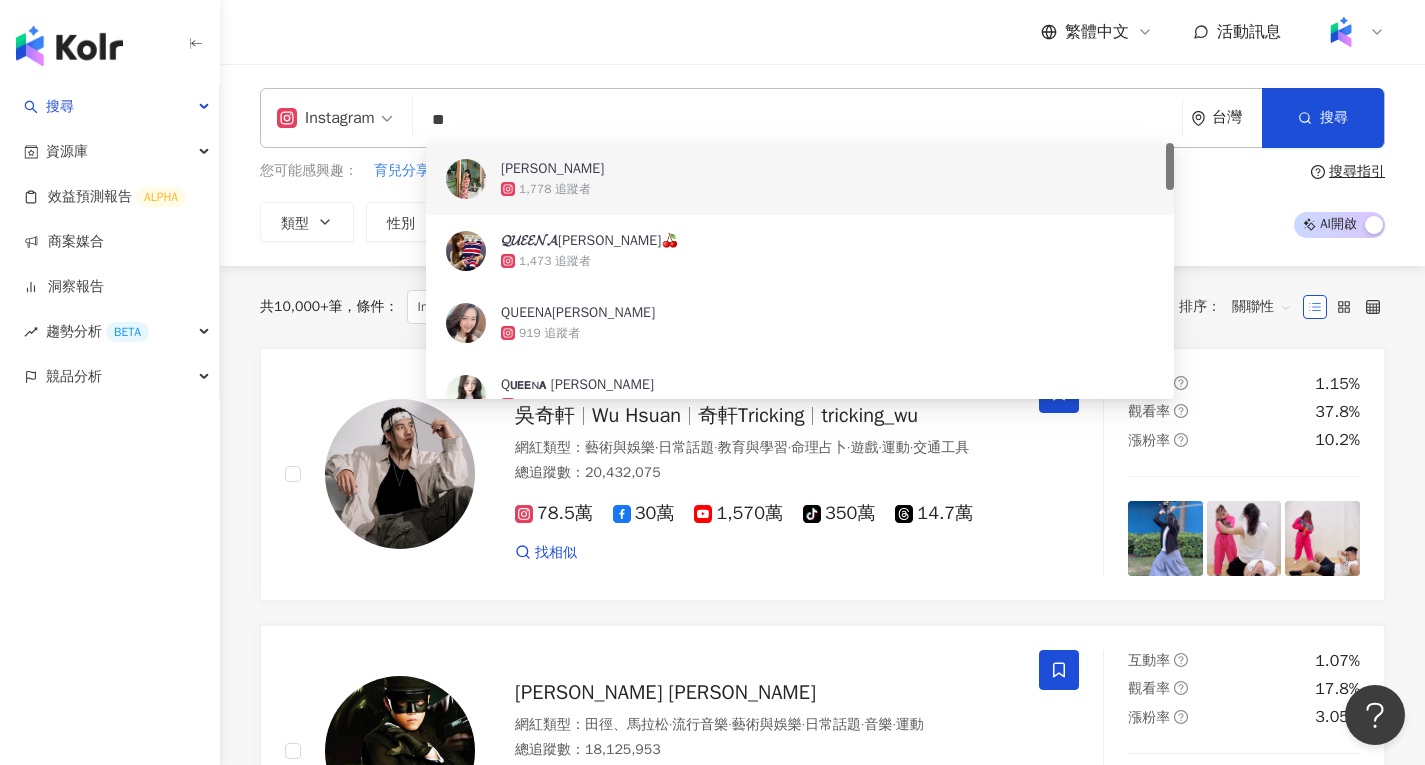 paste on "**********" 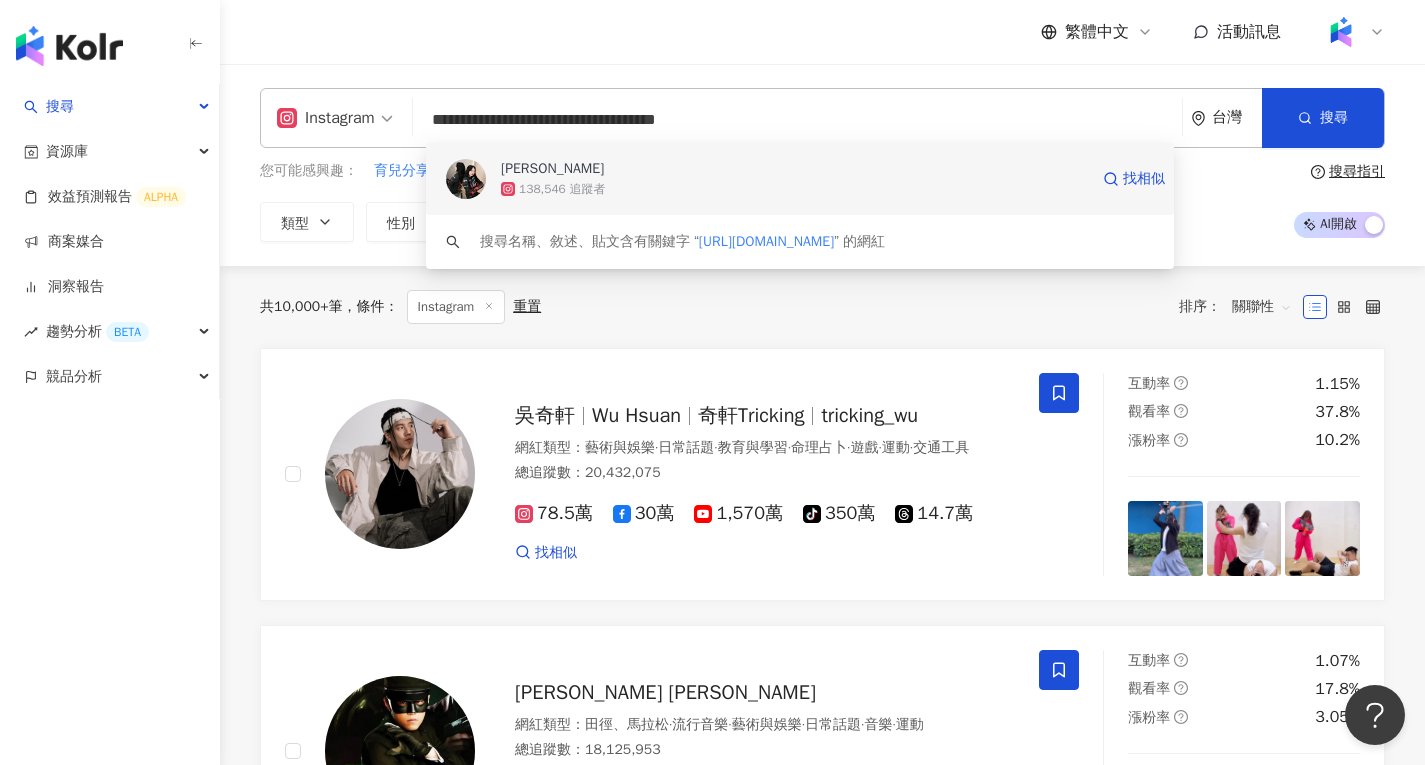 click on "138,546   追蹤者" at bounding box center [794, 189] 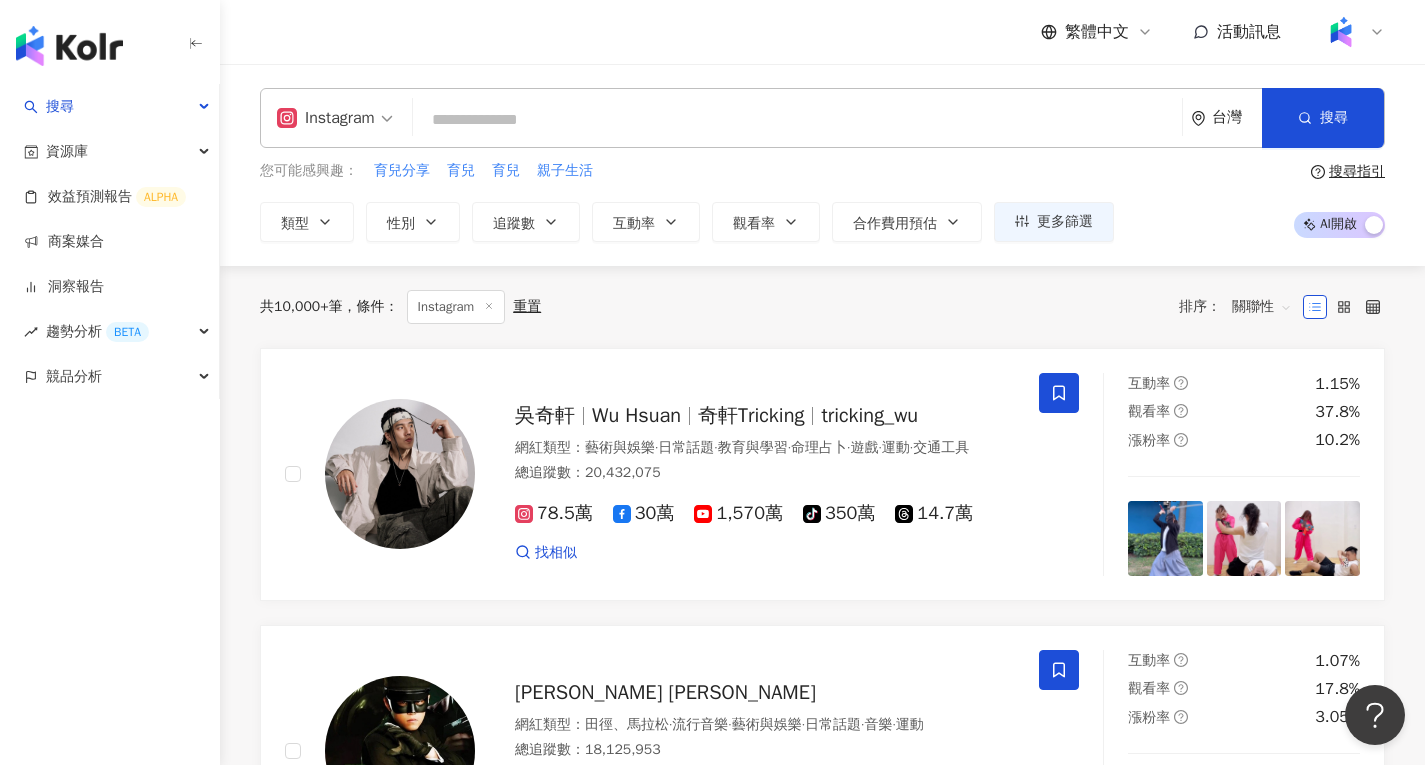 paste on "*****" 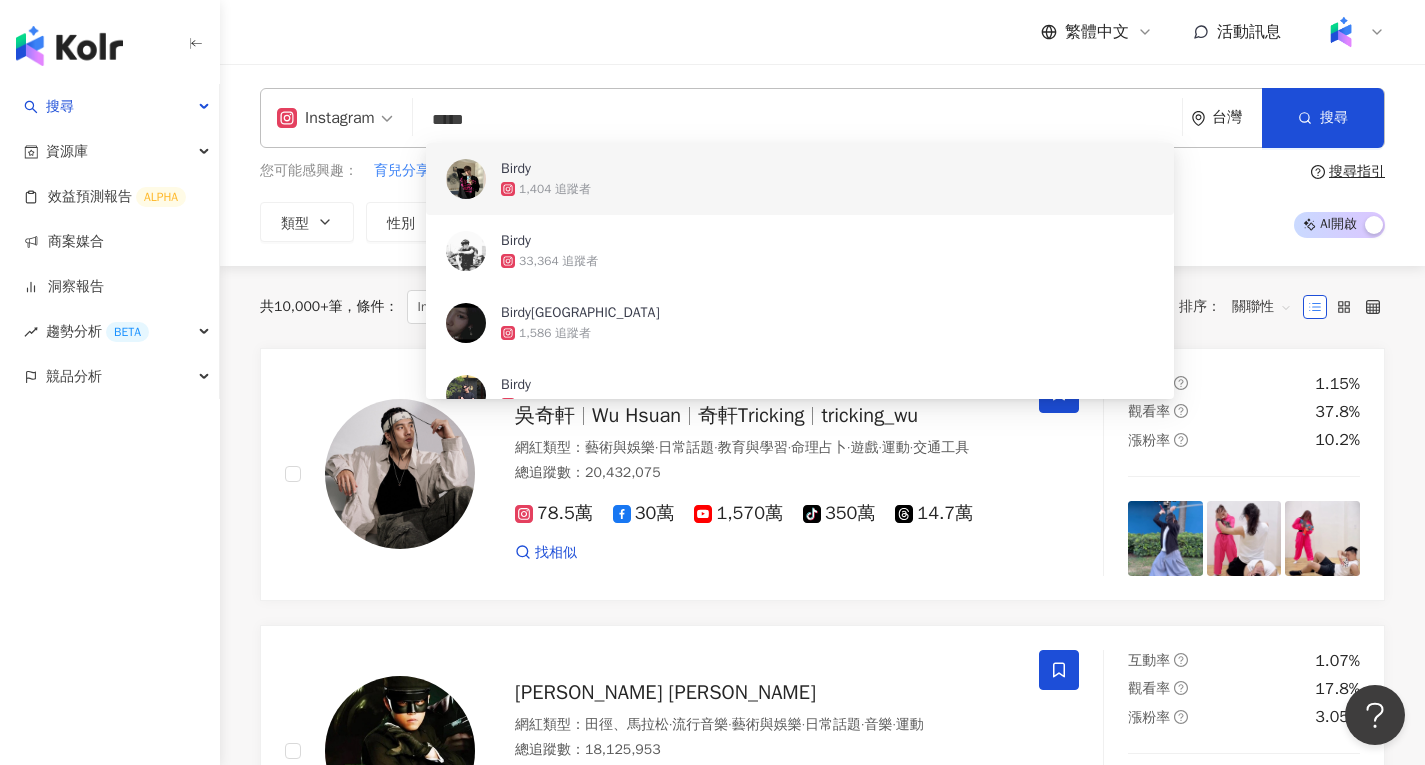 type on "*****" 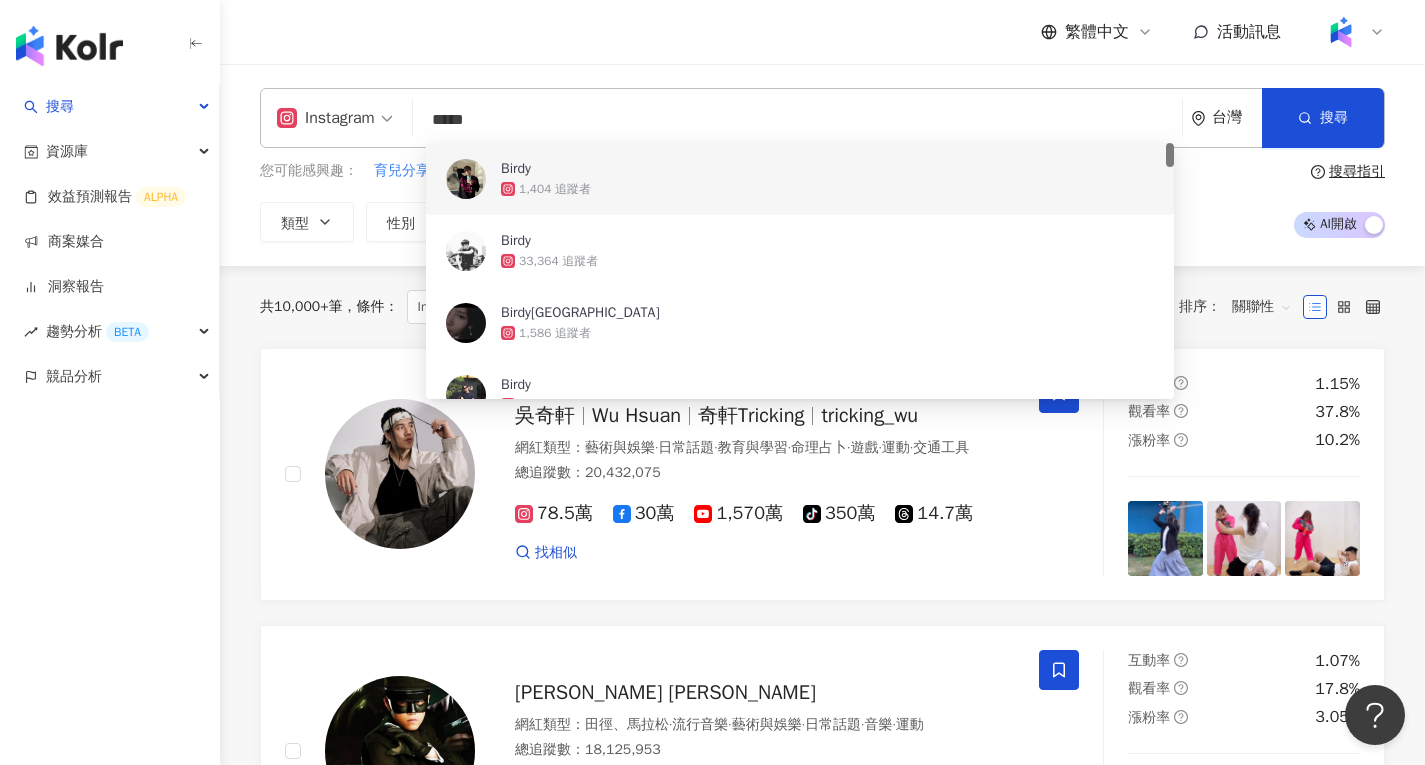 click on "1,404   追蹤者" at bounding box center [555, 189] 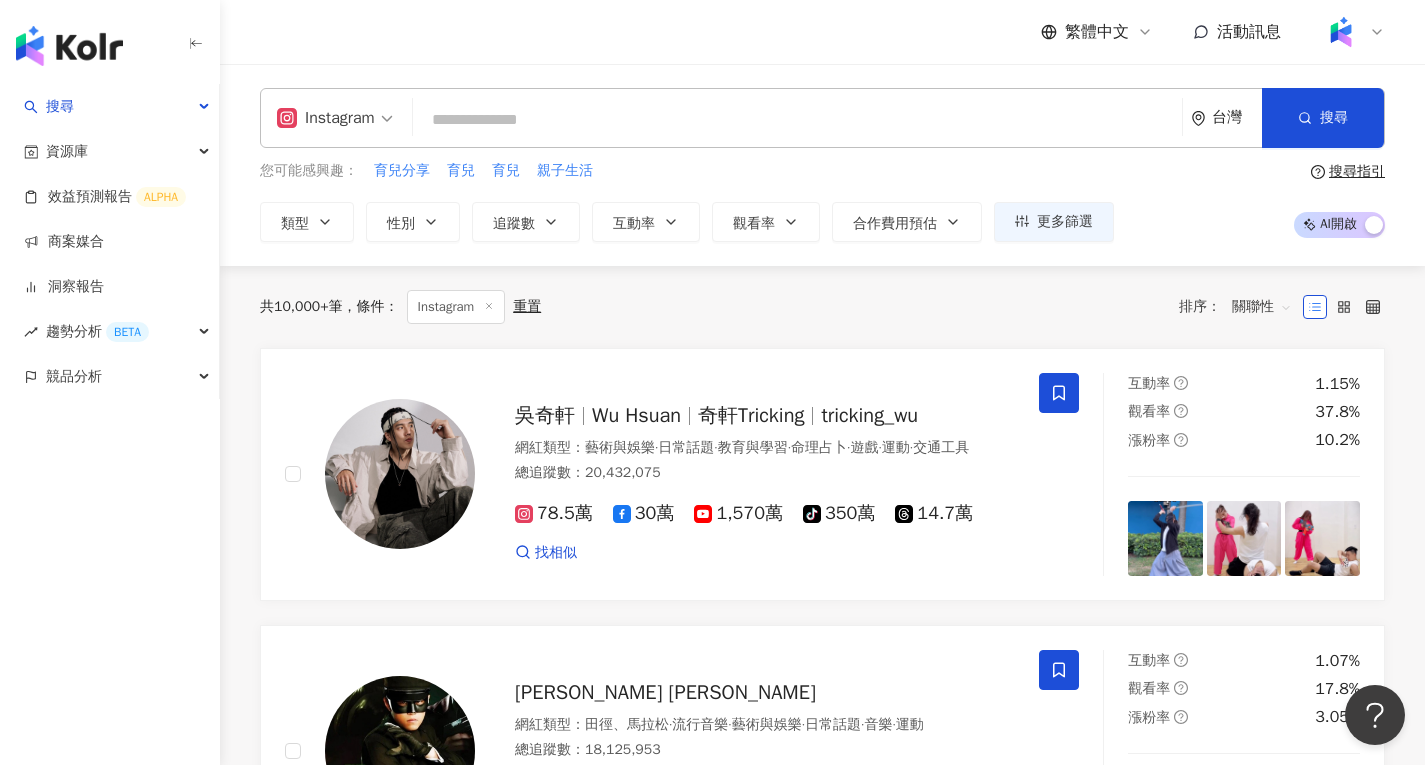 click at bounding box center (797, 120) 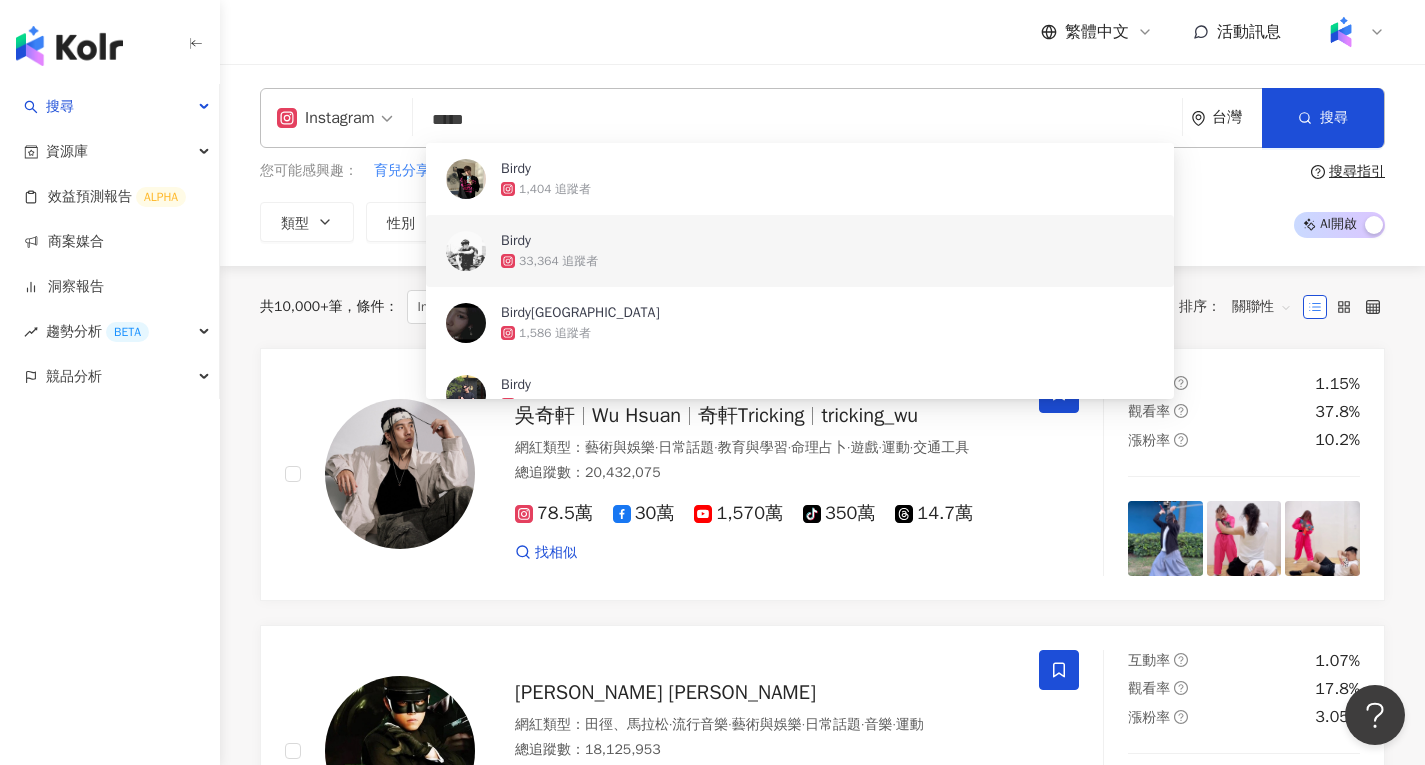 click on "33,364   追蹤者" at bounding box center [558, 261] 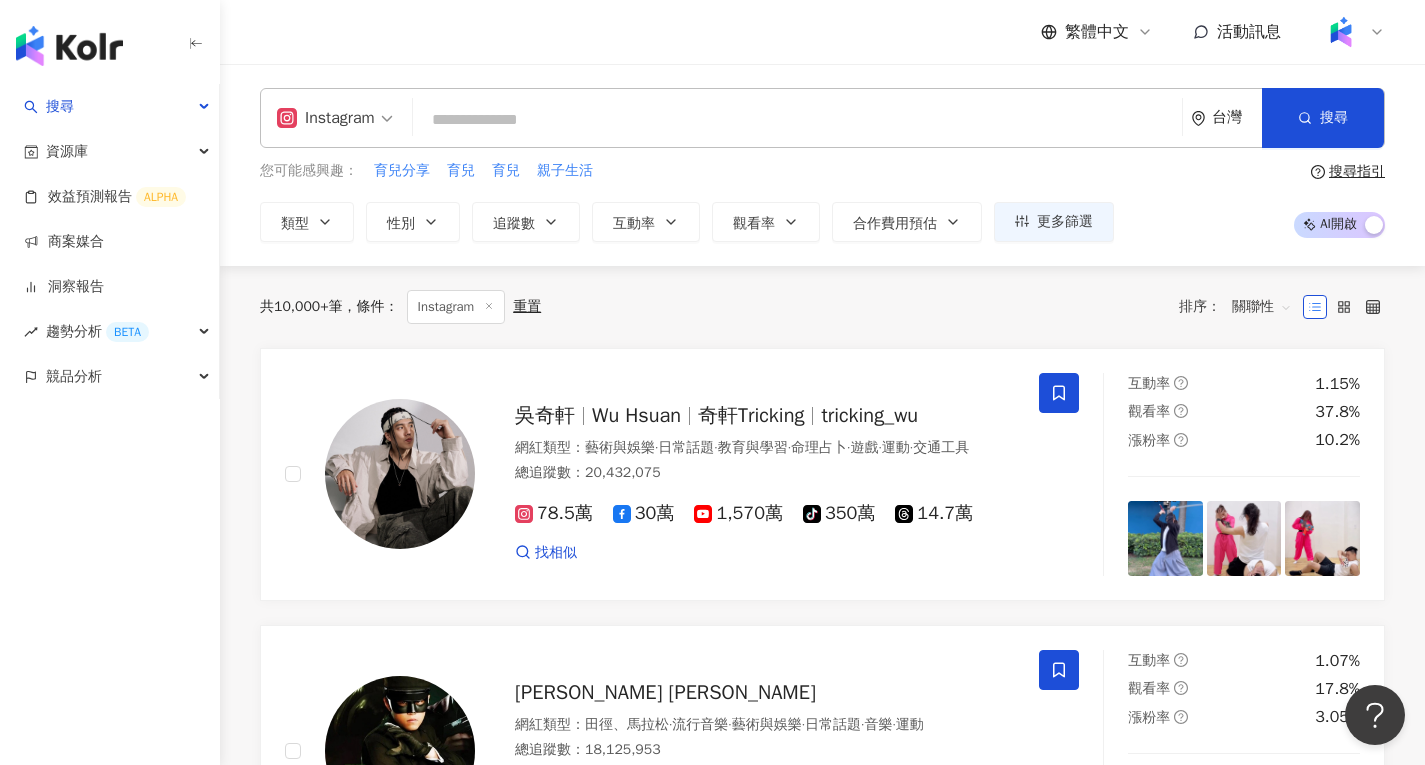 click at bounding box center [797, 120] 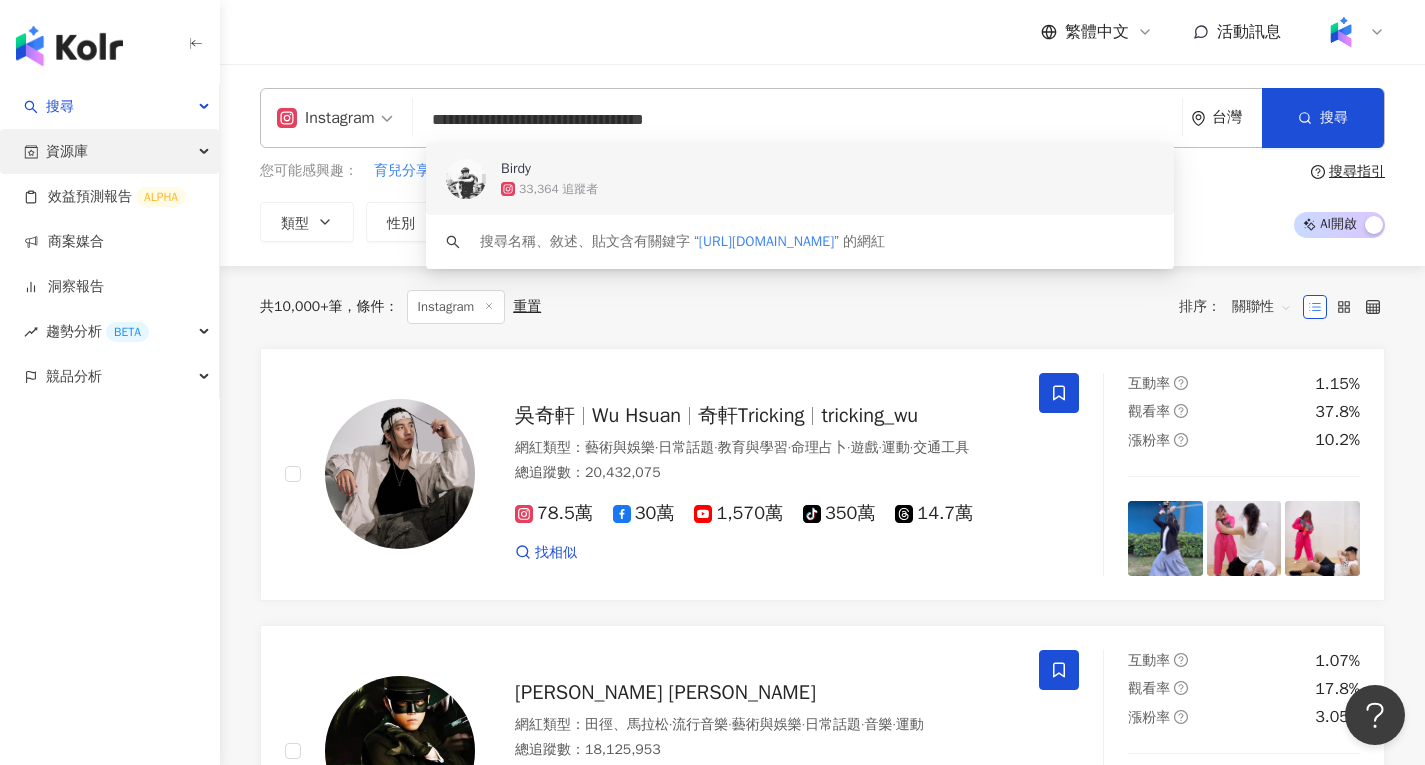 drag, startPoint x: 758, startPoint y: 112, endPoint x: 132, endPoint y: 140, distance: 626.6259 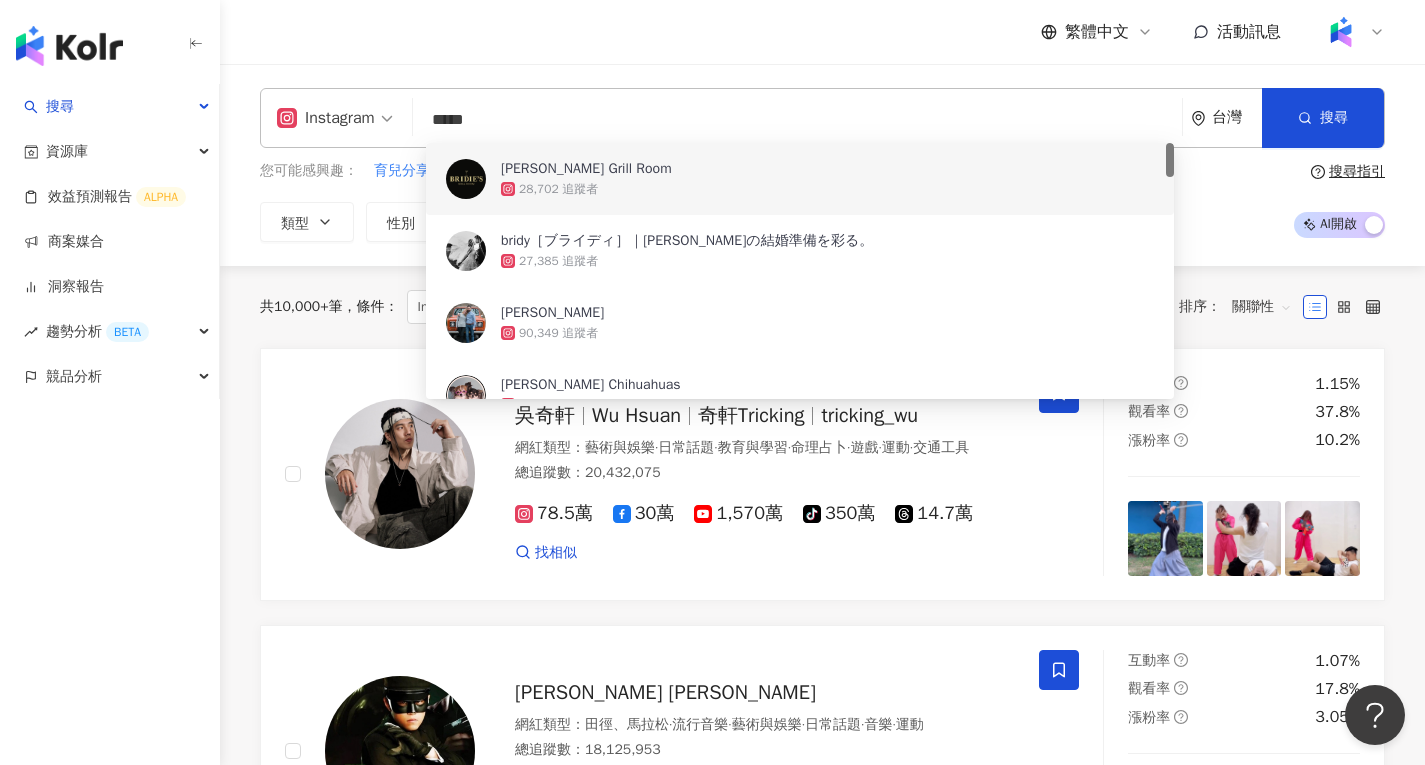 drag, startPoint x: 519, startPoint y: 116, endPoint x: 448, endPoint y: 117, distance: 71.00704 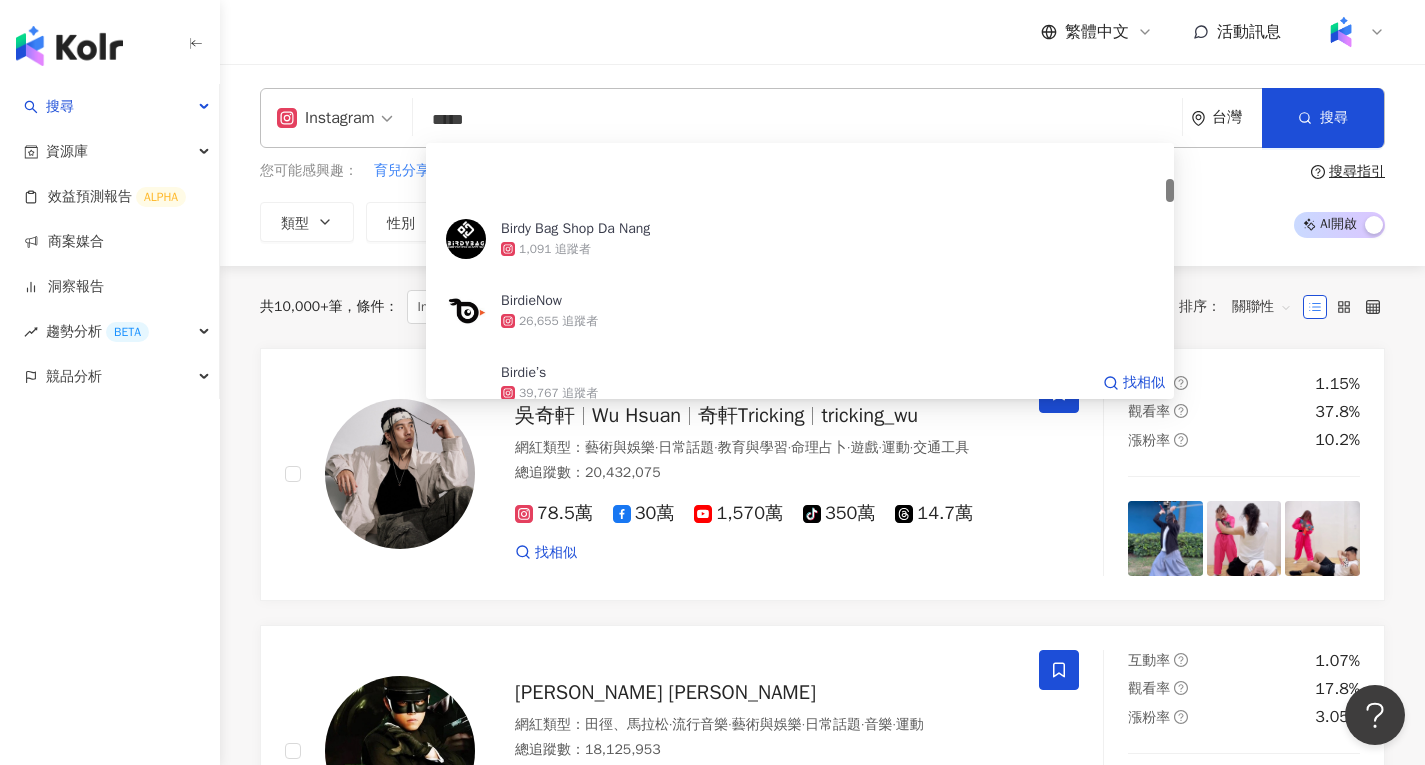 scroll, scrollTop: 400, scrollLeft: 0, axis: vertical 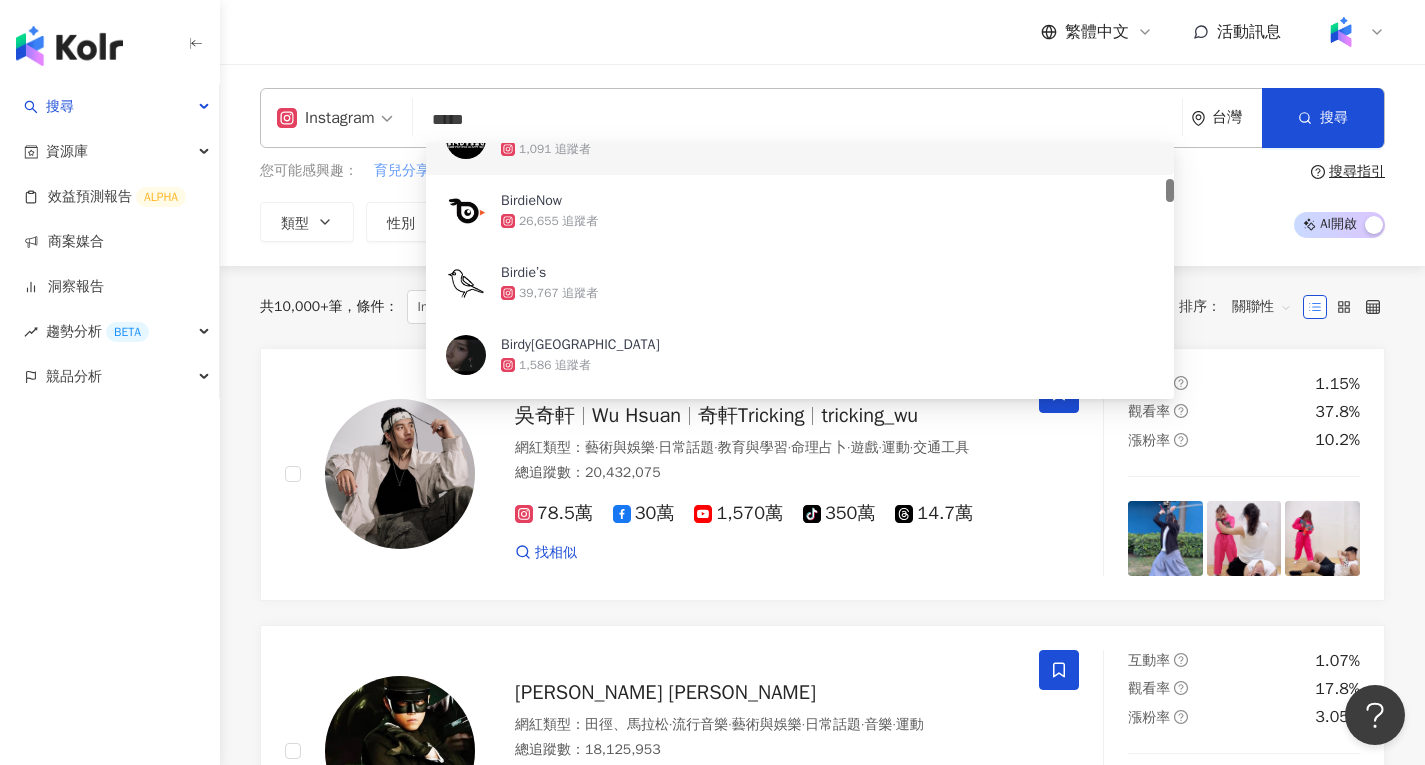 drag, startPoint x: 674, startPoint y: 120, endPoint x: 413, endPoint y: 168, distance: 265.37708 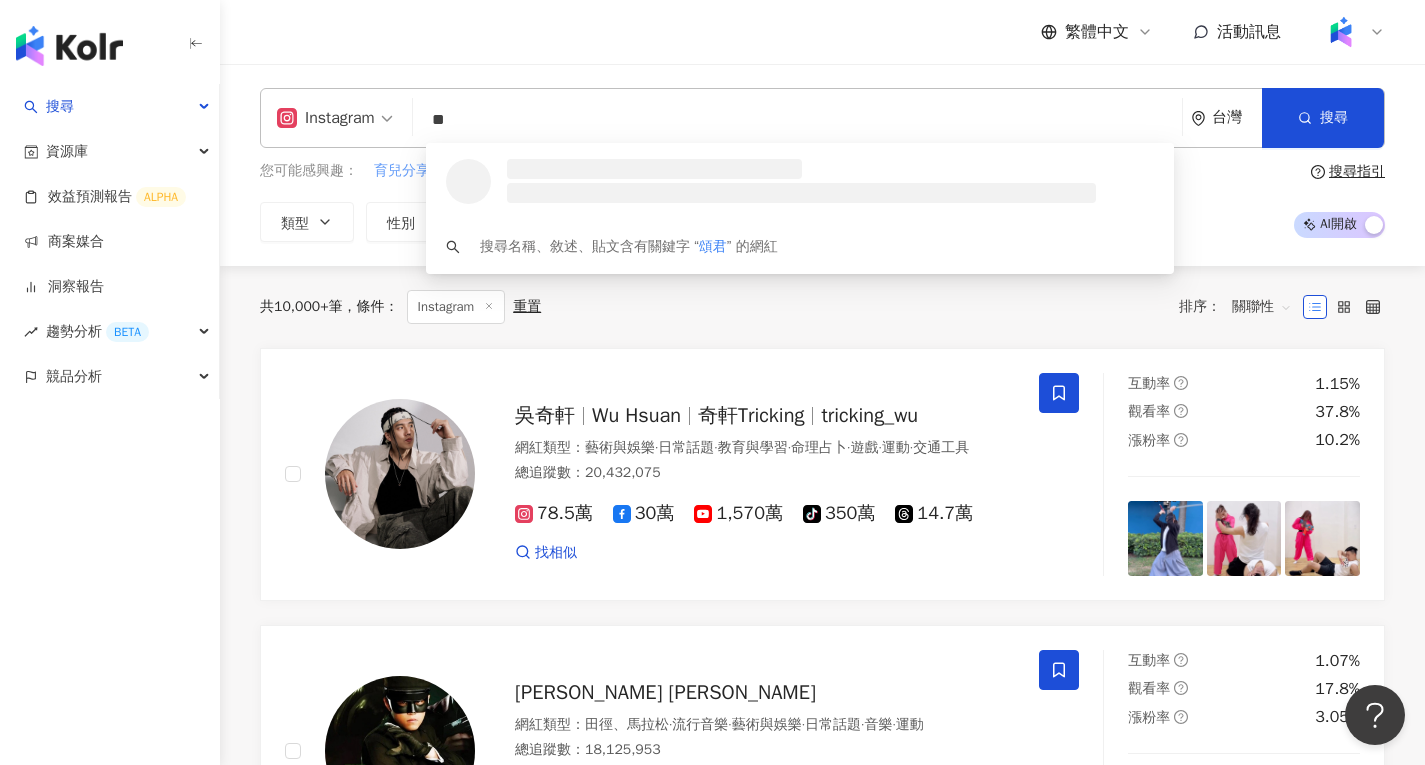 scroll, scrollTop: 0, scrollLeft: 0, axis: both 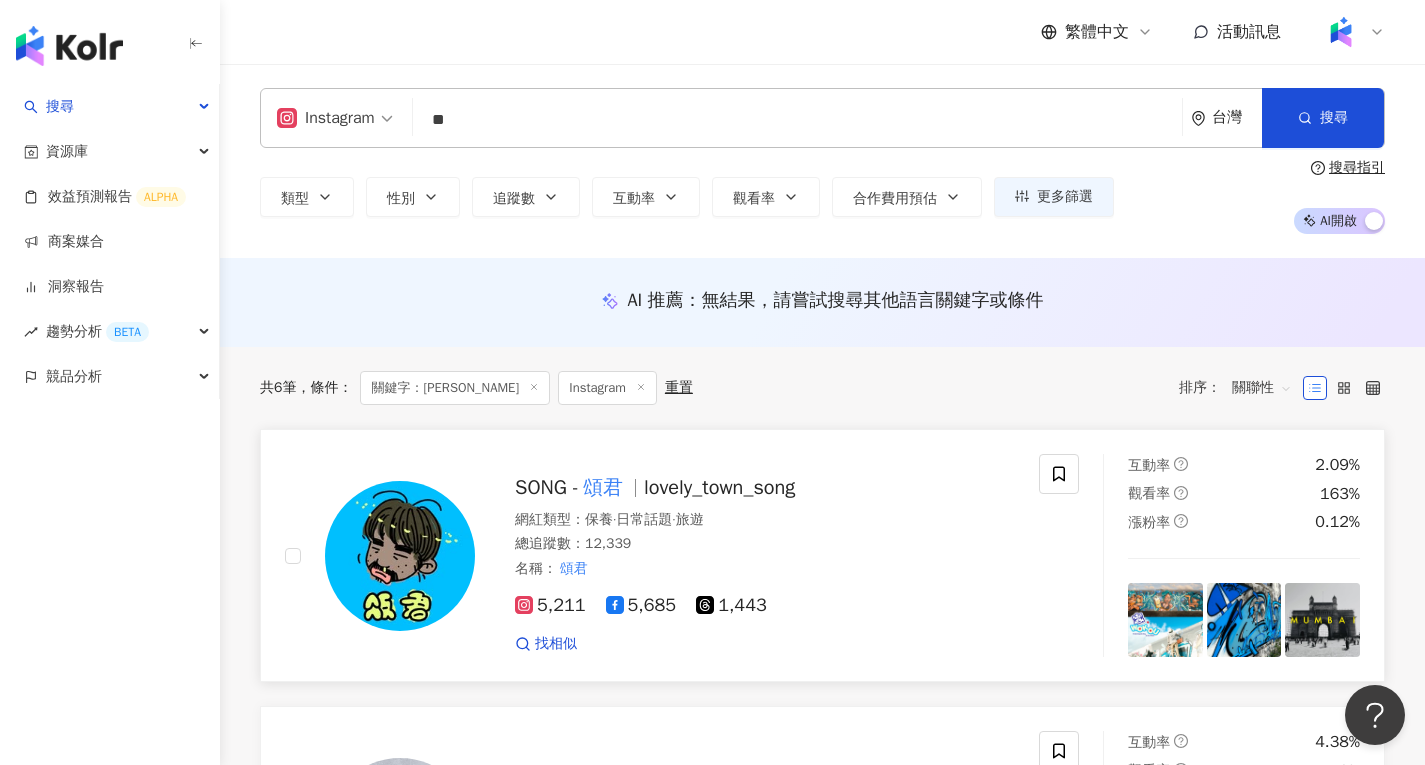 click at bounding box center [400, 556] 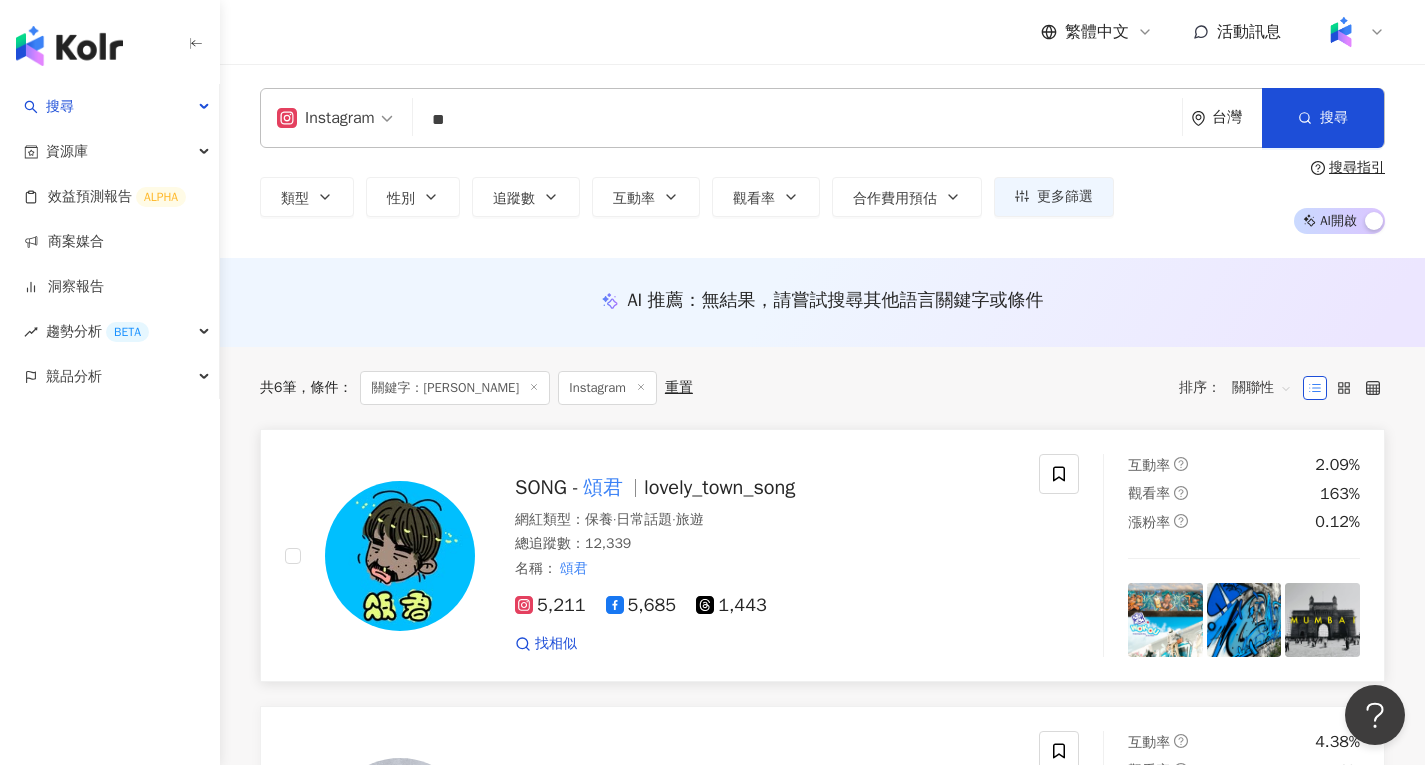 click at bounding box center (400, 556) 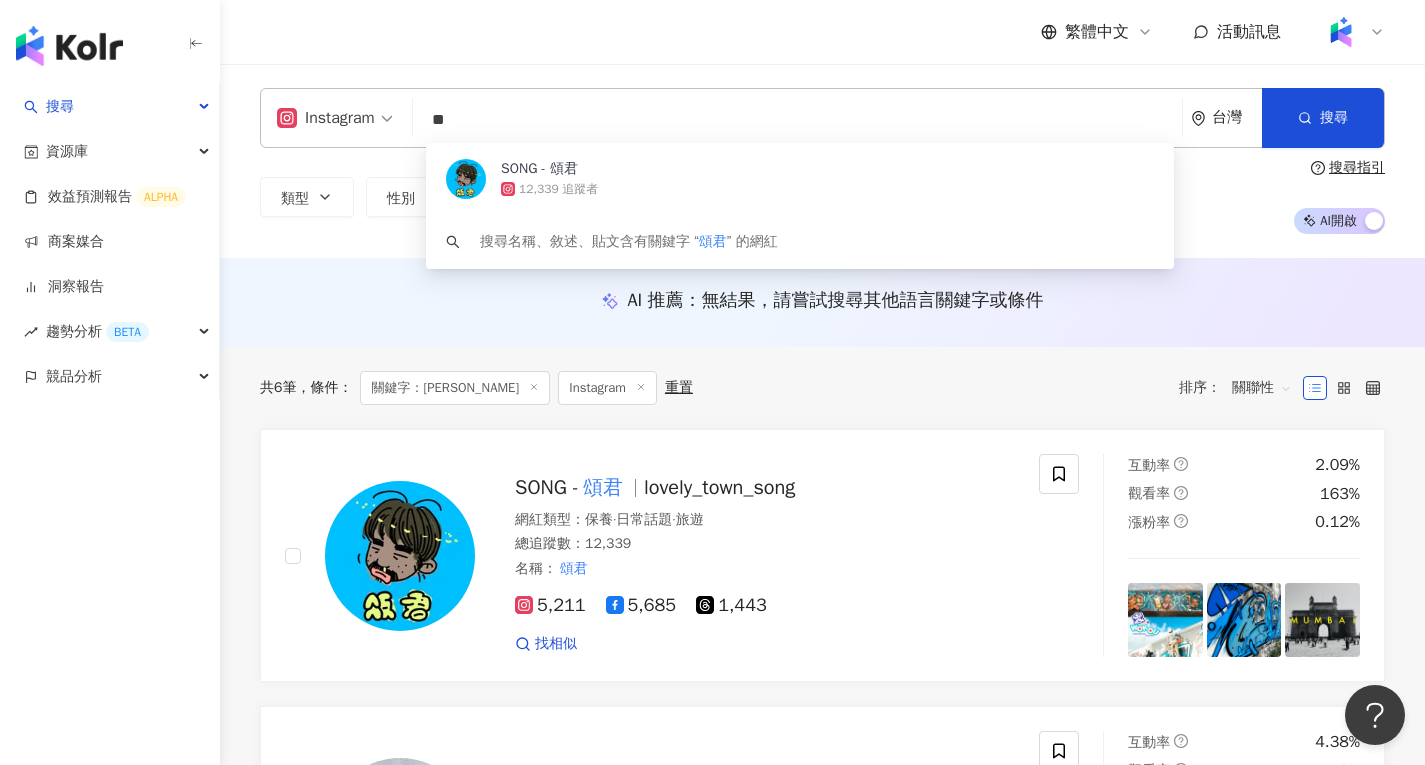drag, startPoint x: 486, startPoint y: 108, endPoint x: 295, endPoint y: 158, distance: 197.43607 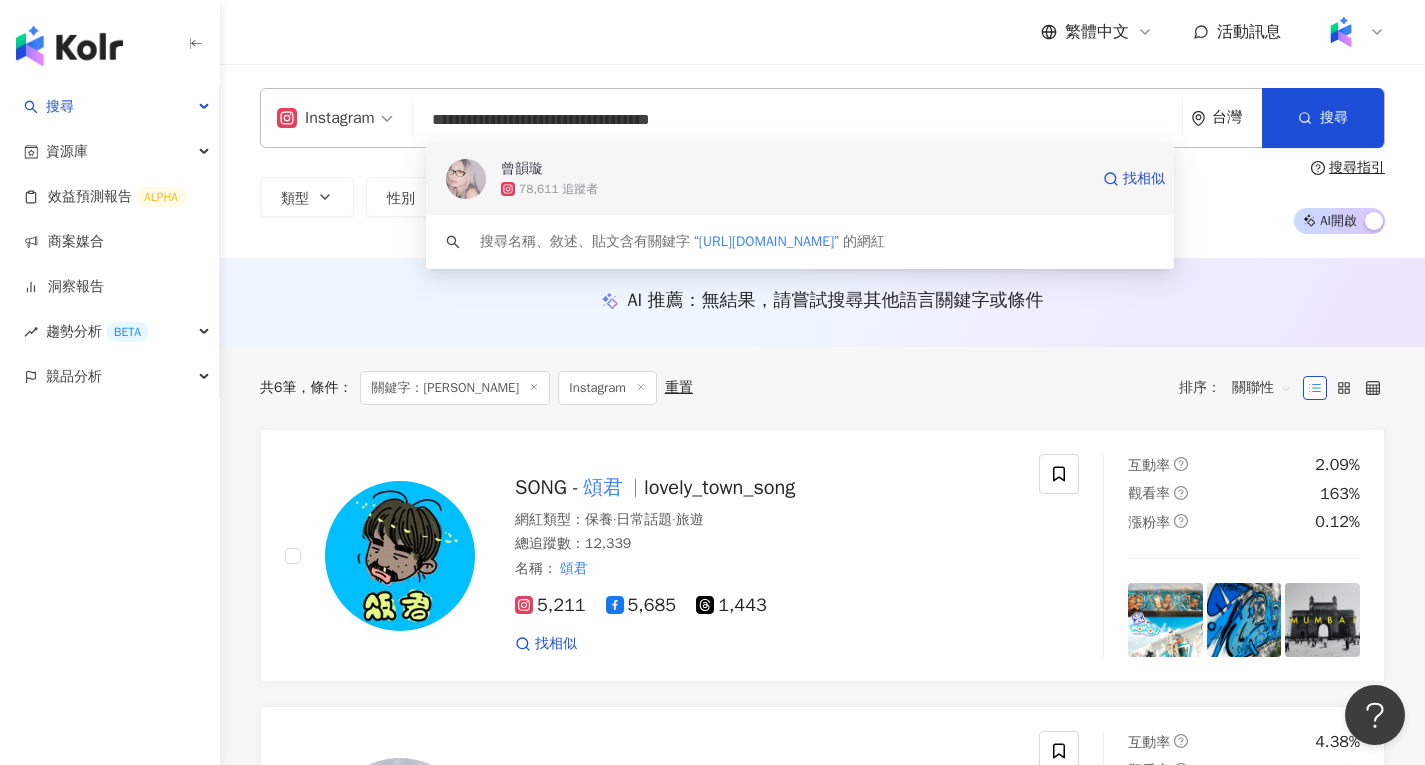 click on "78,611   追蹤者" at bounding box center (558, 189) 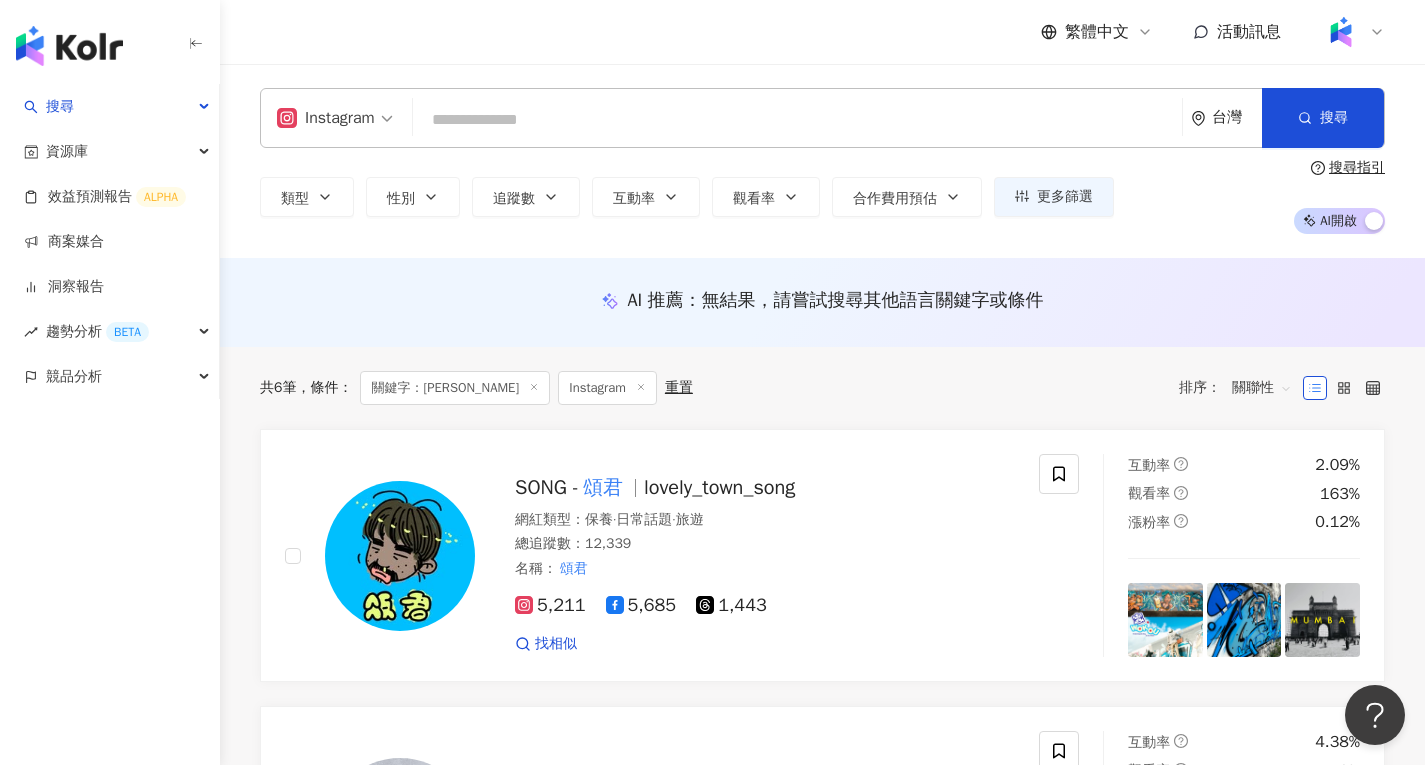 paste on "**********" 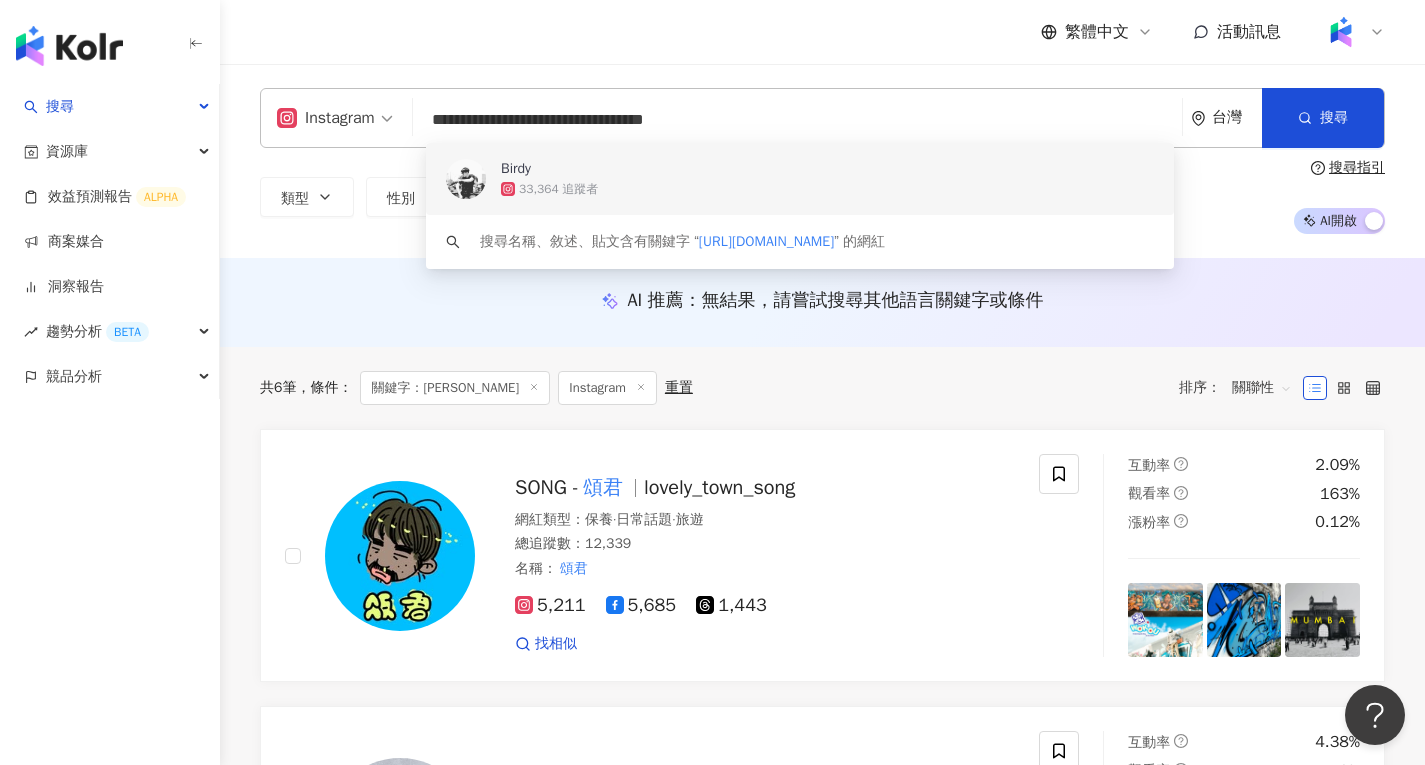 click on "33,364   追蹤者" at bounding box center [558, 189] 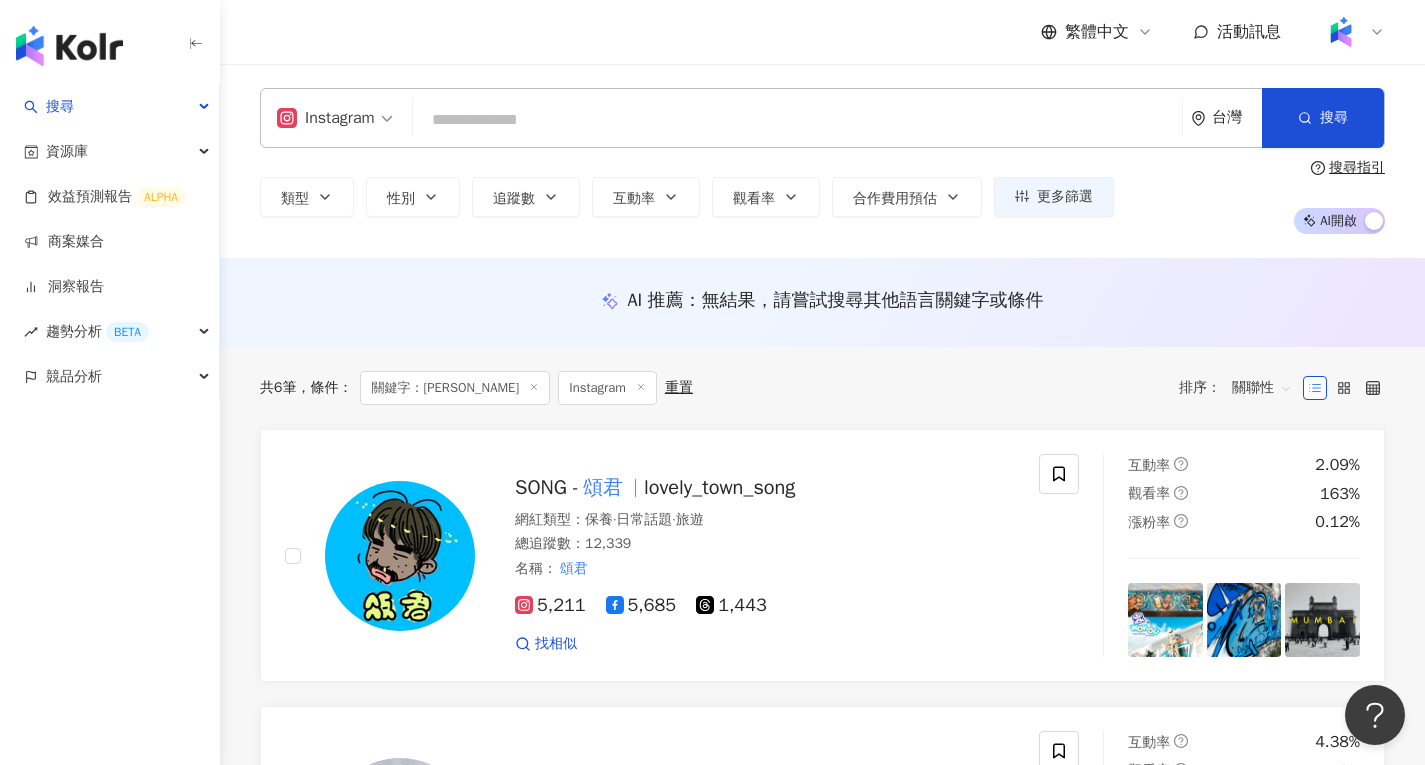 paste on "**********" 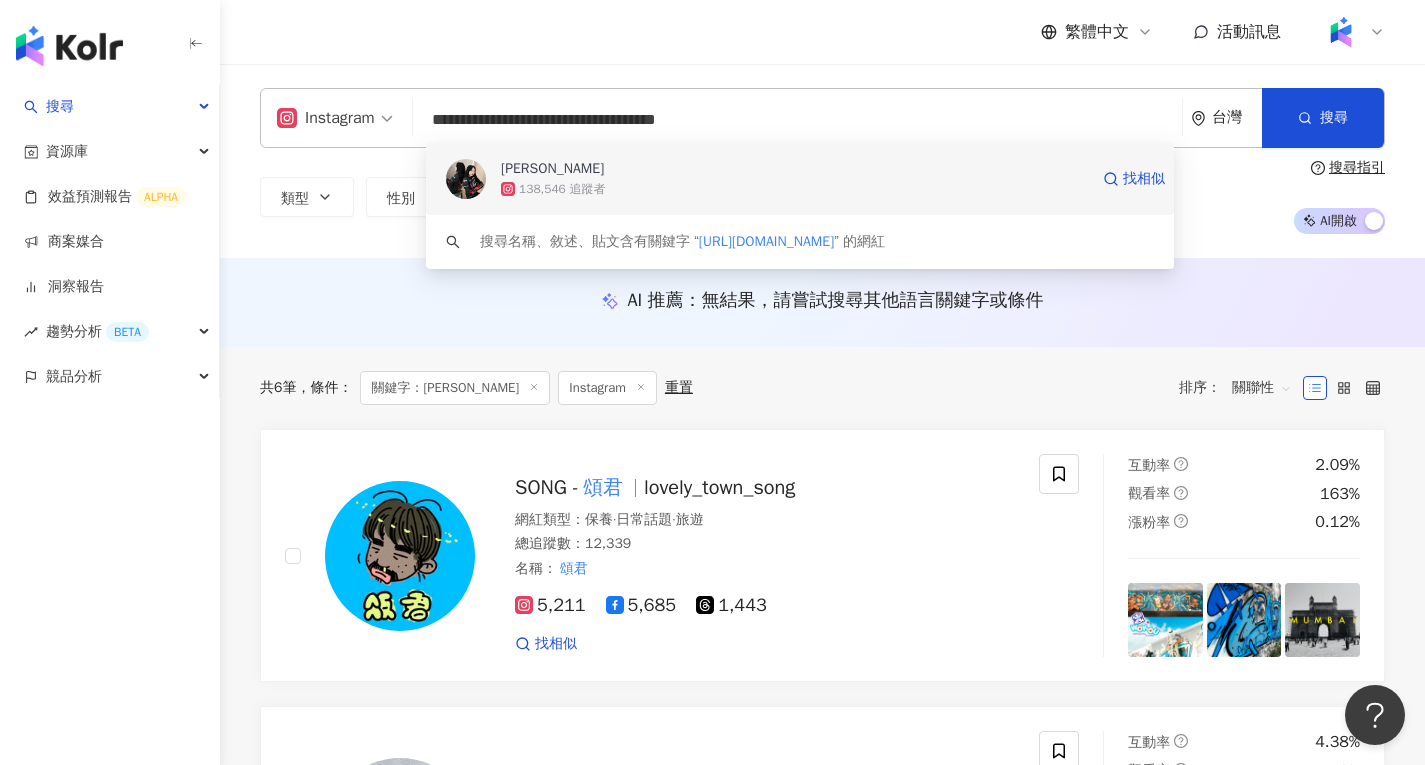 click on "138,546   追蹤者" at bounding box center (562, 189) 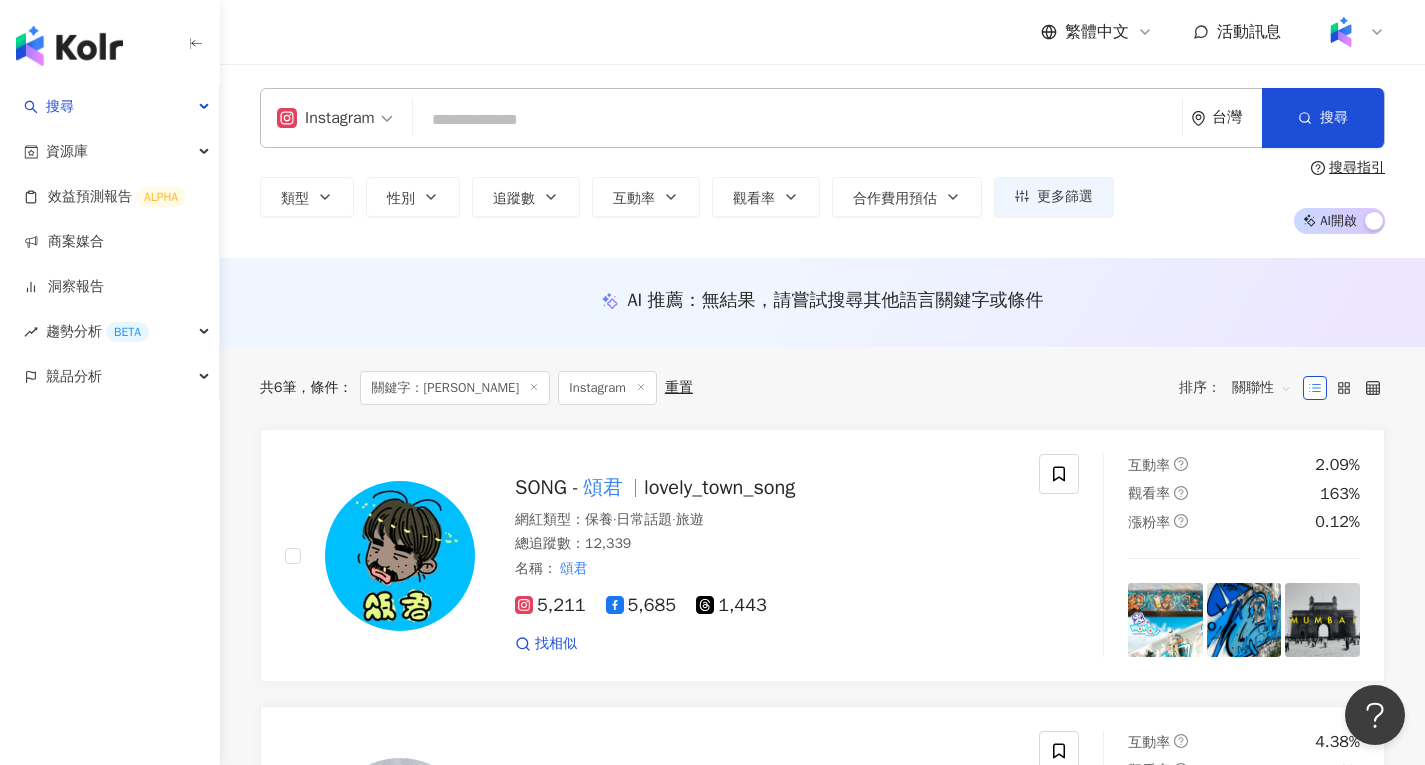 paste on "**********" 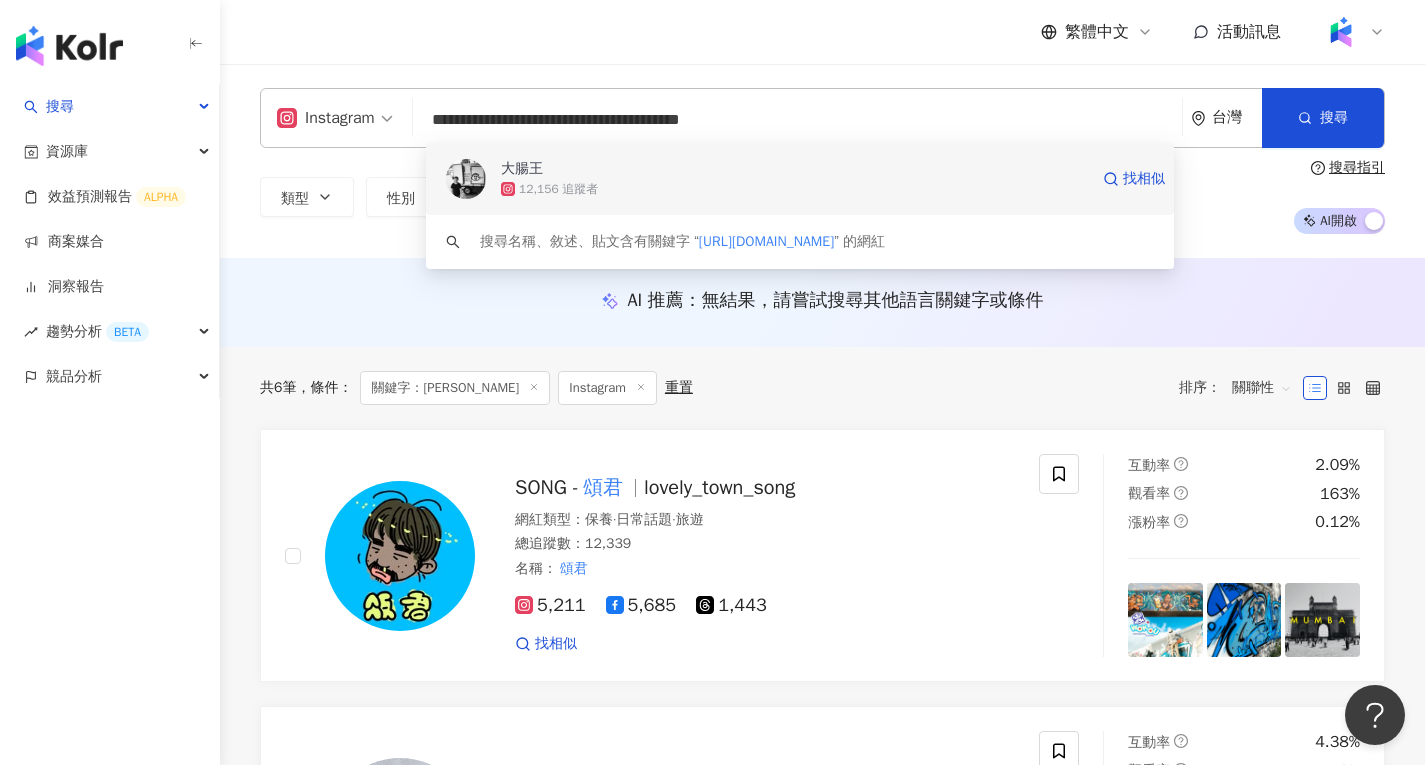 click on "大腸王" at bounding box center (794, 169) 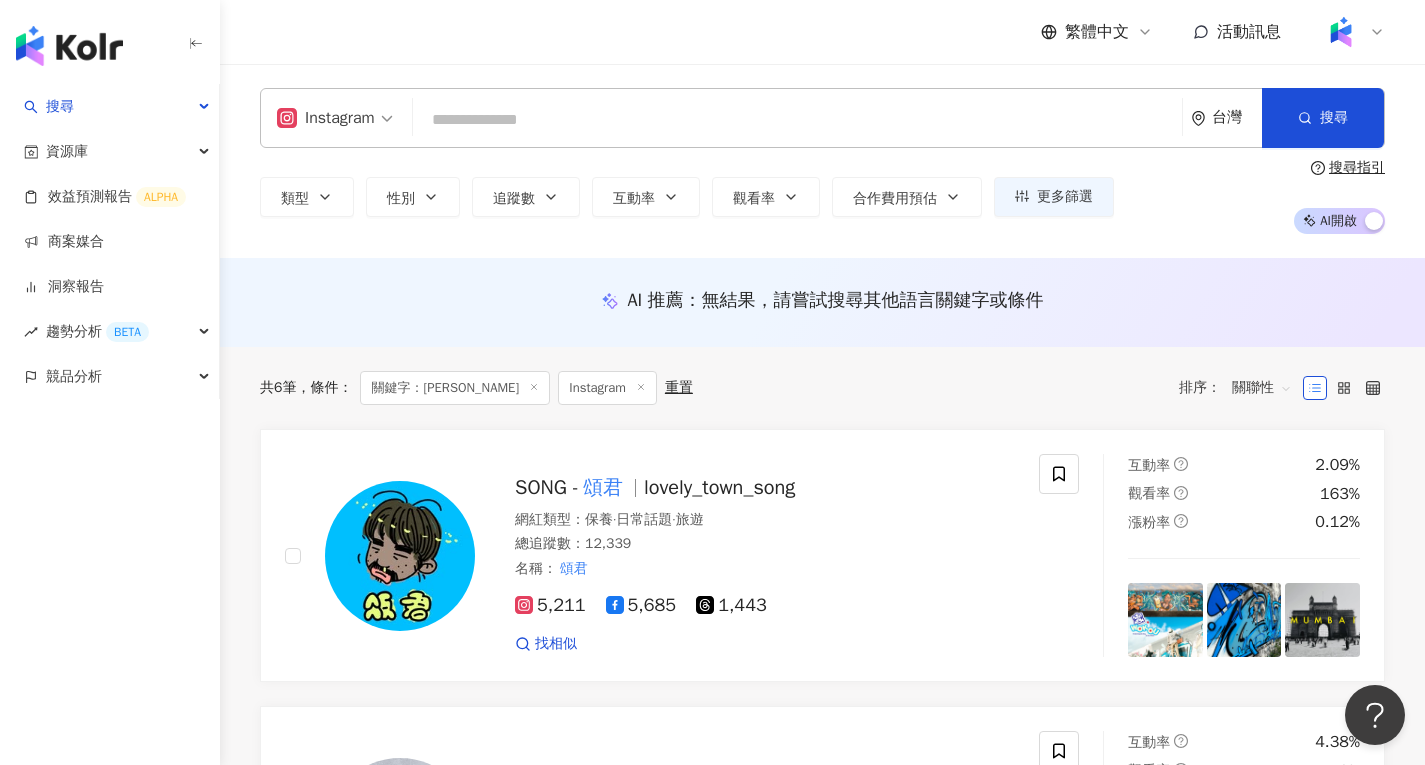 paste on "**********" 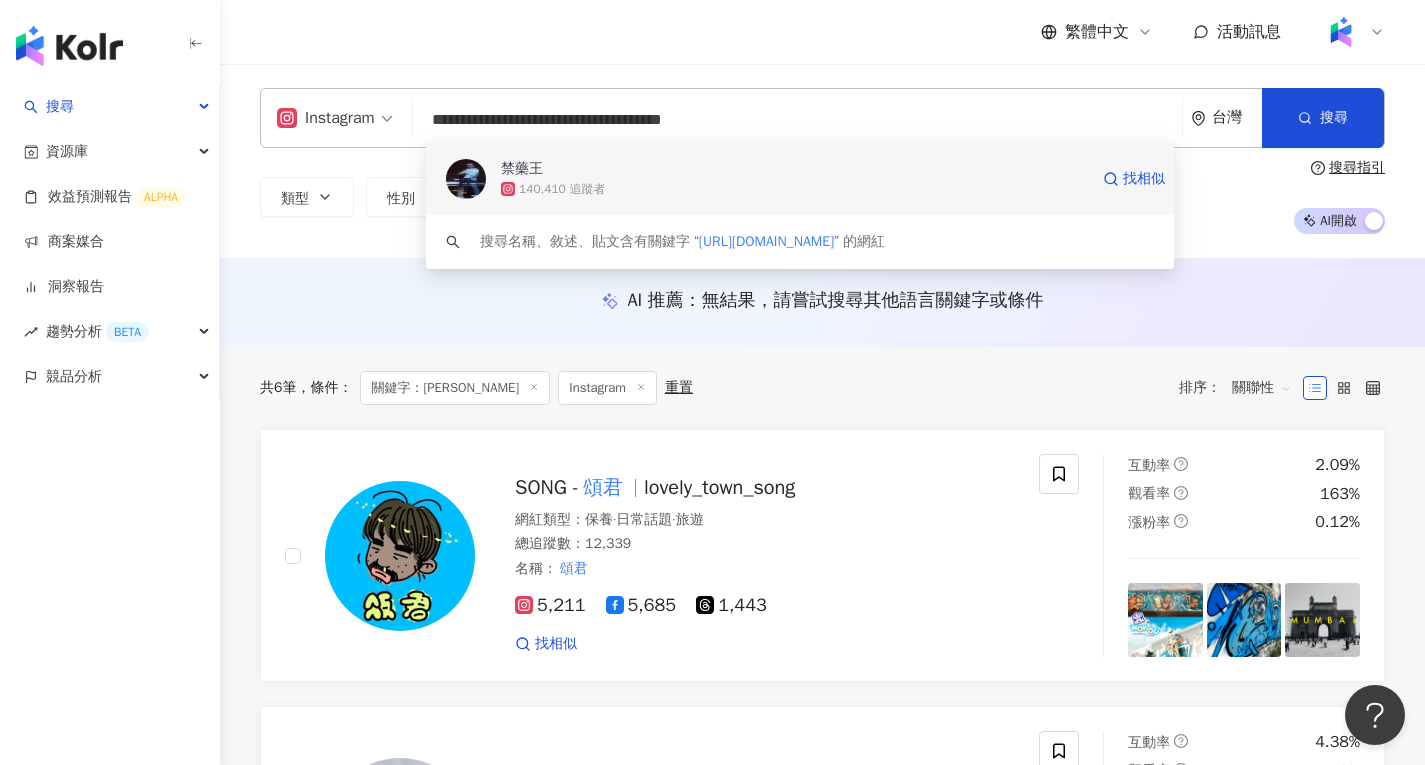 click on "禁藥王" at bounding box center [794, 169] 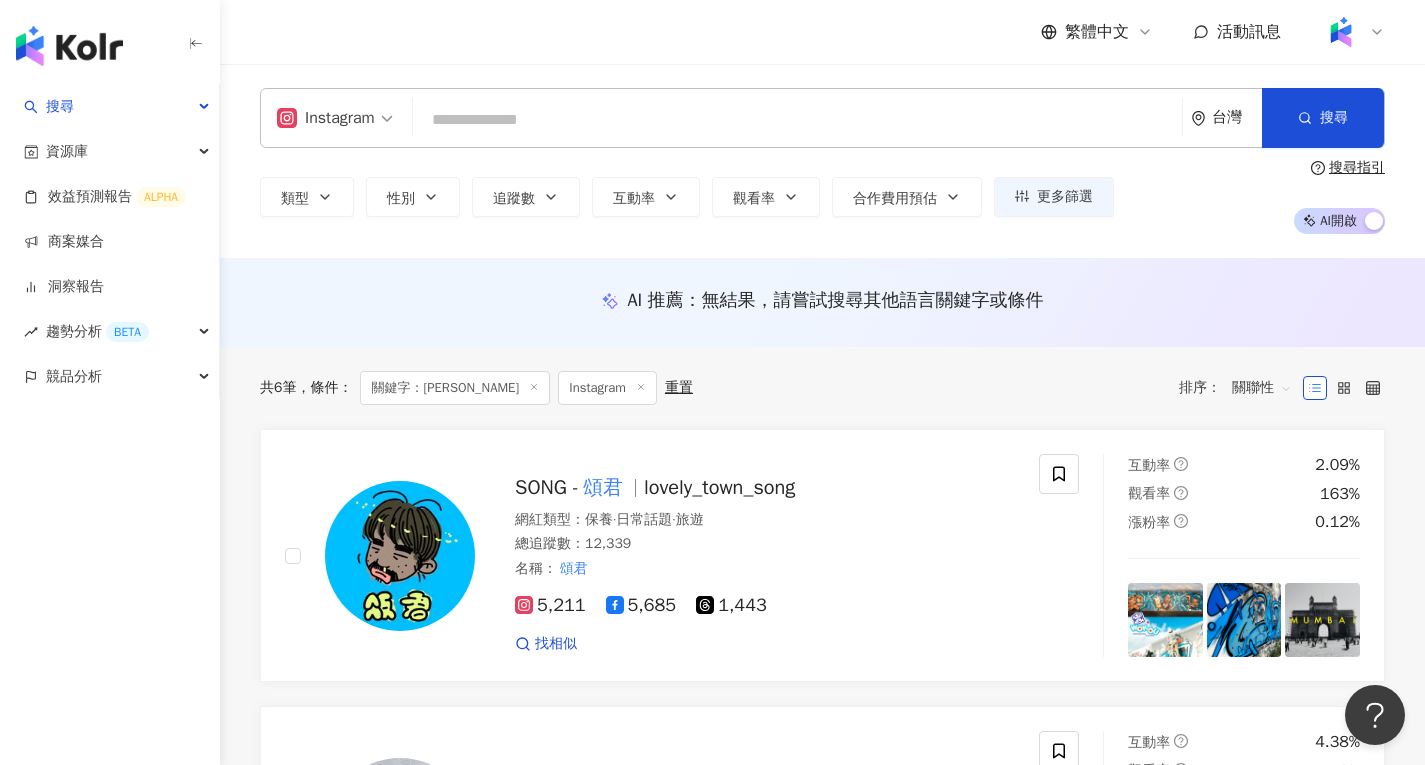 paste on "**********" 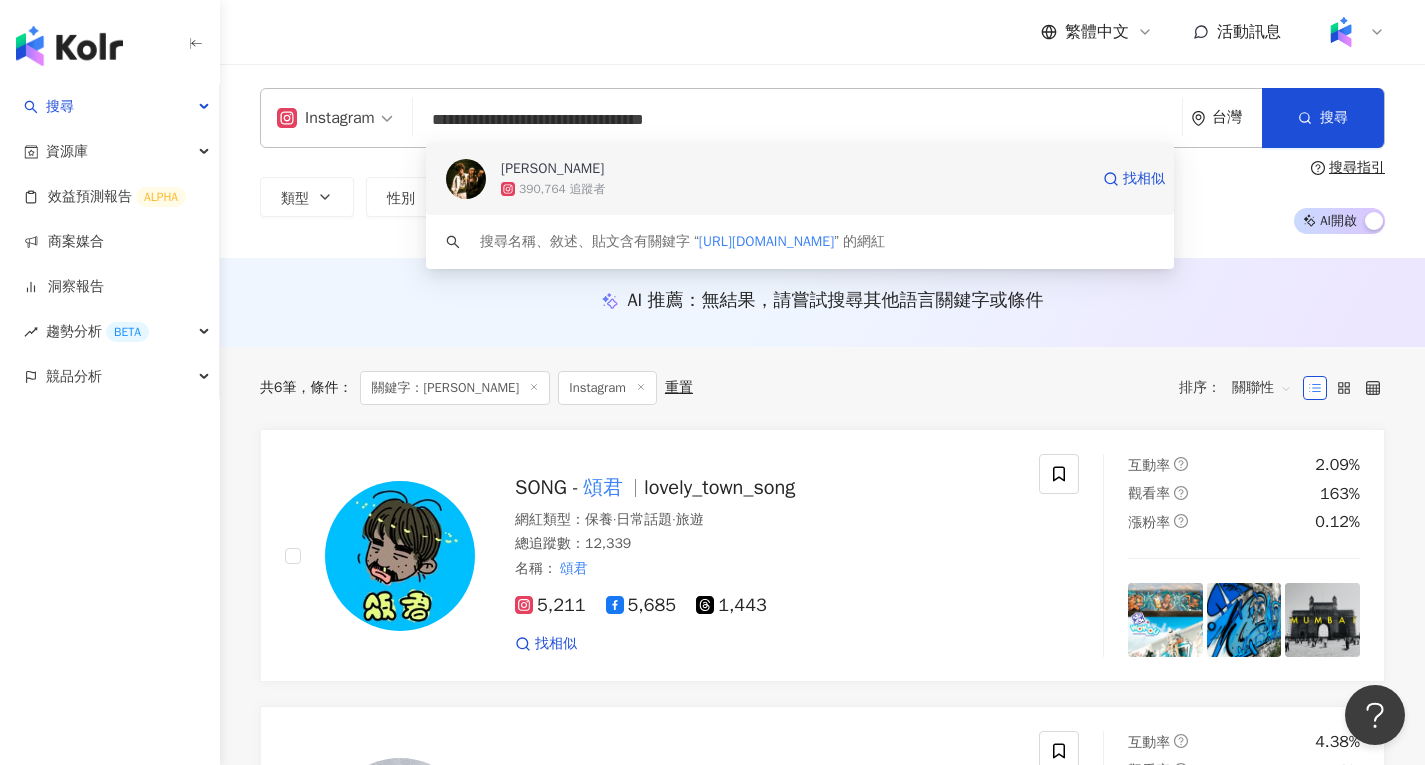 click on "390,764   追蹤者" at bounding box center (794, 189) 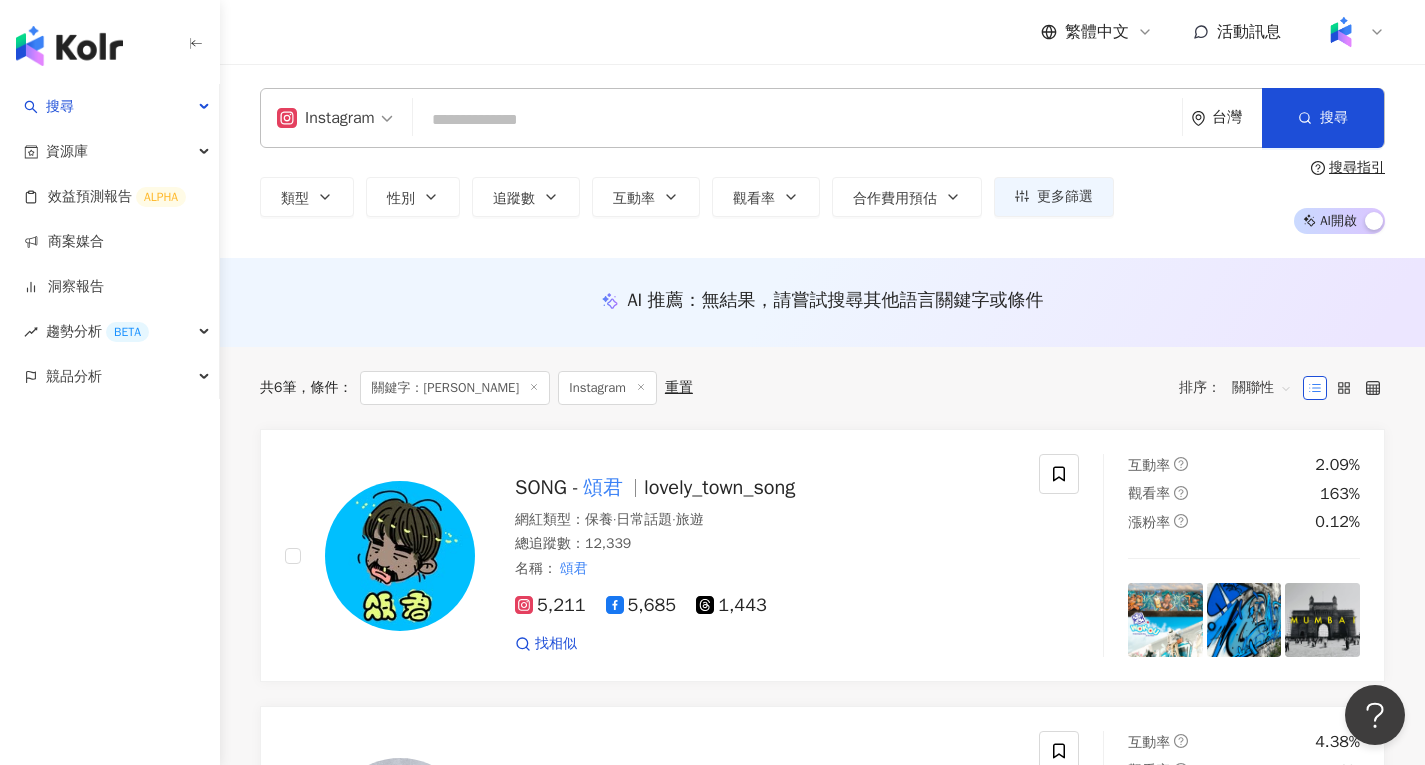 click at bounding box center [797, 120] 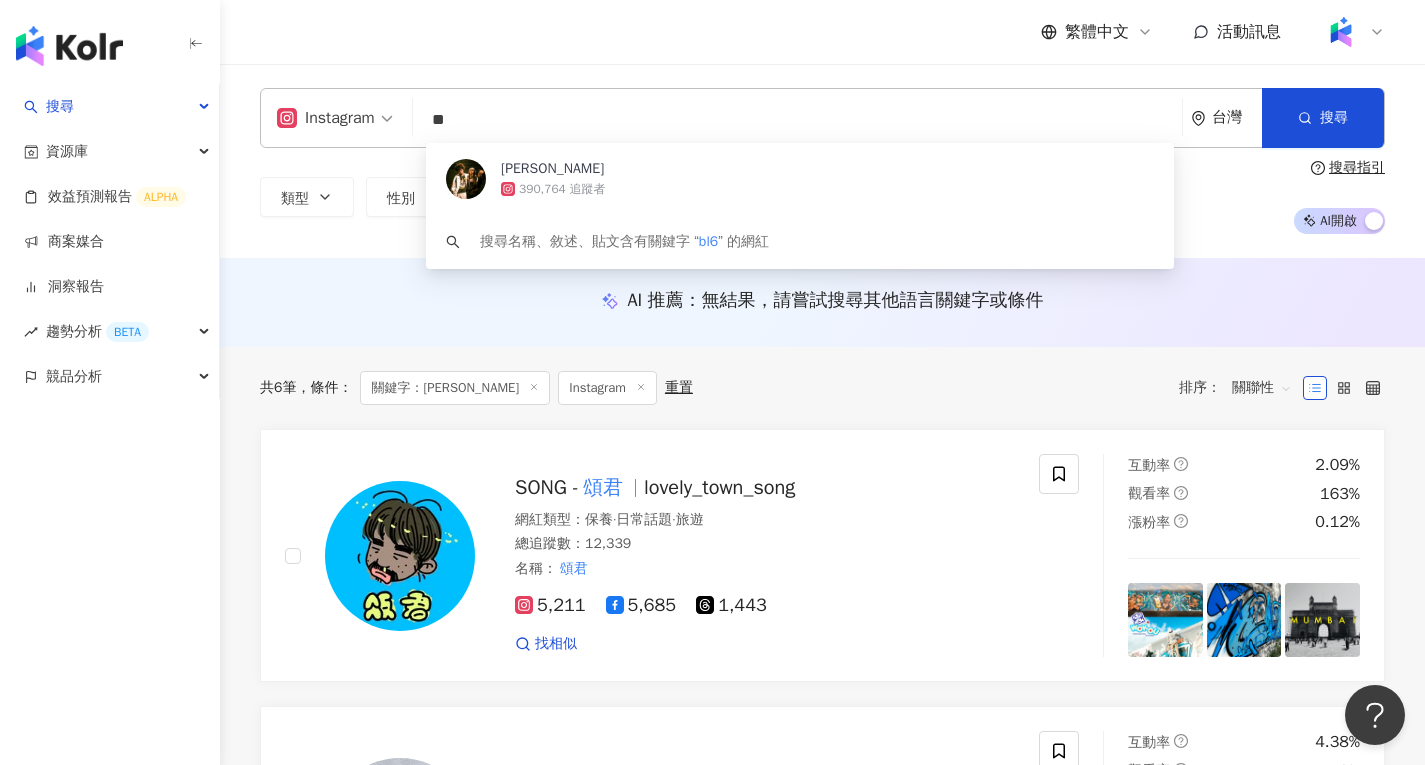 type on "*" 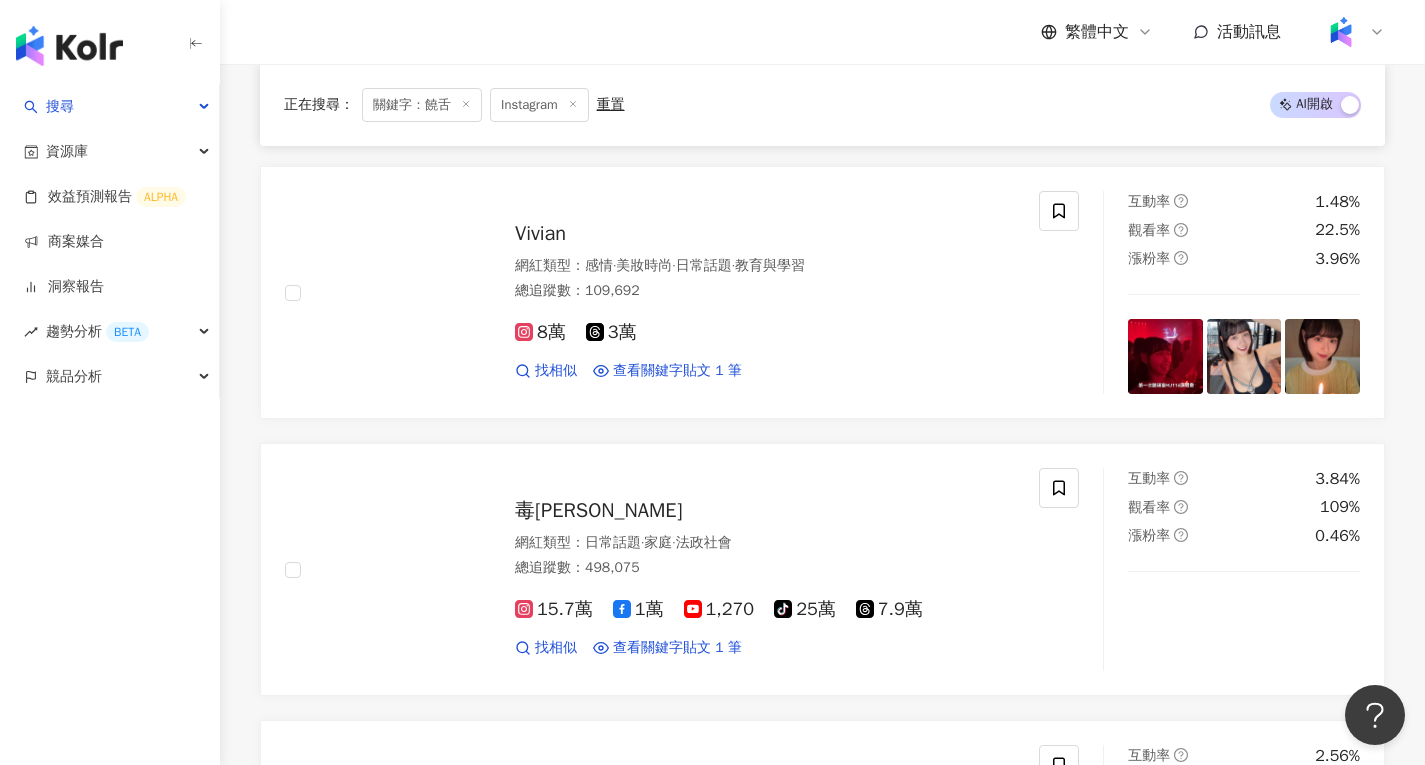 scroll, scrollTop: 1700, scrollLeft: 0, axis: vertical 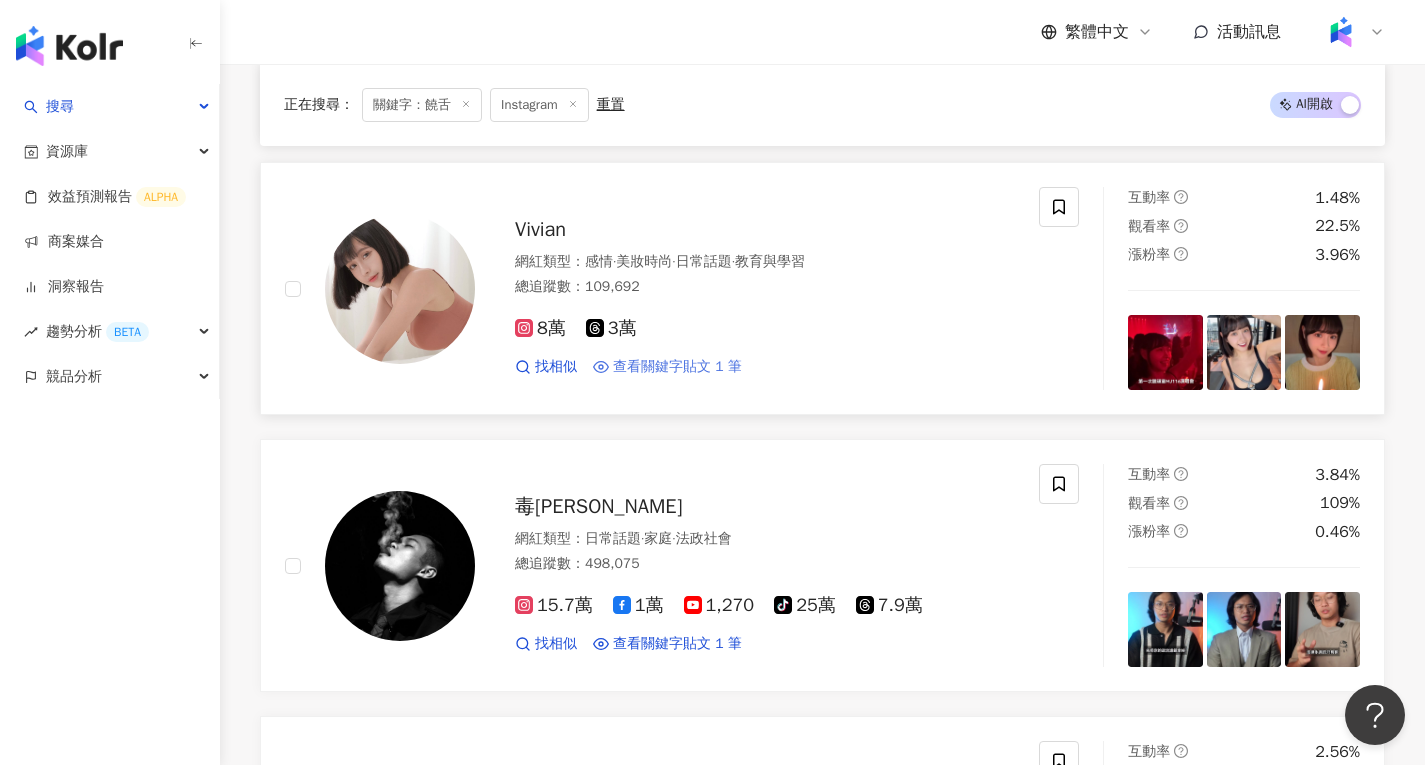 click on "查看關鍵字貼文 1 筆" at bounding box center (677, 367) 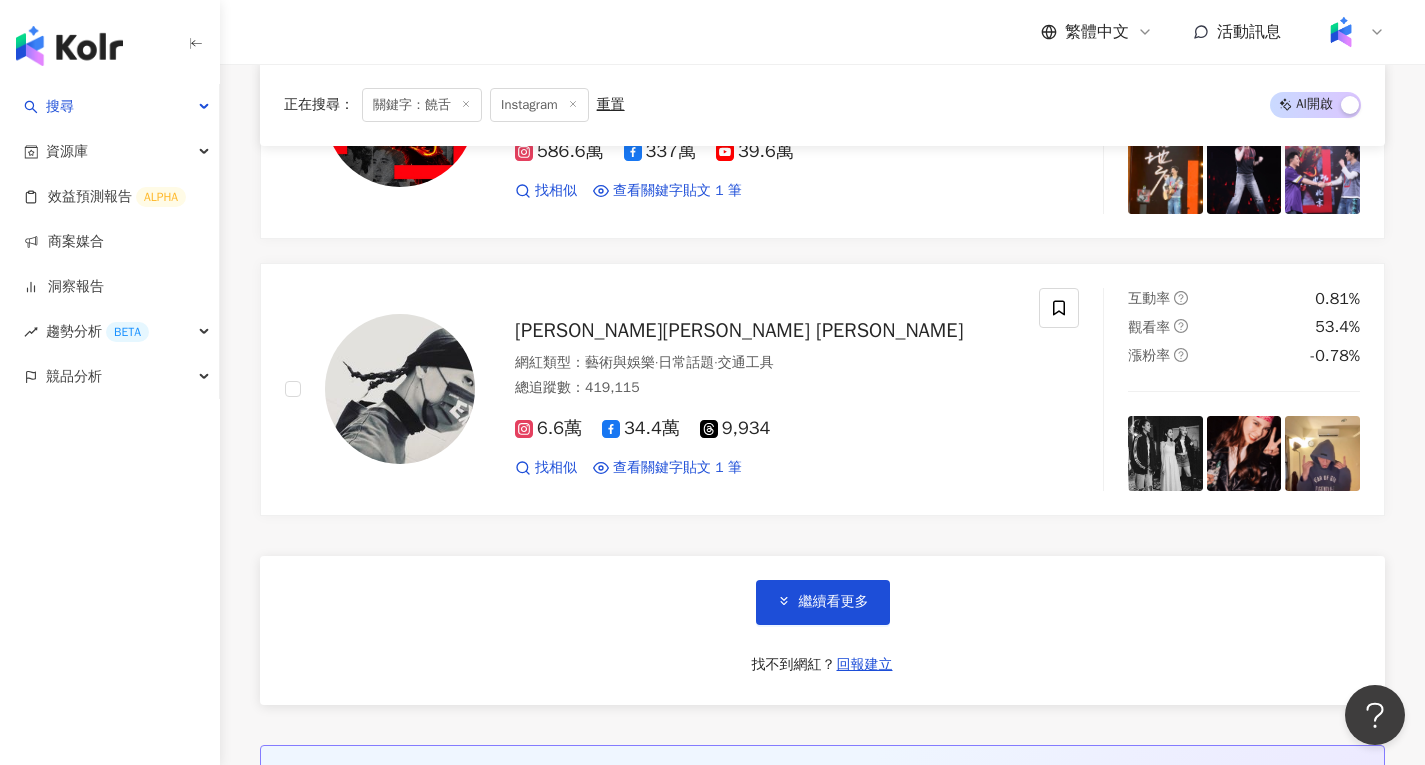scroll, scrollTop: 3300, scrollLeft: 0, axis: vertical 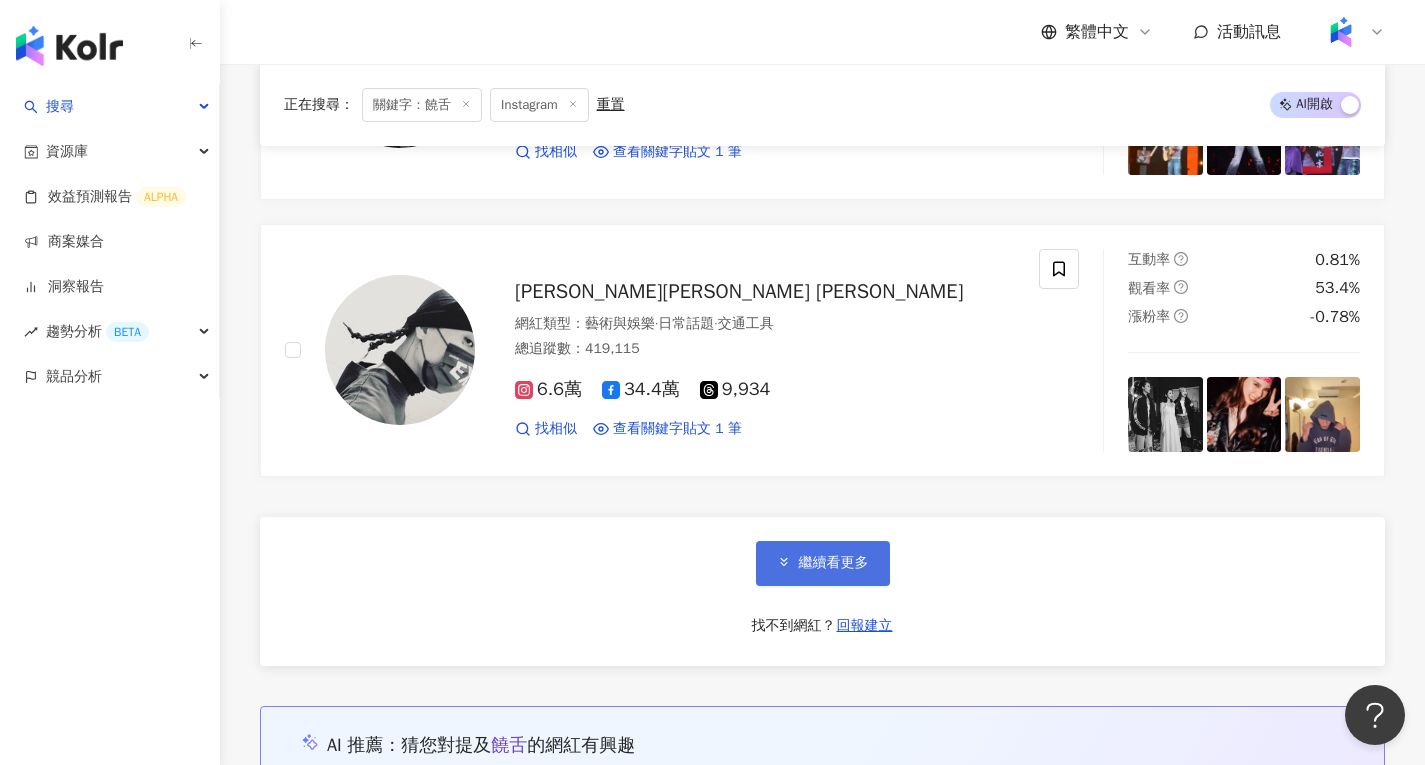 click on "繼續看更多" at bounding box center [834, 563] 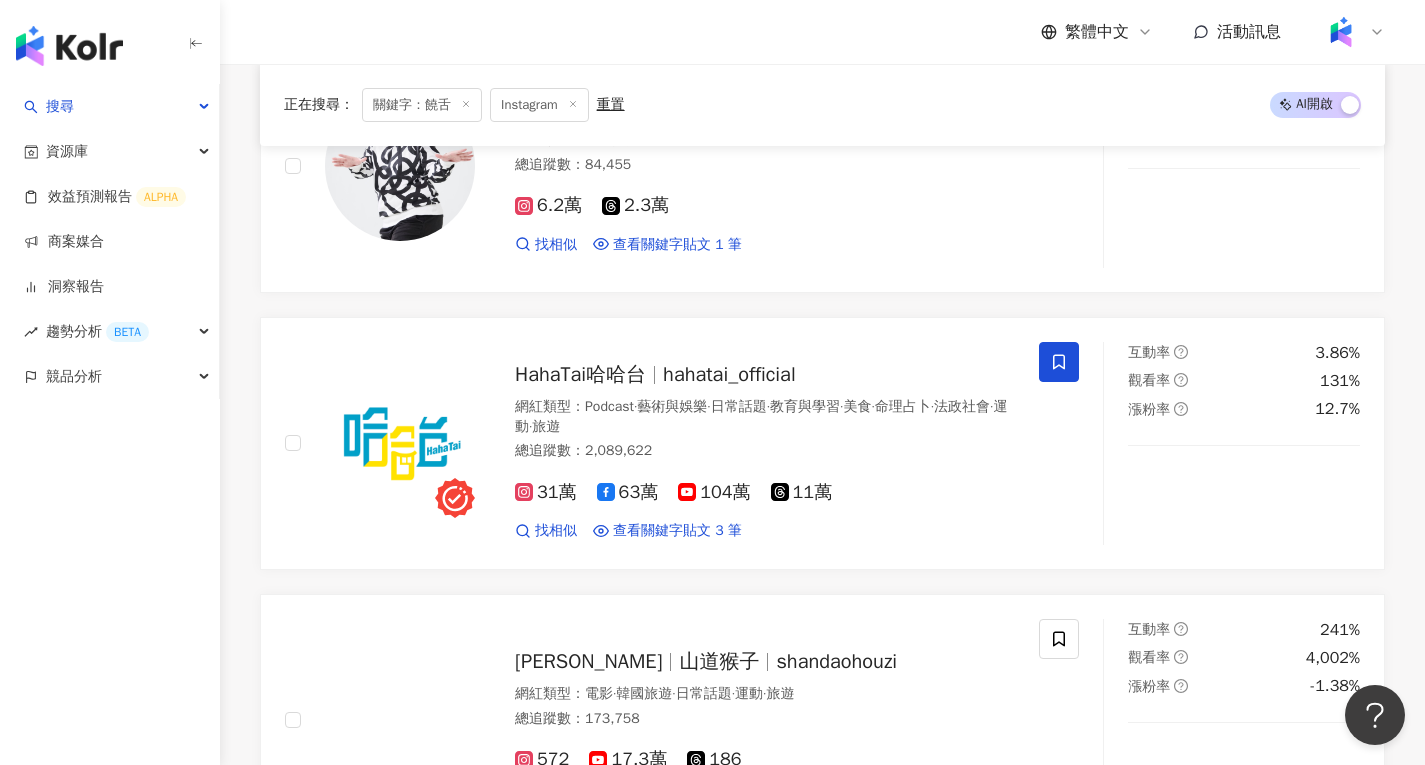 scroll, scrollTop: 5600, scrollLeft: 0, axis: vertical 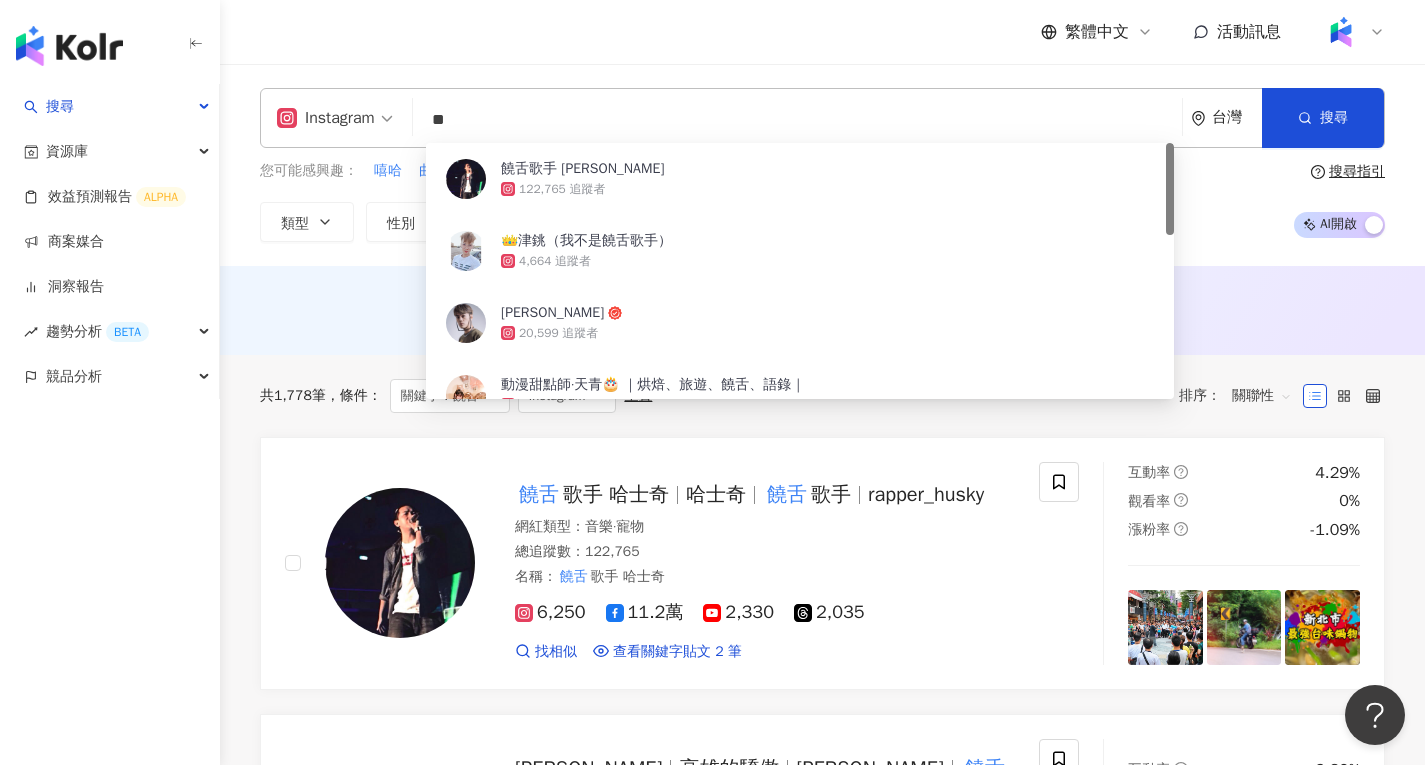 drag, startPoint x: 519, startPoint y: 121, endPoint x: 396, endPoint y: 150, distance: 126.37247 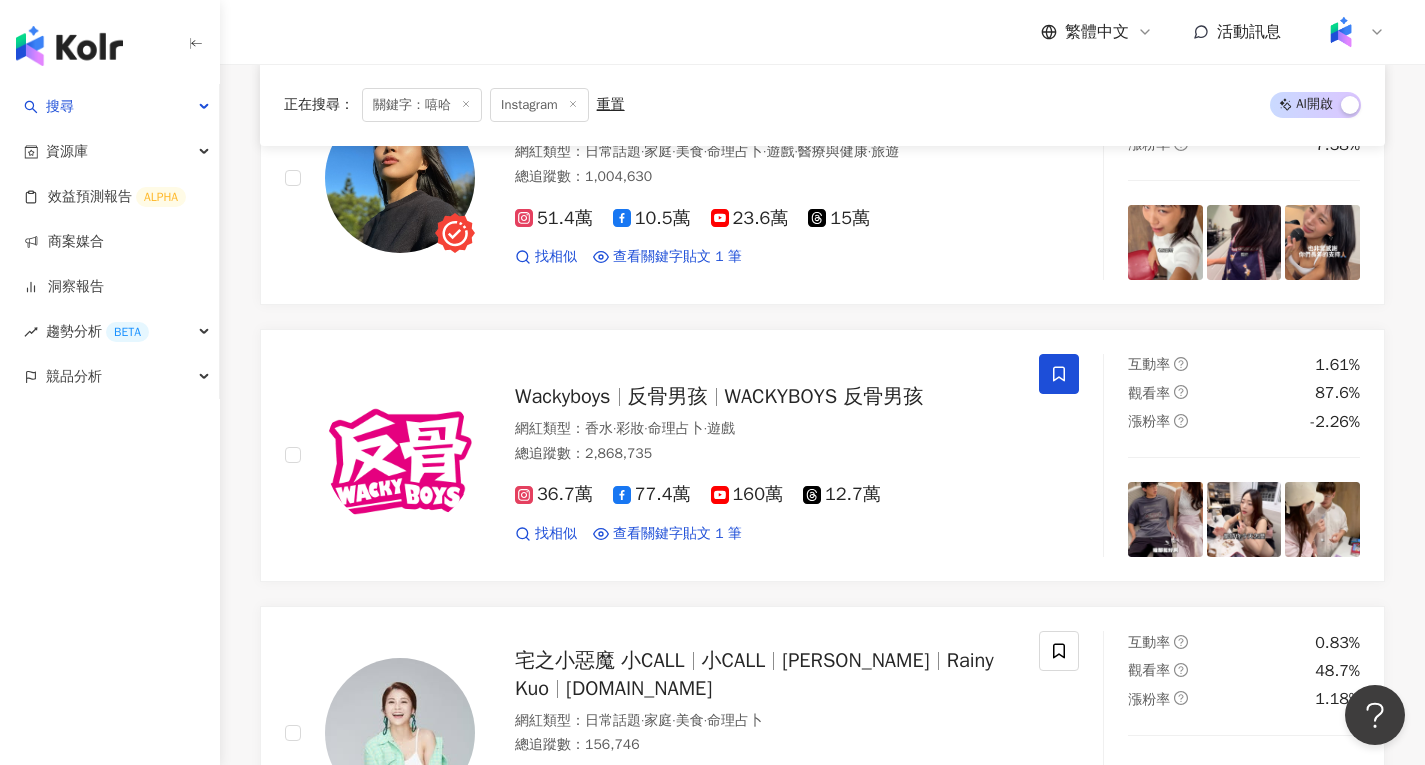 scroll, scrollTop: 2700, scrollLeft: 0, axis: vertical 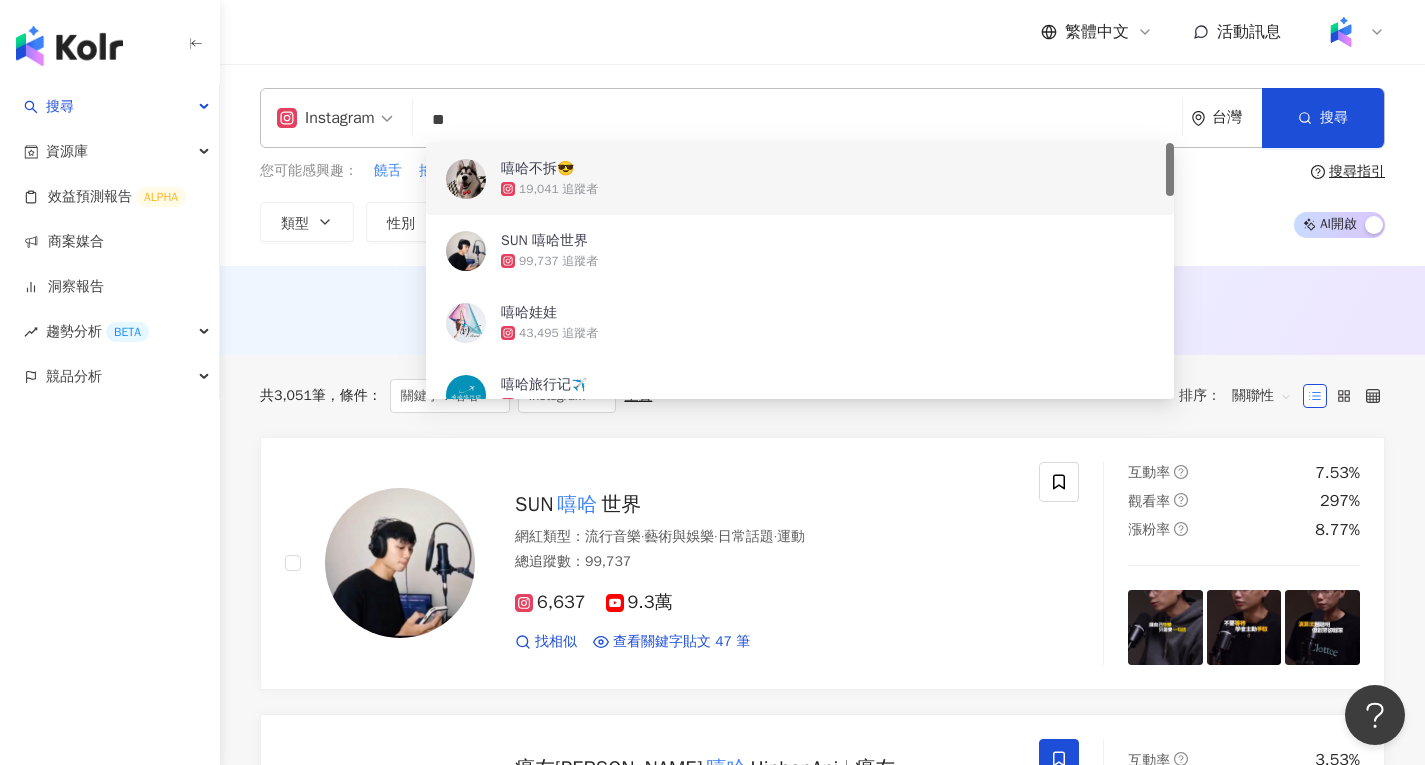 drag, startPoint x: 529, startPoint y: 113, endPoint x: 399, endPoint y: 132, distance: 131.38112 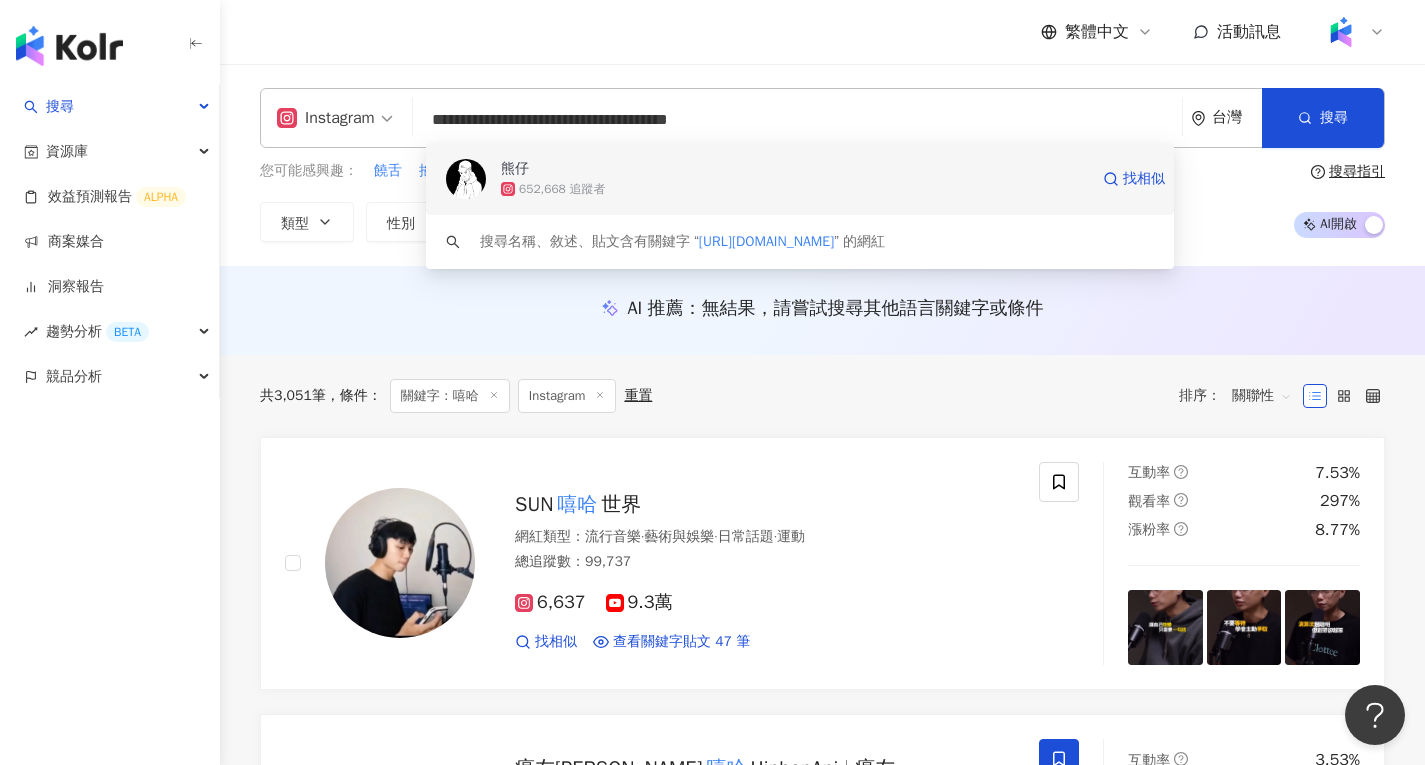 click on "652,668   追蹤者" at bounding box center [562, 189] 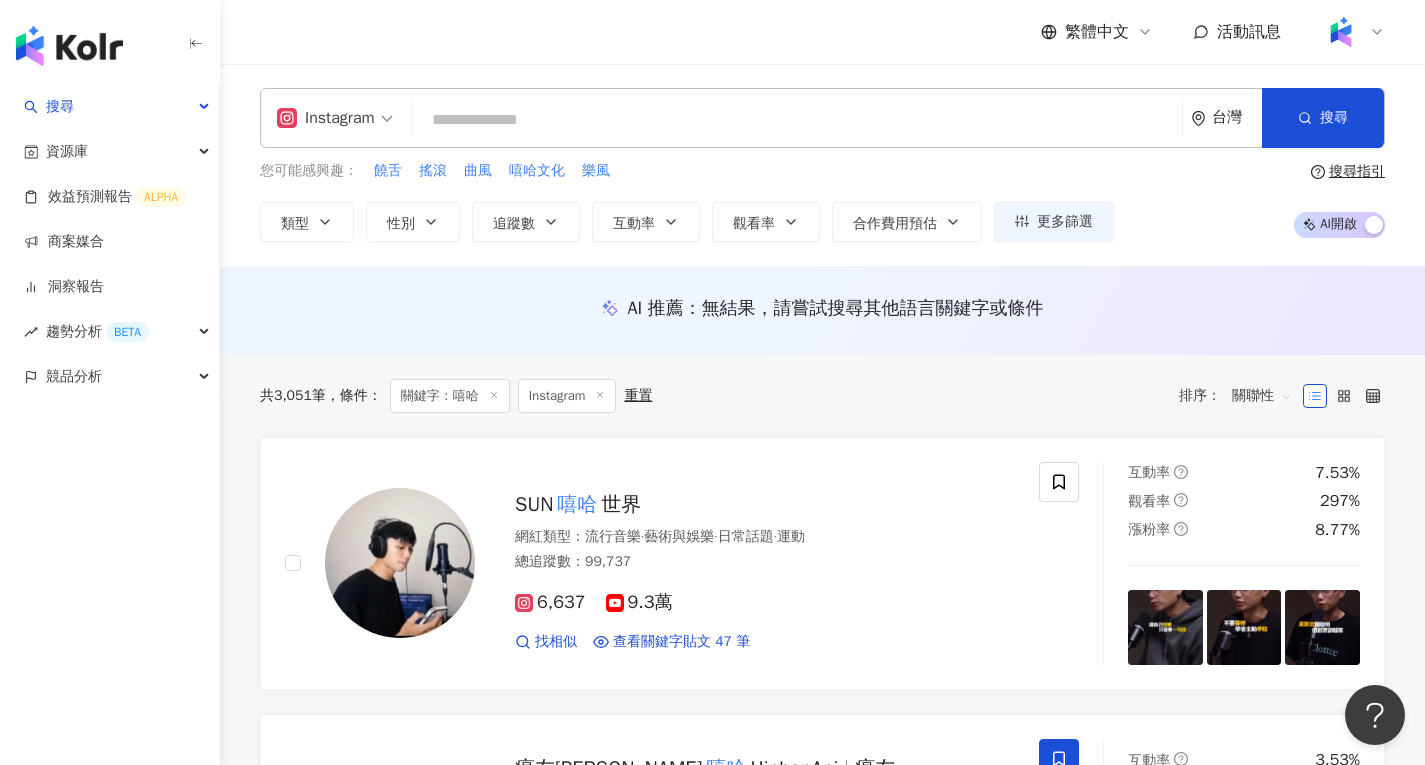 paste on "**********" 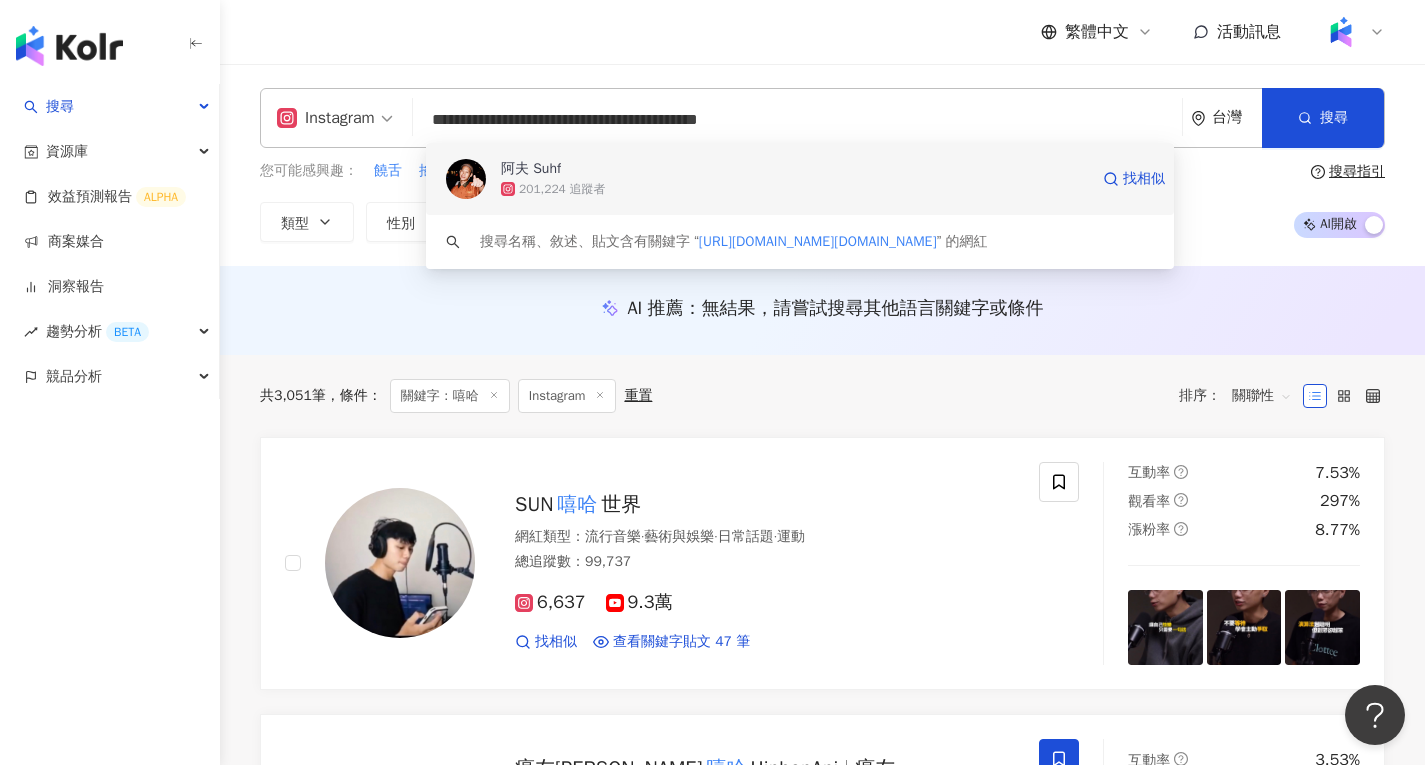 click on "201,224   追蹤者" at bounding box center [562, 189] 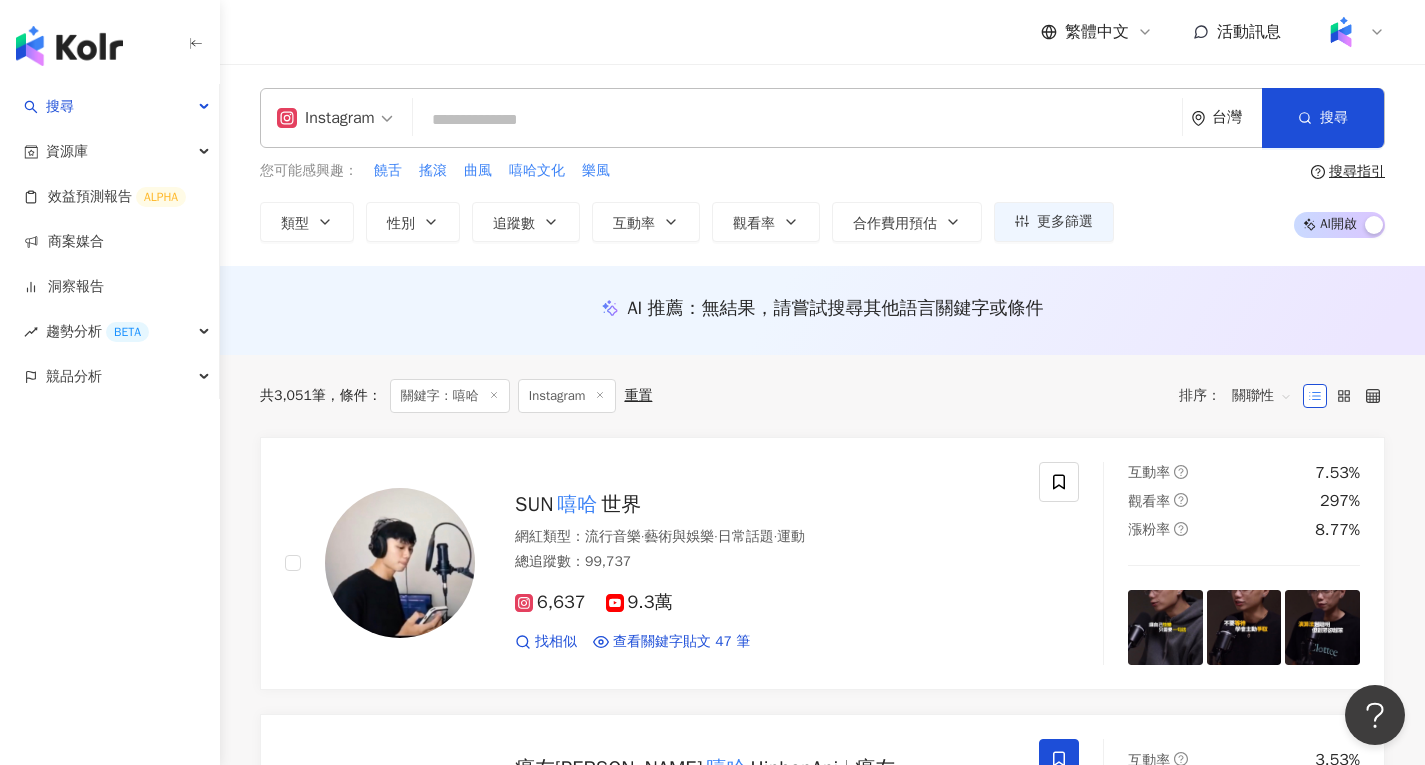 paste on "**********" 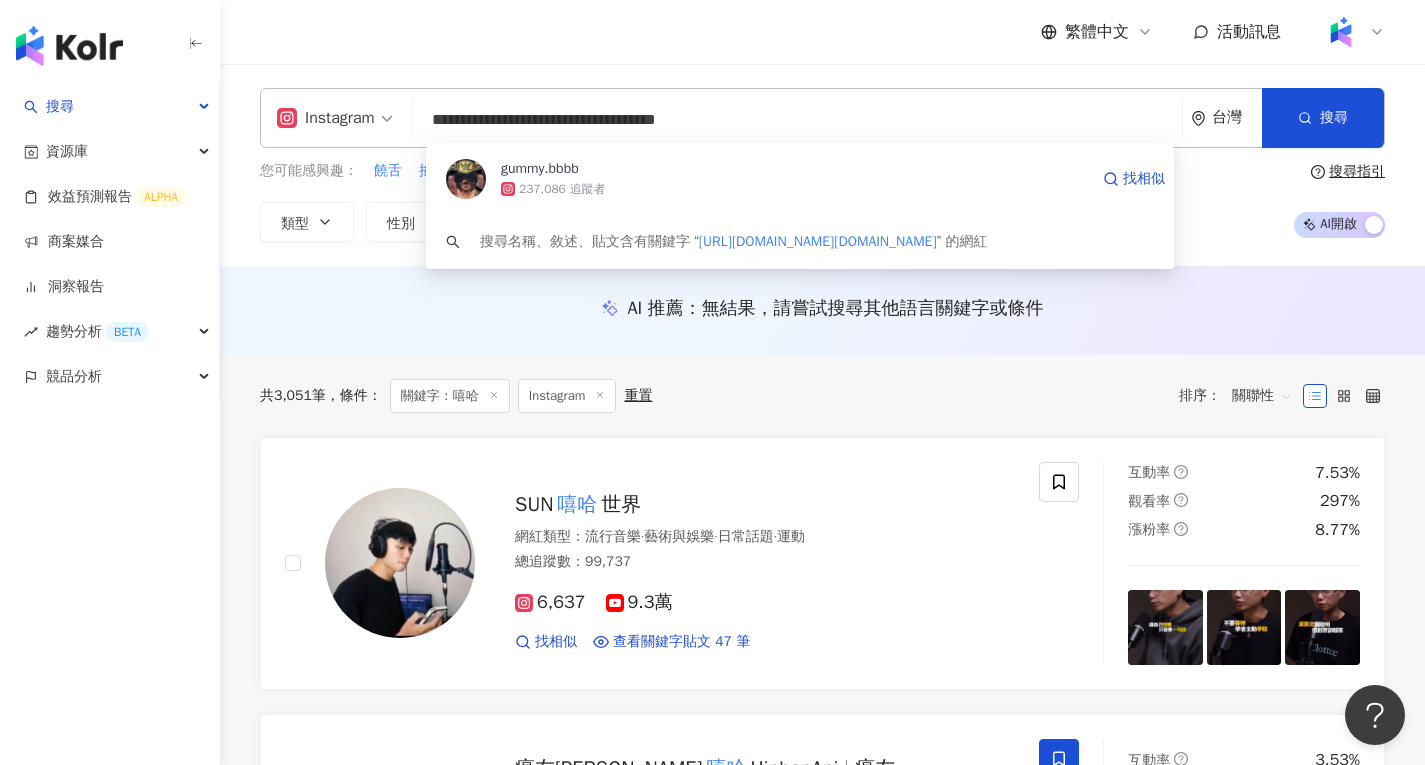 click on "237,086   追蹤者" at bounding box center [562, 189] 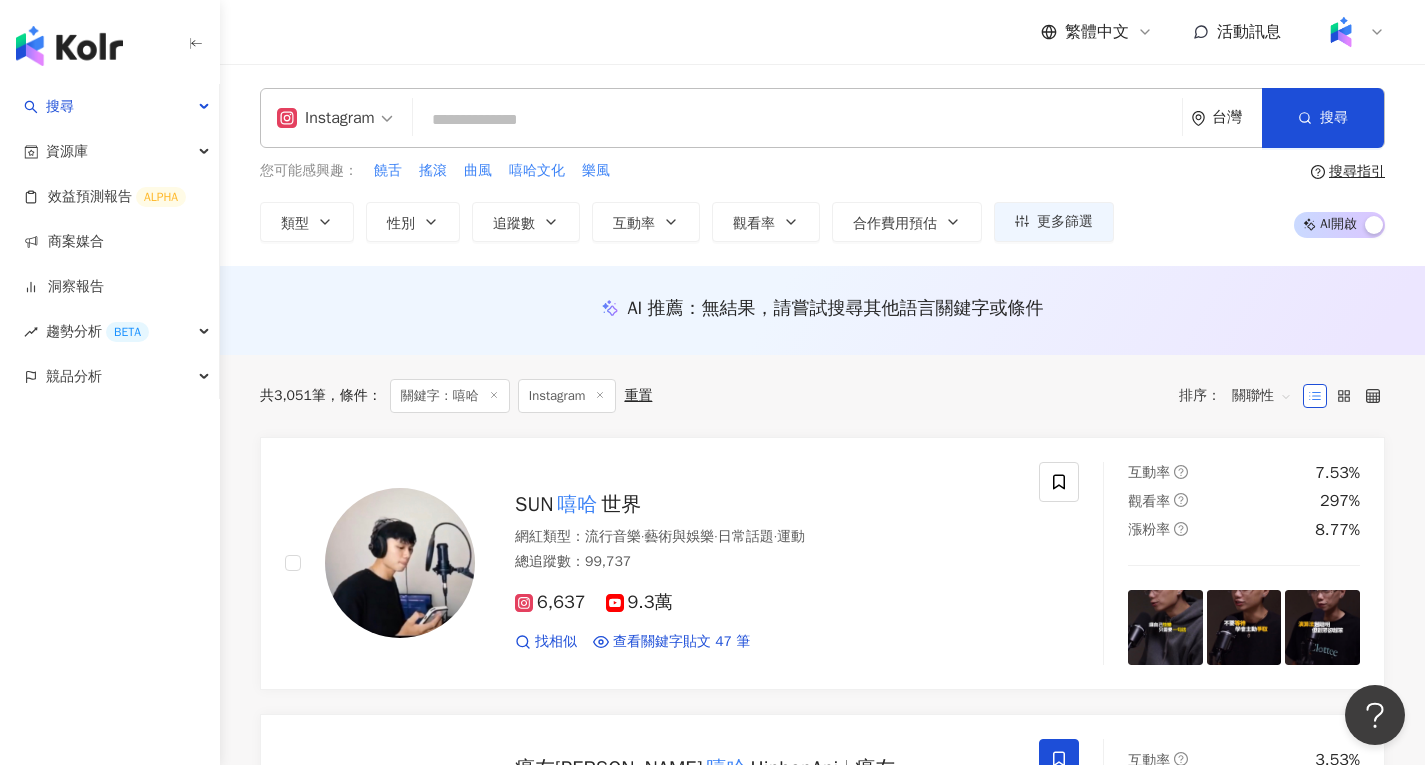 paste on "**********" 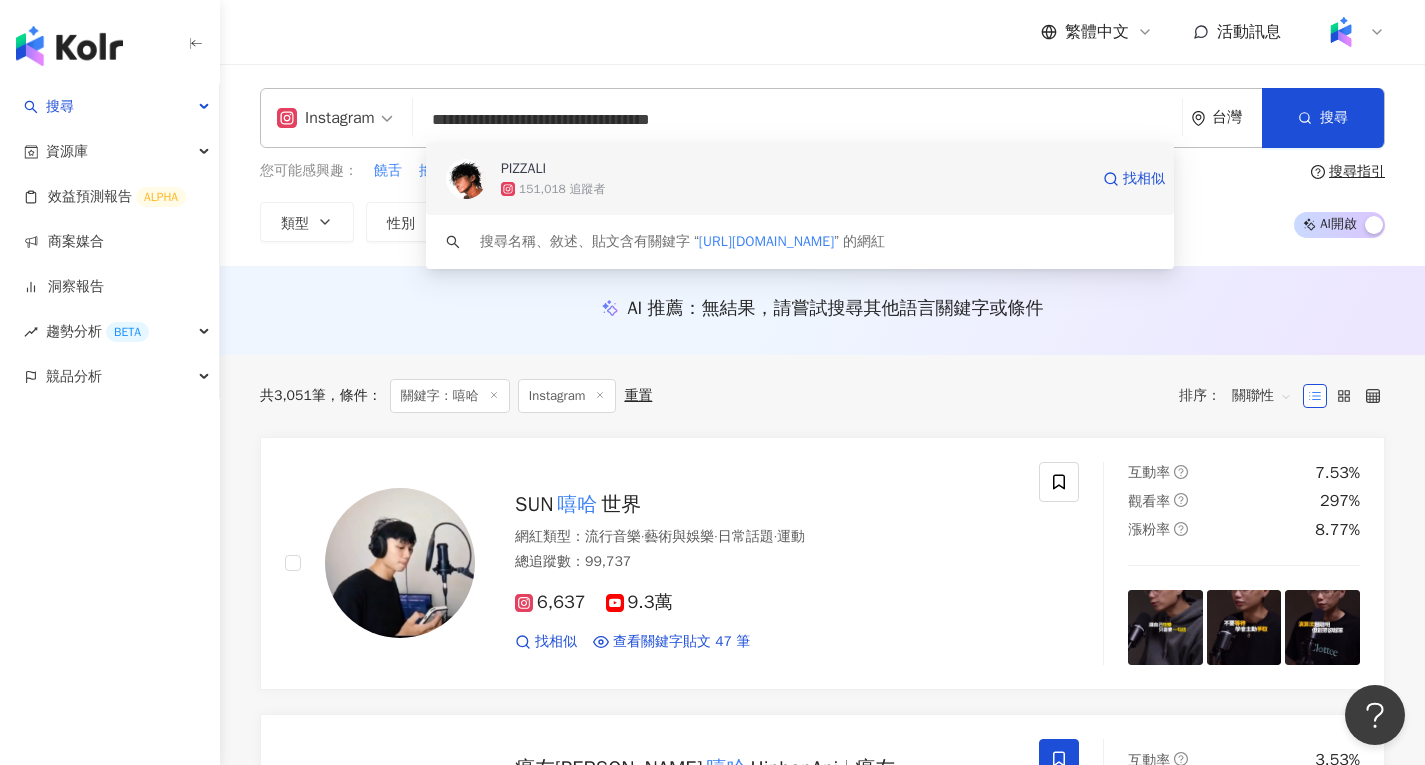 click at bounding box center (466, 179) 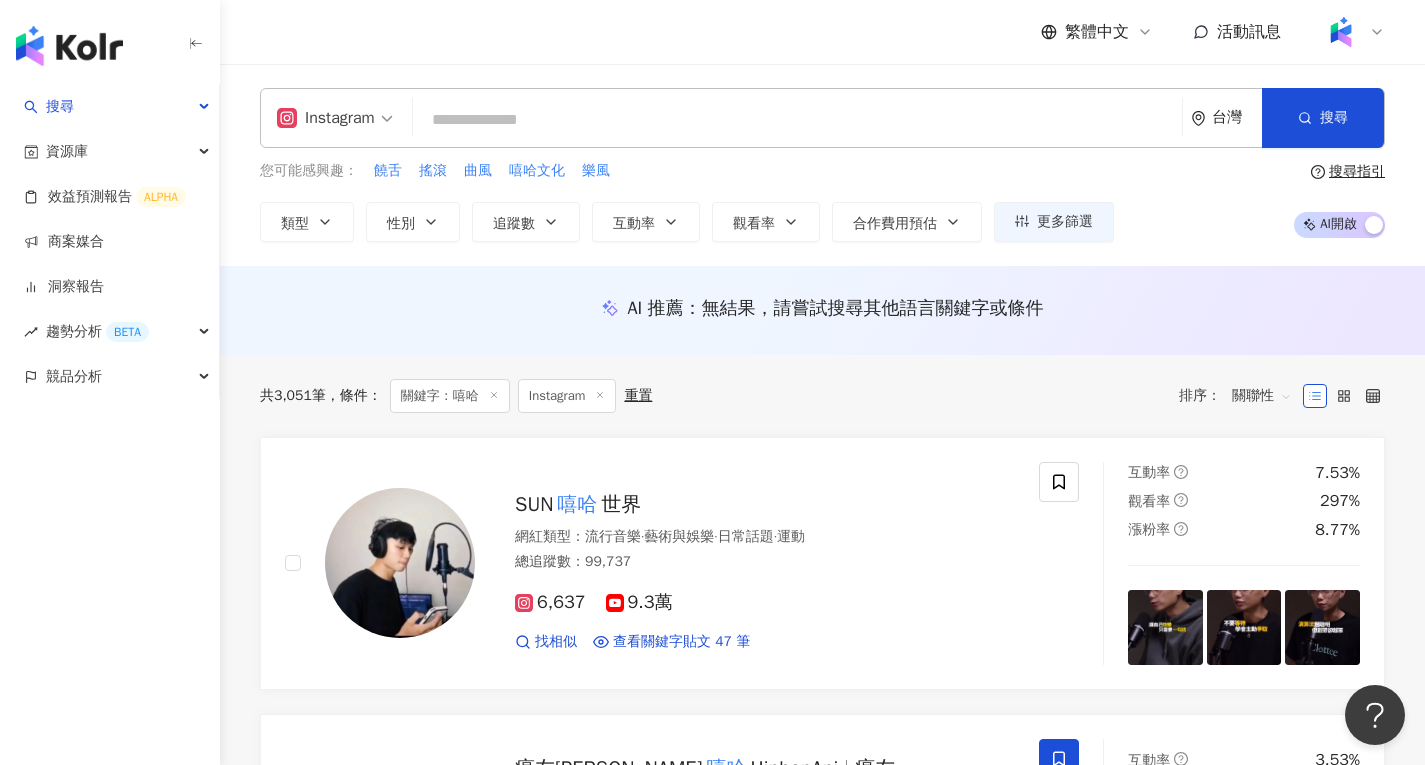 paste on "**********" 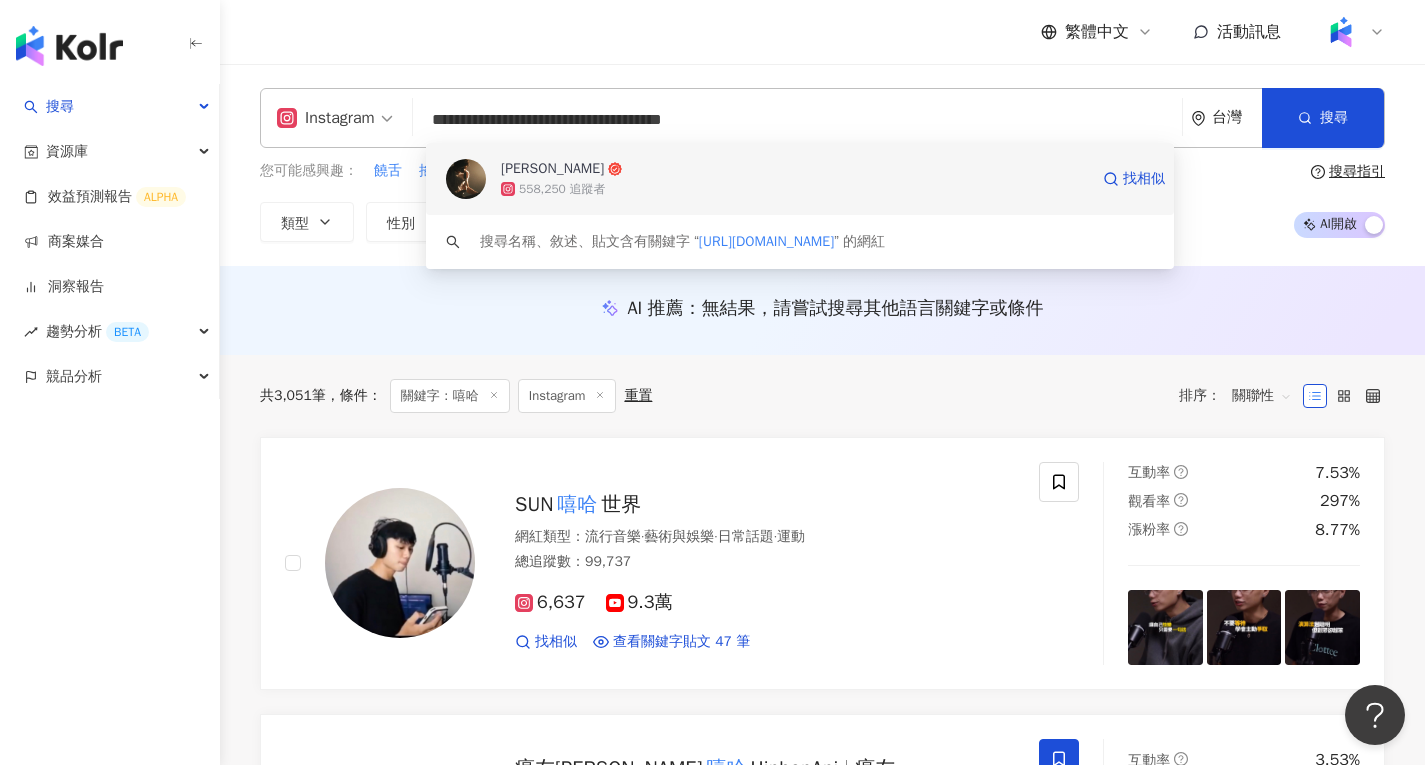 click on "蔡承祐" at bounding box center (794, 169) 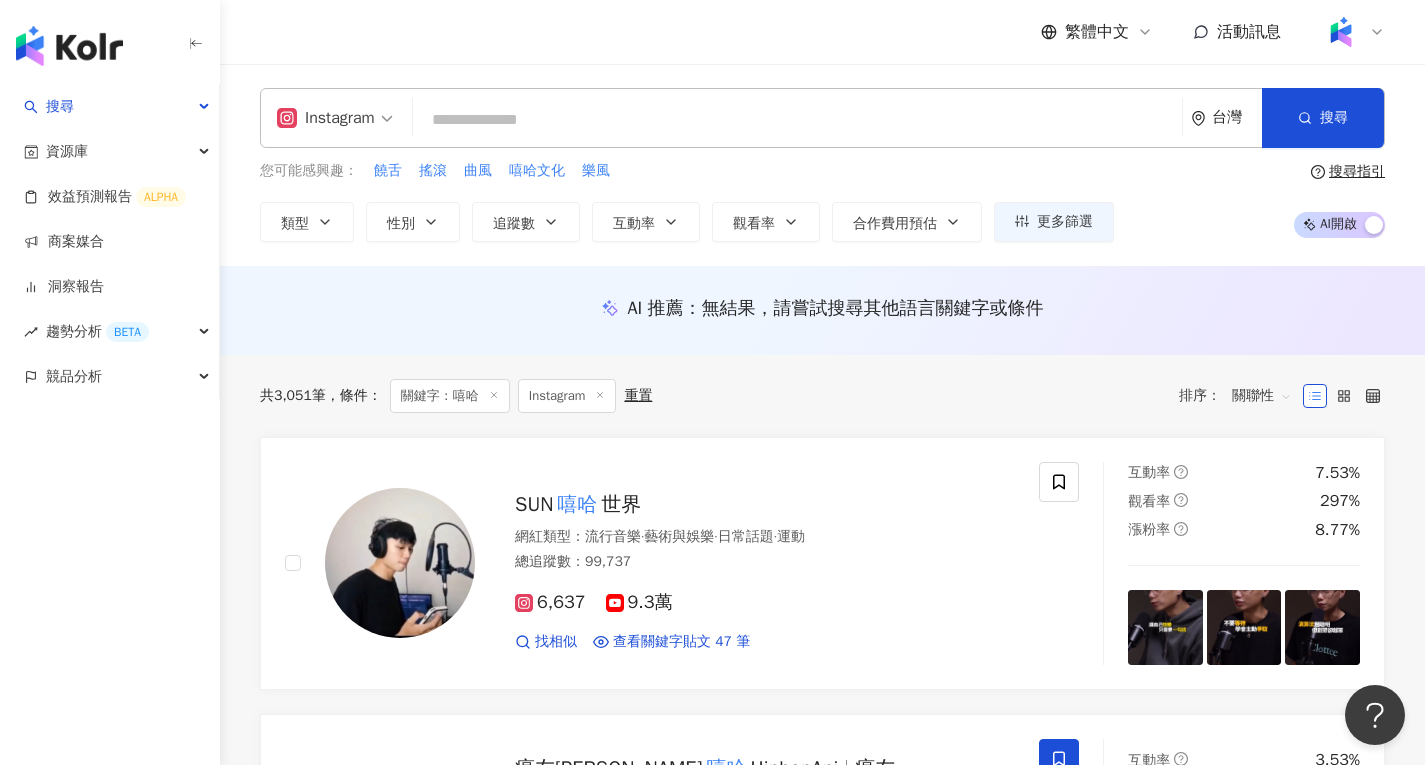 click at bounding box center (797, 120) 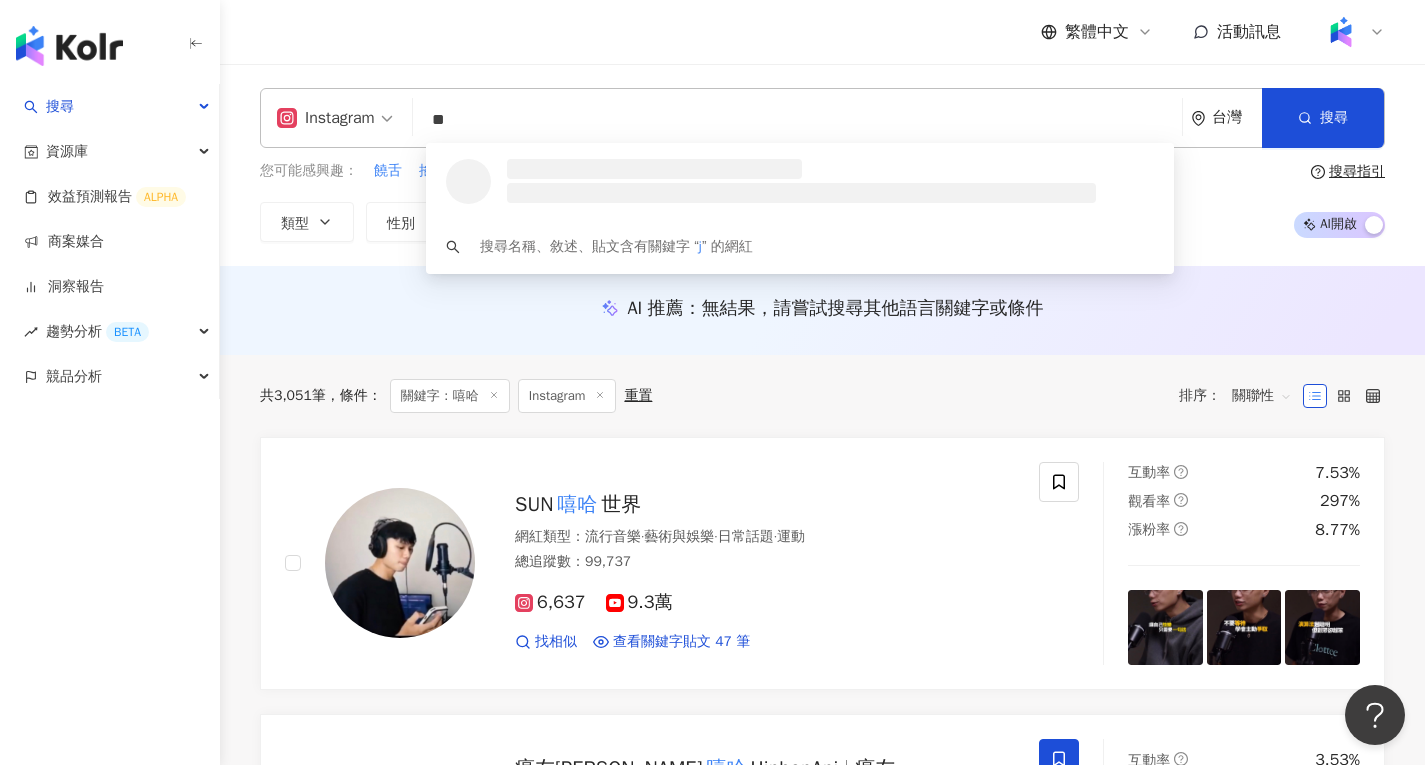 type on "*" 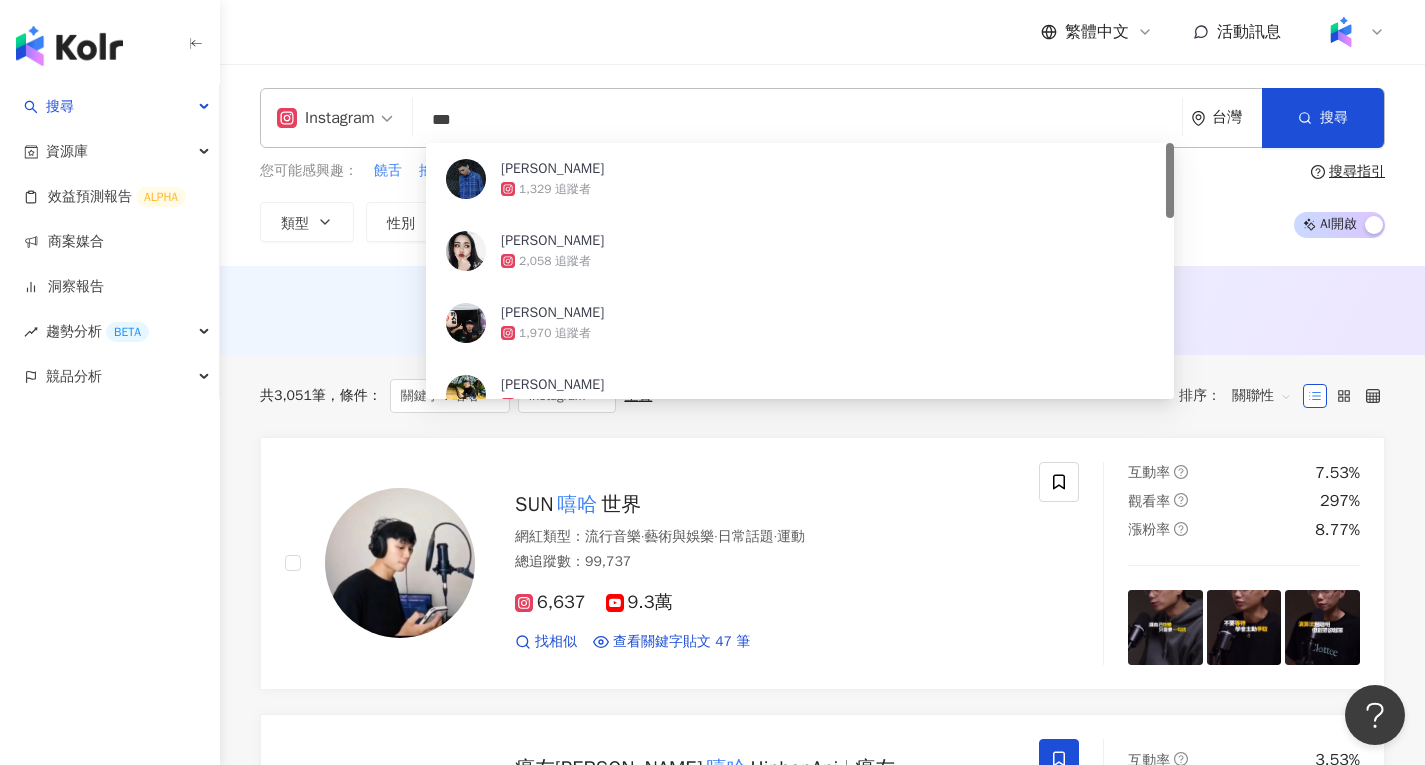 type on "***" 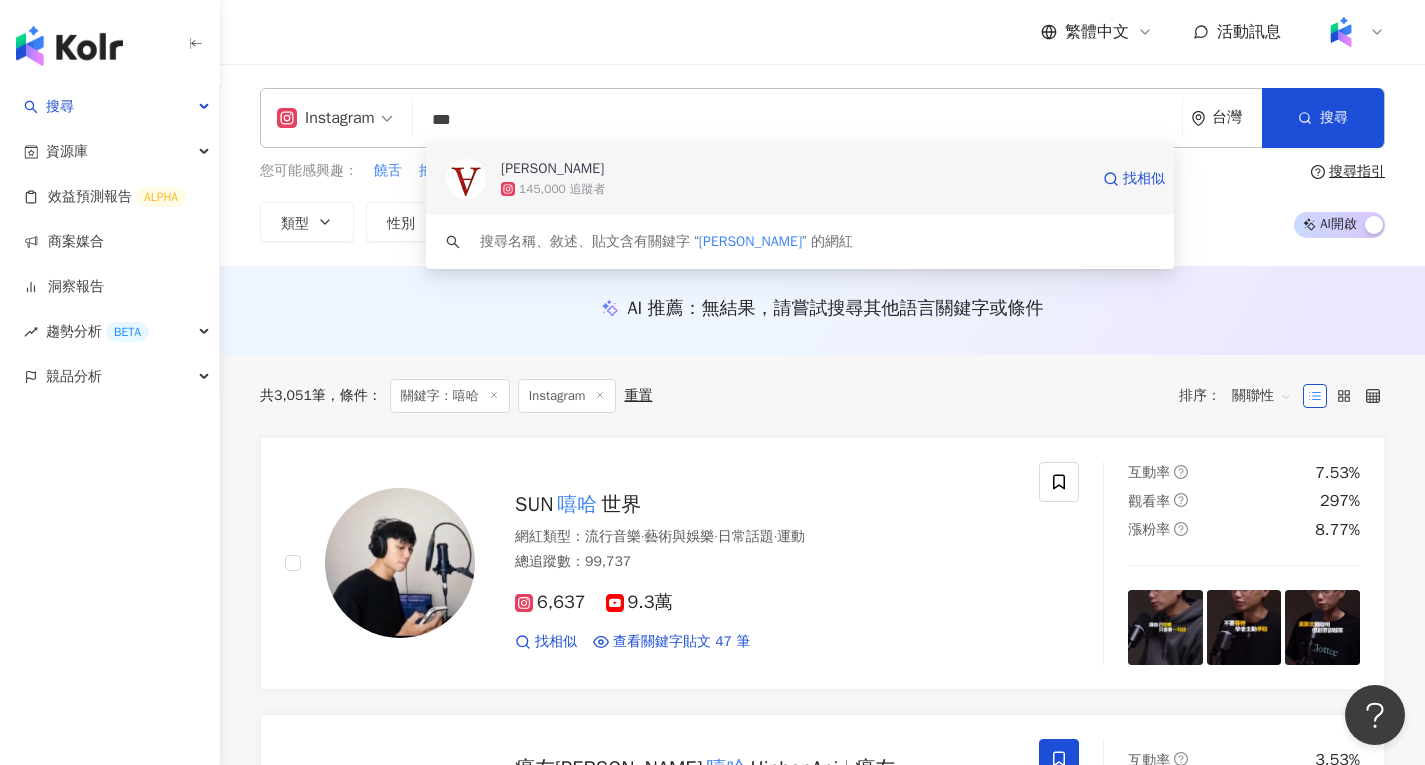click on "吳昱廷 145,000   追蹤者 找相似" 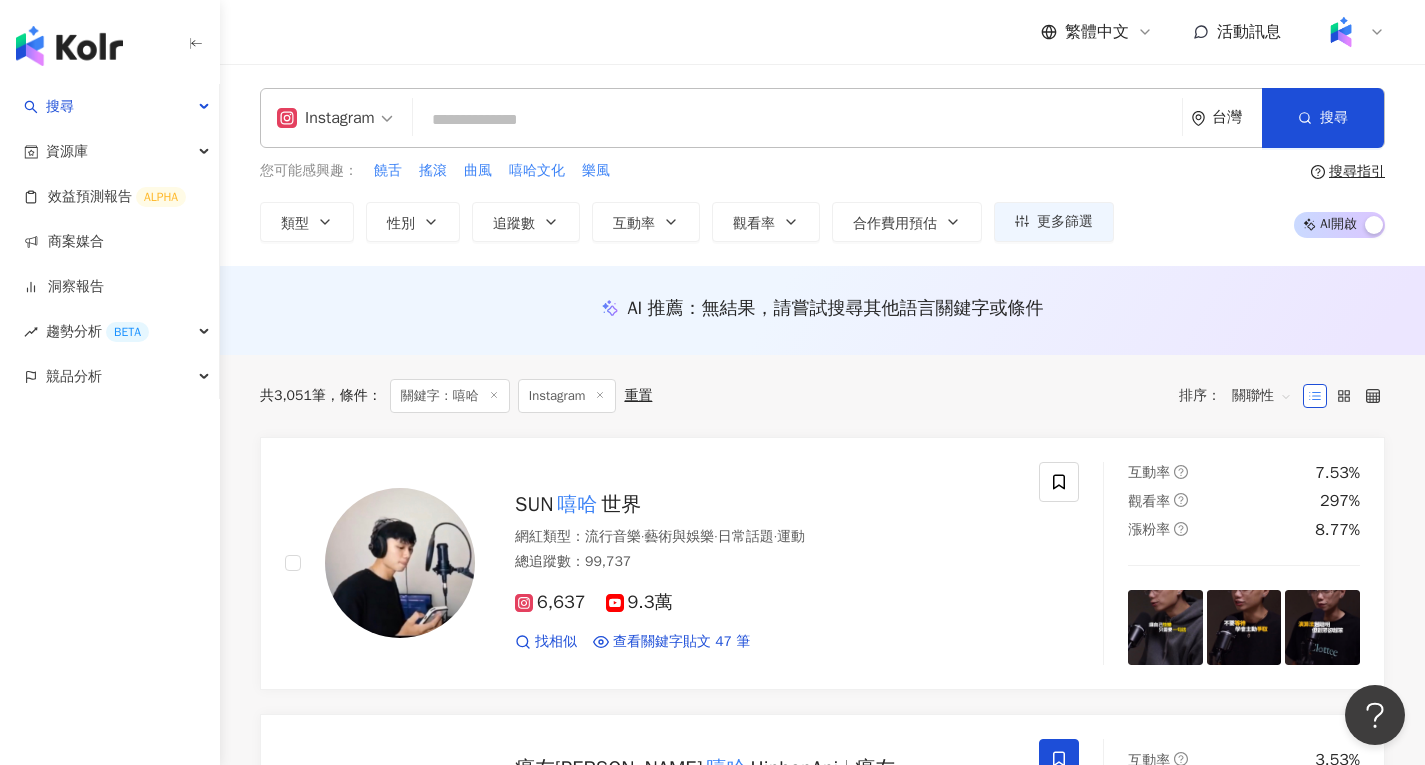 paste on "**********" 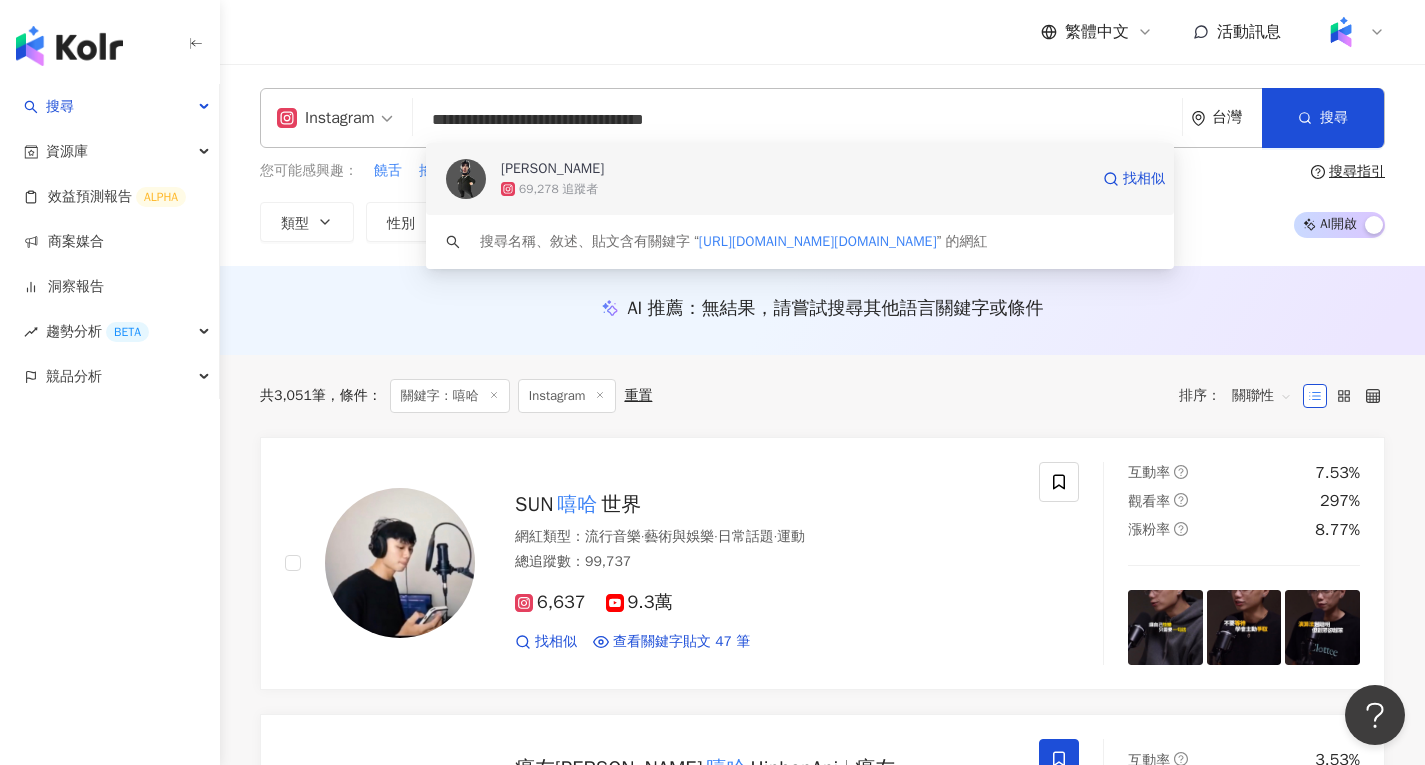 click on "范庭瑜" 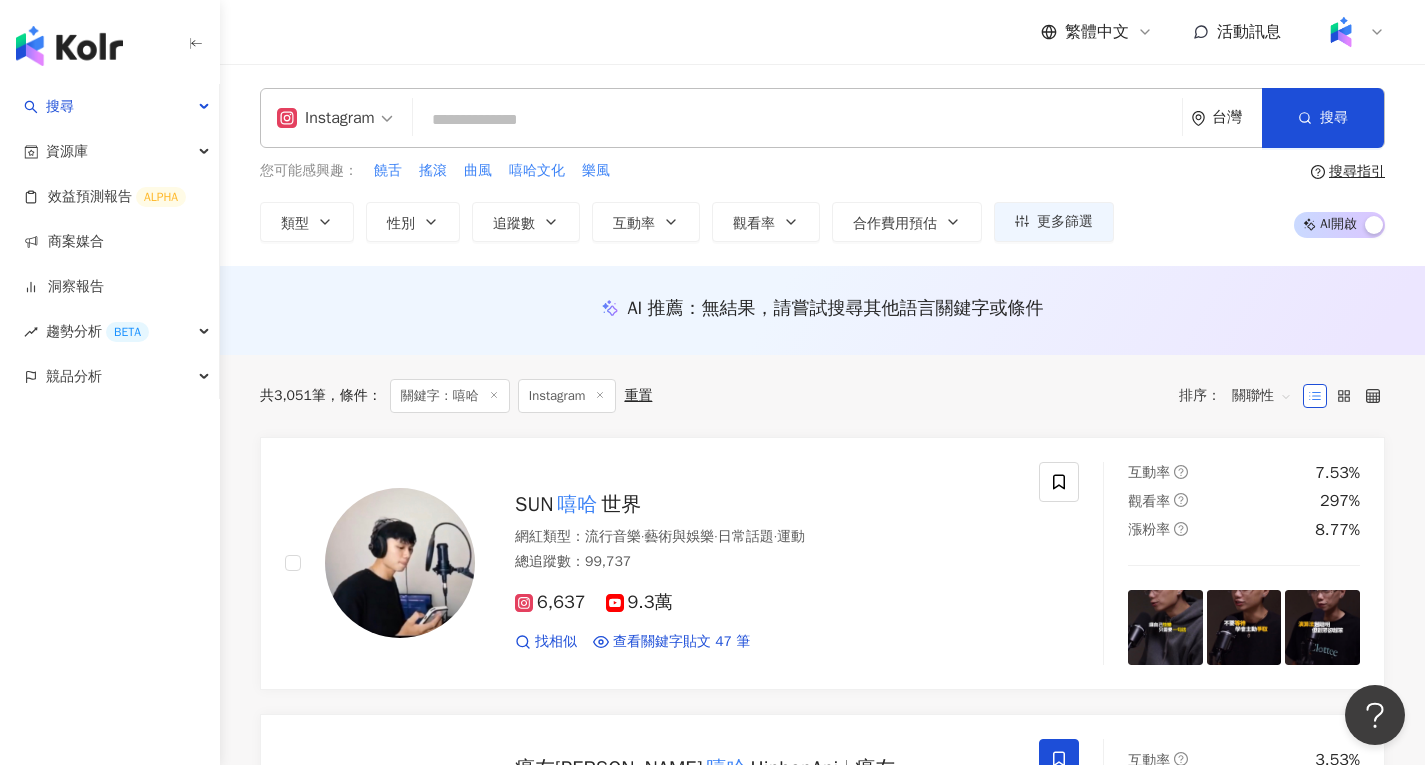 click 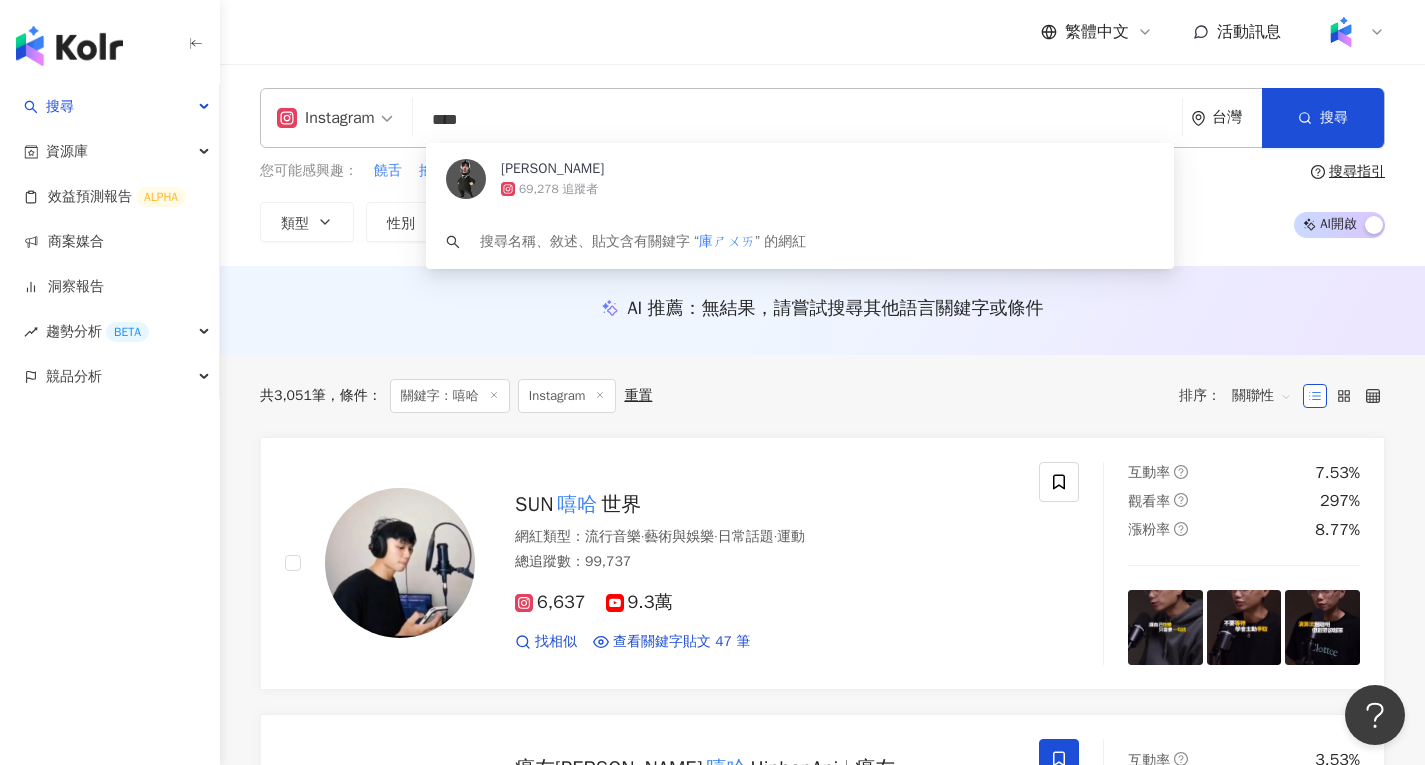 type on "**" 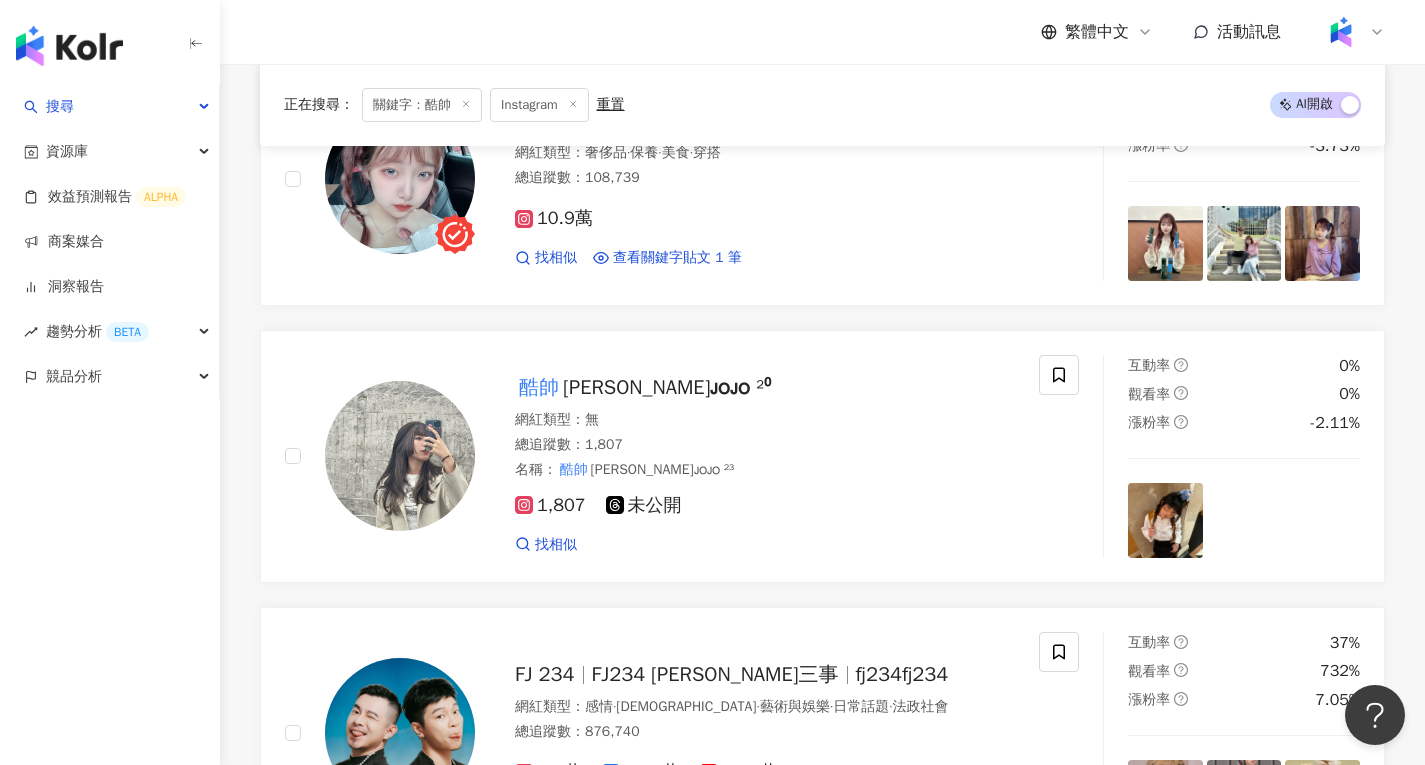 scroll, scrollTop: 400, scrollLeft: 0, axis: vertical 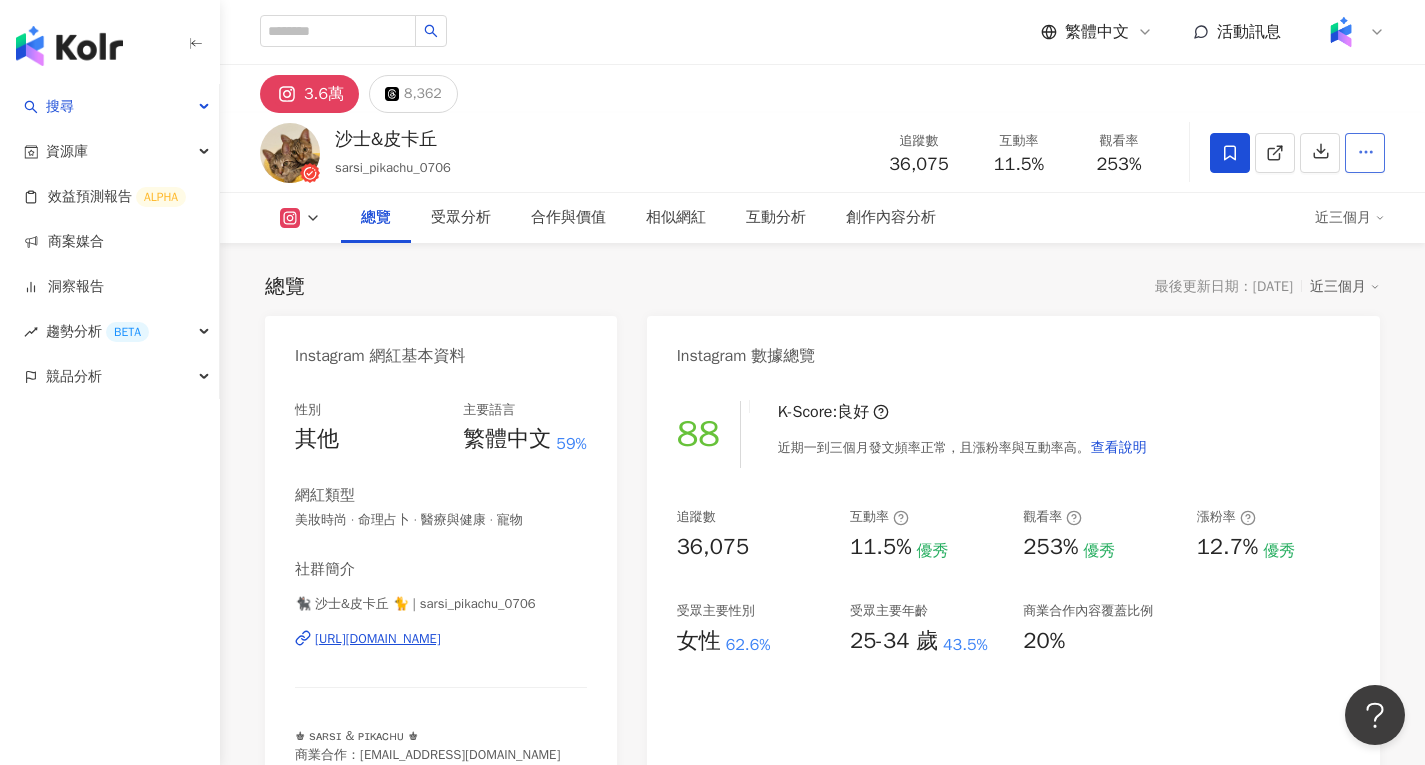 click 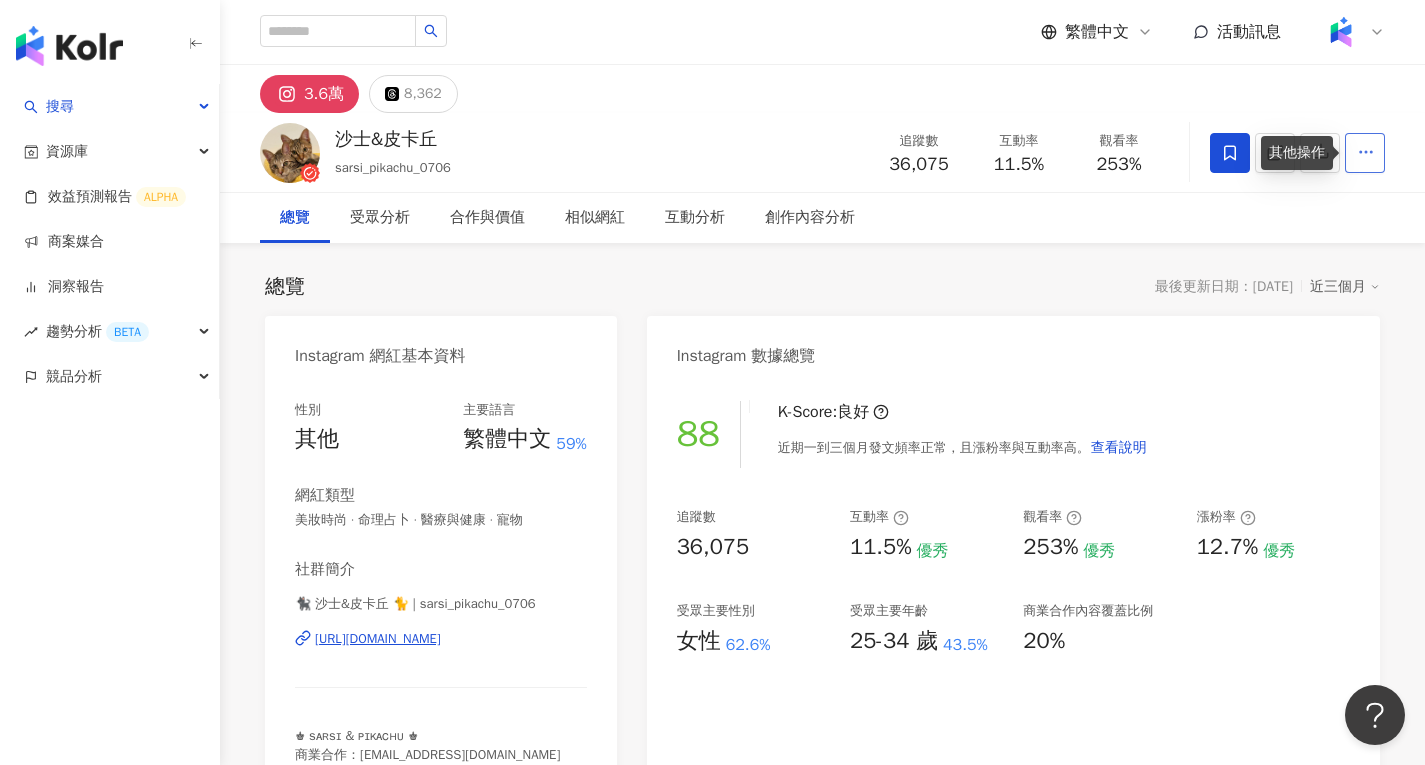 click 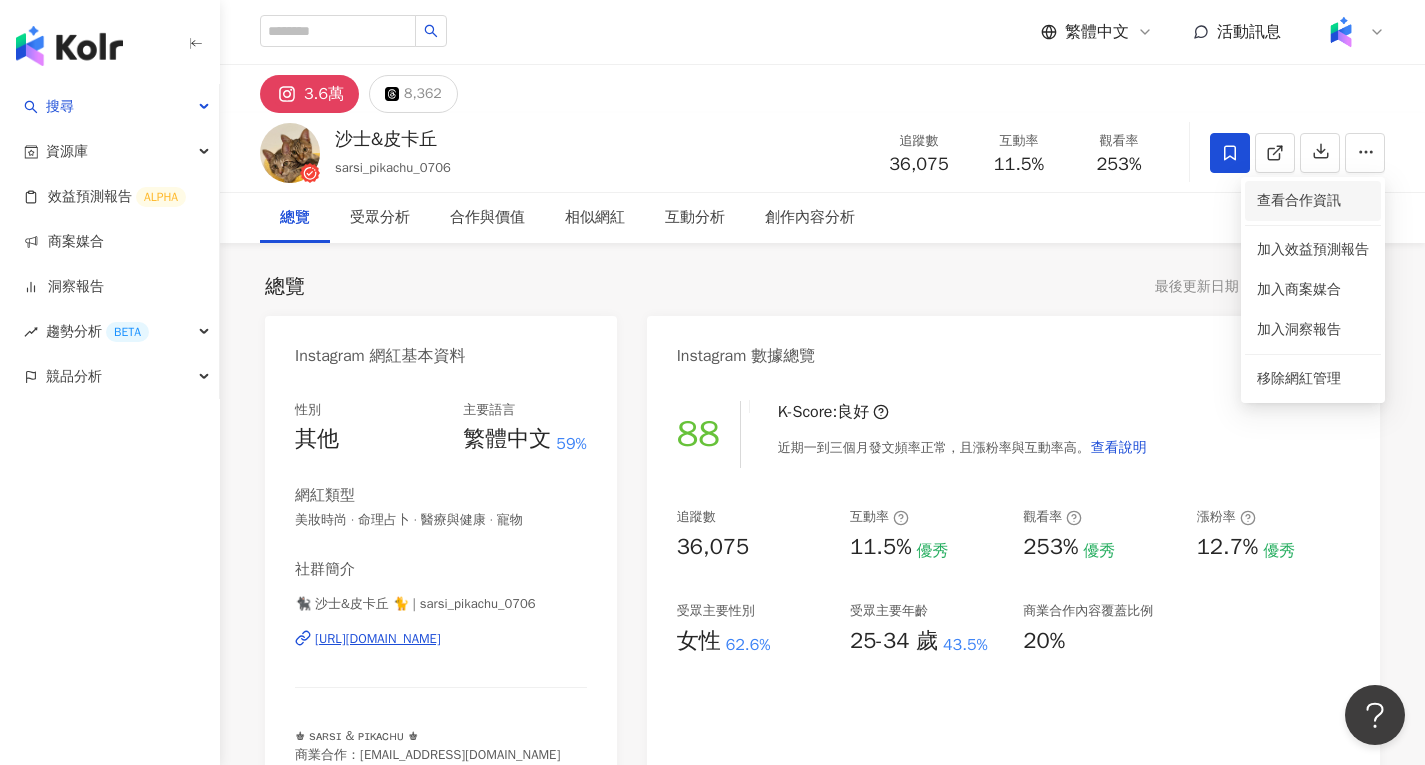 click on "查看合作資訊" at bounding box center [1313, 201] 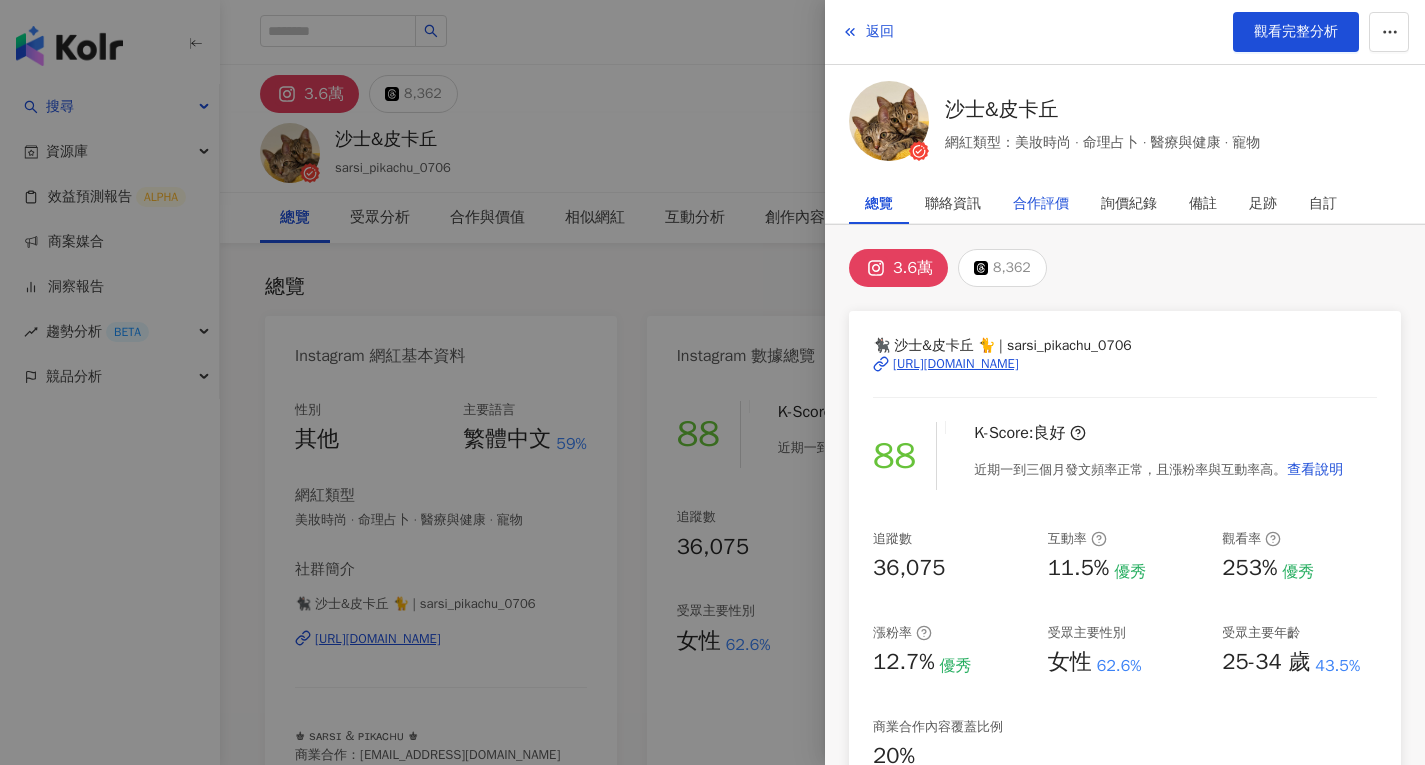 click on "合作評價" at bounding box center (1041, 204) 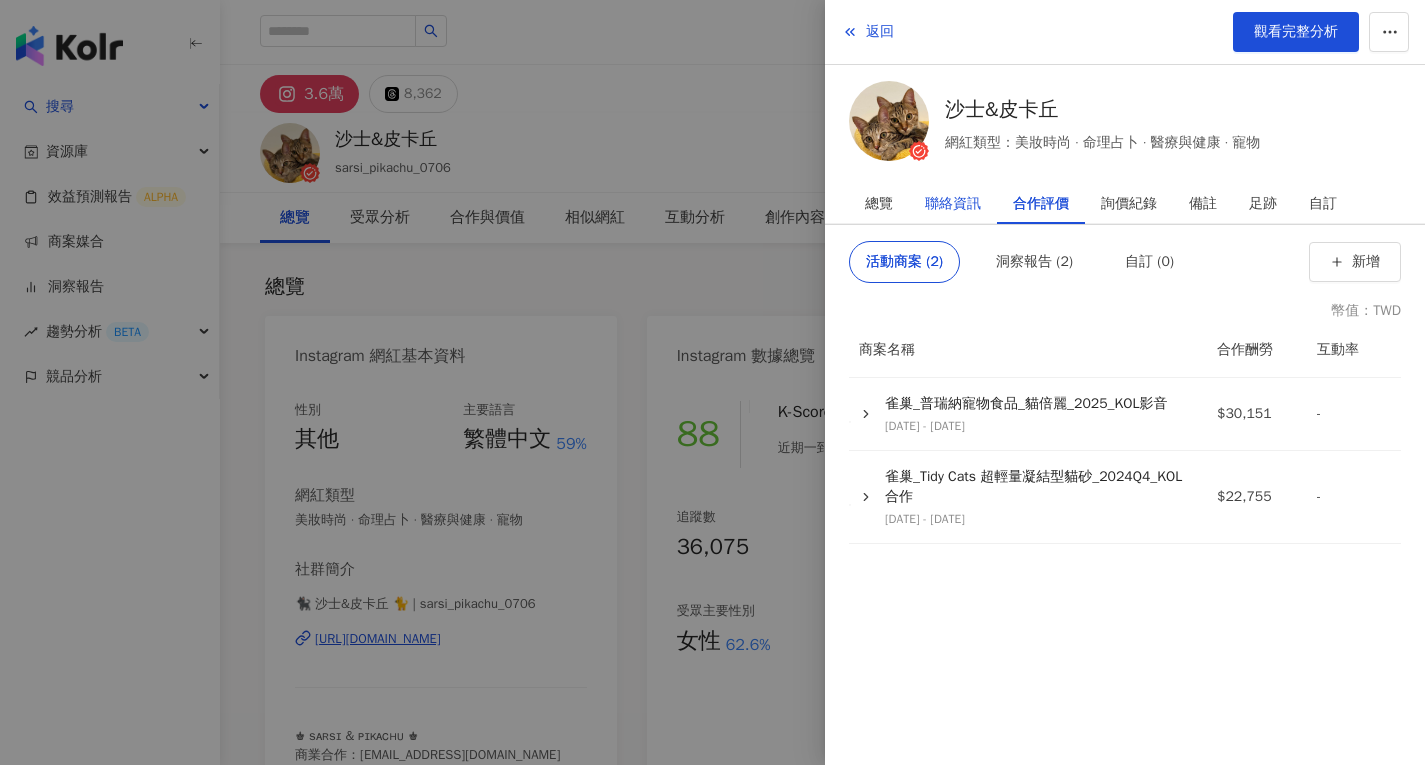 click on "聯絡資訊" at bounding box center [953, 204] 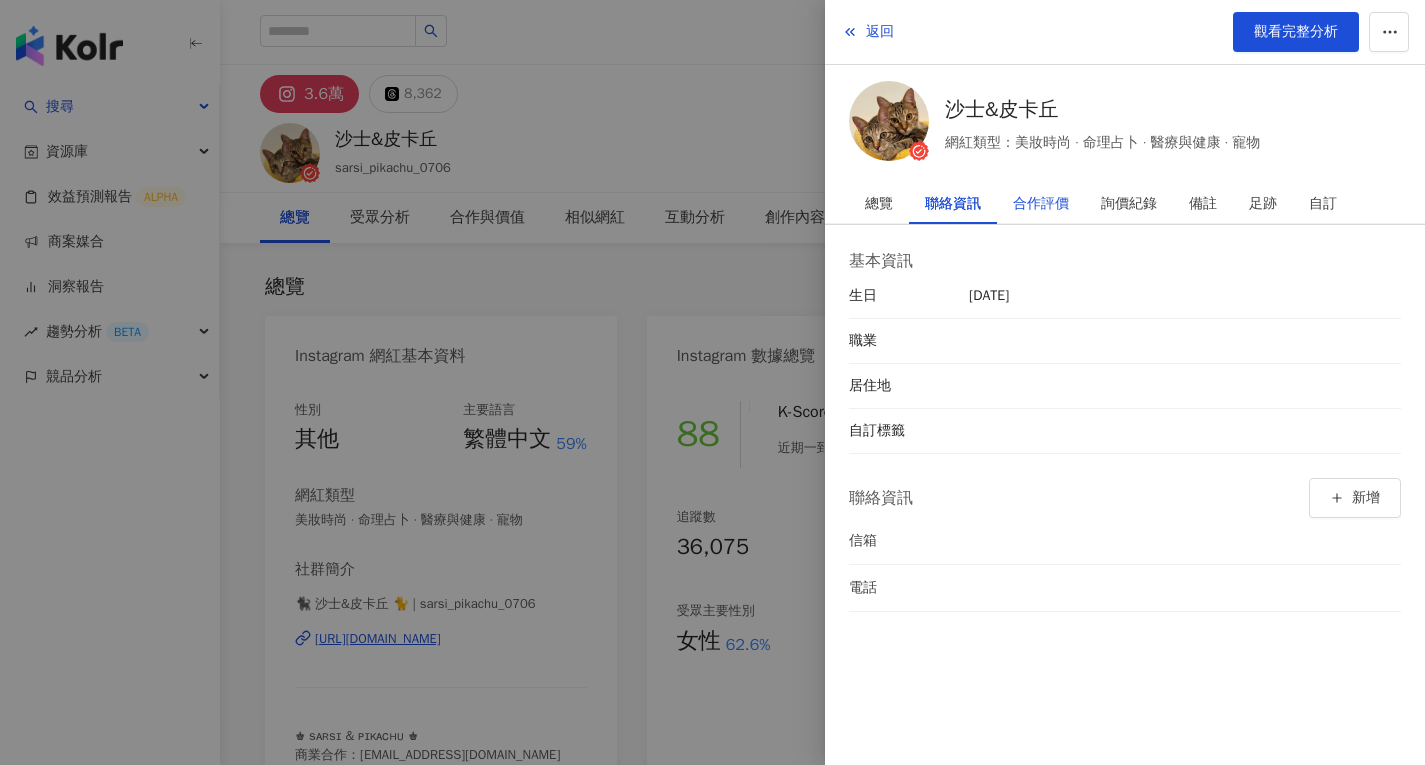 click on "合作評價" at bounding box center (1041, 204) 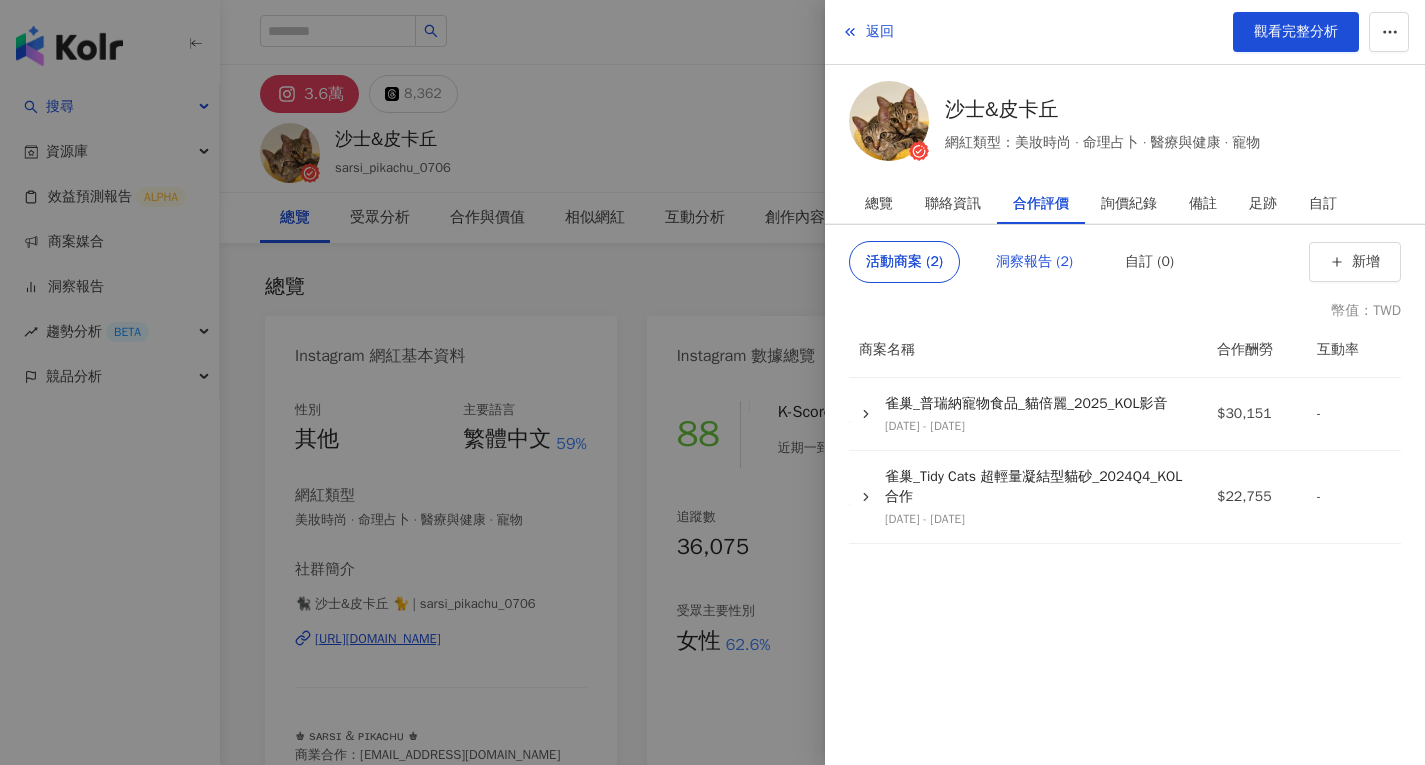 click on "洞察報告 (2)" at bounding box center (1034, 262) 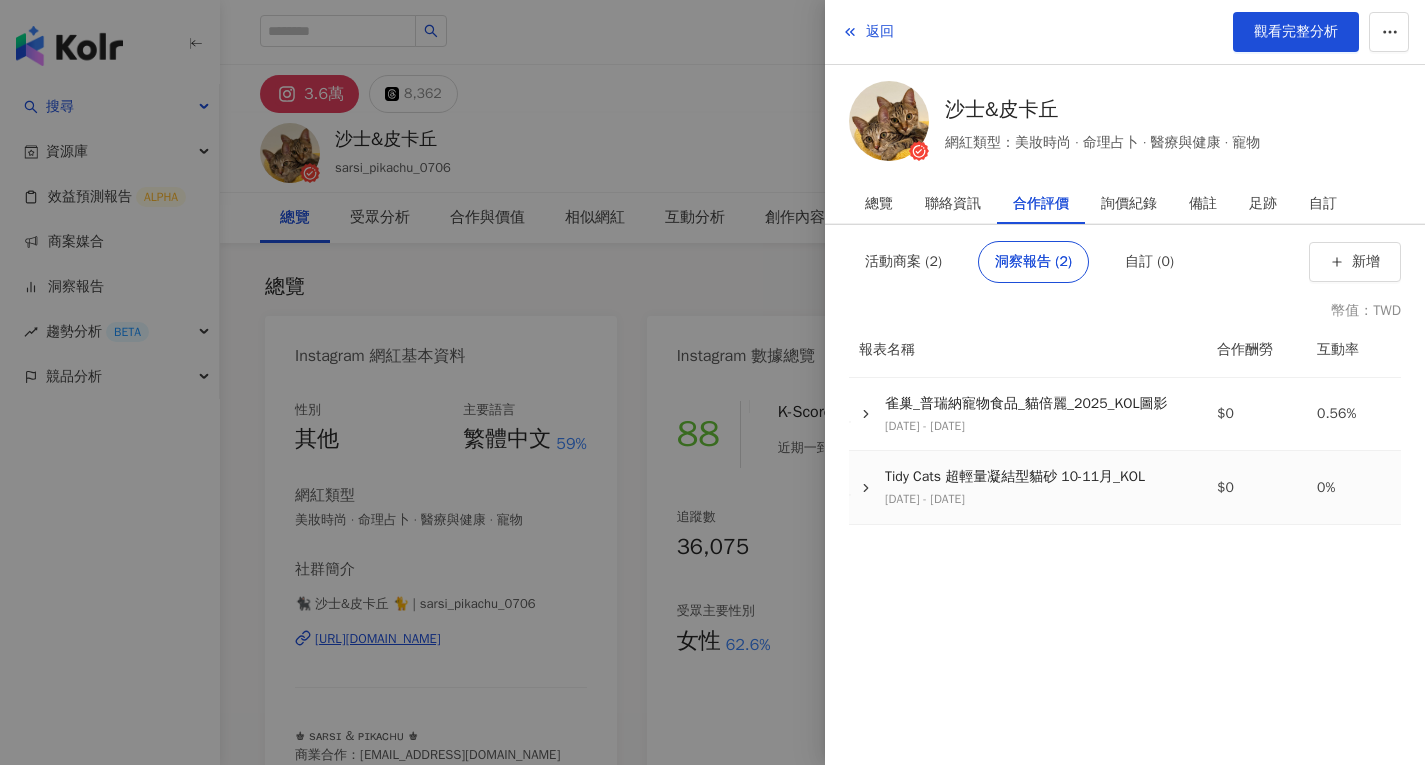 click on "Tidy Cats  超輕量凝結型貓砂 10-11月_KOL" at bounding box center (1015, 477) 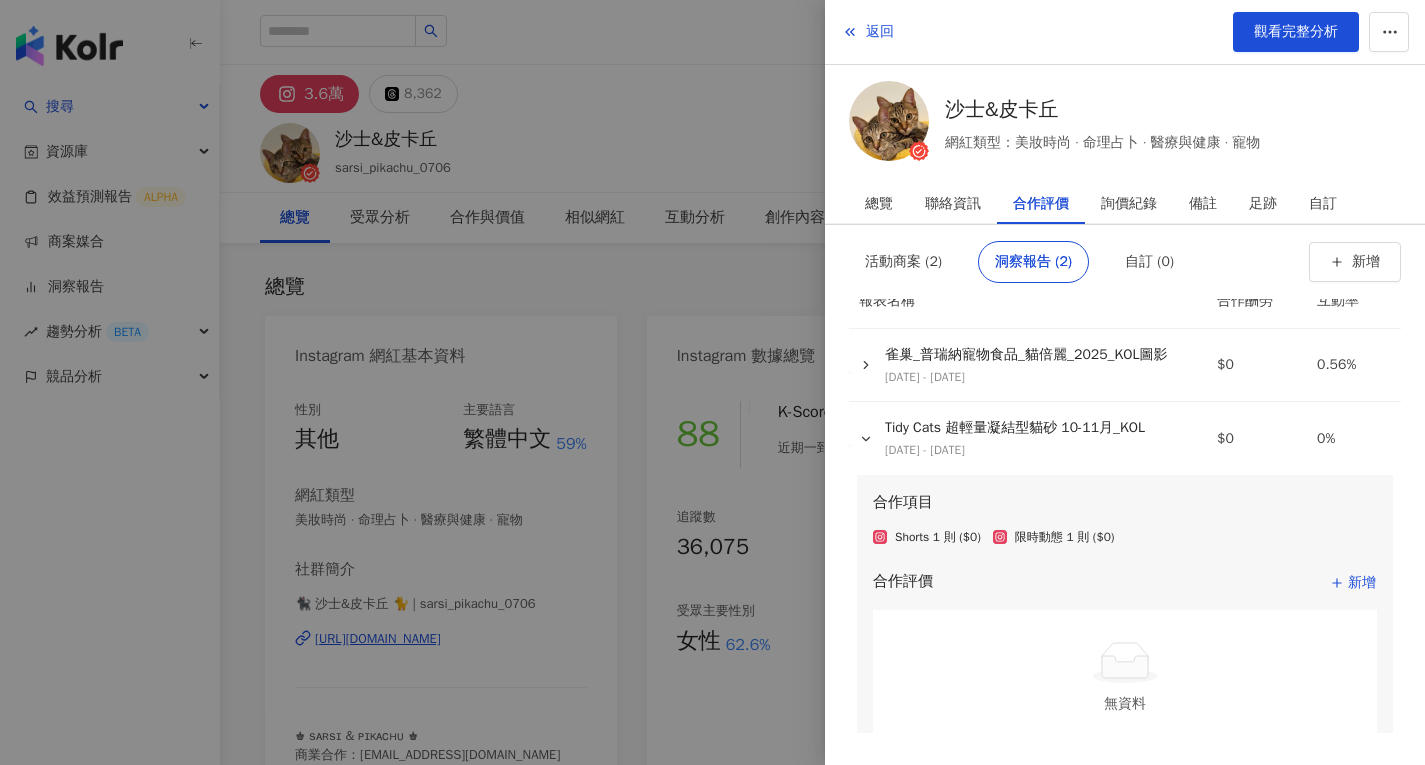 scroll, scrollTop: 0, scrollLeft: 0, axis: both 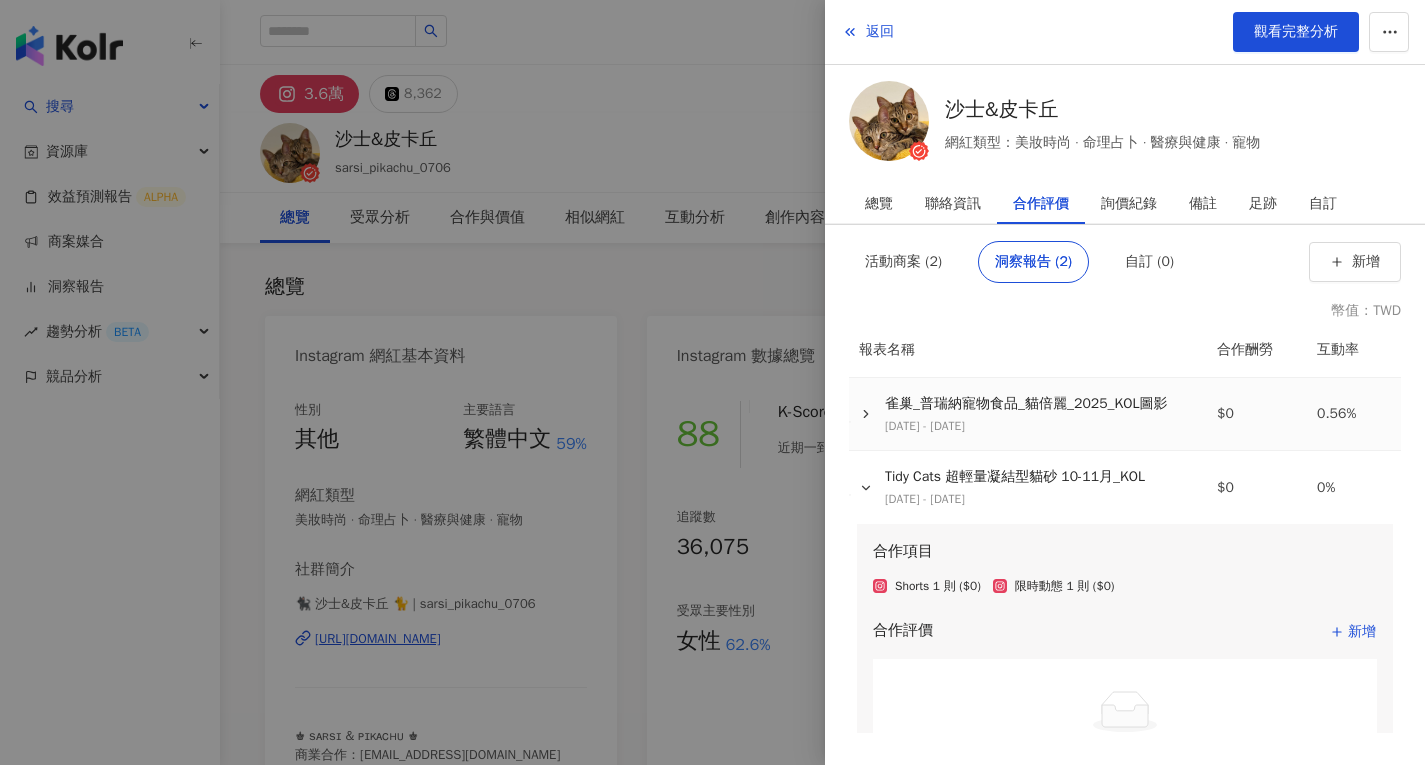 click on "雀巢_普瑞納寵物食品_貓倍麗_2025_KOL圖影" at bounding box center [1026, 404] 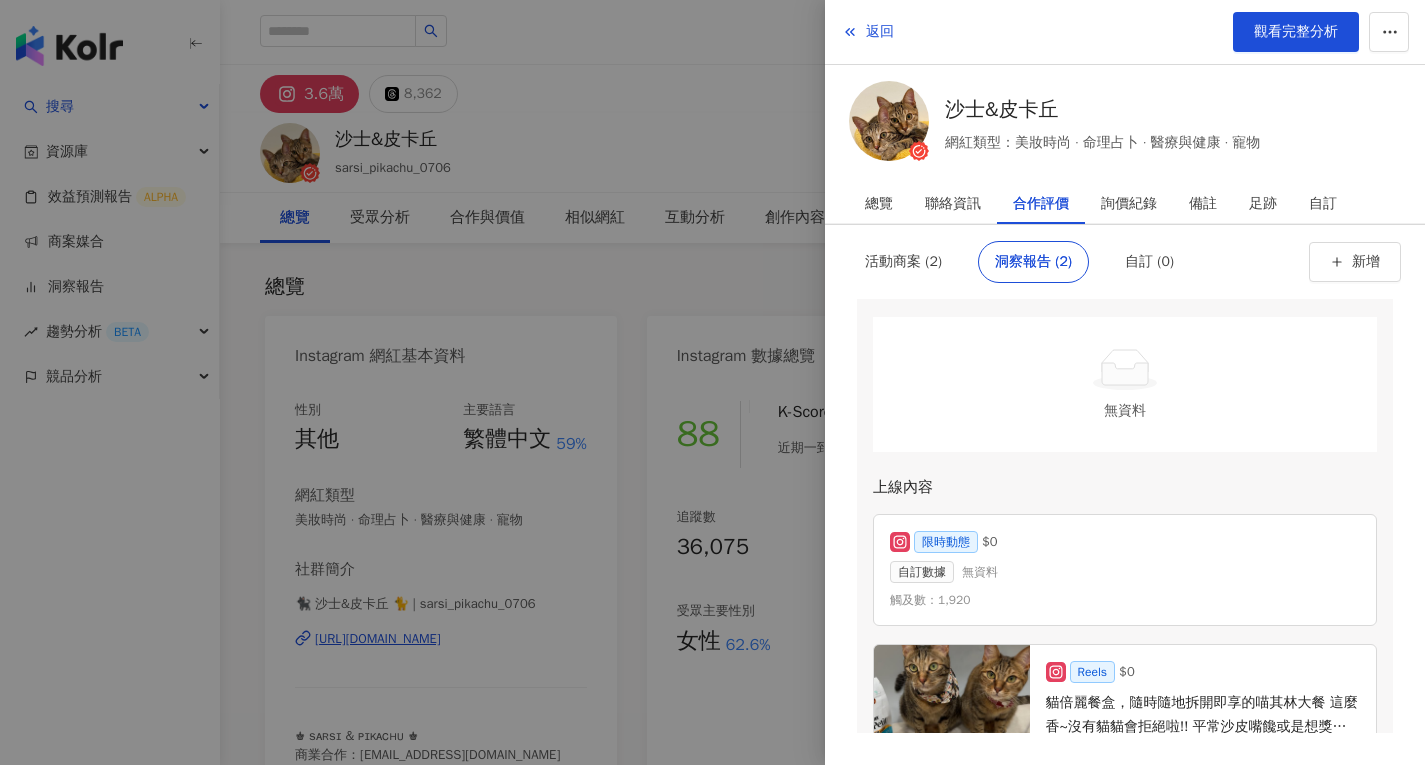scroll, scrollTop: 300, scrollLeft: 0, axis: vertical 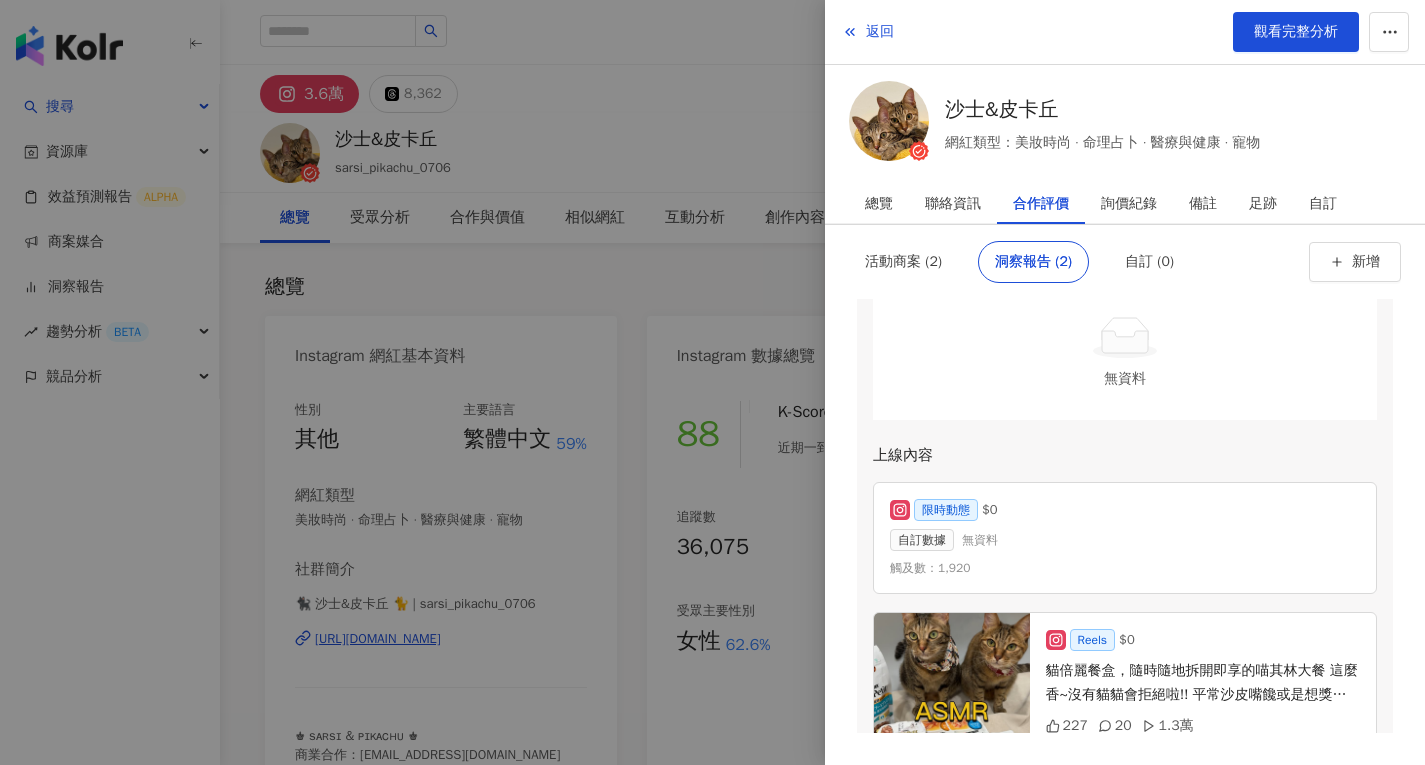 click at bounding box center (712, 382) 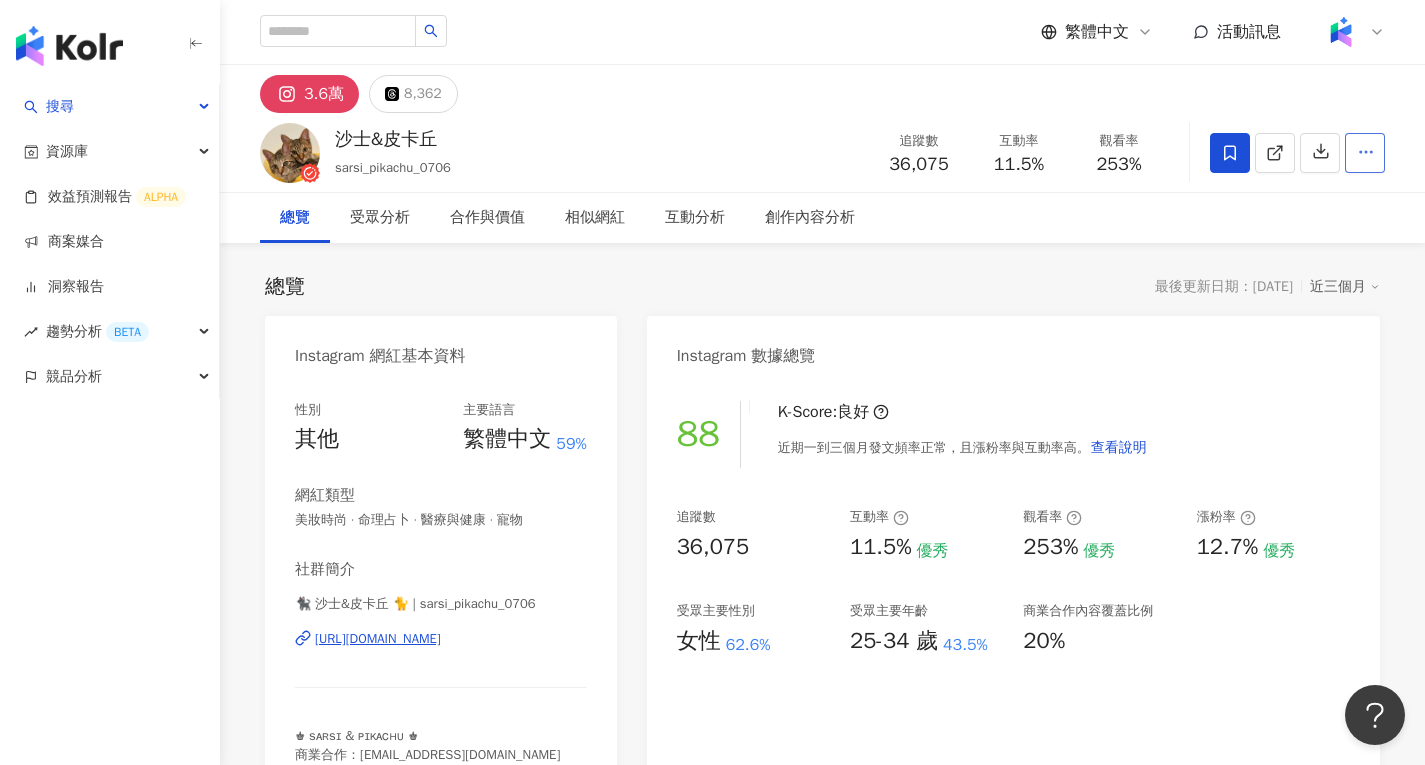 click 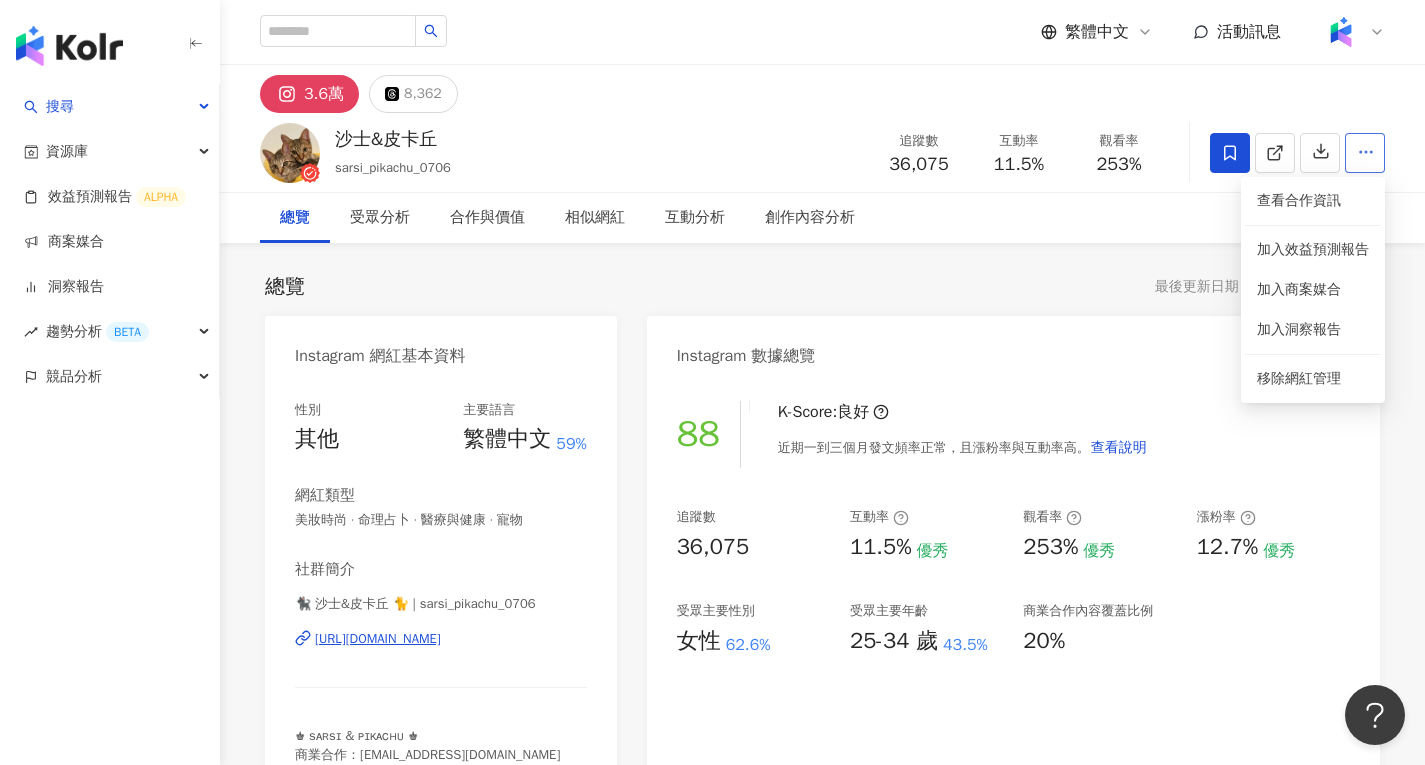 click 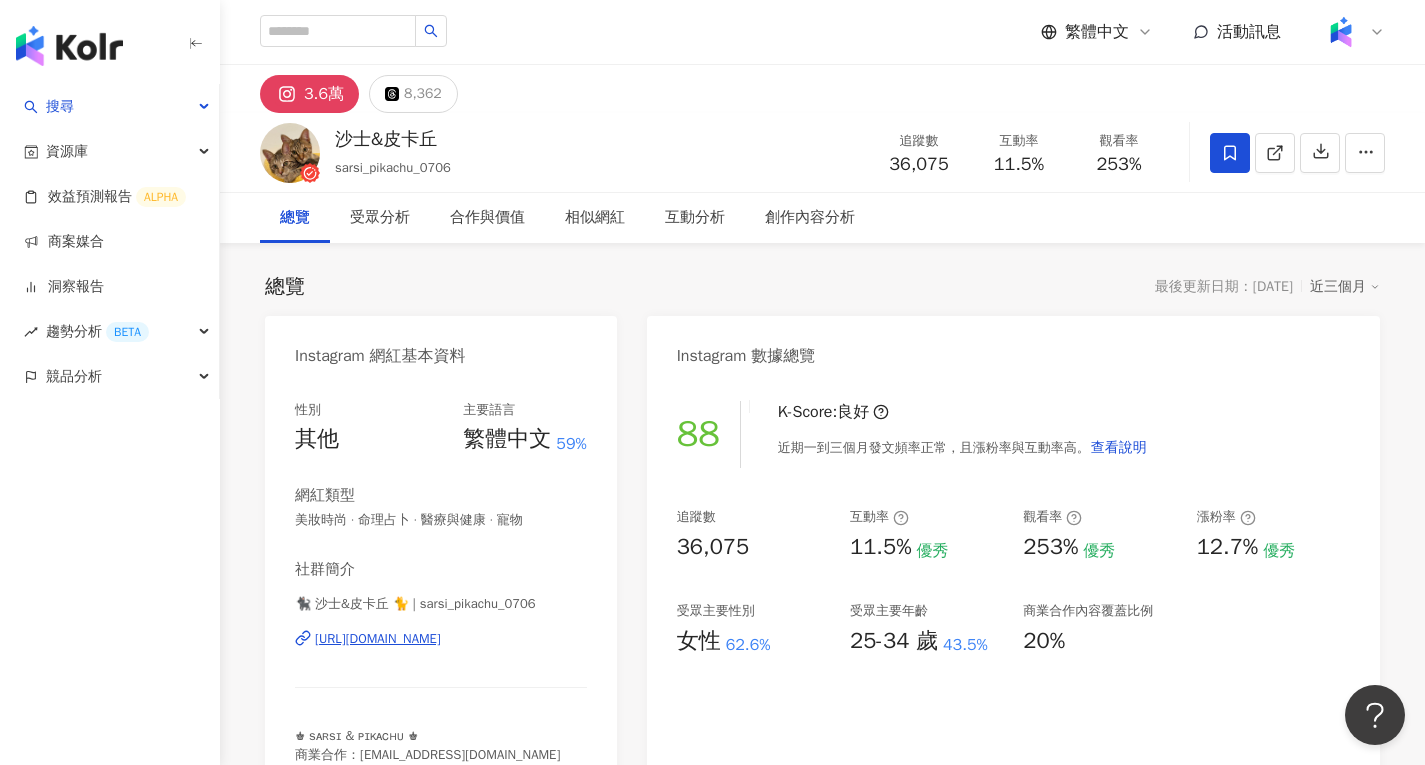 click on "總覽 受眾分析 合作與價值 相似網紅 互動分析 創作內容分析" at bounding box center [822, 218] 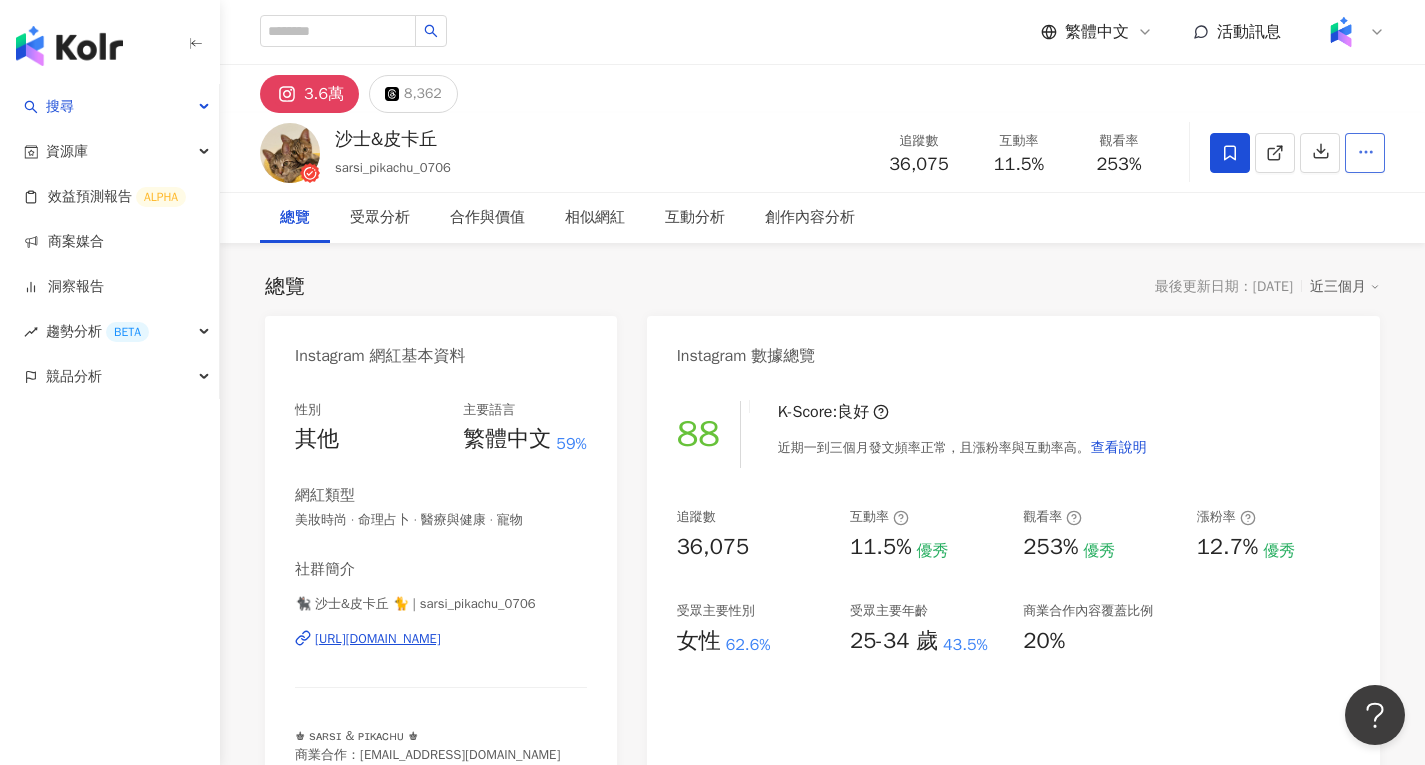 click at bounding box center (1365, 153) 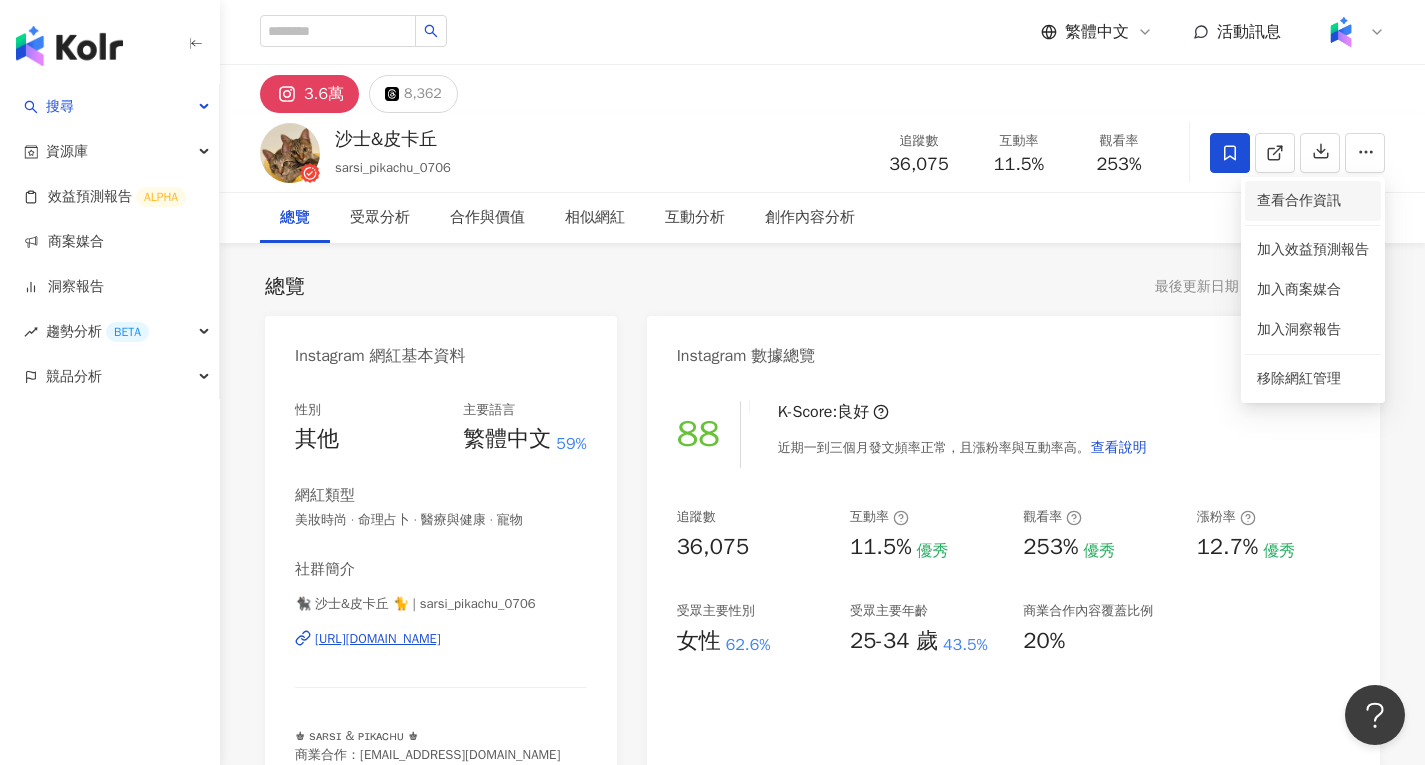 click on "查看合作資訊" at bounding box center (1313, 201) 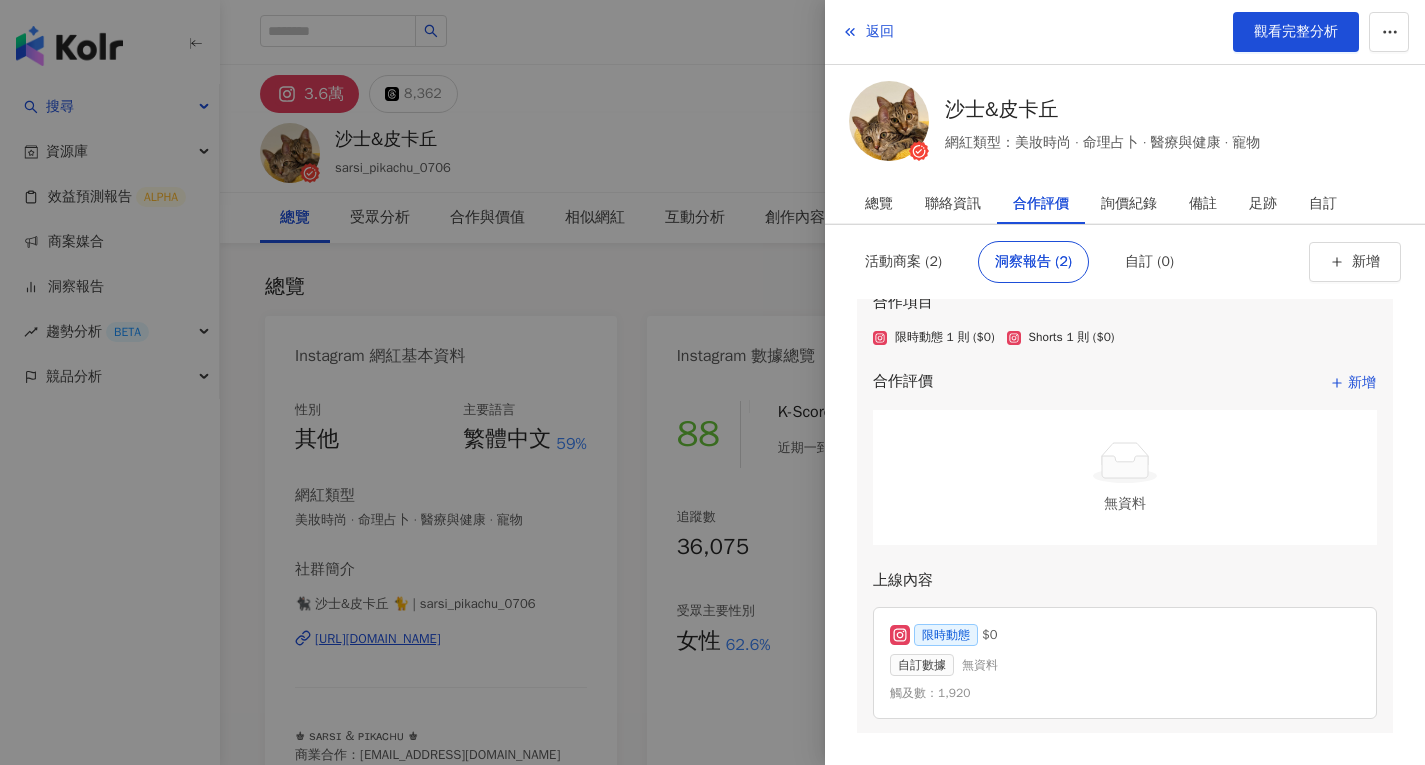 scroll, scrollTop: 0, scrollLeft: 0, axis: both 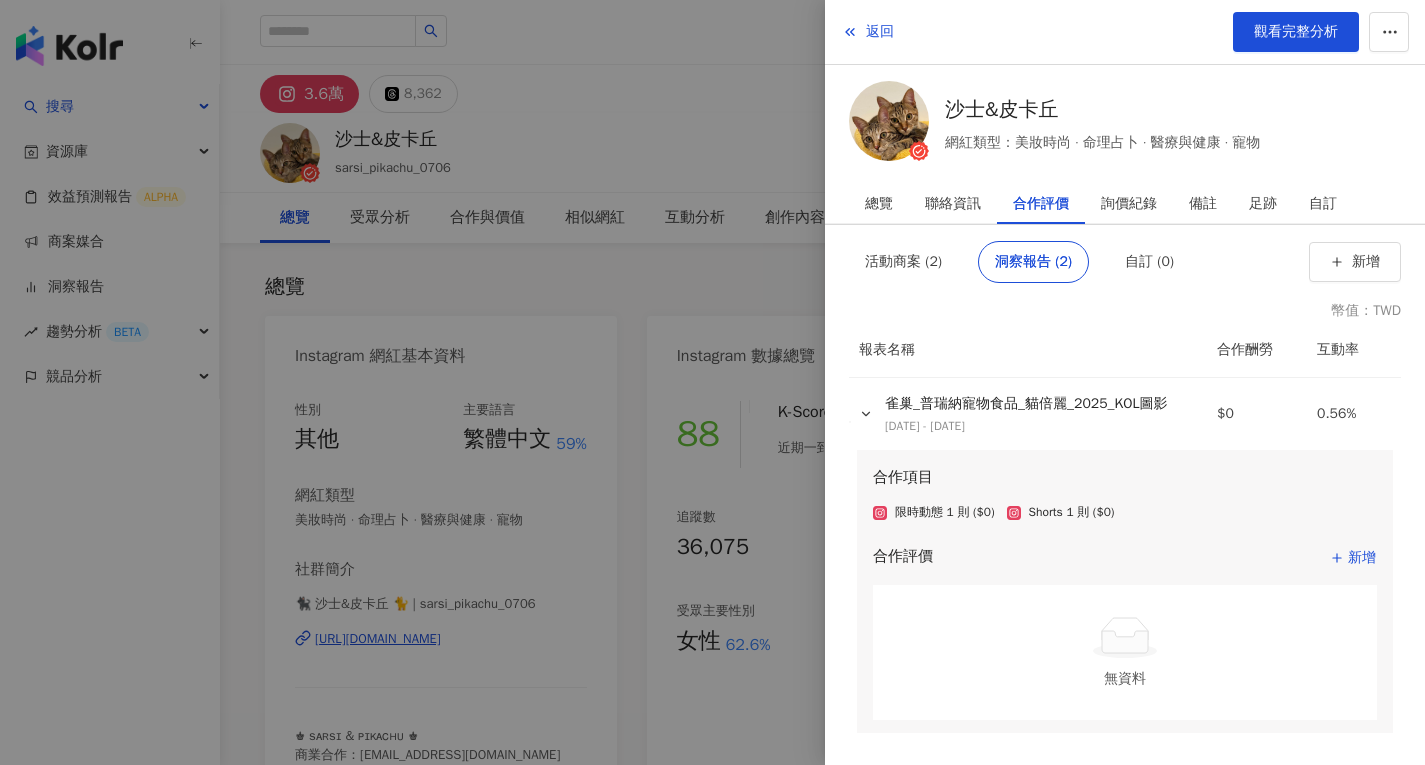 click on "合作評價" at bounding box center (1041, 204) 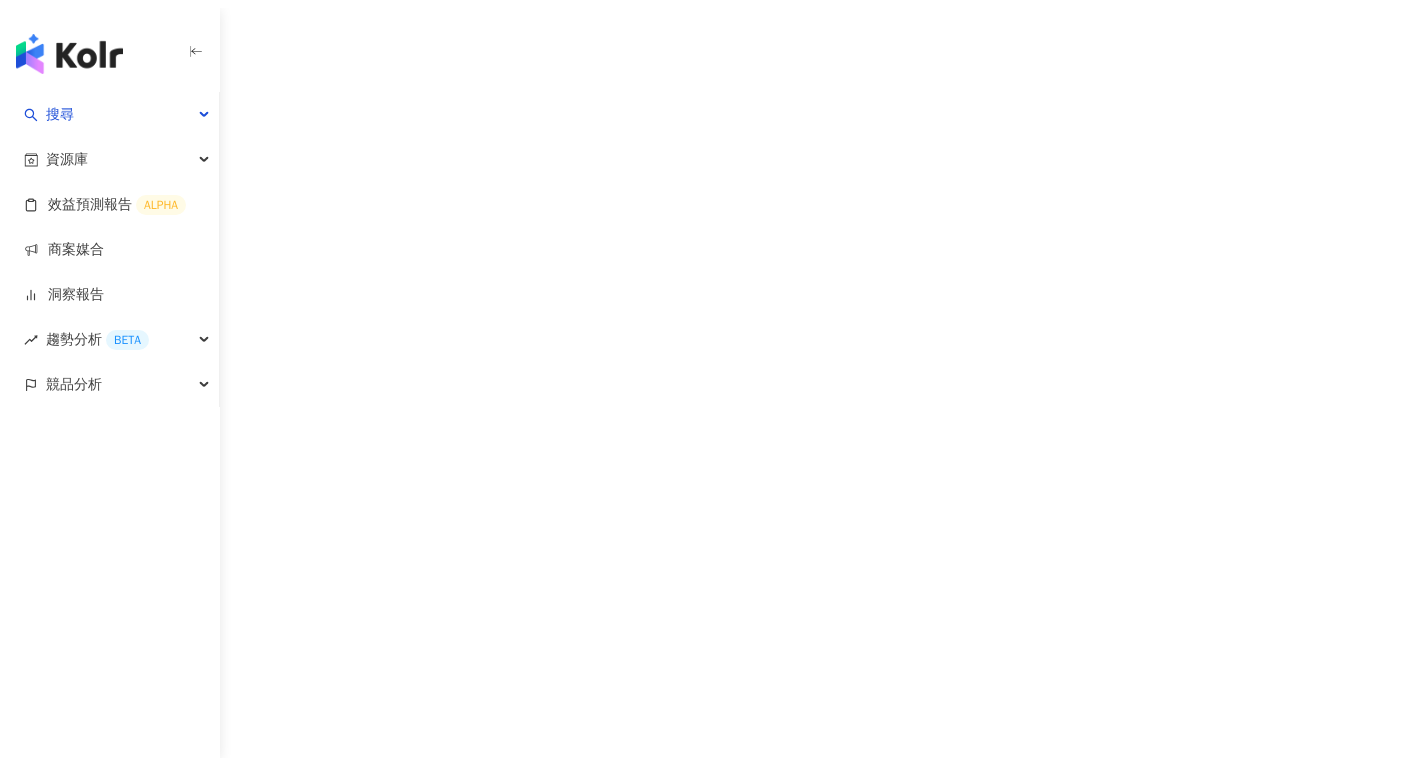 scroll, scrollTop: 0, scrollLeft: 0, axis: both 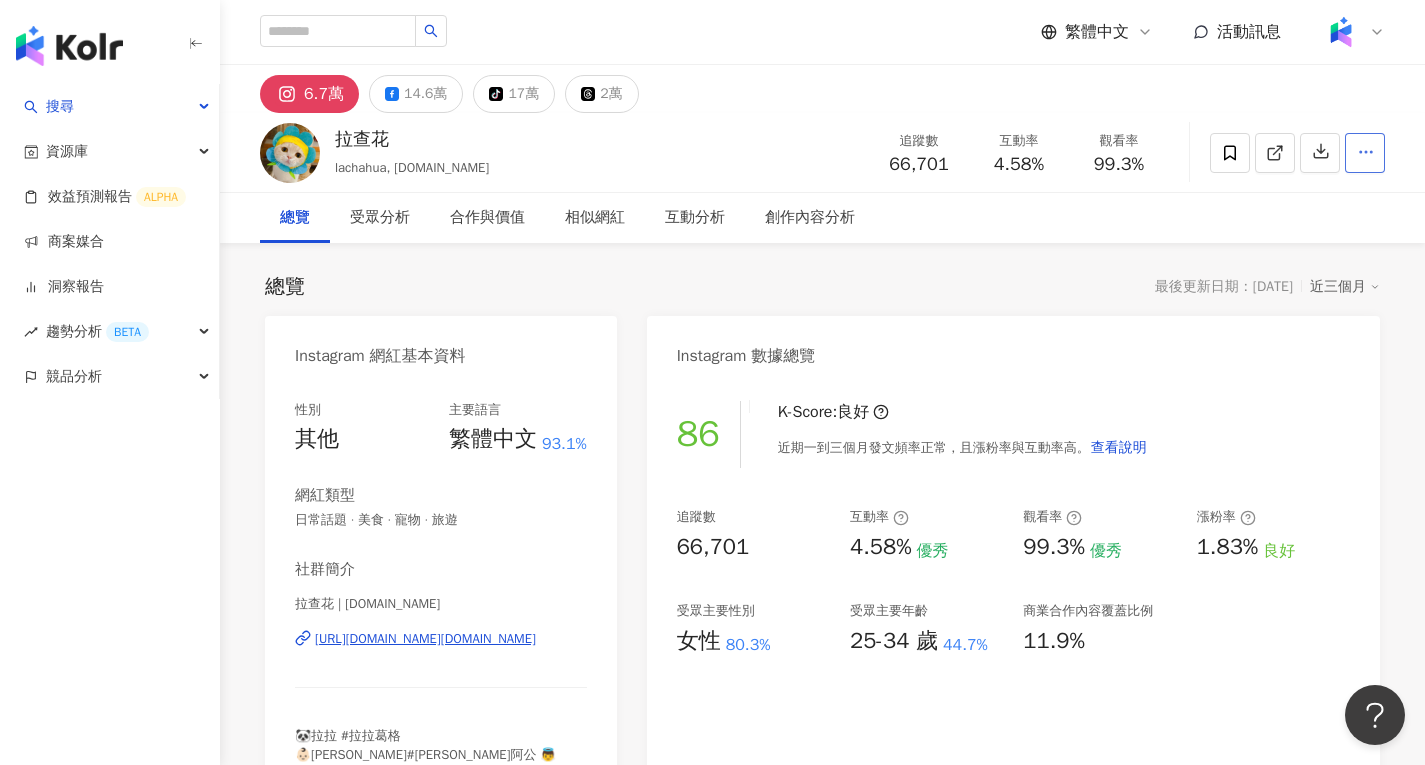 click at bounding box center (1365, 153) 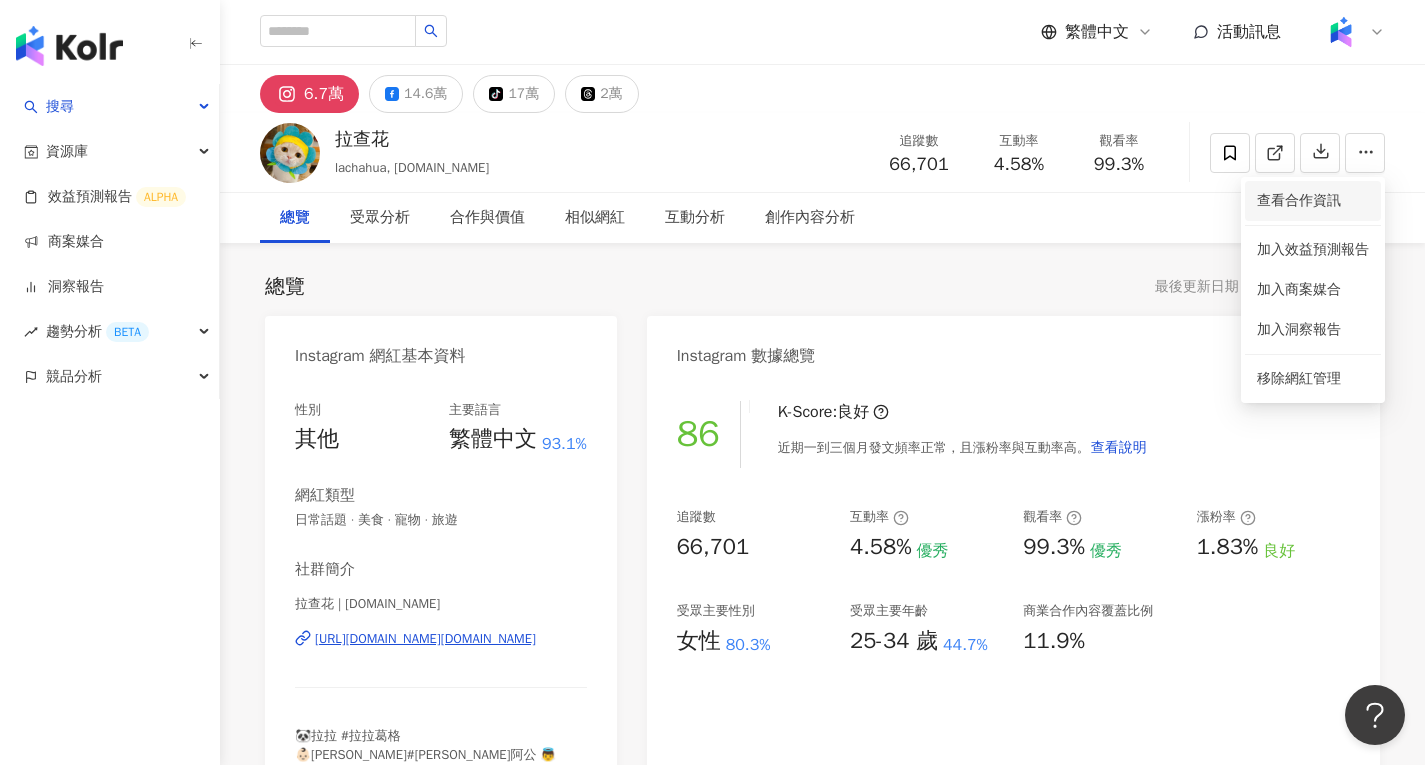 click on "查看合作資訊" at bounding box center (1313, 201) 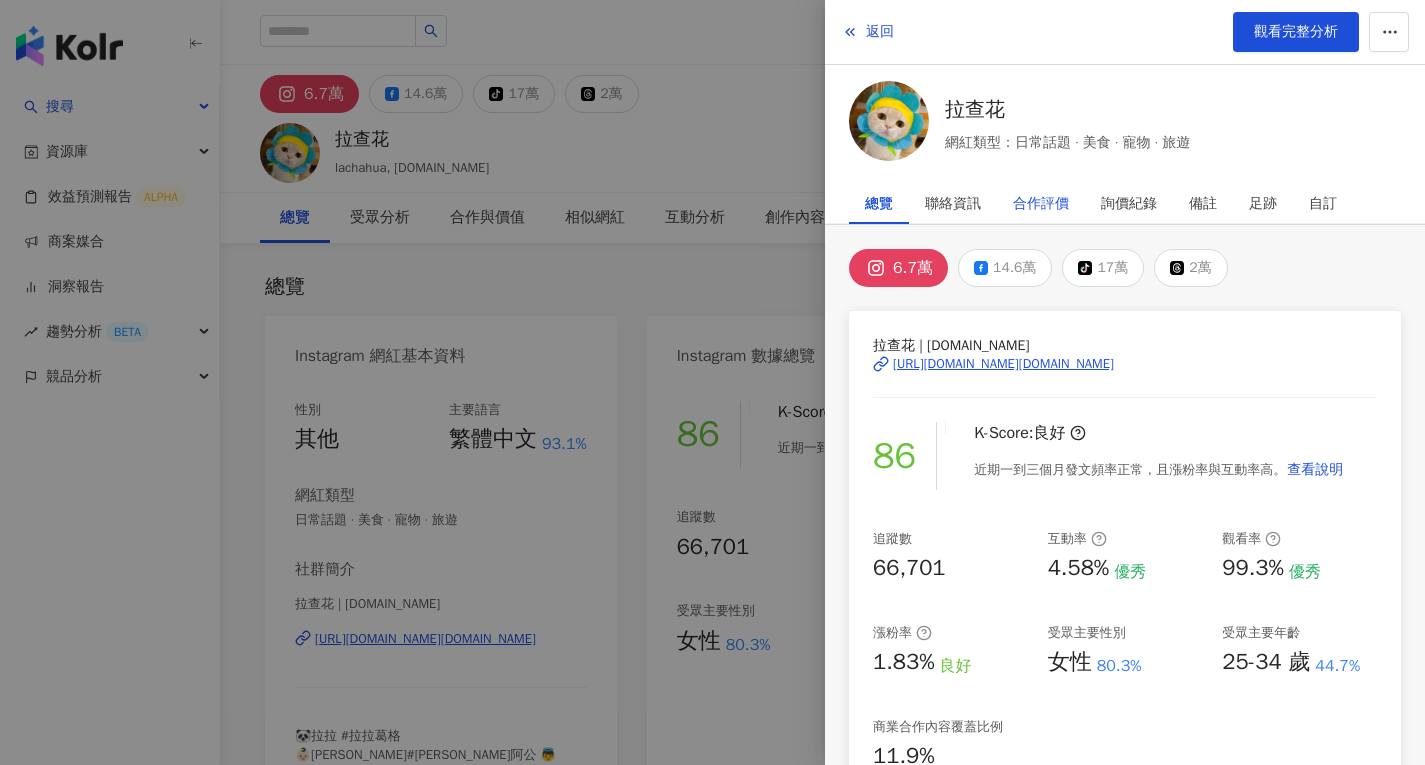 click on "合作評價" at bounding box center (1041, 204) 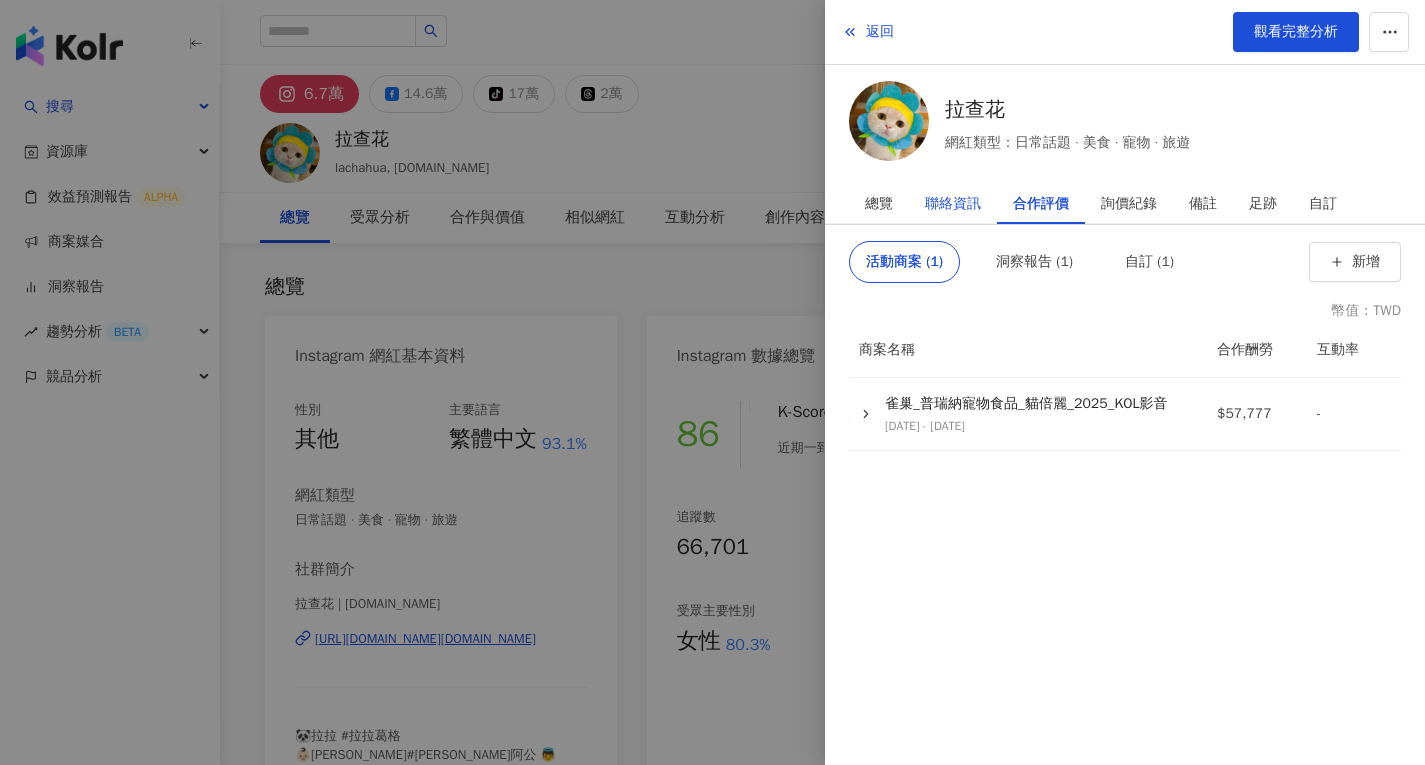 click on "聯絡資訊" at bounding box center [953, 204] 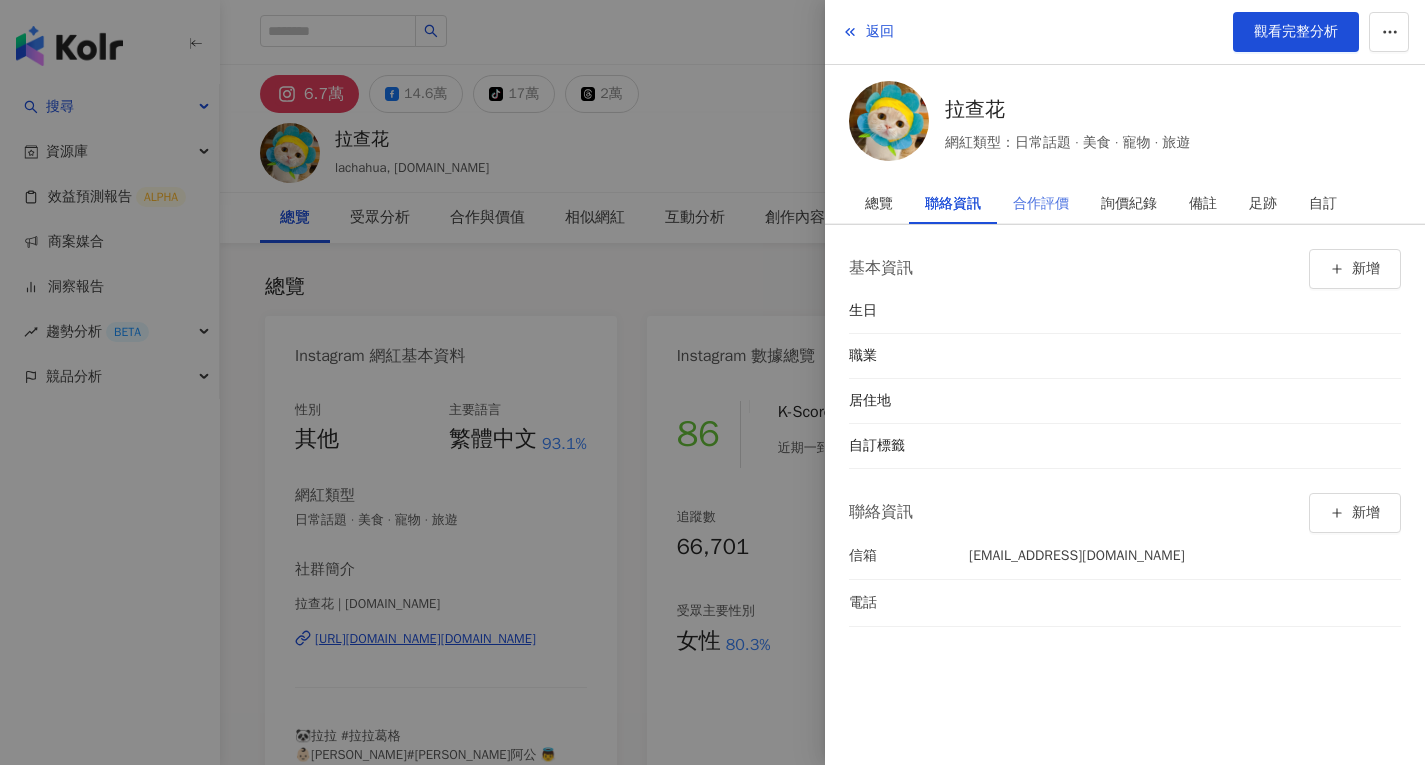 click on "合作評價" at bounding box center [1041, 204] 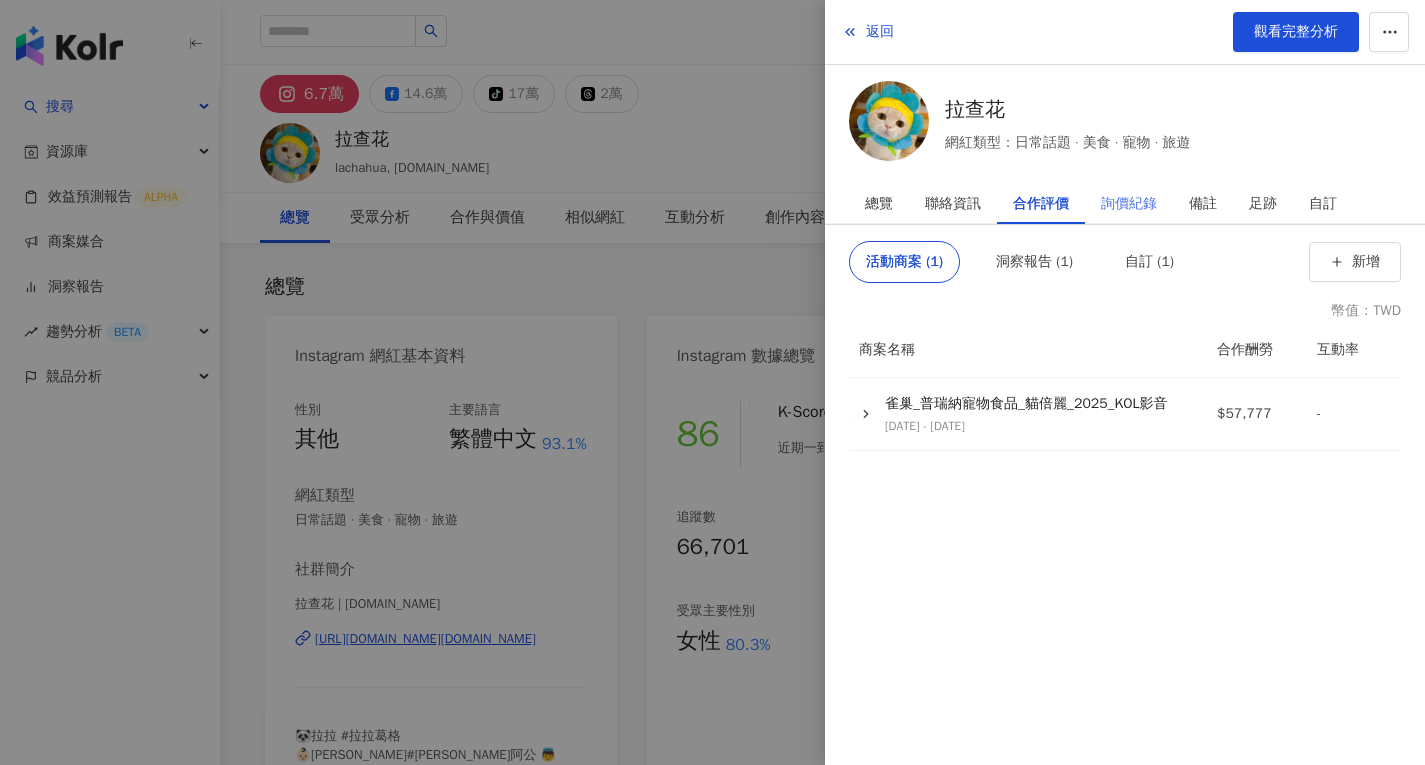 click on "詢價紀錄" at bounding box center (1129, 204) 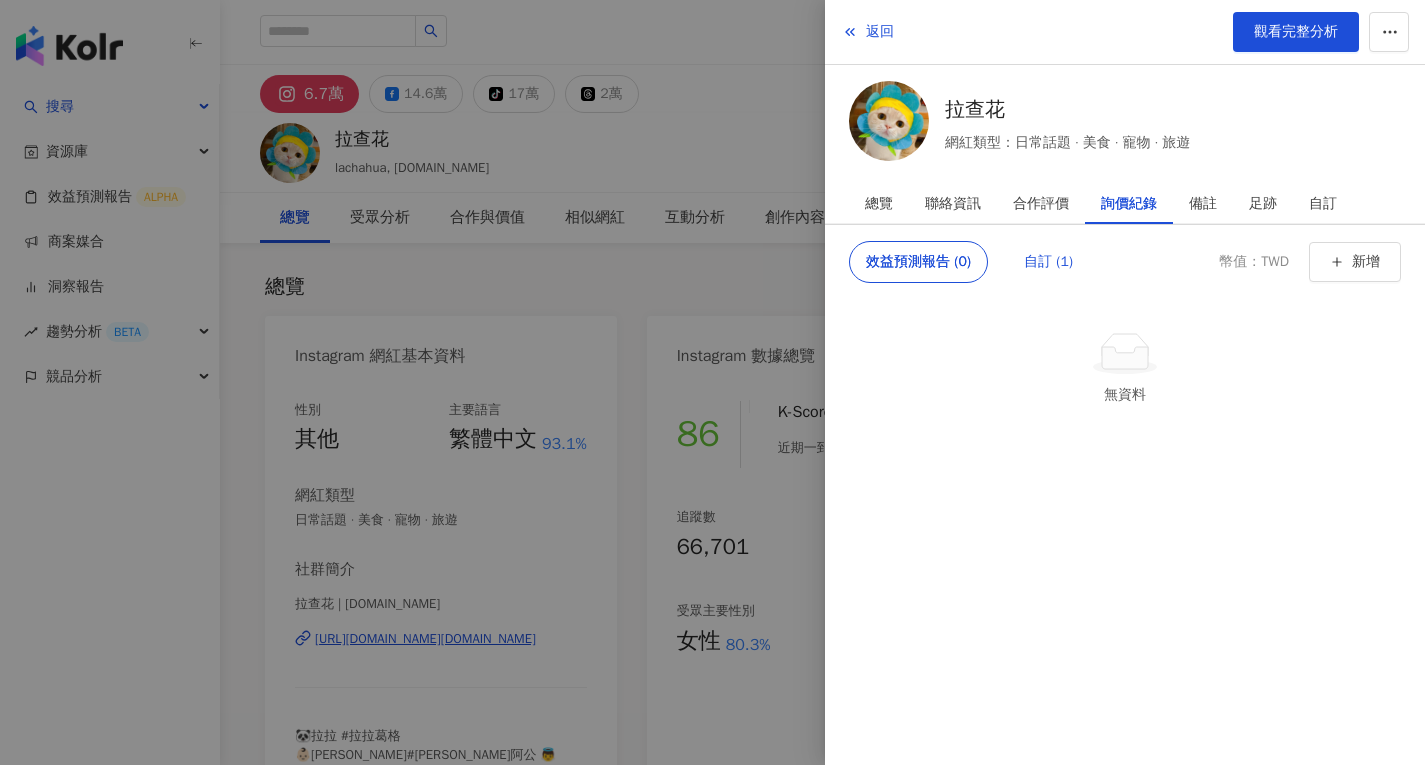 click on "自訂 (1)" at bounding box center (1048, 262) 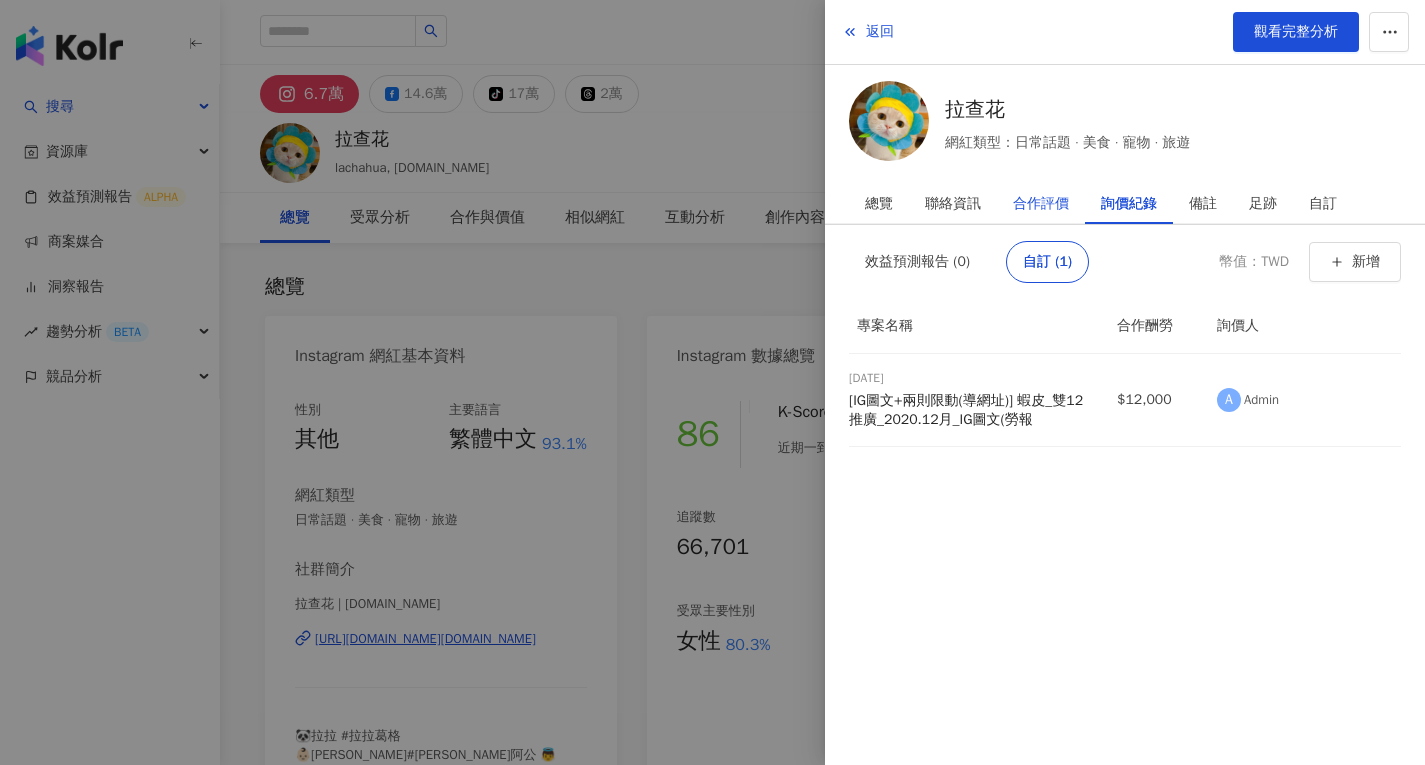 click on "合作評價" at bounding box center [1041, 204] 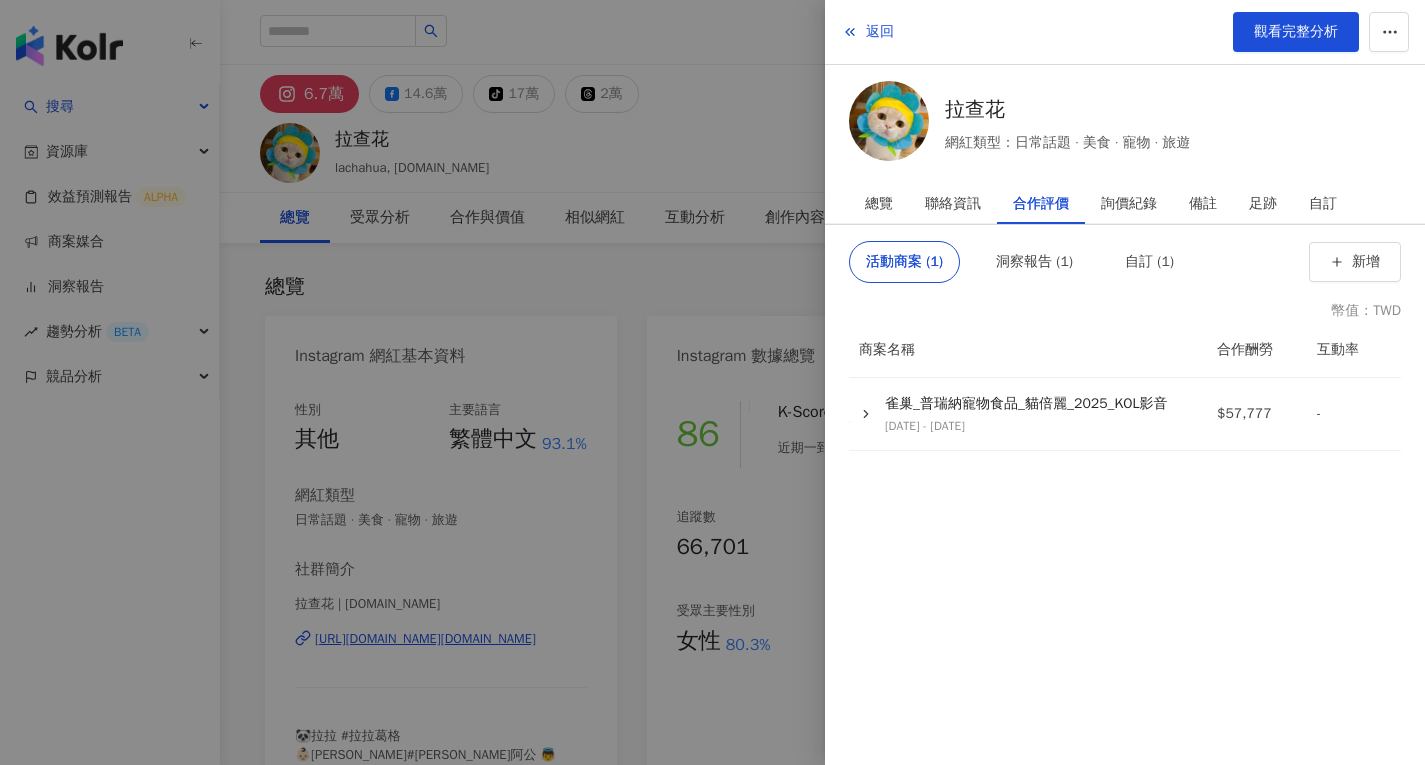 click at bounding box center (712, 382) 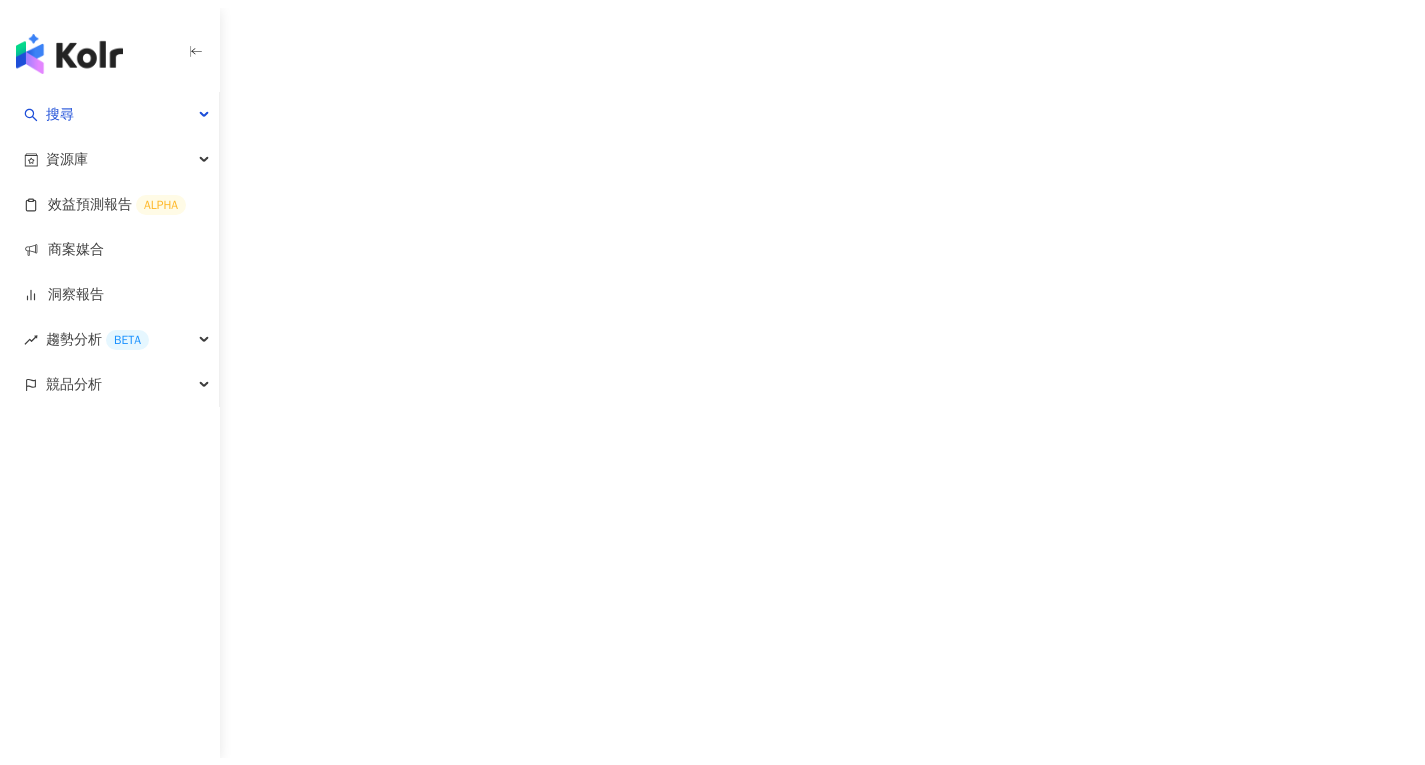 scroll, scrollTop: 0, scrollLeft: 0, axis: both 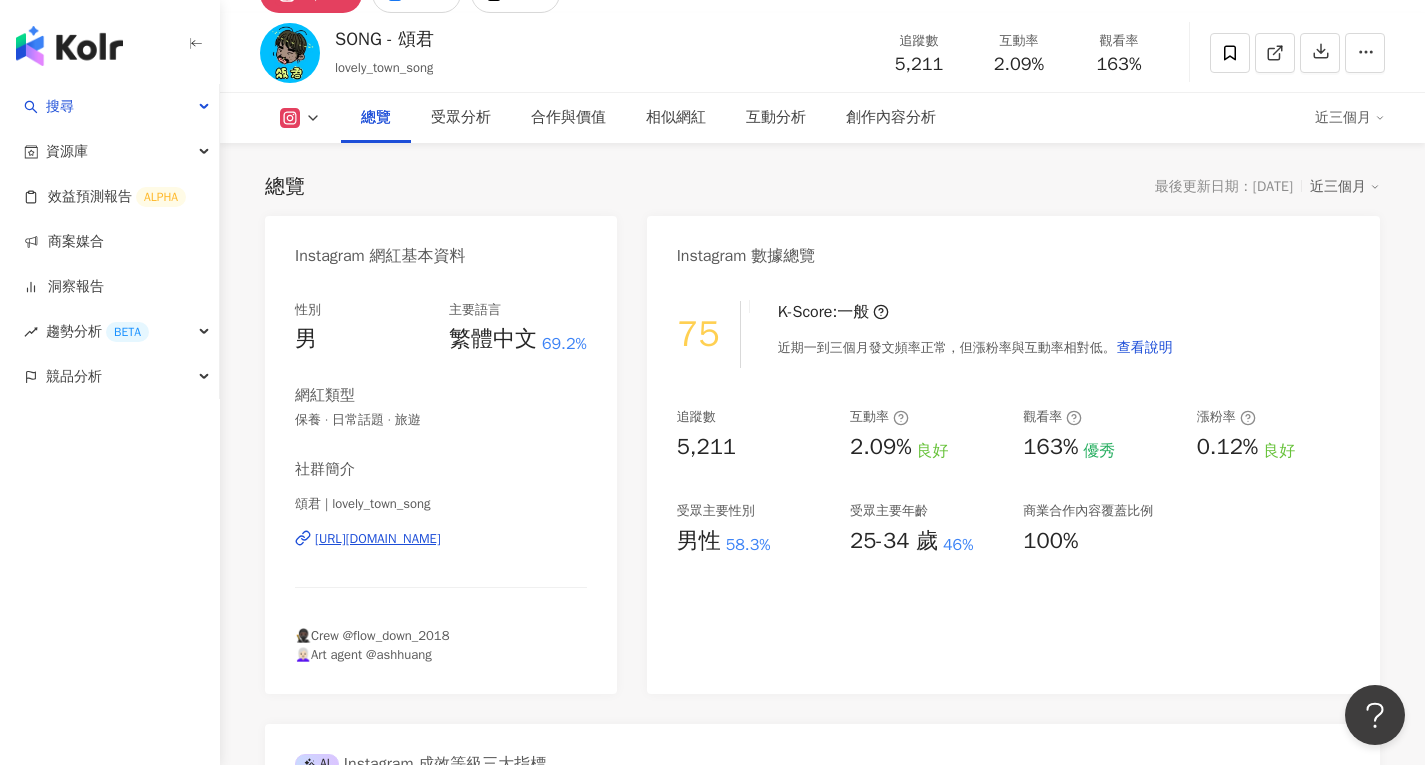 click on "[URL][DOMAIN_NAME]" at bounding box center [378, 539] 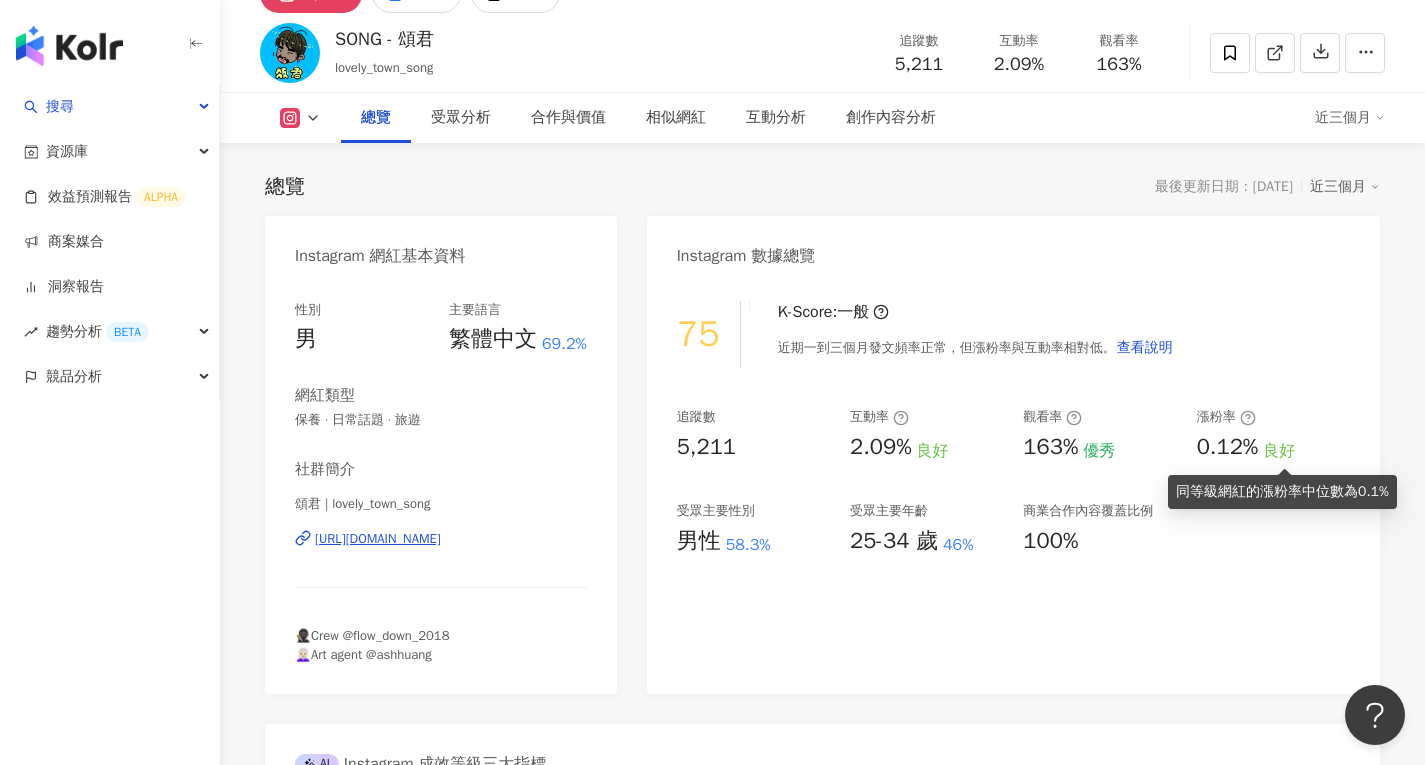 scroll, scrollTop: 0, scrollLeft: 0, axis: both 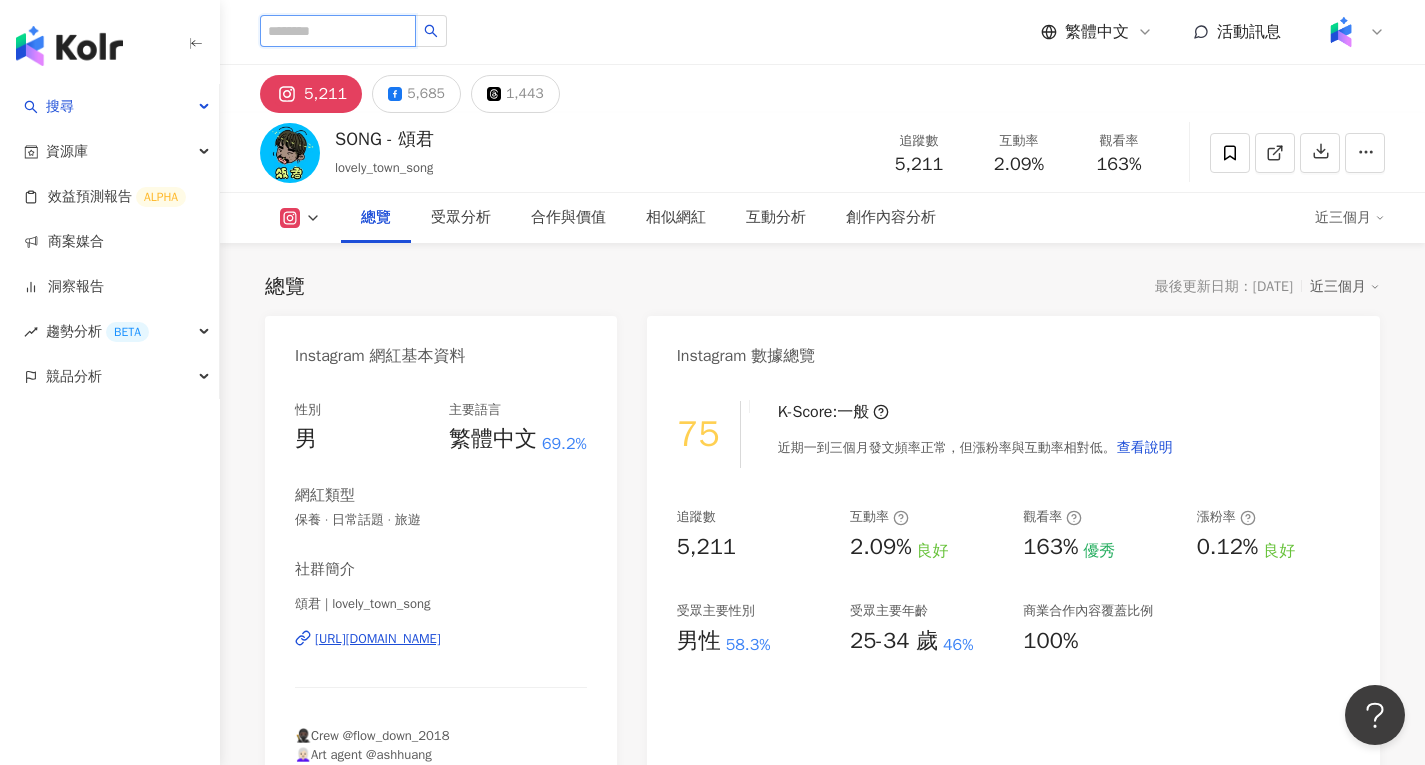 click at bounding box center (338, 31) 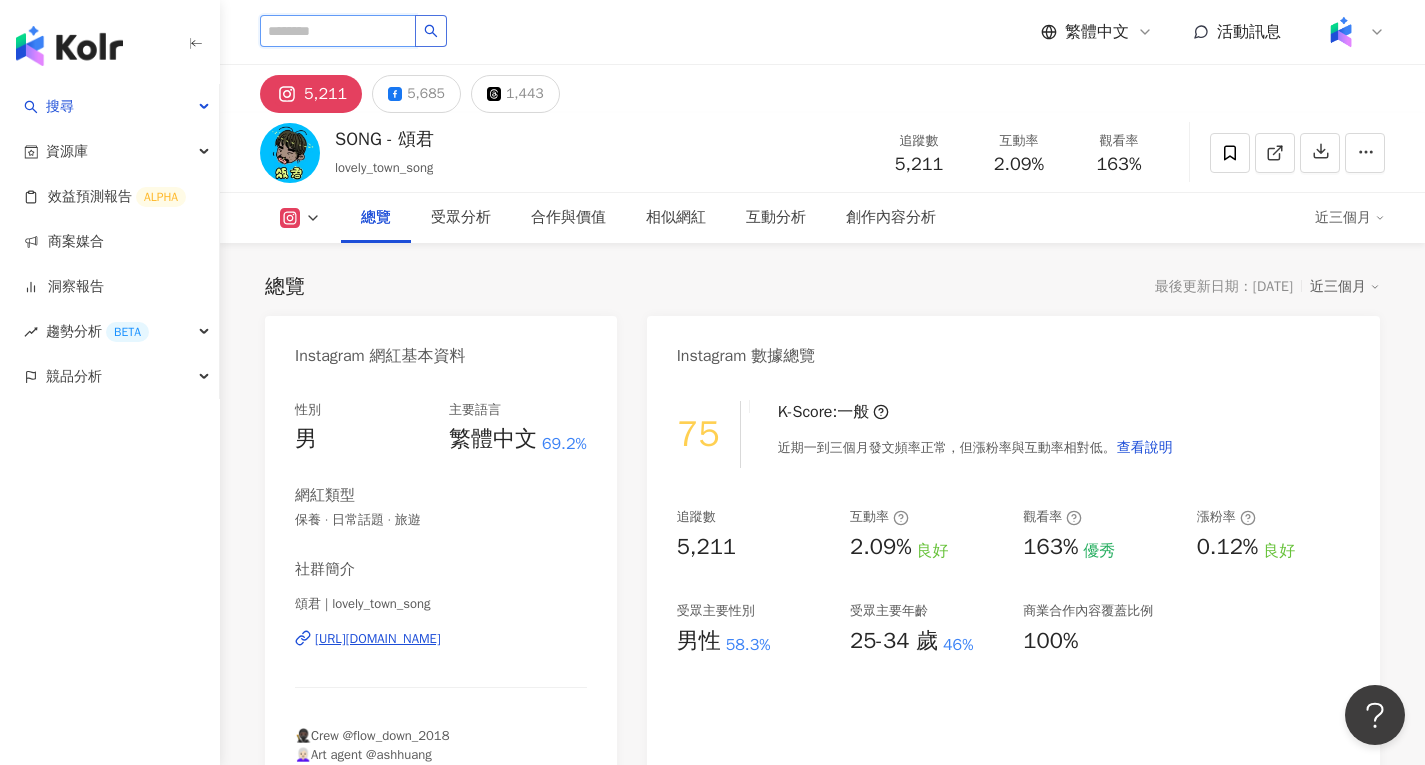 paste on "********" 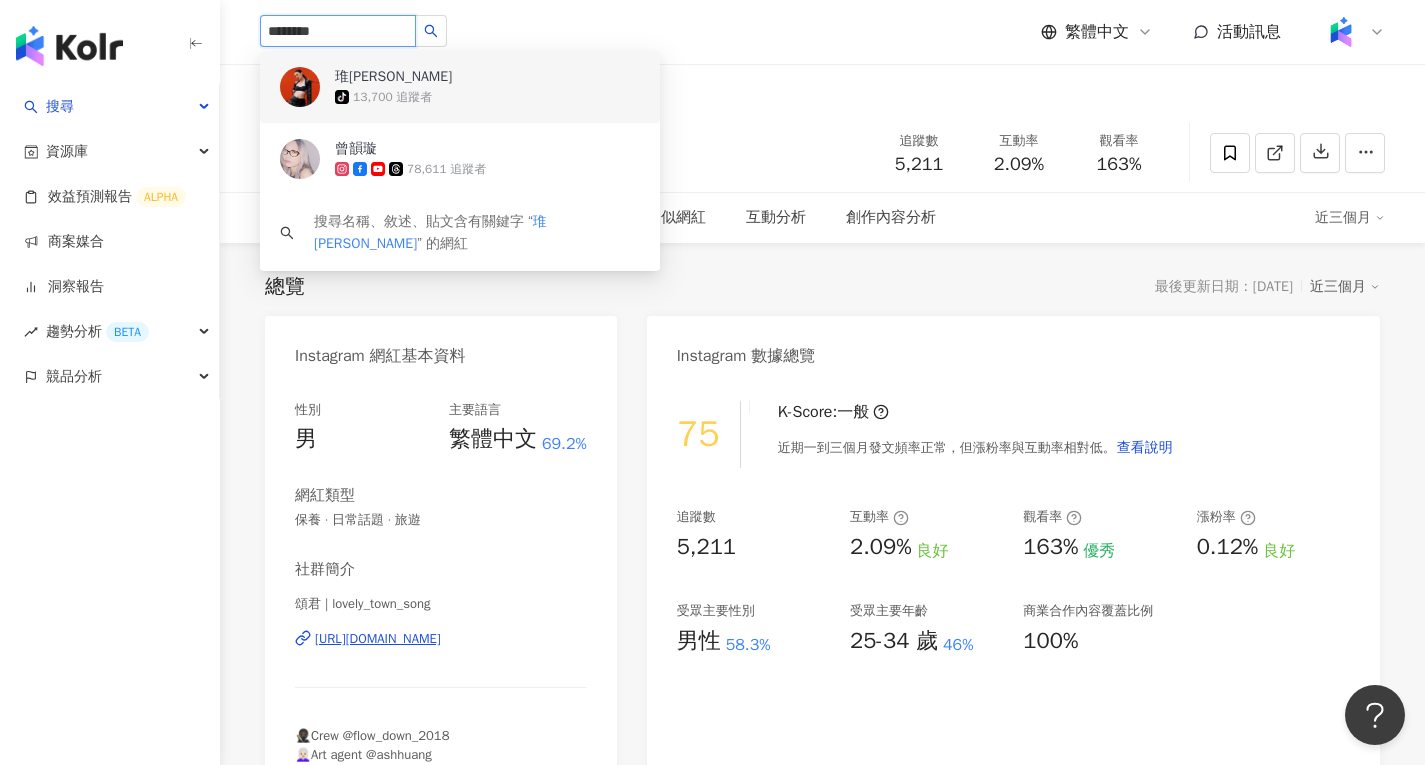 click at bounding box center (300, 87) 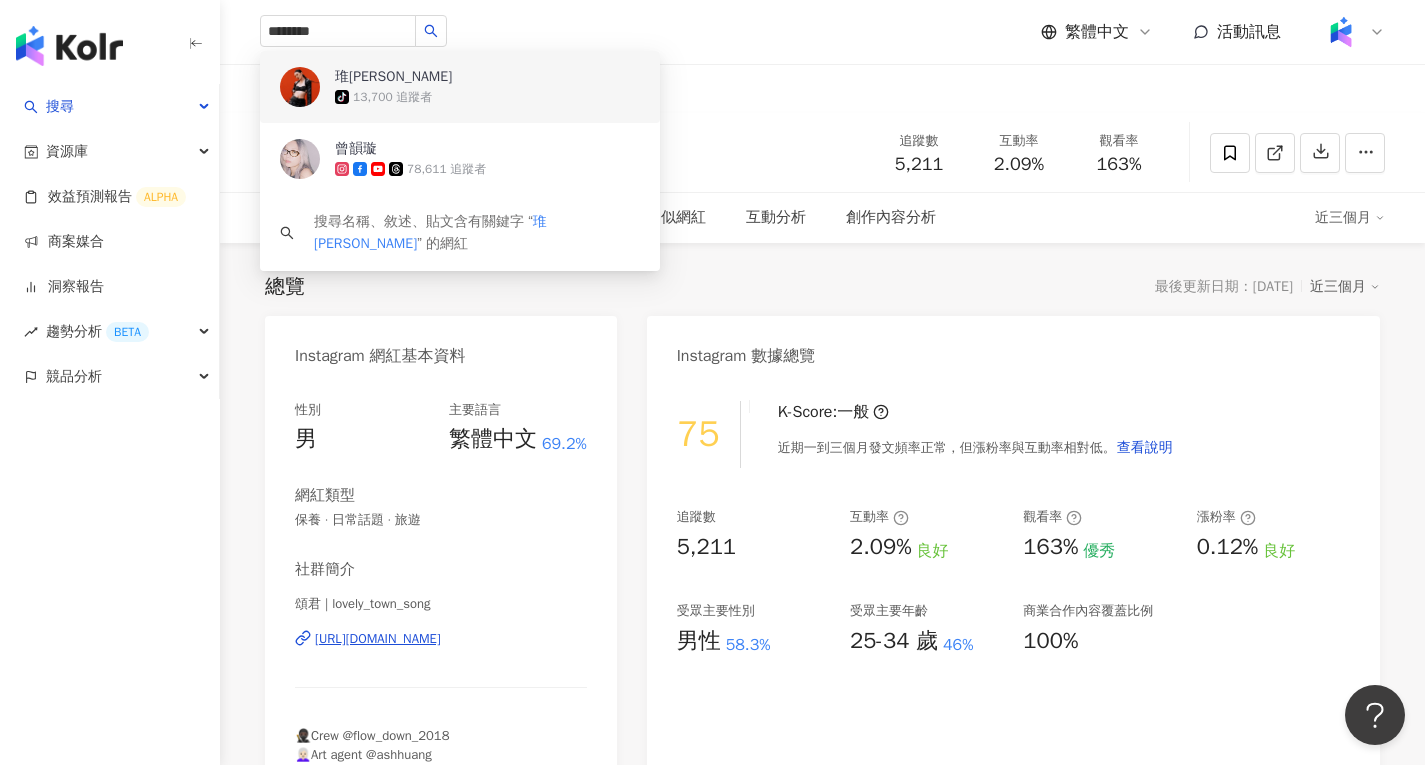 type 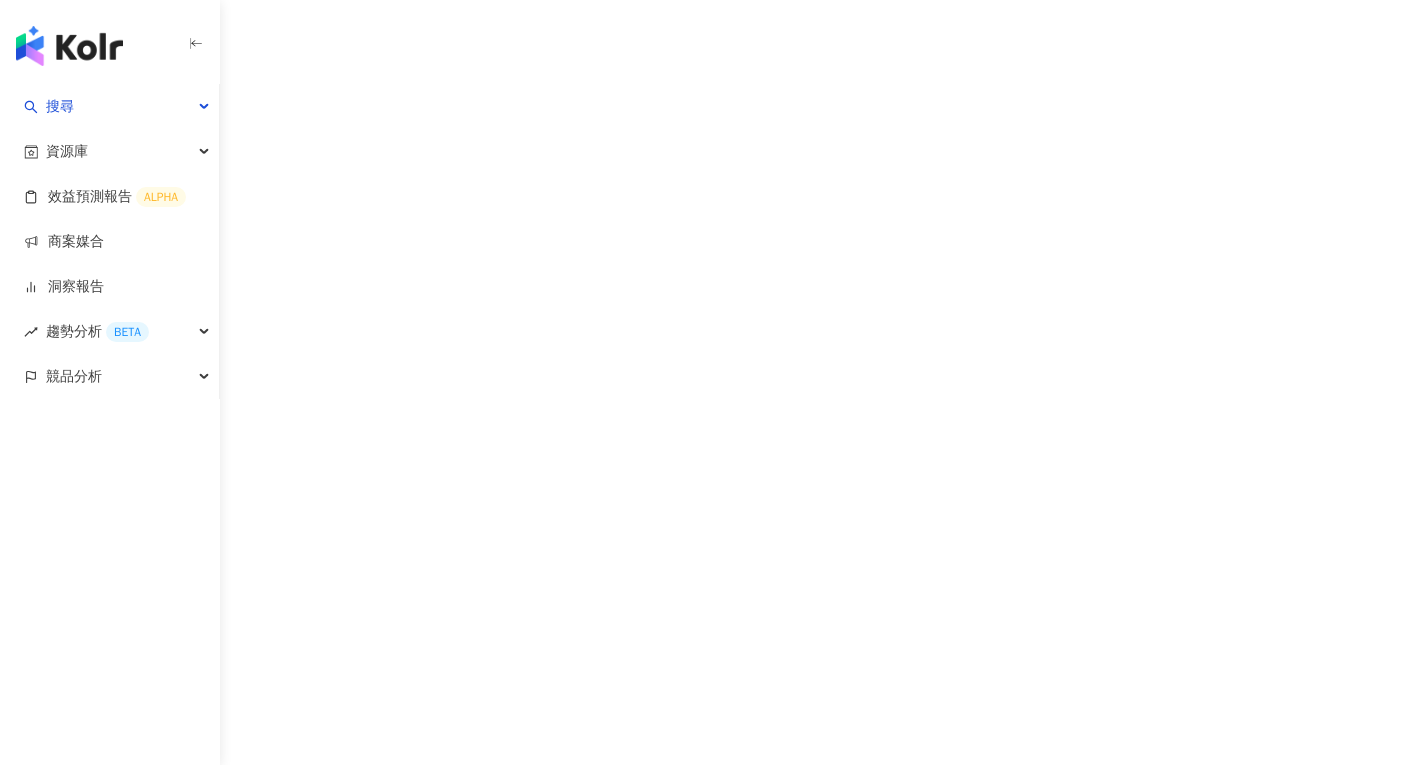 scroll, scrollTop: 0, scrollLeft: 0, axis: both 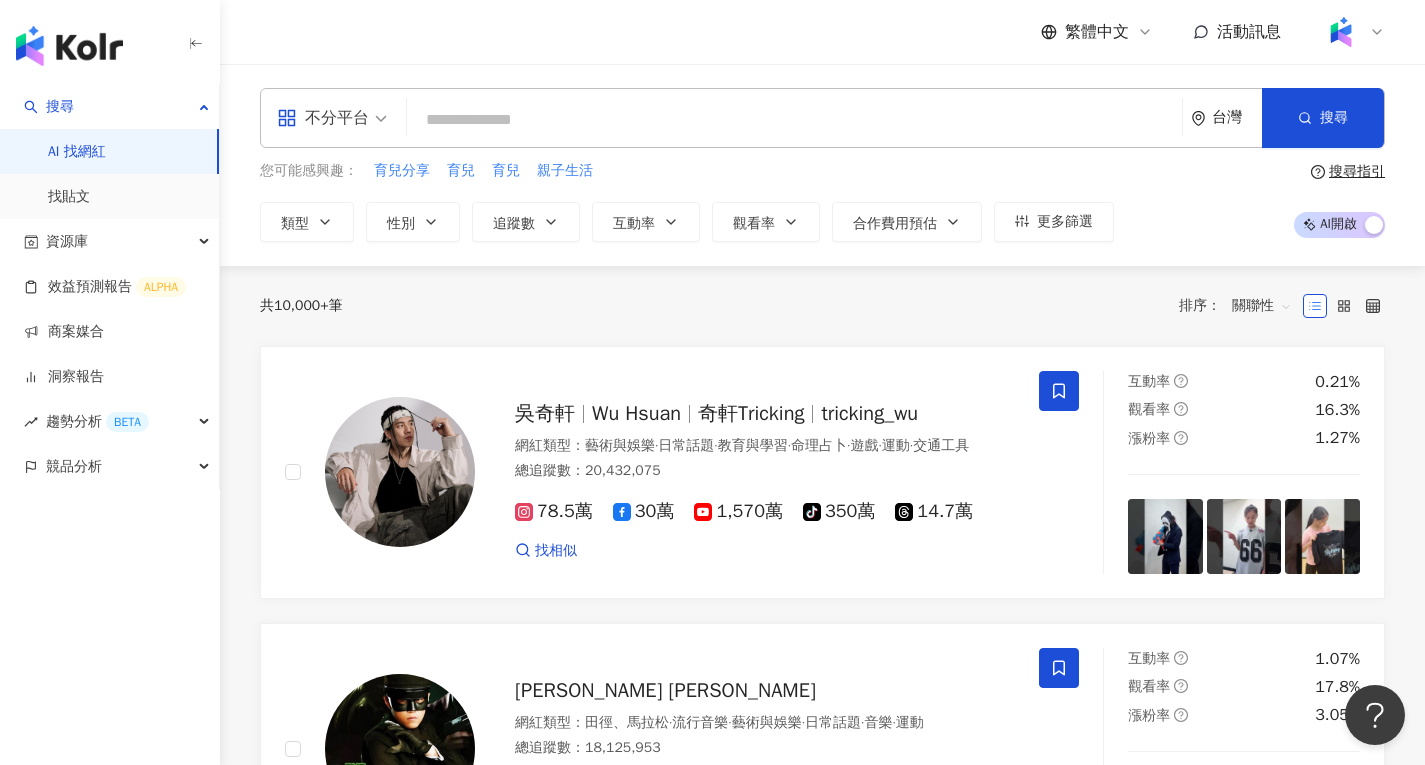 click at bounding box center (794, 120) 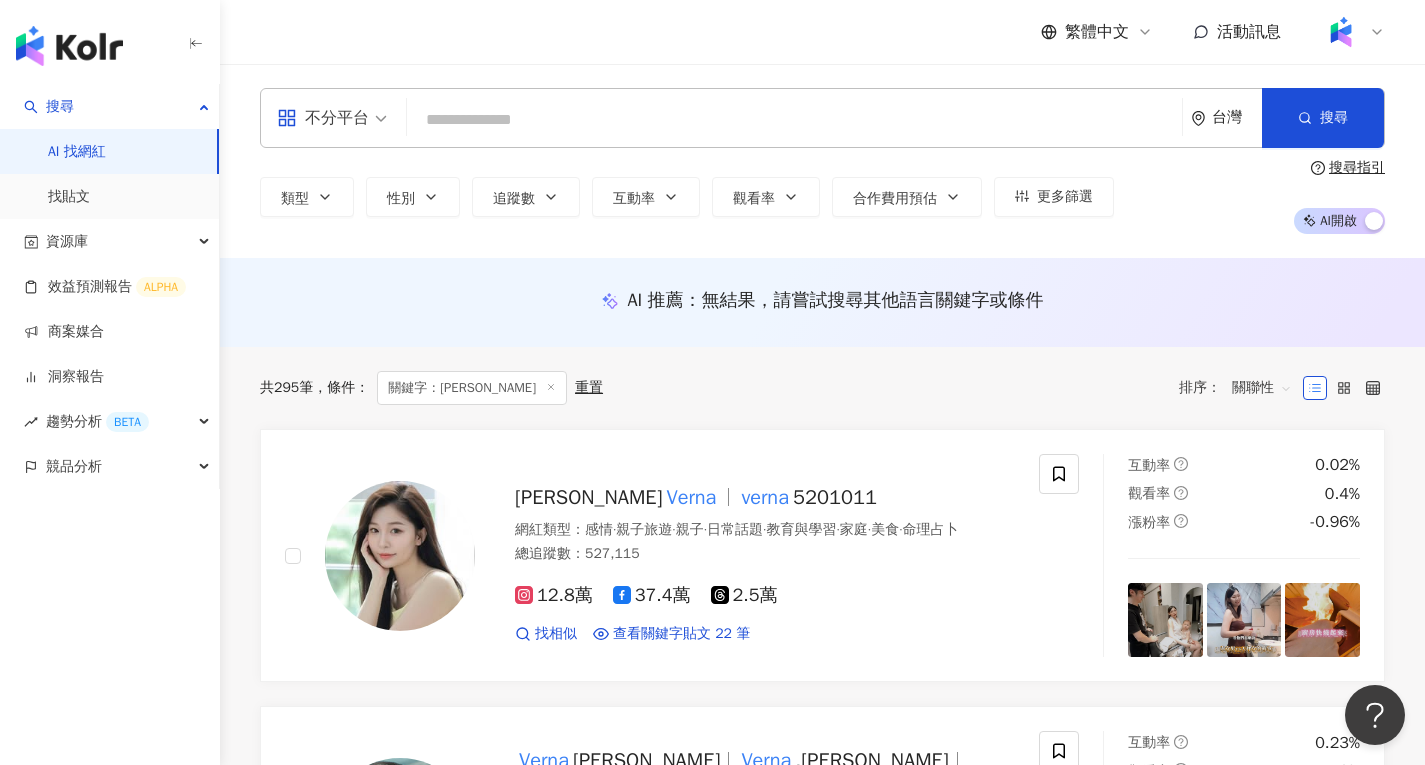 paste on "*****" 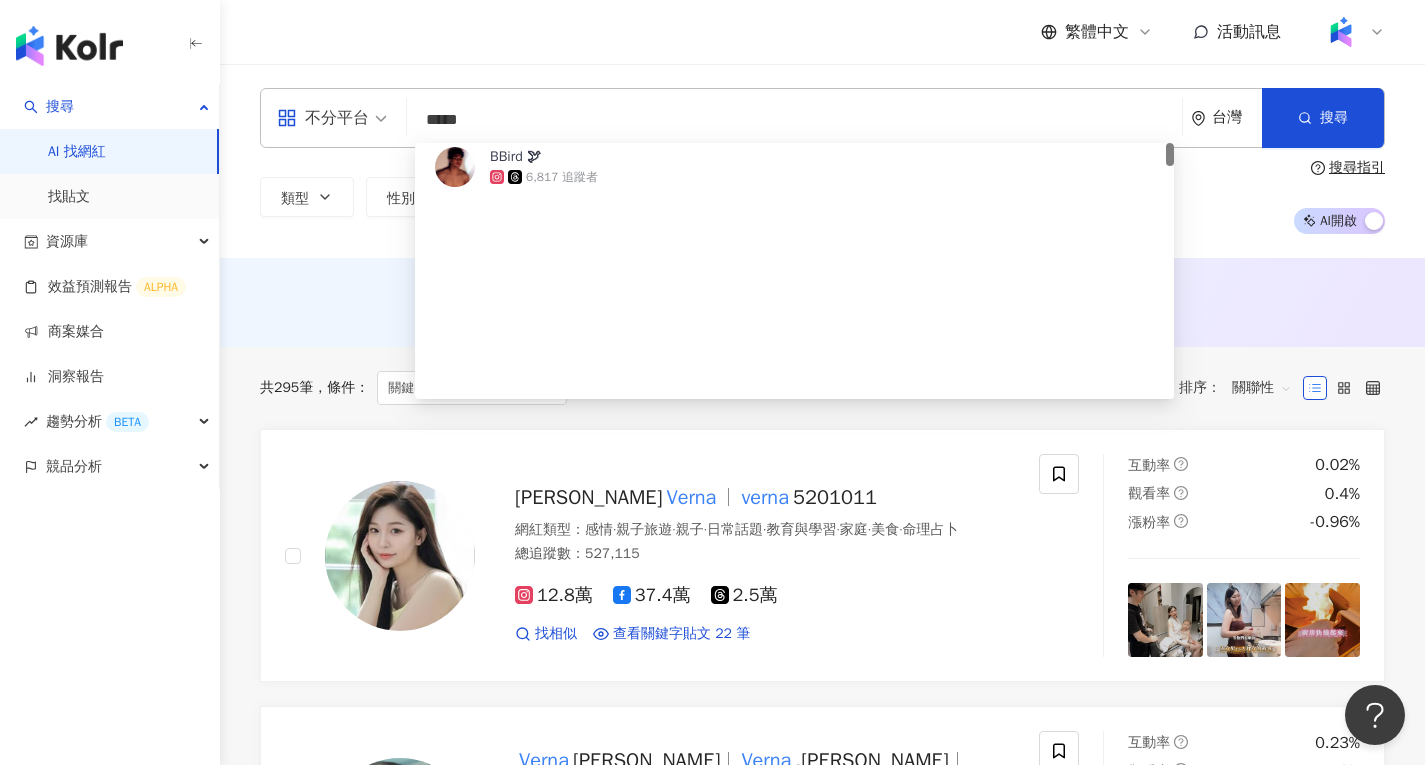 scroll, scrollTop: 0, scrollLeft: 0, axis: both 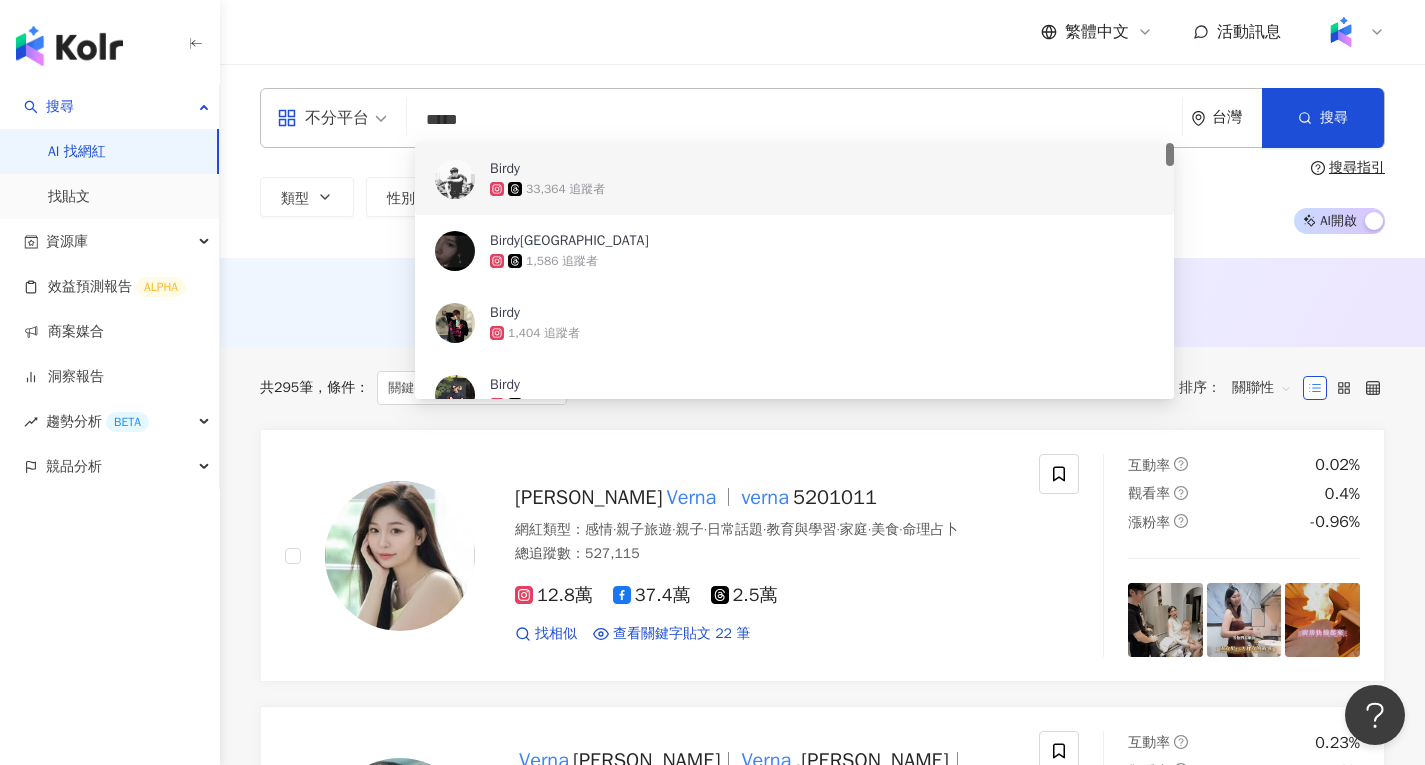 click on "33,364   追蹤者" at bounding box center (822, 189) 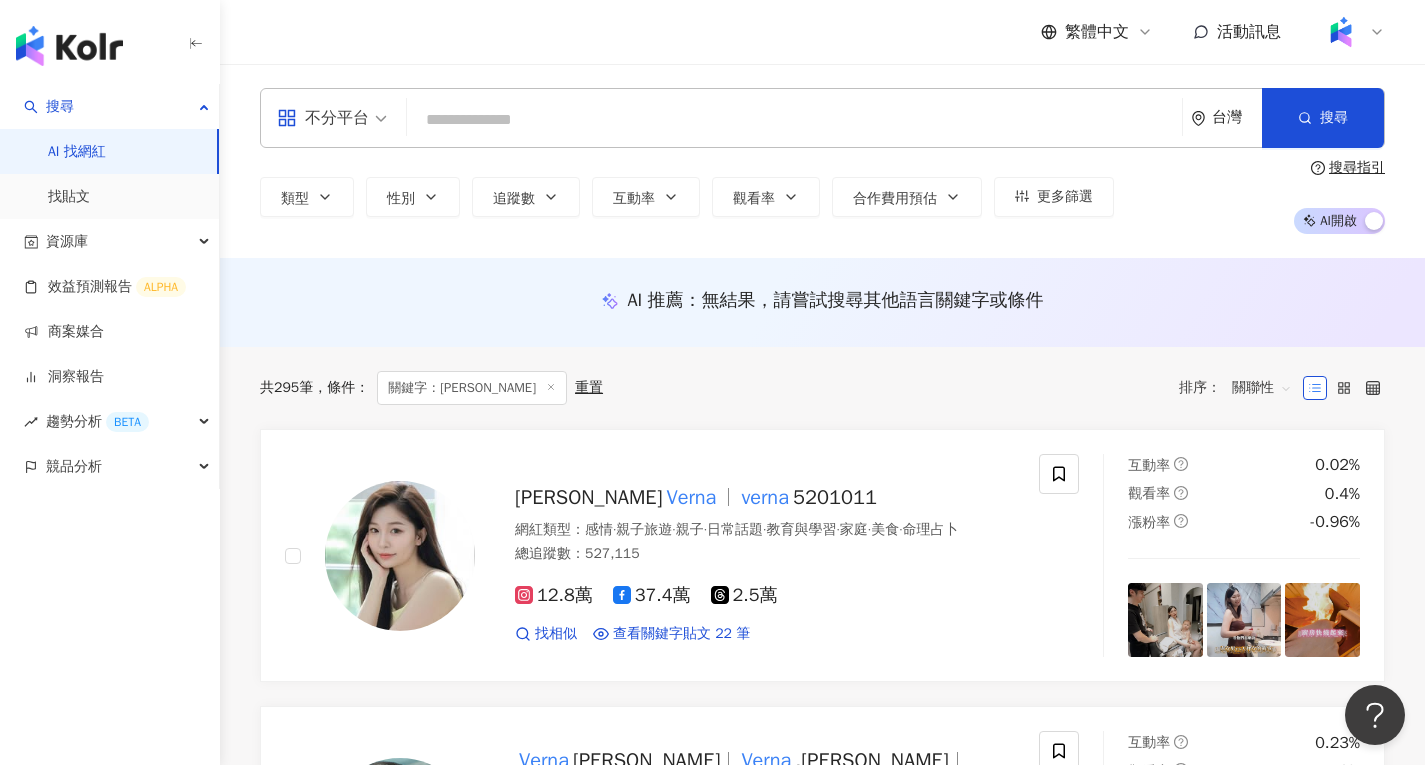 click on "不分平台" at bounding box center (332, 118) 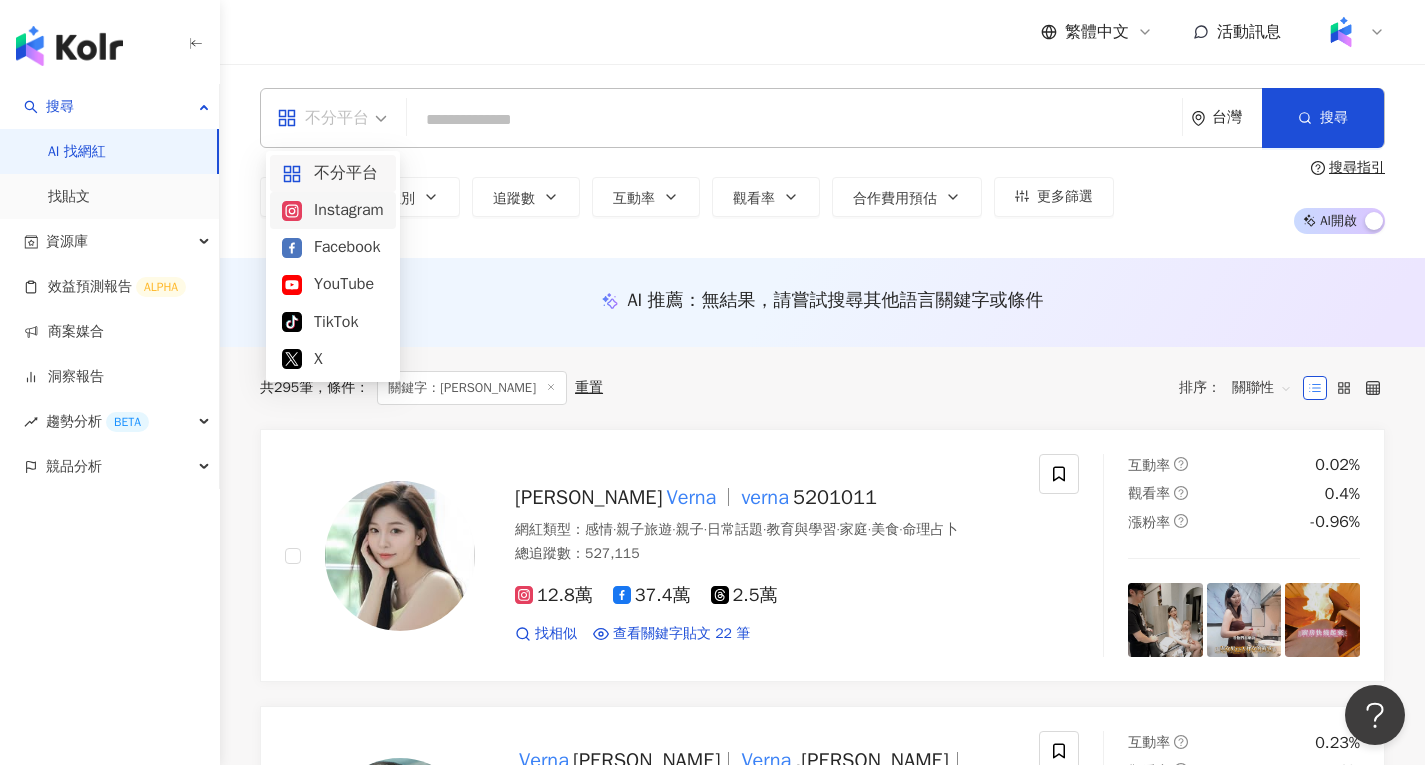 click on "Instagram" at bounding box center [333, 210] 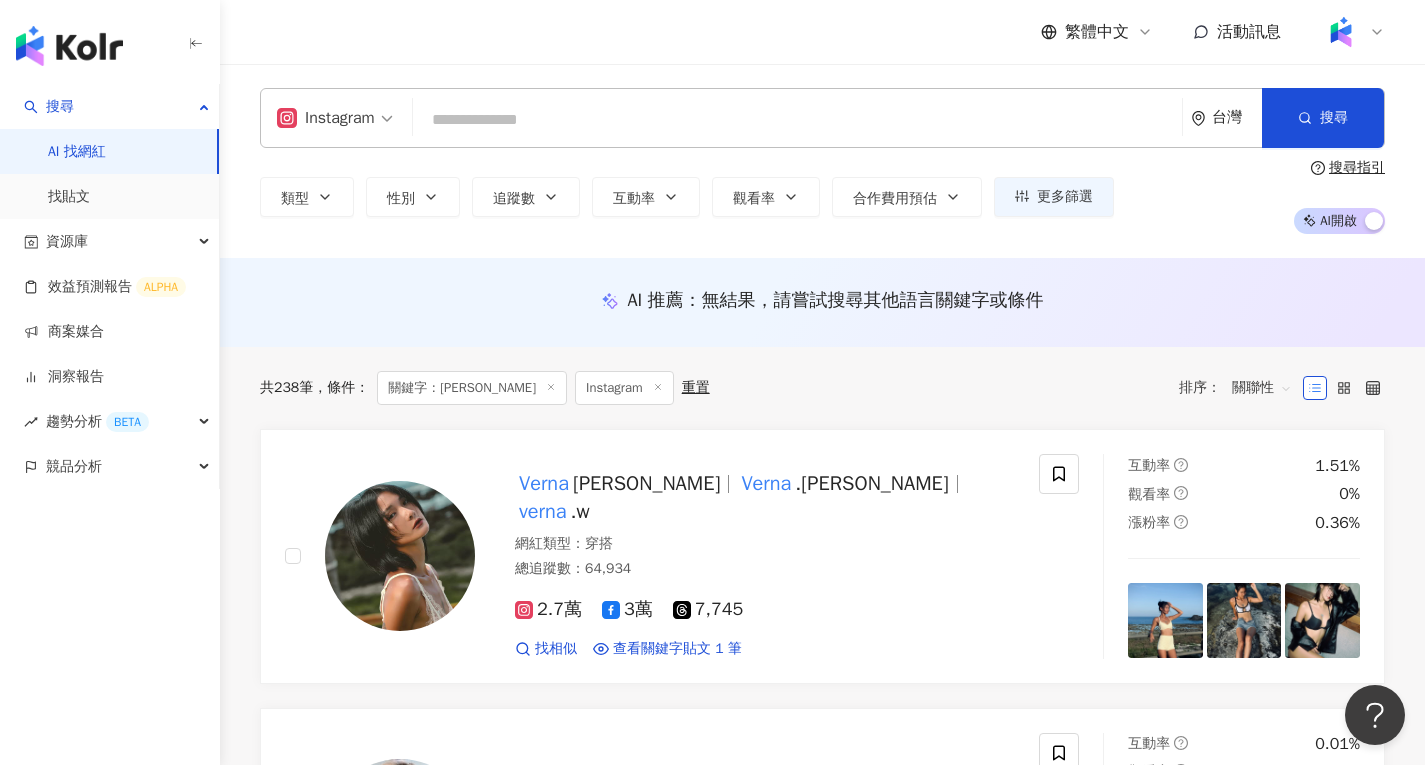 click at bounding box center [797, 120] 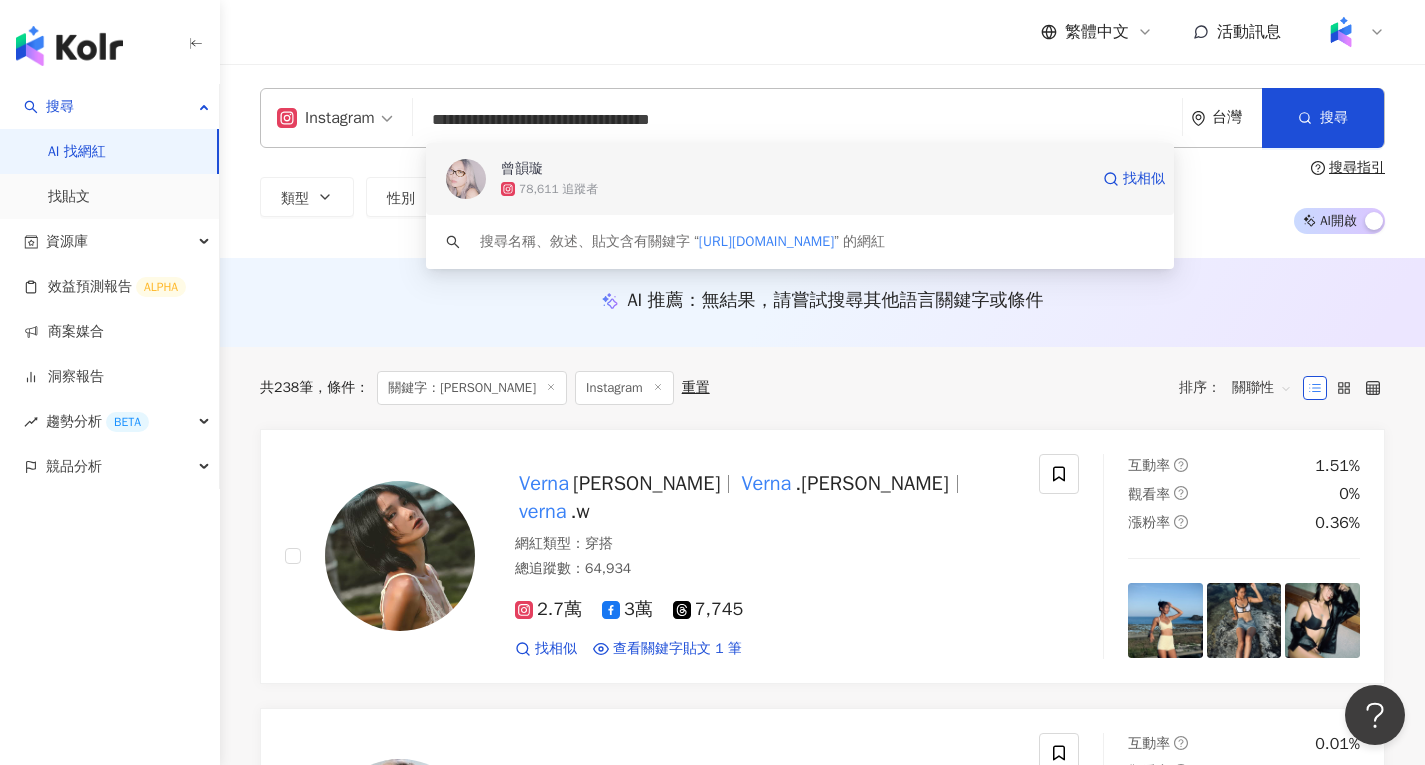 click on "曾韻璇" at bounding box center (522, 169) 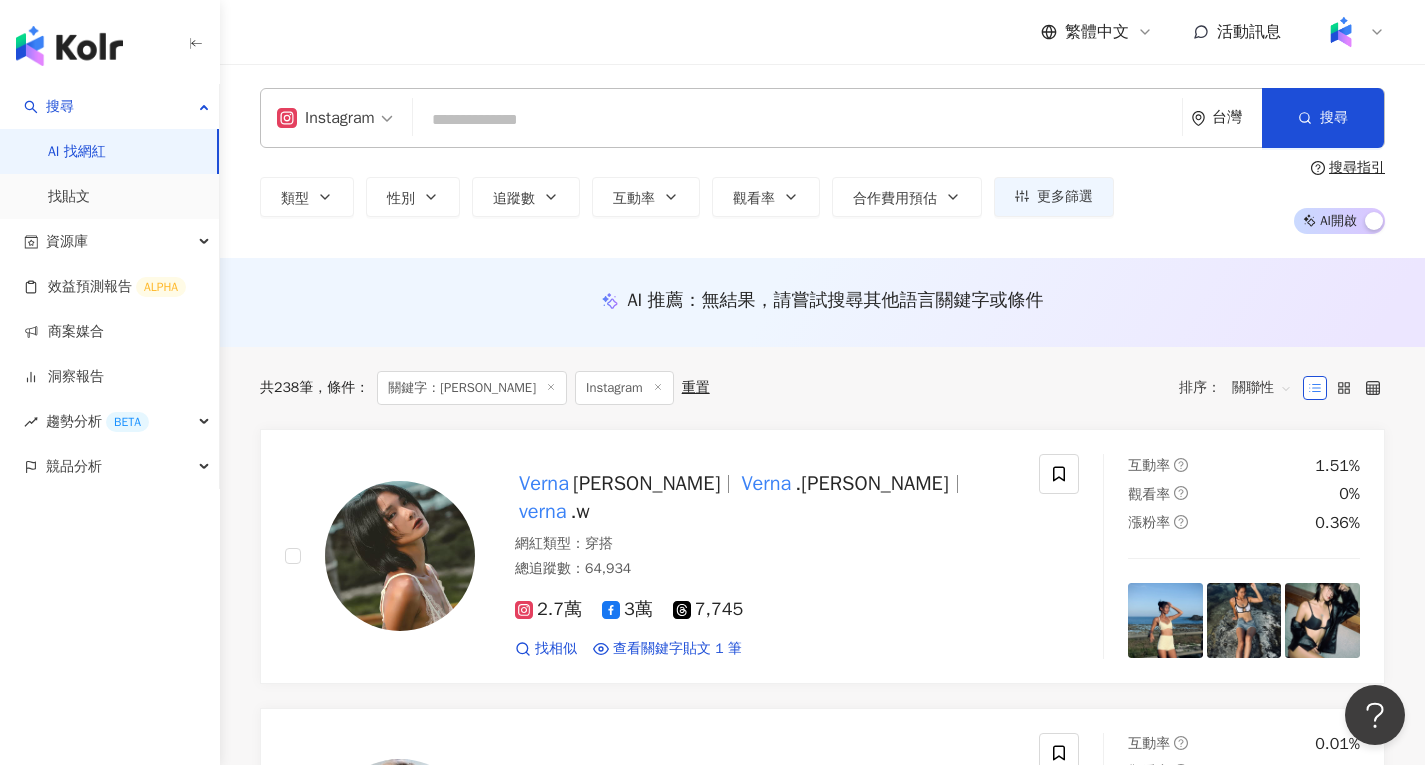 click at bounding box center [797, 120] 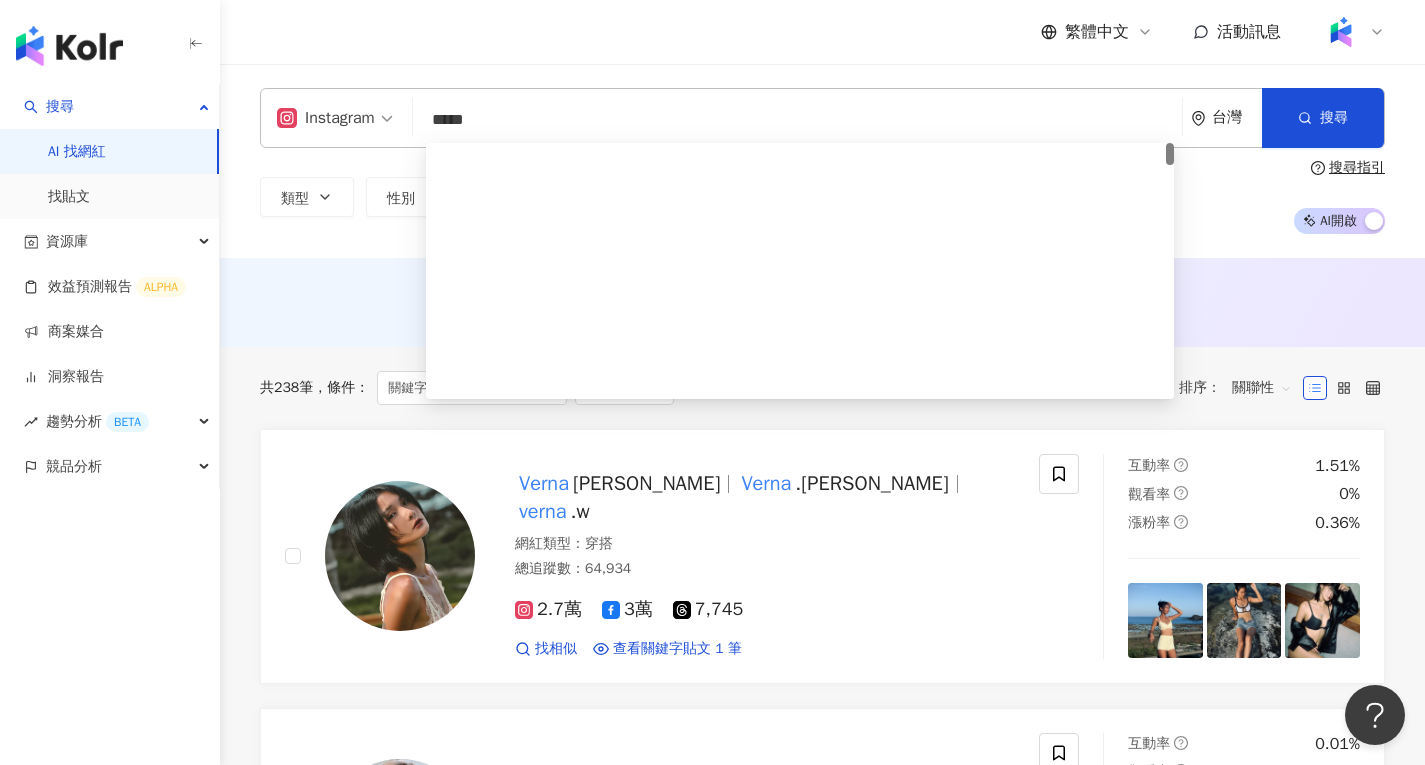 scroll, scrollTop: 0, scrollLeft: 0, axis: both 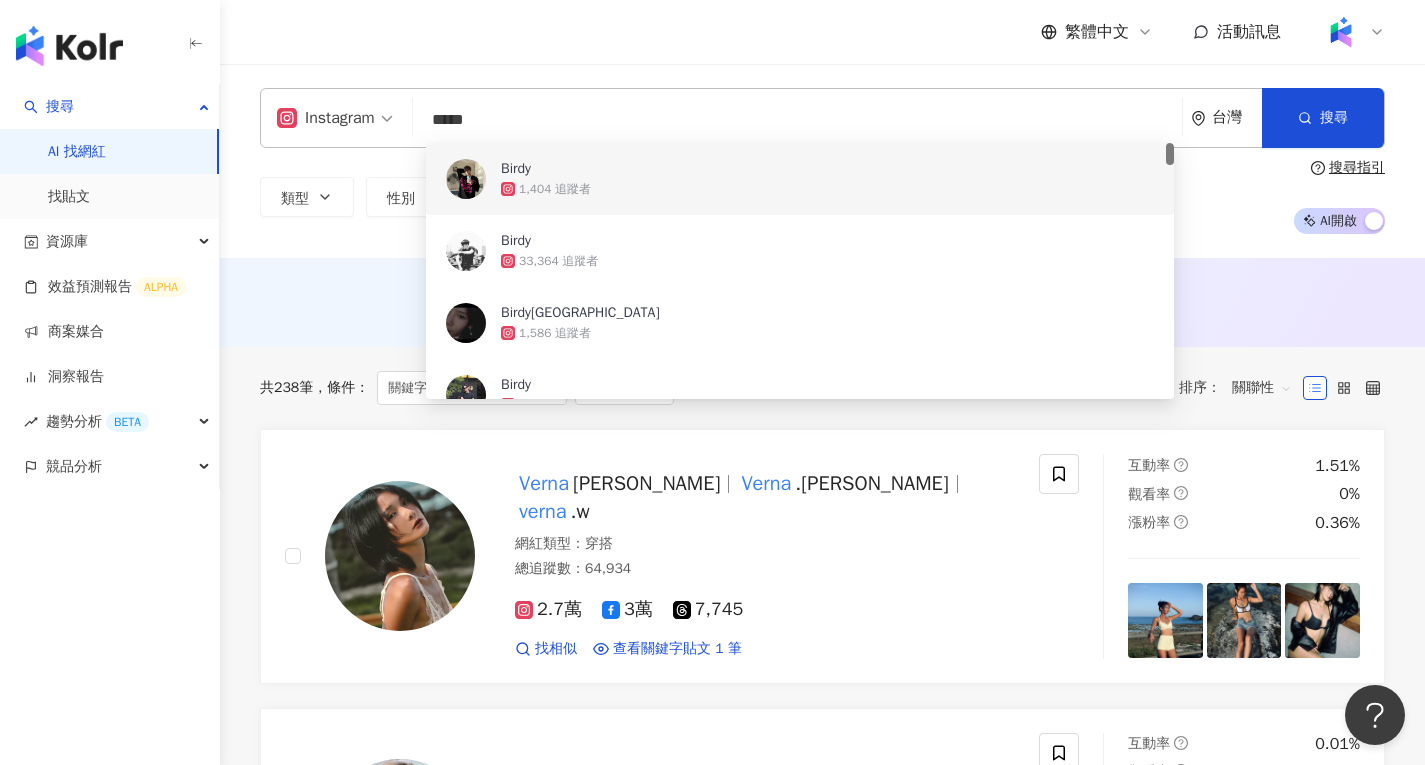 click on "1,404   追蹤者" at bounding box center (555, 189) 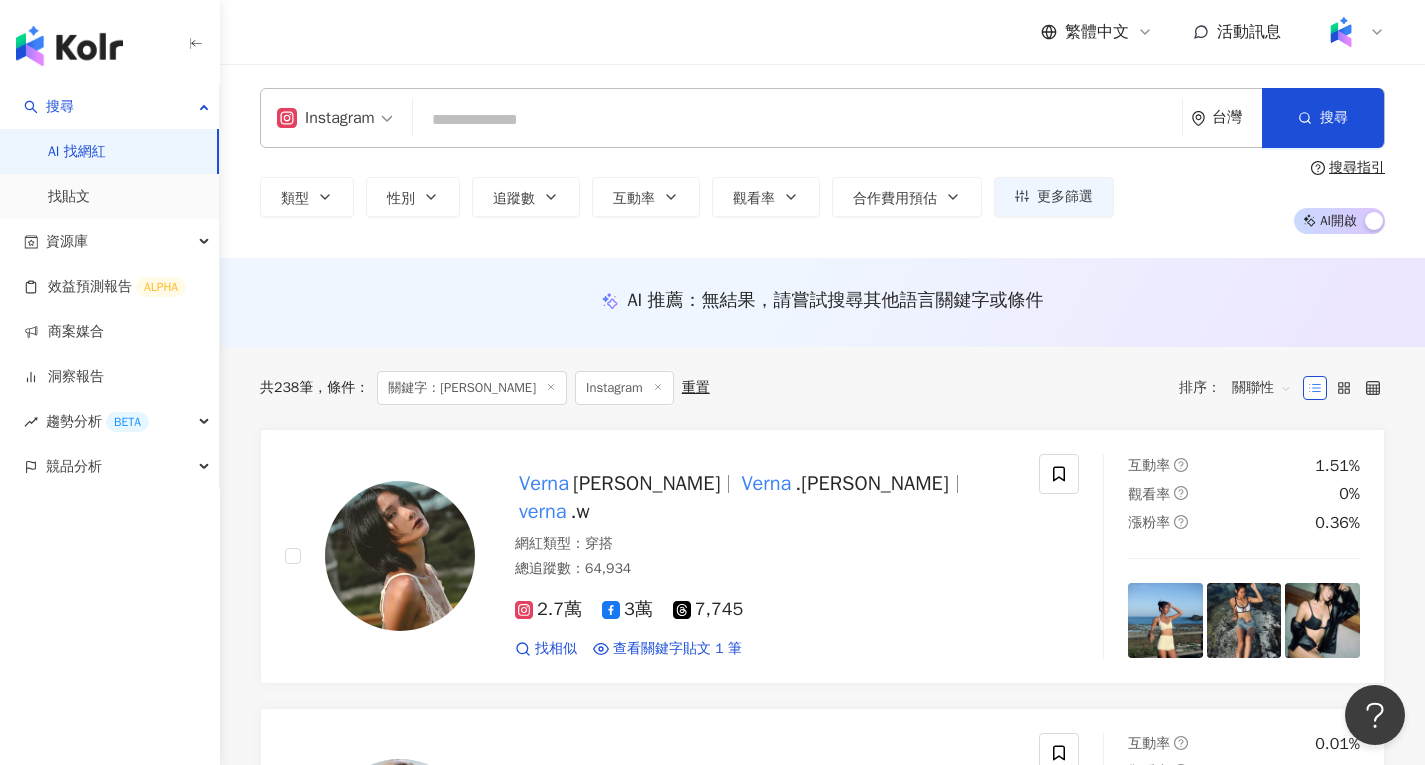 click at bounding box center (797, 120) 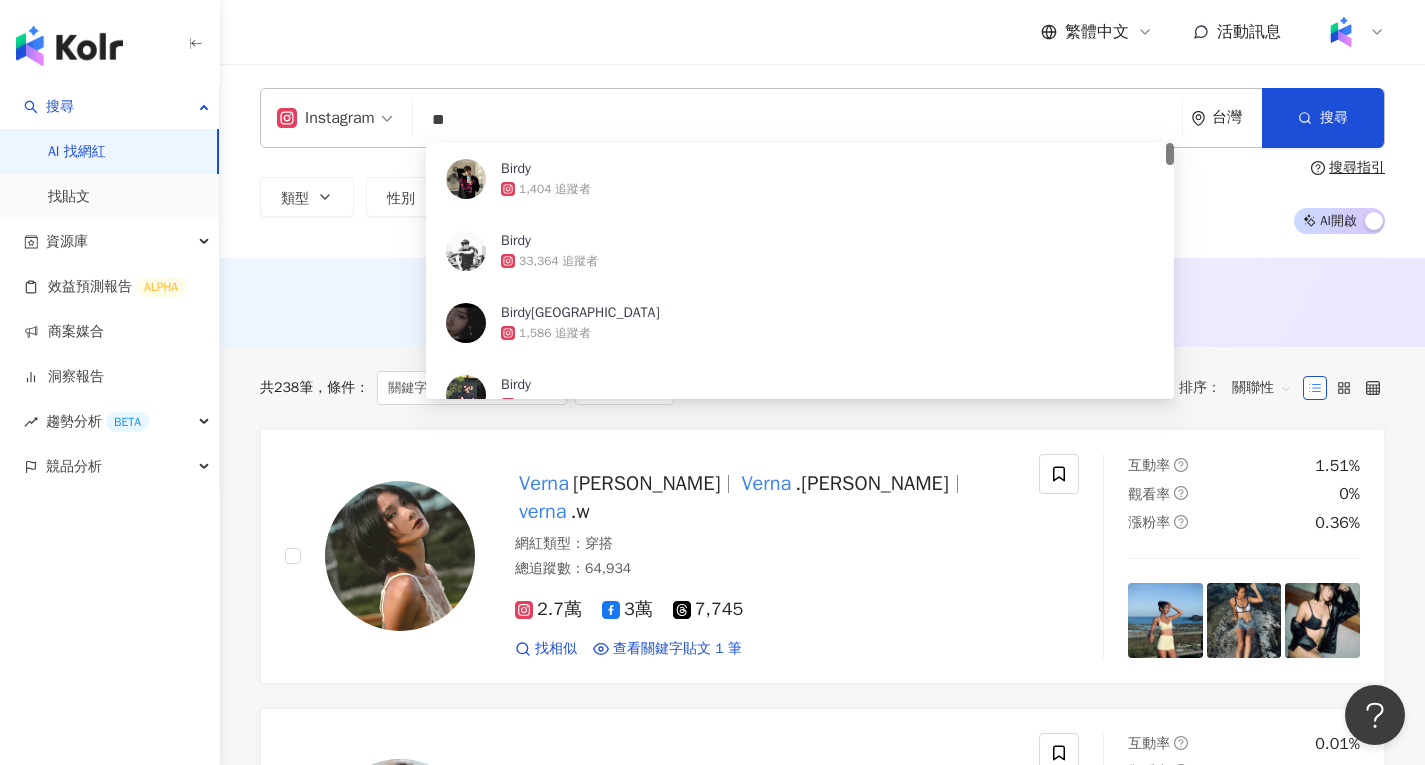 type on "**" 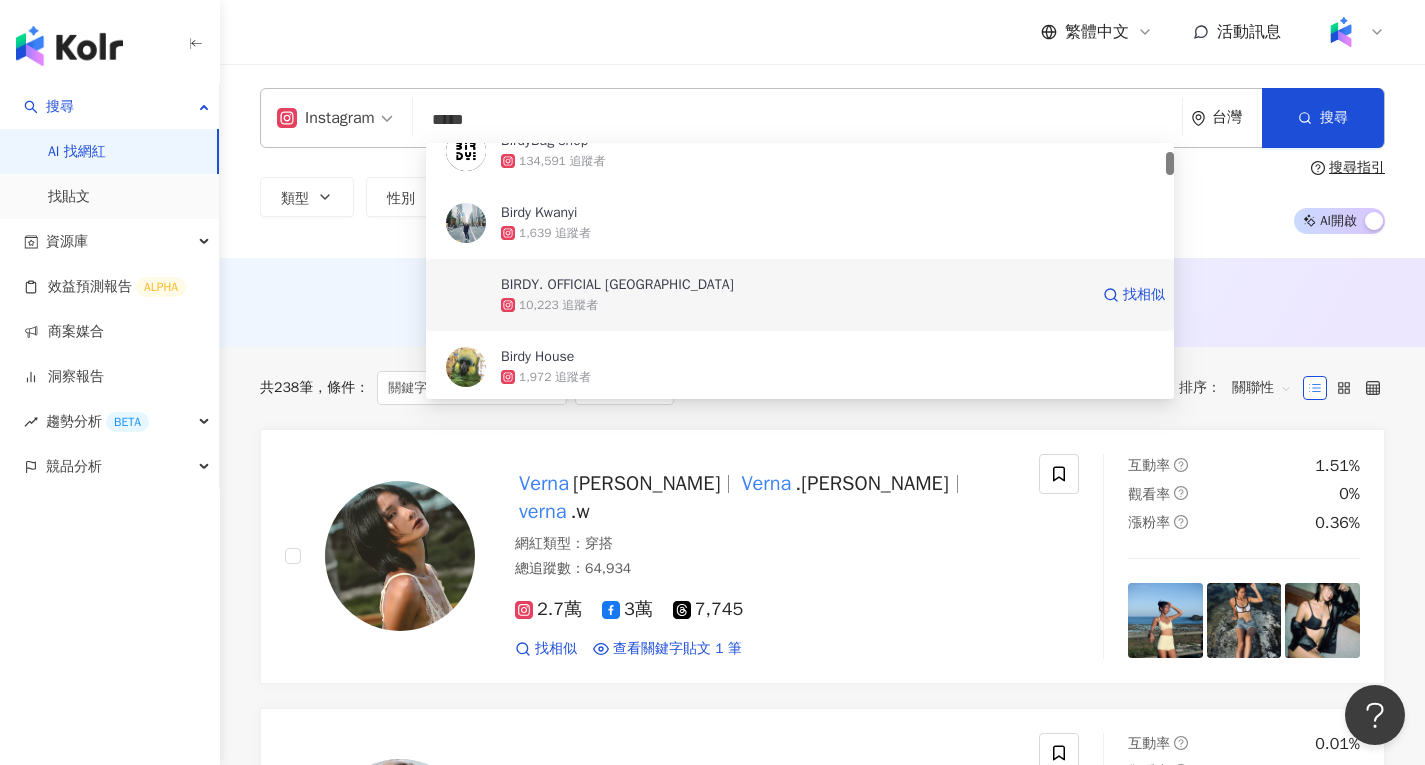 scroll, scrollTop: 200, scrollLeft: 0, axis: vertical 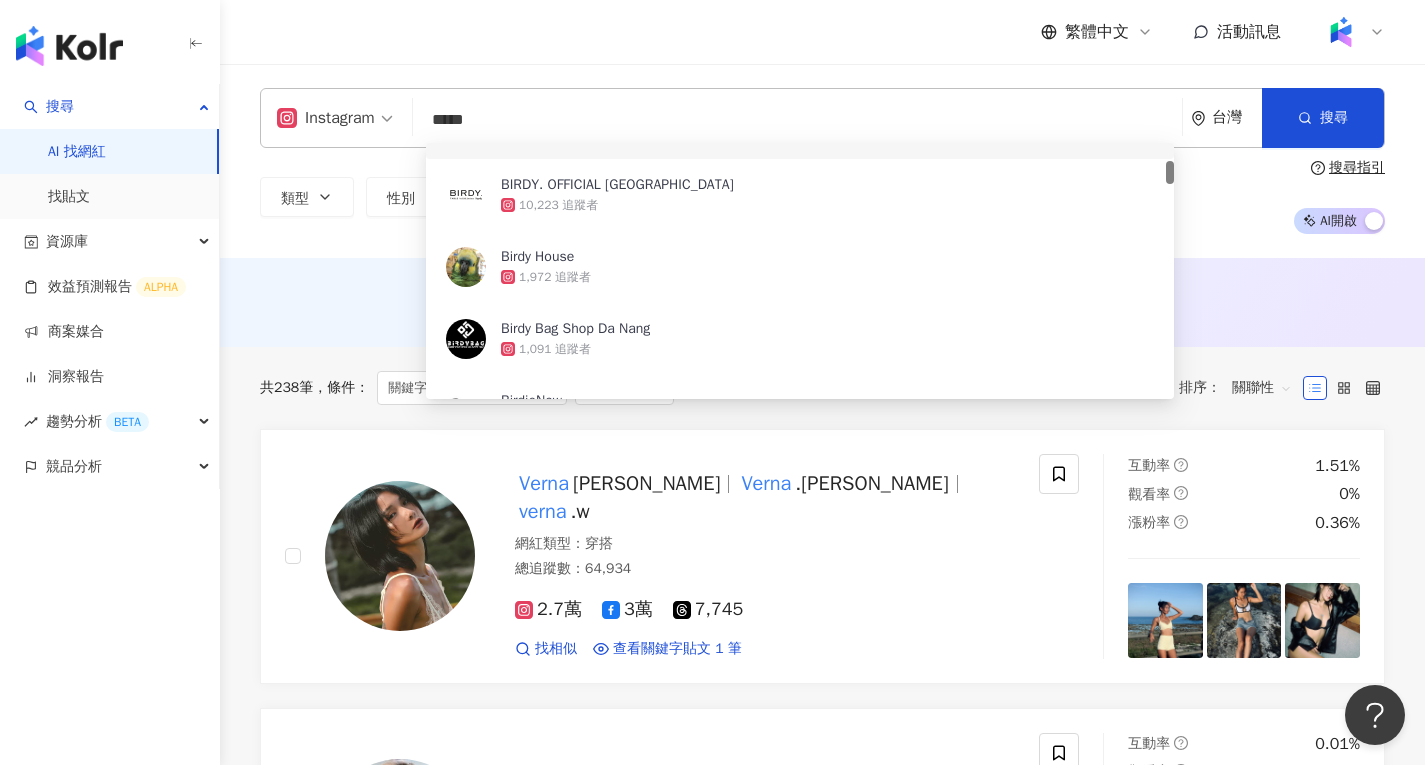 drag, startPoint x: 596, startPoint y: 119, endPoint x: 258, endPoint y: 119, distance: 338 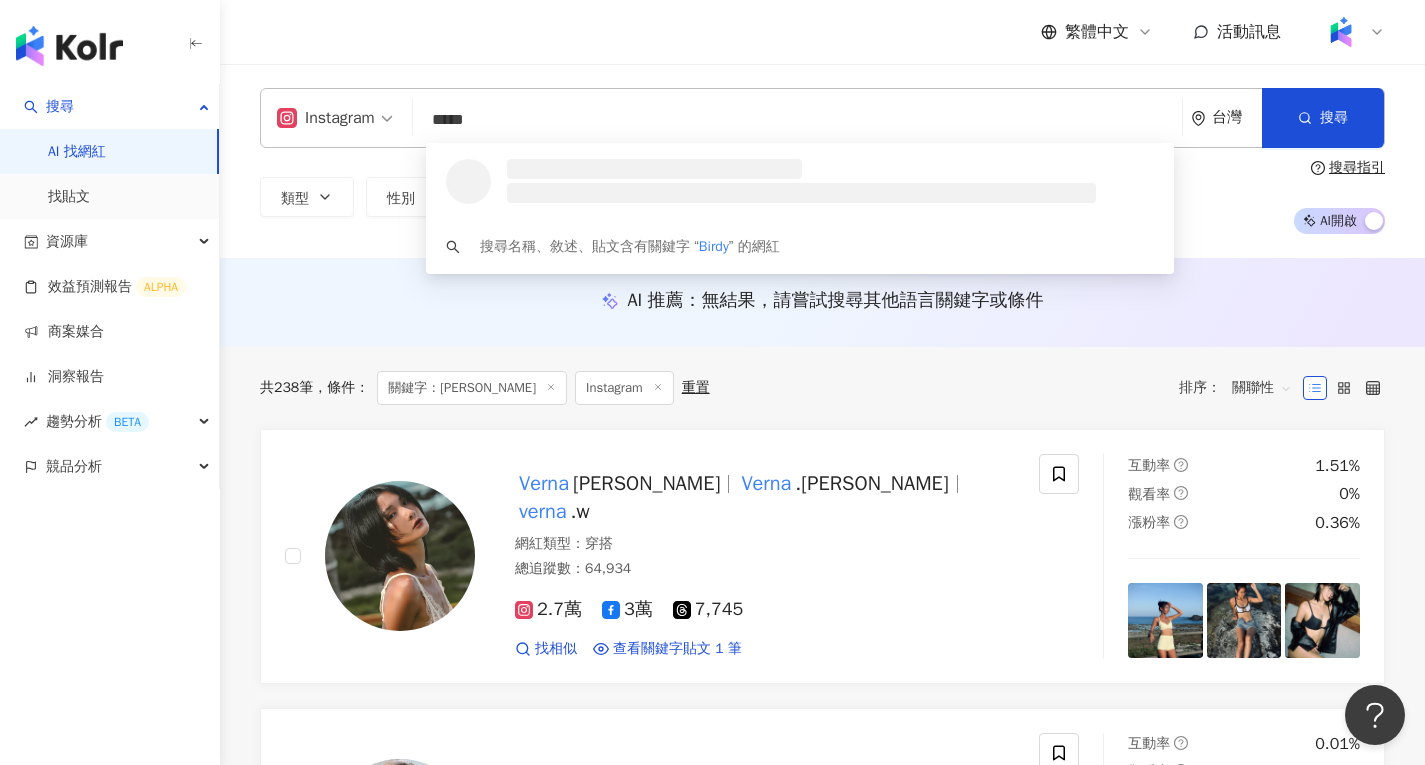 scroll, scrollTop: 0, scrollLeft: 0, axis: both 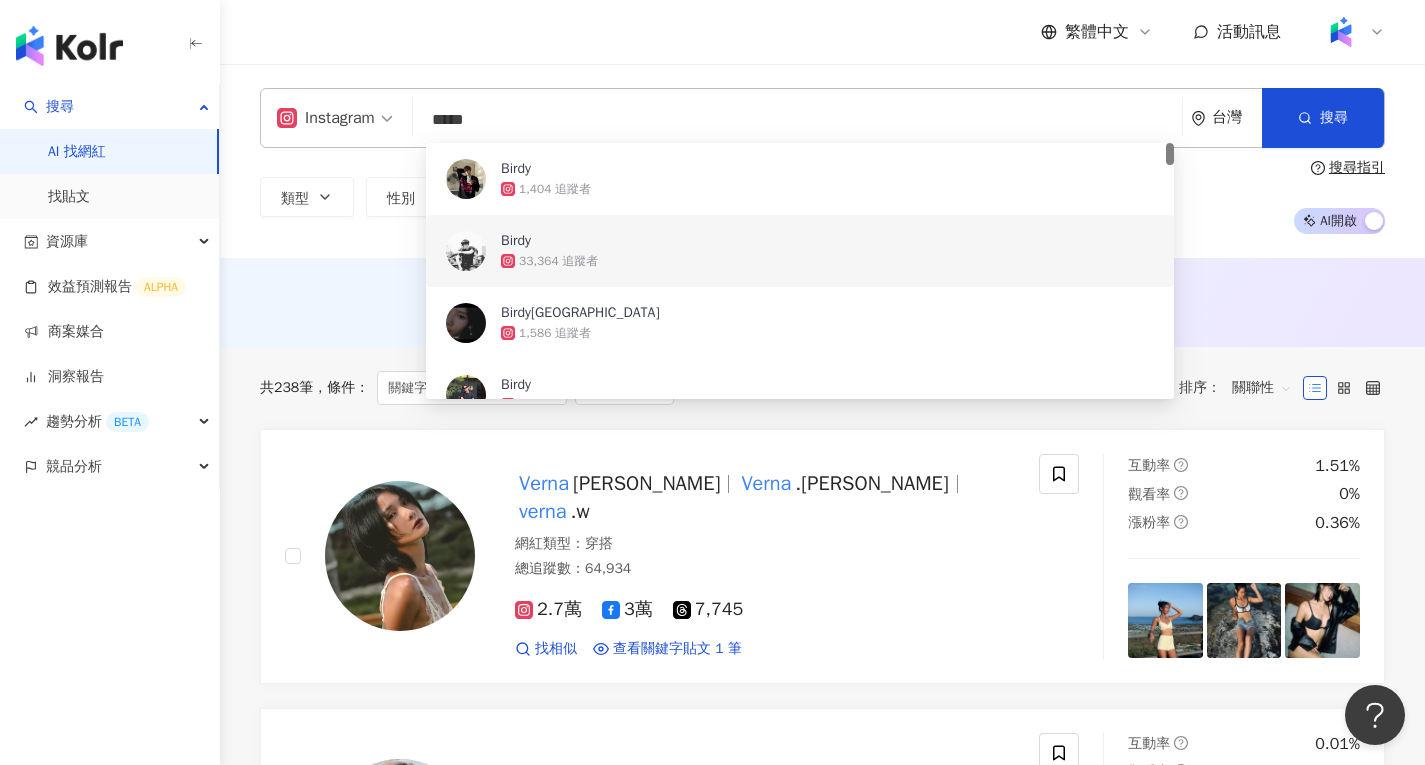 click on "Birdy" at bounding box center (794, 241) 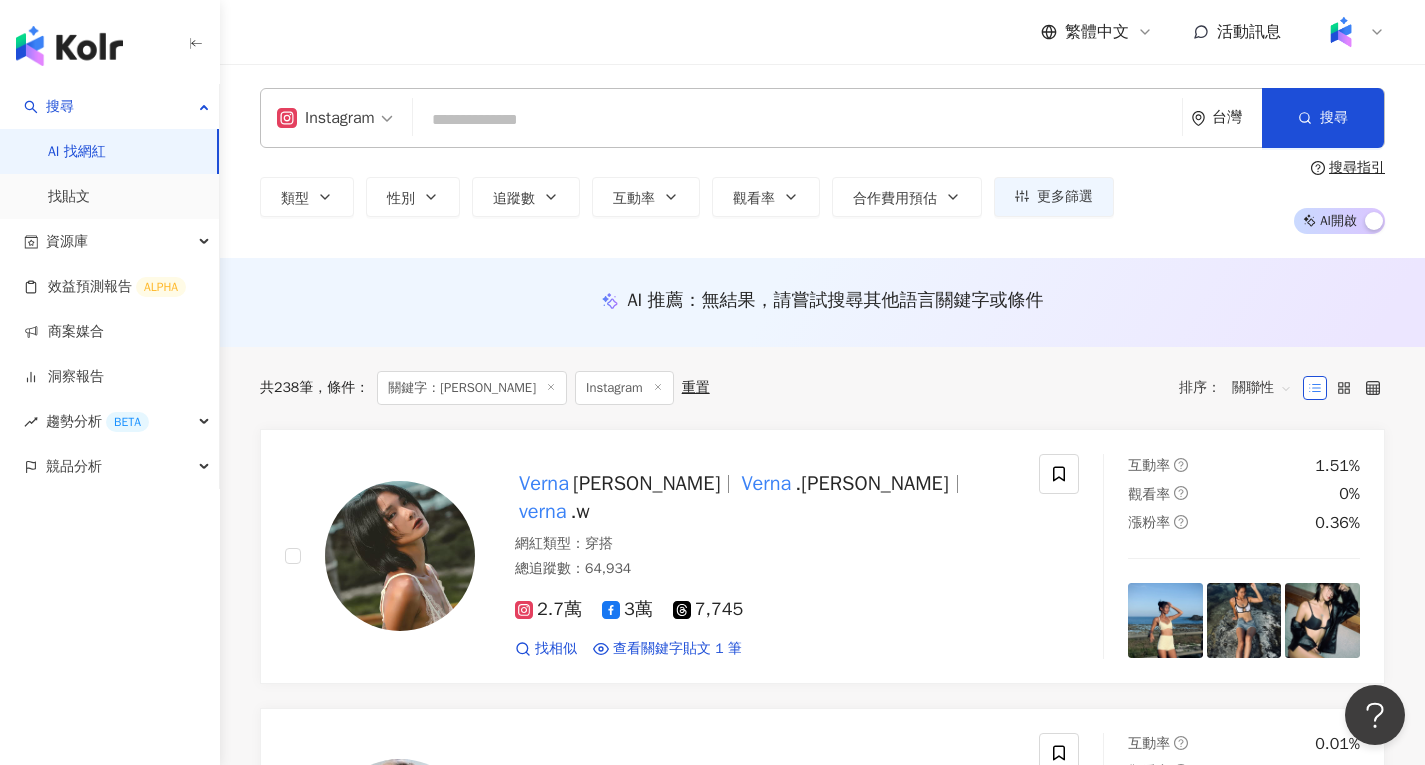 paste on "*****" 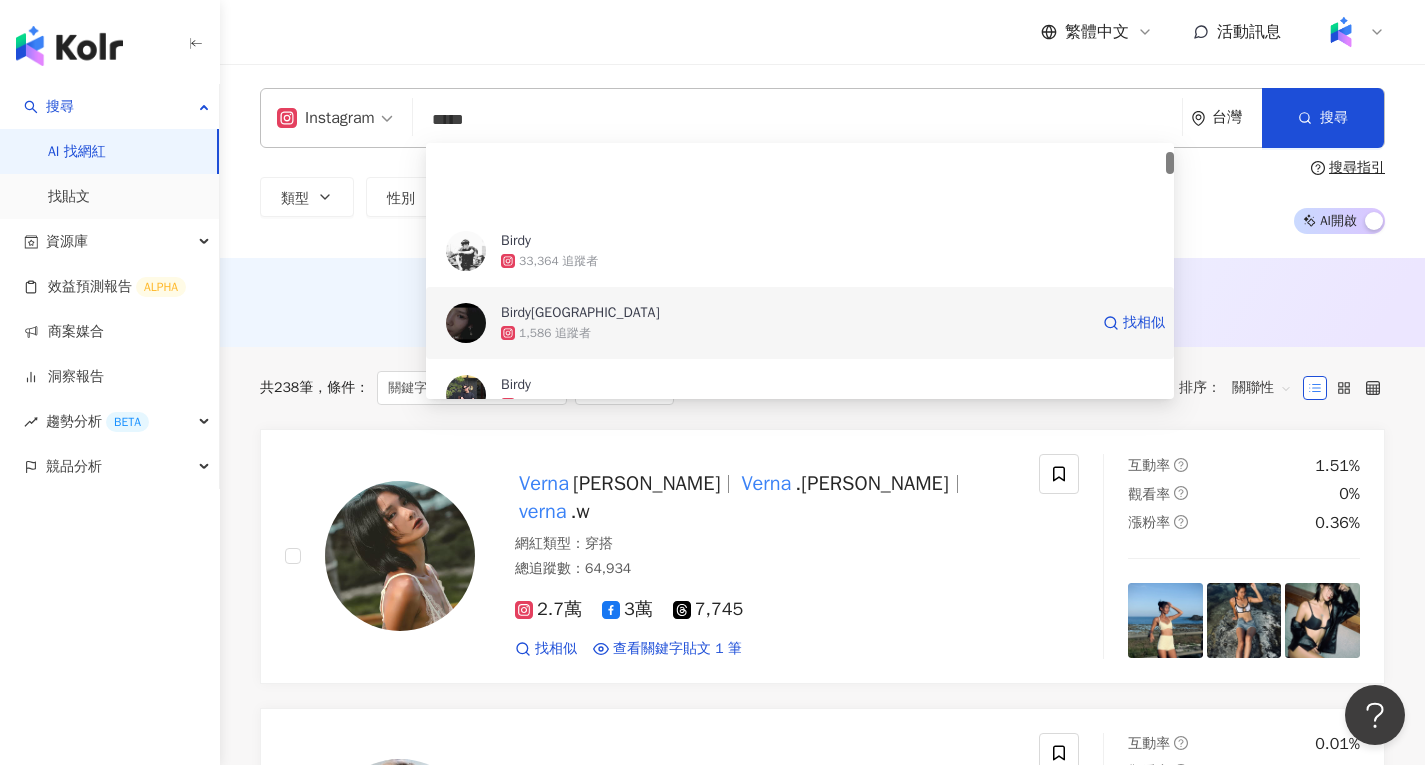 scroll, scrollTop: 100, scrollLeft: 0, axis: vertical 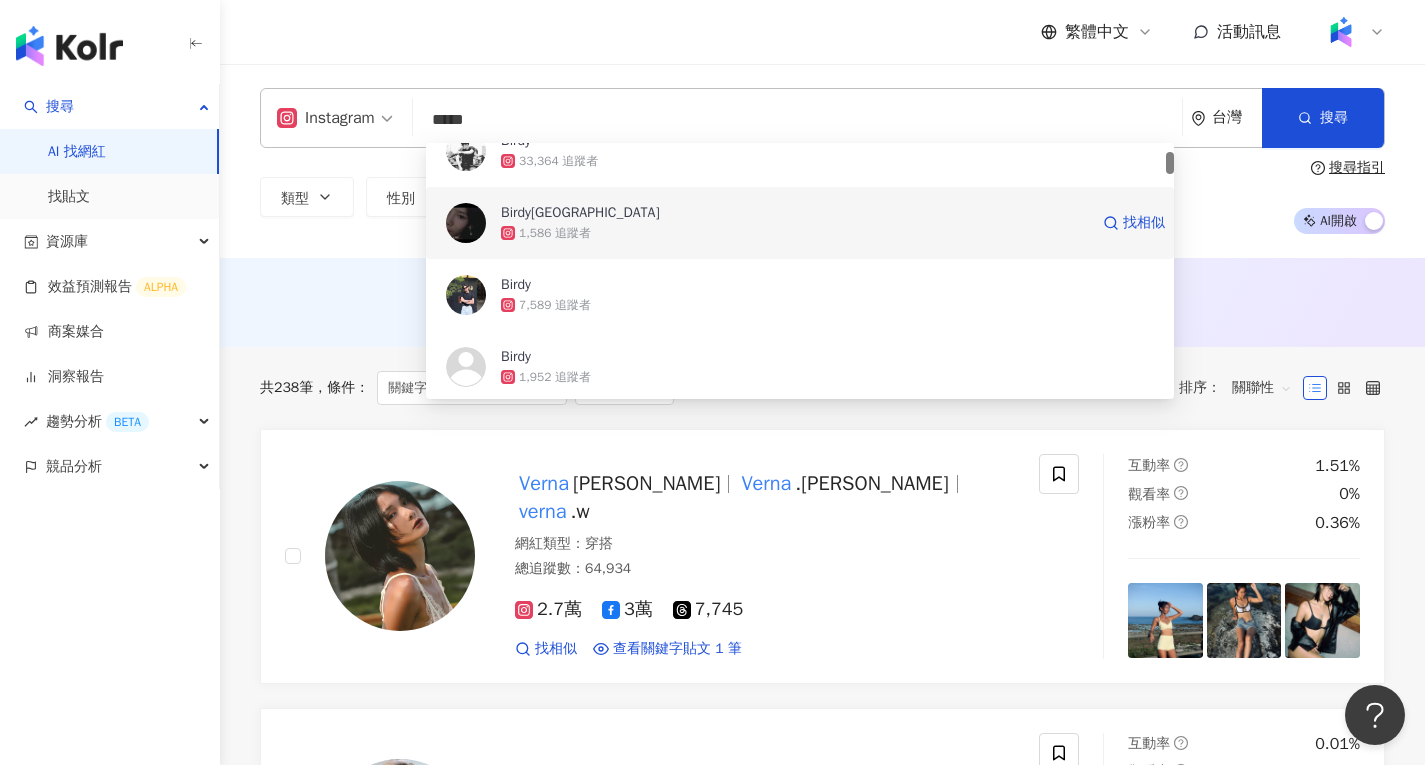 click on "Birdy[GEOGRAPHIC_DATA]" at bounding box center [794, 213] 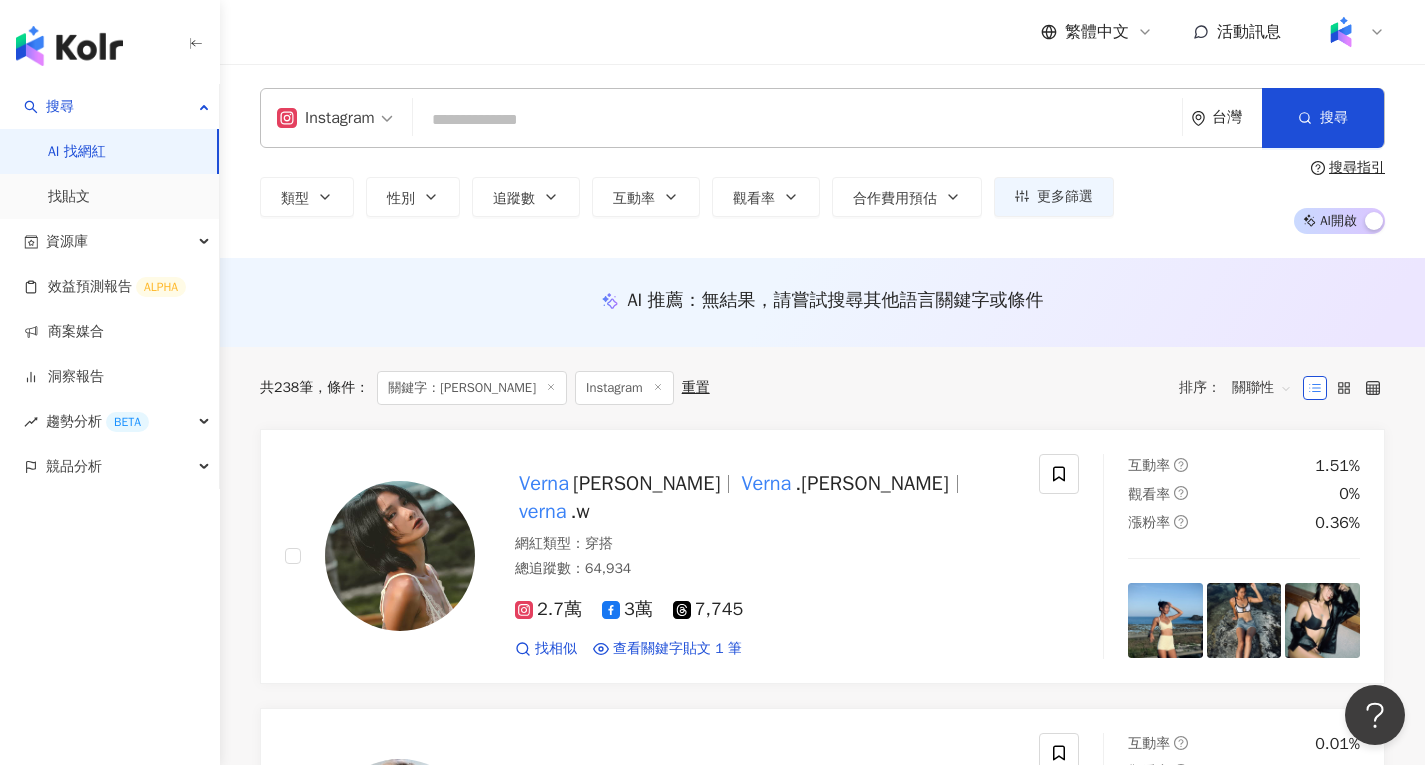 paste on "**********" 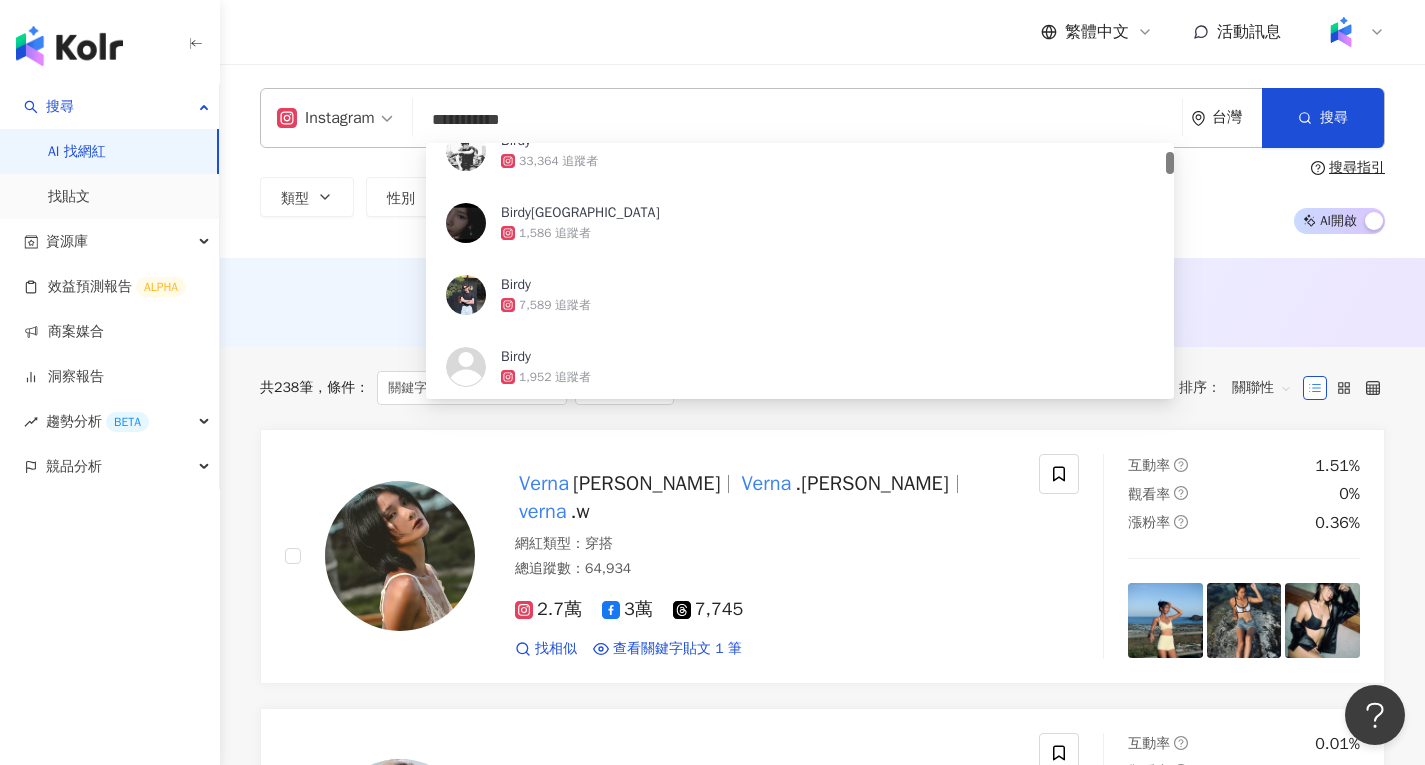 scroll, scrollTop: 0, scrollLeft: 0, axis: both 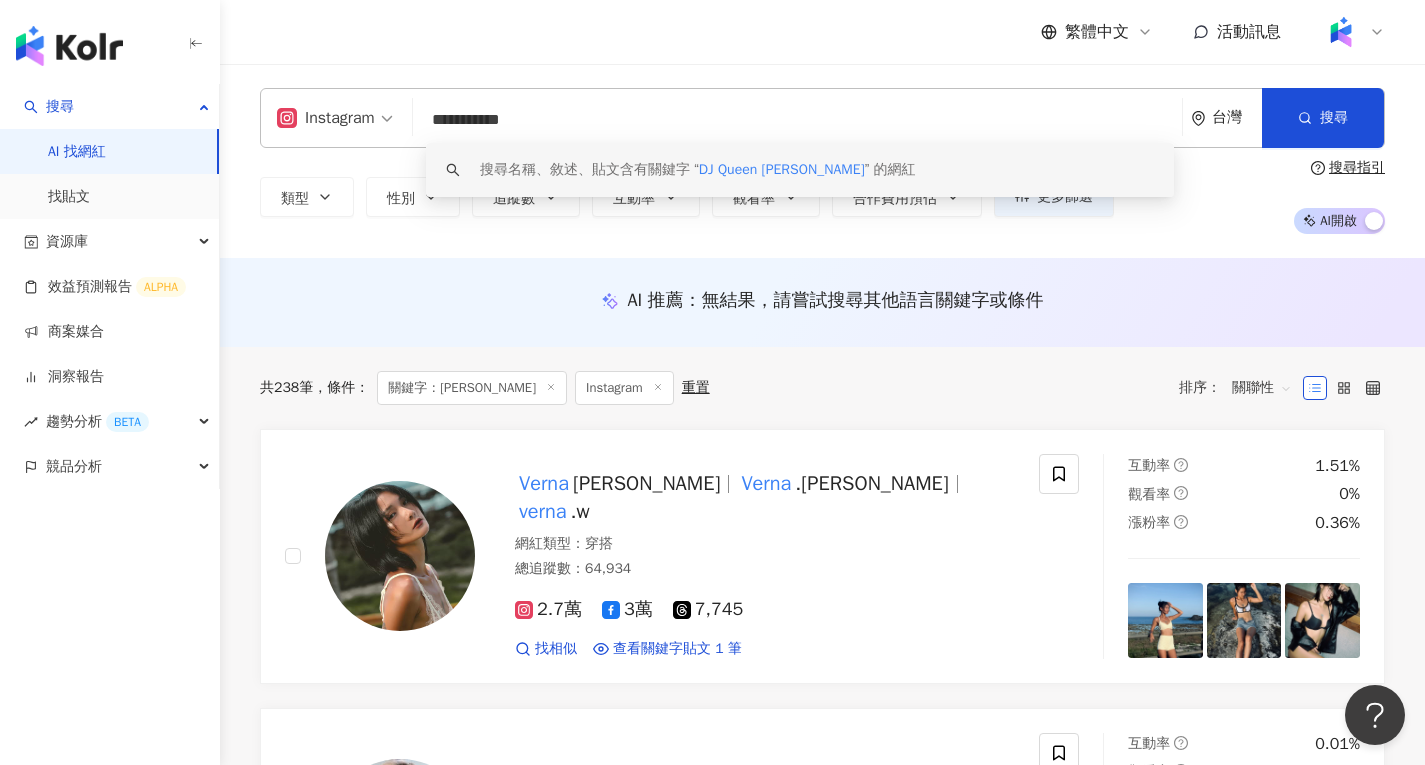 drag, startPoint x: 512, startPoint y: 123, endPoint x: 387, endPoint y: 116, distance: 125.19585 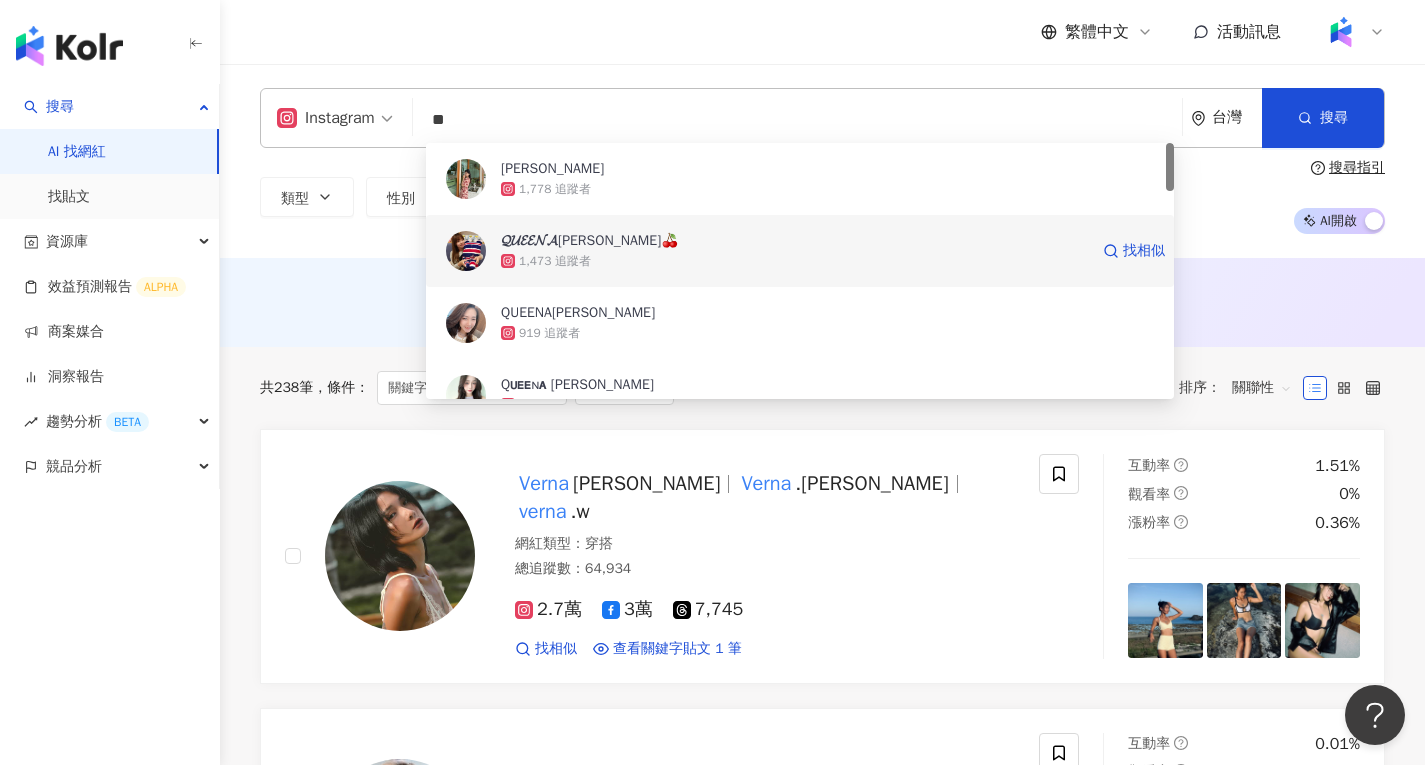 click on "𝓠𝓤𝓔𝓔𝓝𝓐昆娜🍒" at bounding box center [589, 241] 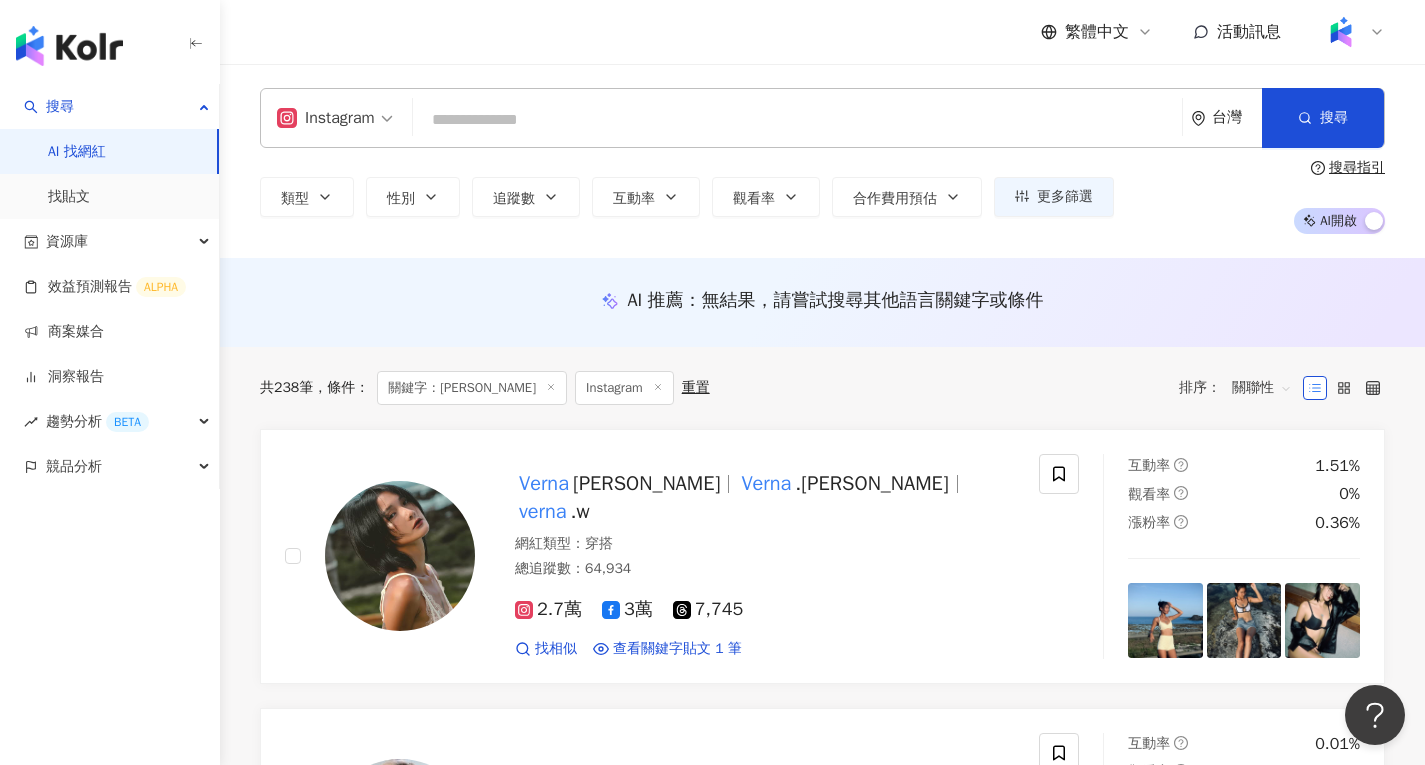 click on "Instagram 台灣 搜尋 3c7d99ac-6934-44ab-9fa9-7c52d64b9f73 昆娜 1,778   追蹤者 𝓠𝓤𝓔𝓔𝓝𝓐昆娜🍒 1,473   追蹤者 QUEENA昆娜 919   追蹤者 Qᴜᴇᴇɴᴀ 昆娜 1,491   追蹤者 昆娜 138,546   追蹤者" at bounding box center [822, 118] 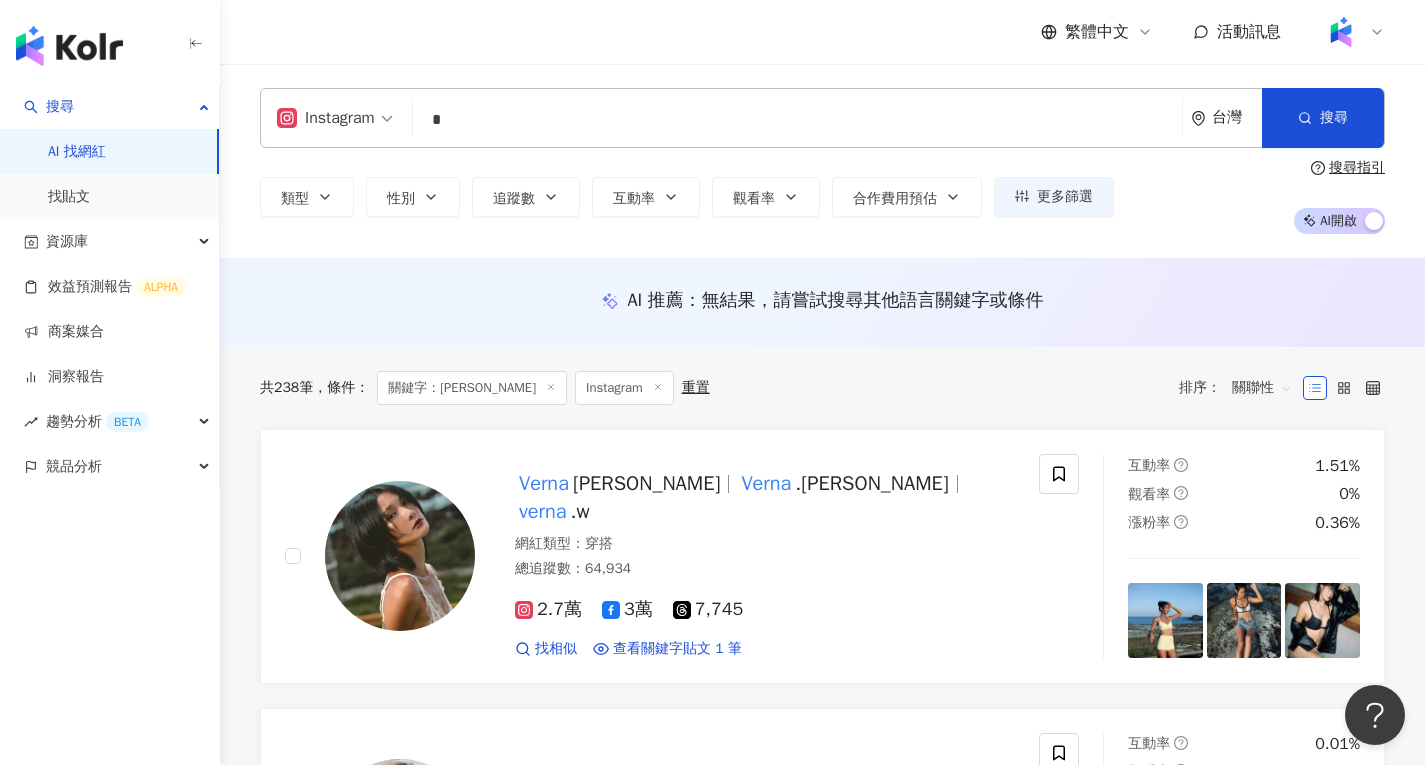 type on "**" 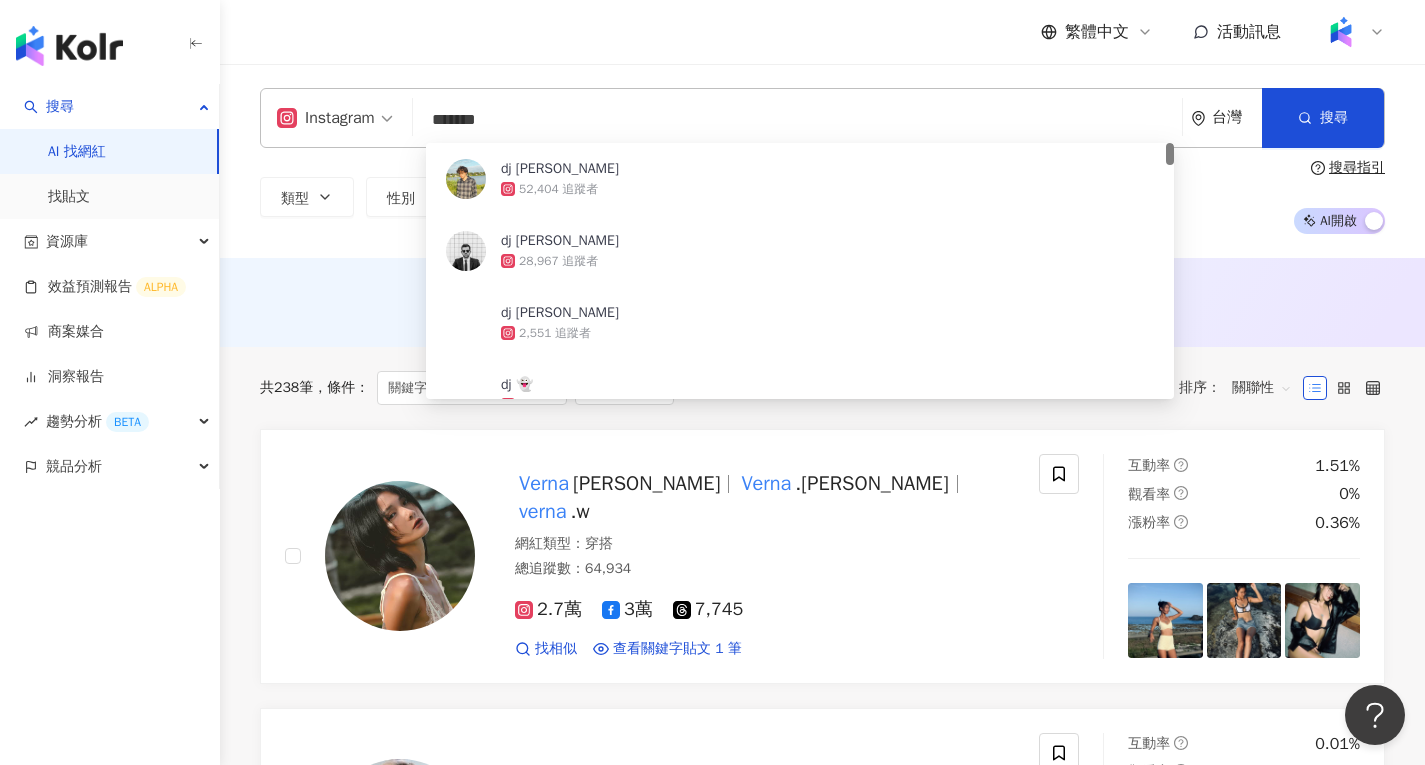 type on "********" 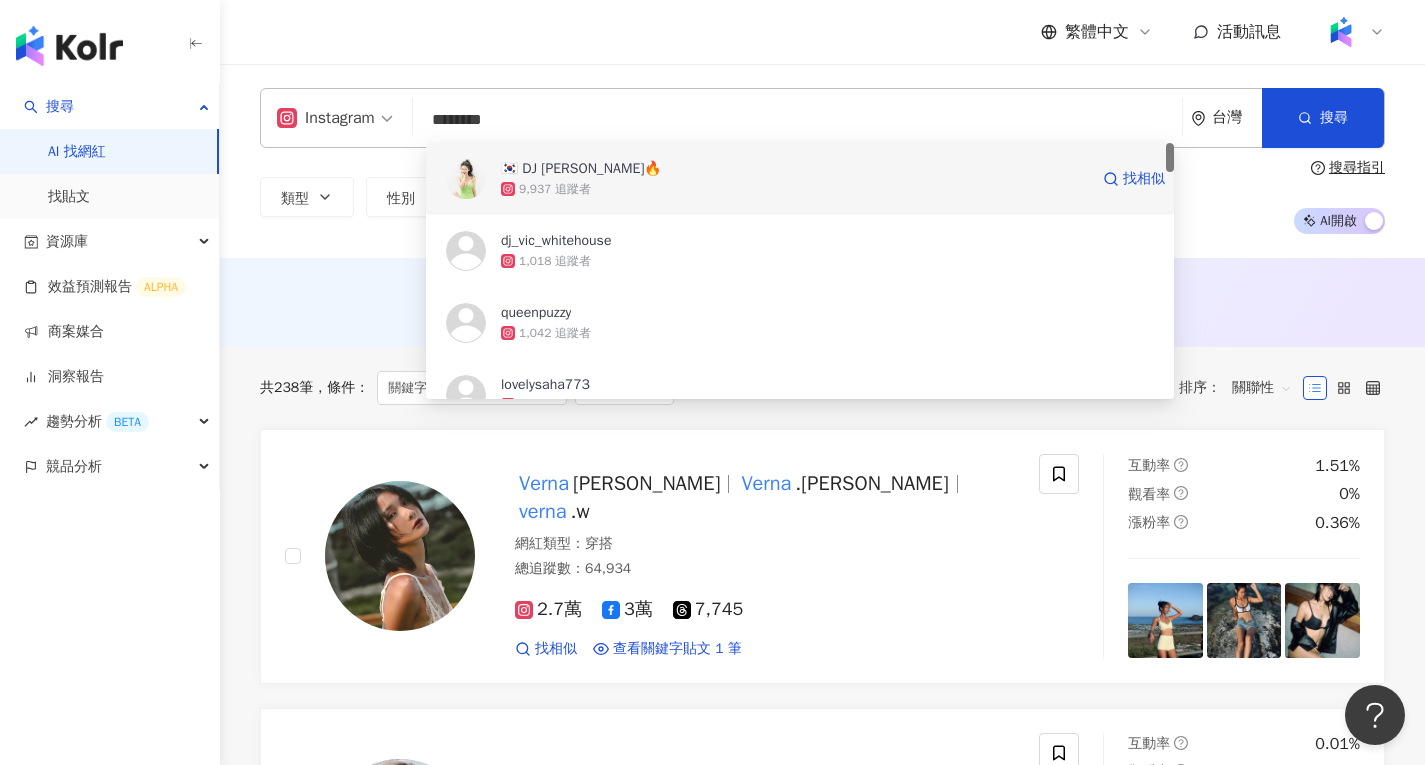 click on "🇰🇷 DJ [PERSON_NAME]🔥" at bounding box center (581, 169) 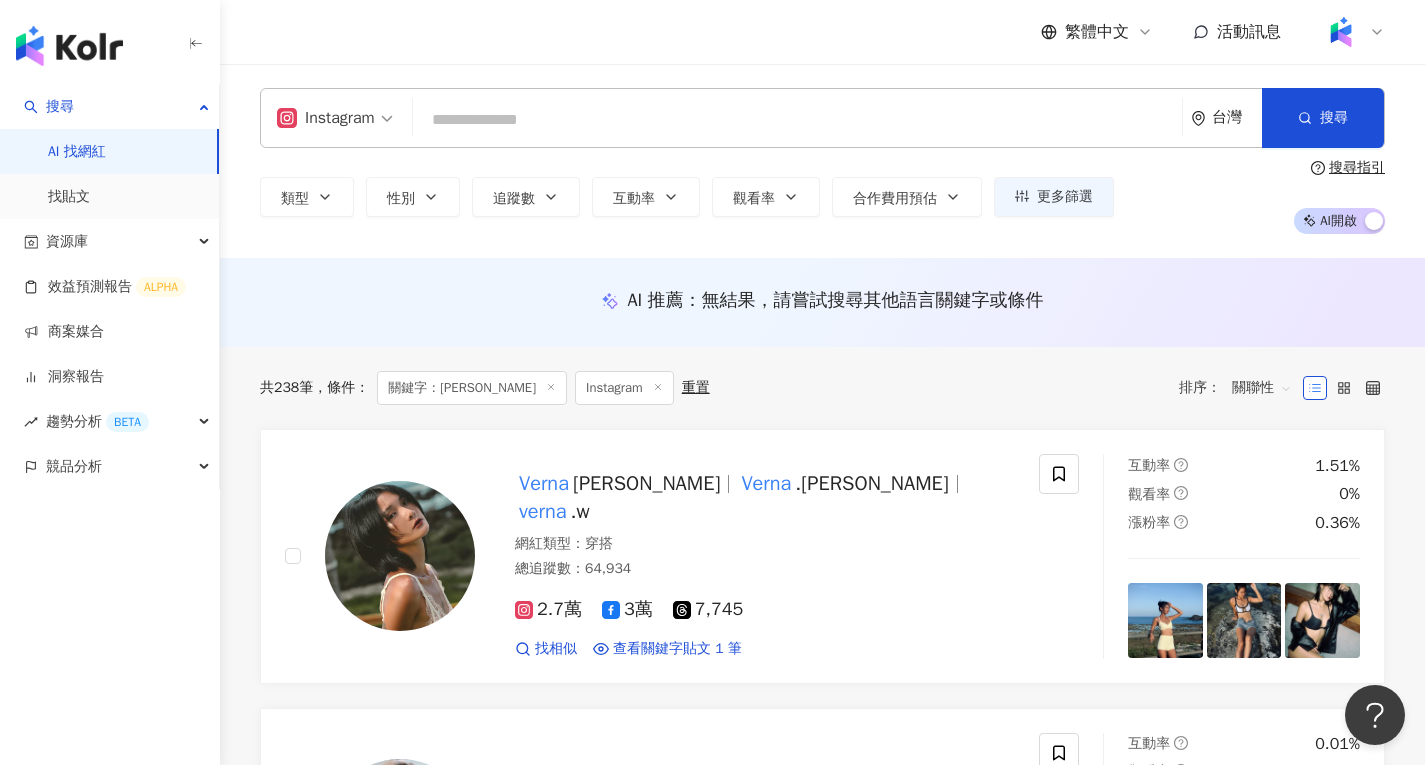 click at bounding box center [797, 120] 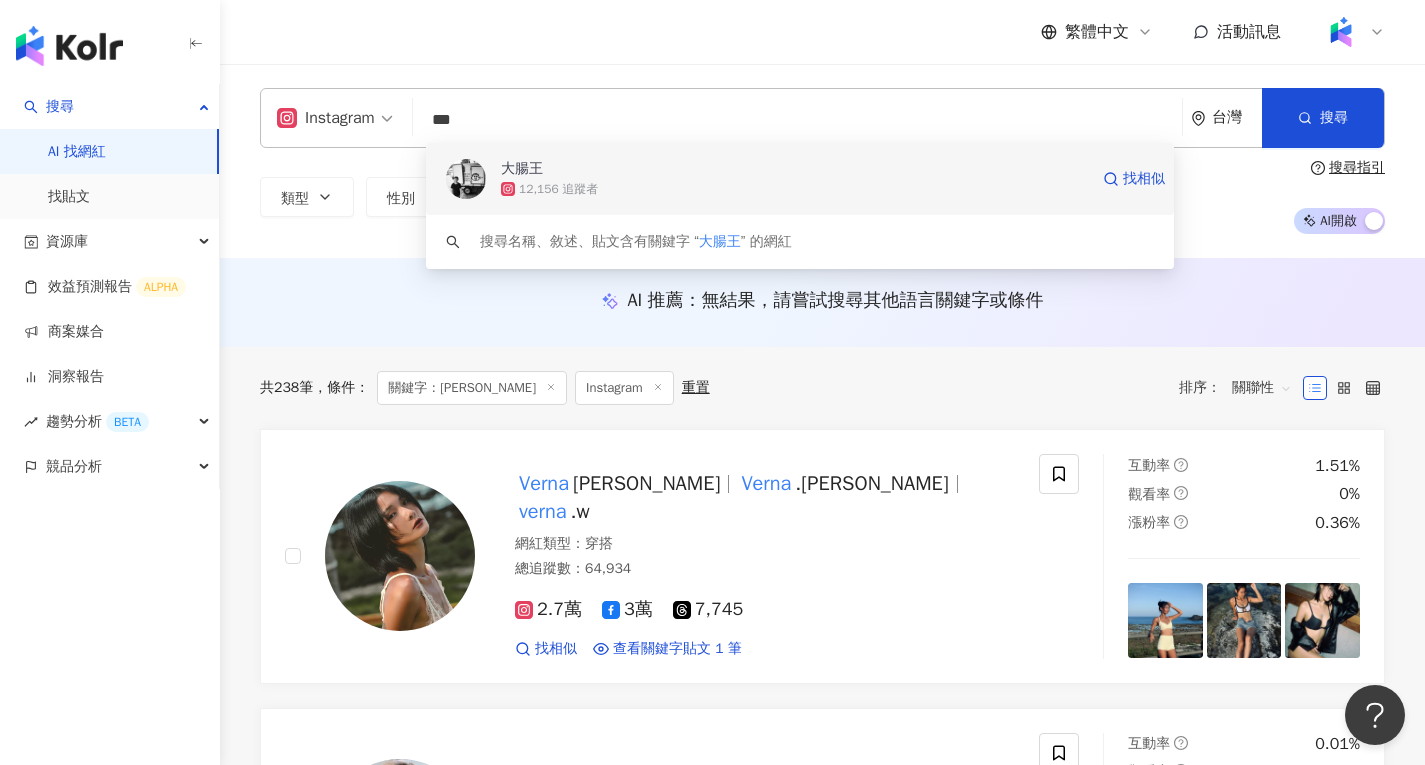 click on "大腸王" at bounding box center [522, 169] 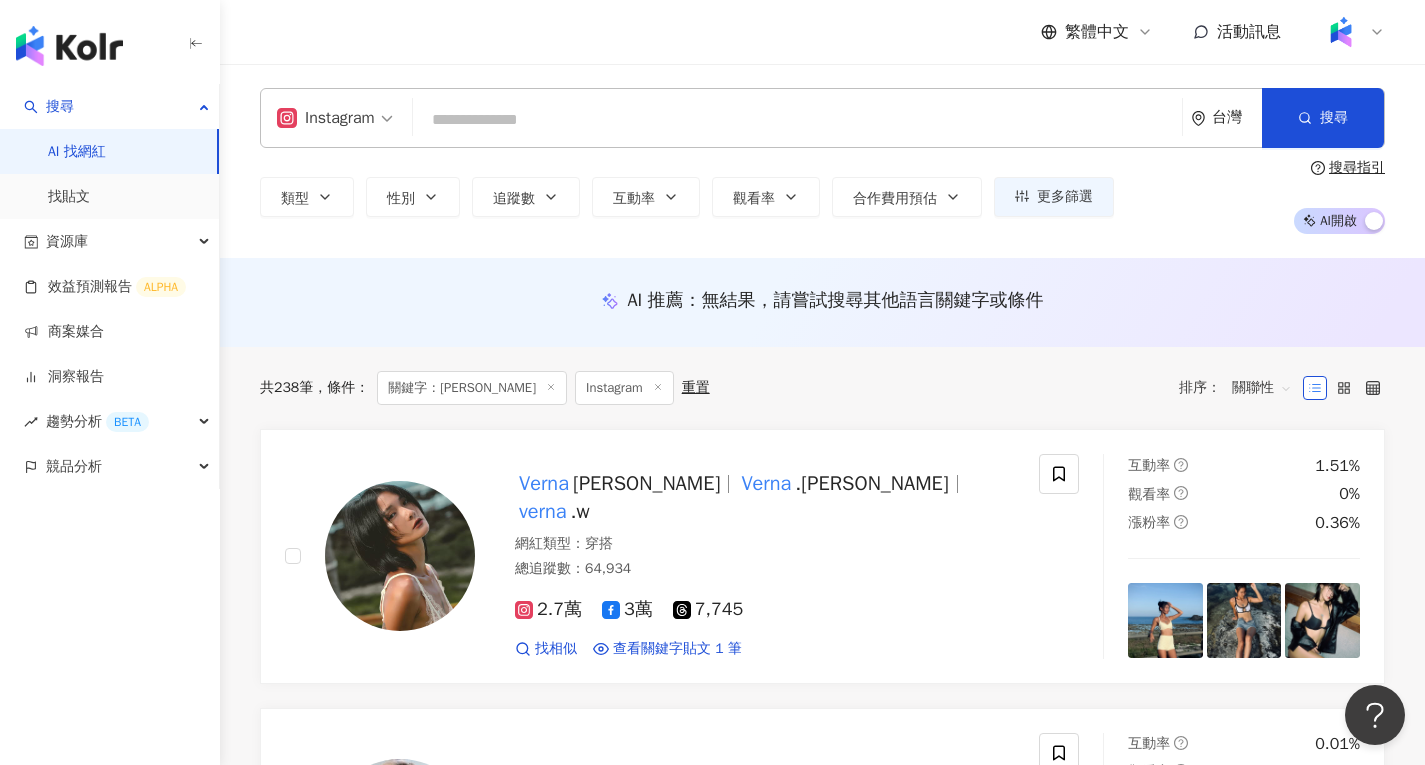 paste on "***" 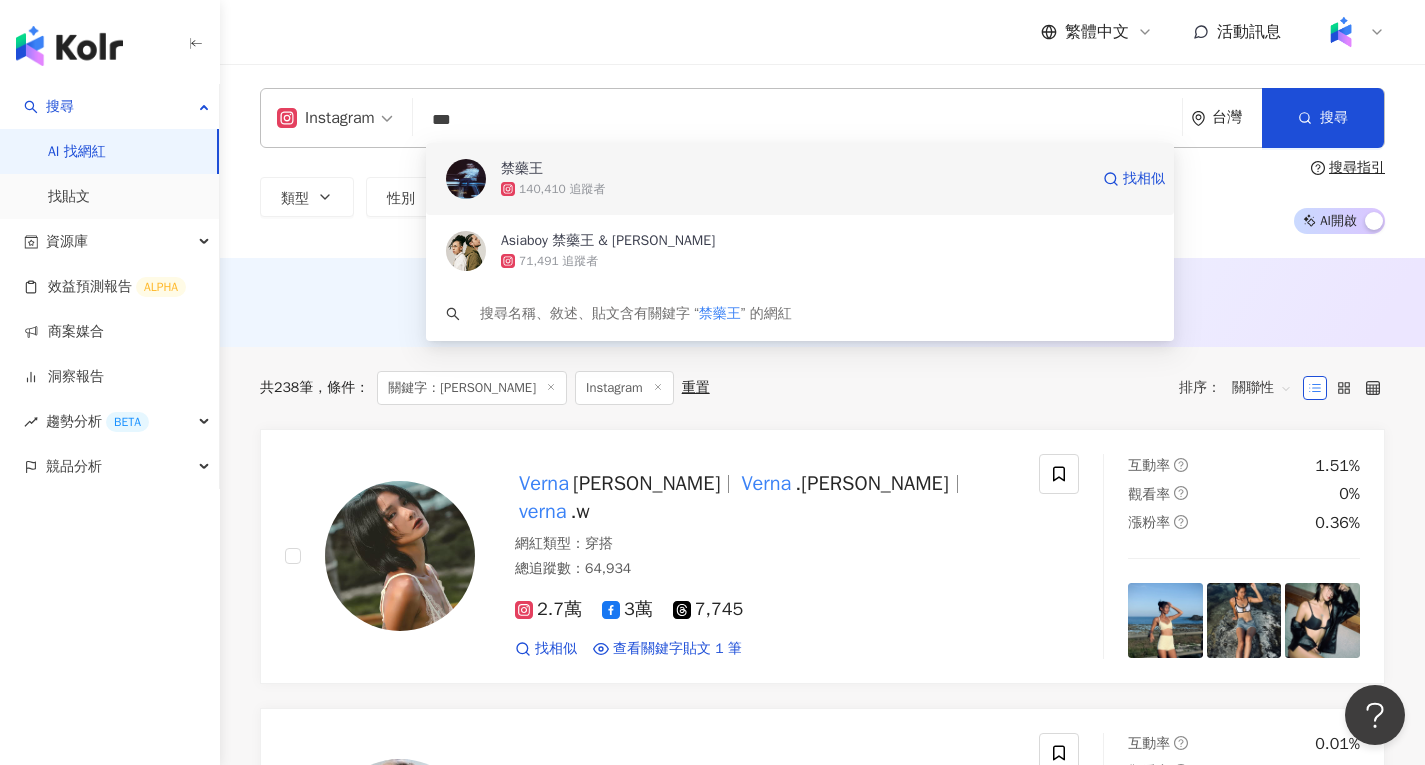 click on "禁藥王" at bounding box center [522, 169] 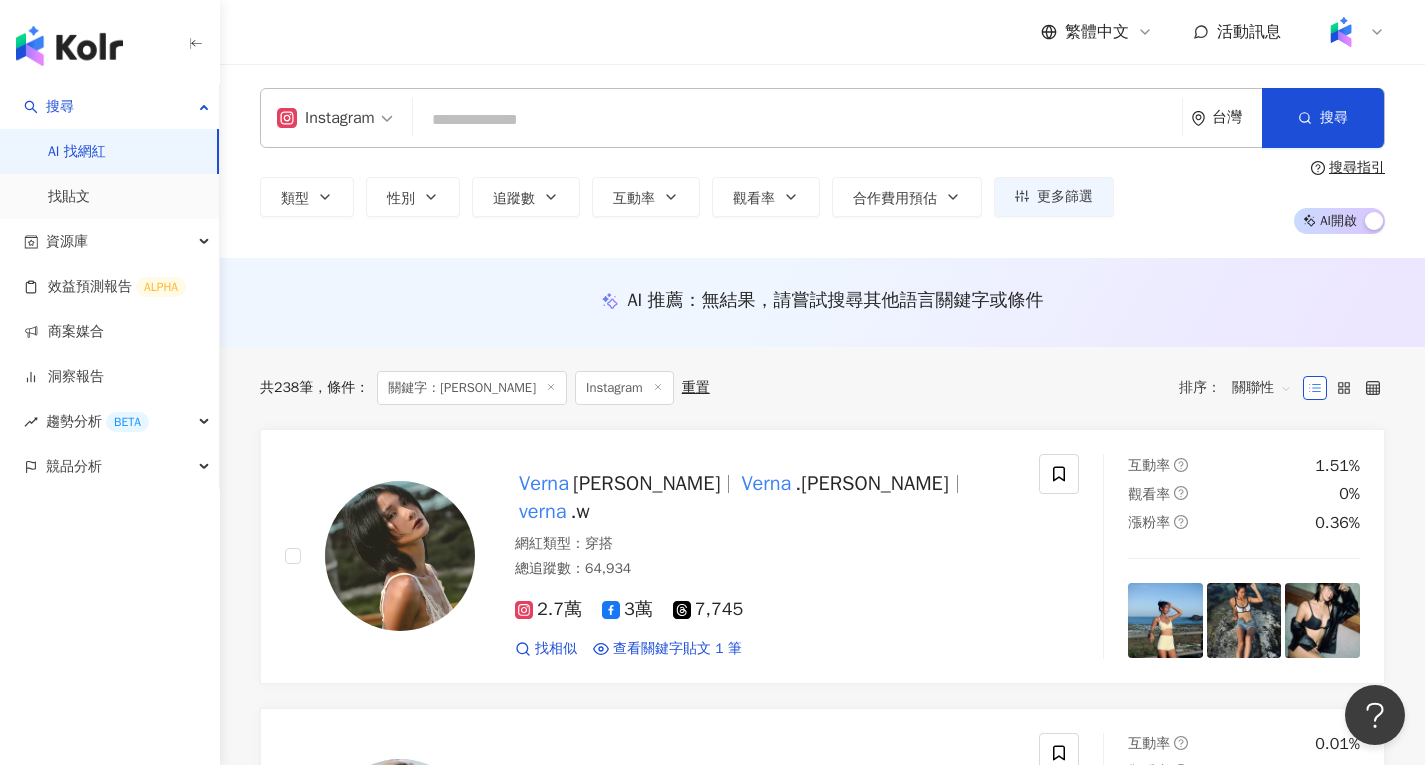 click at bounding box center [797, 120] 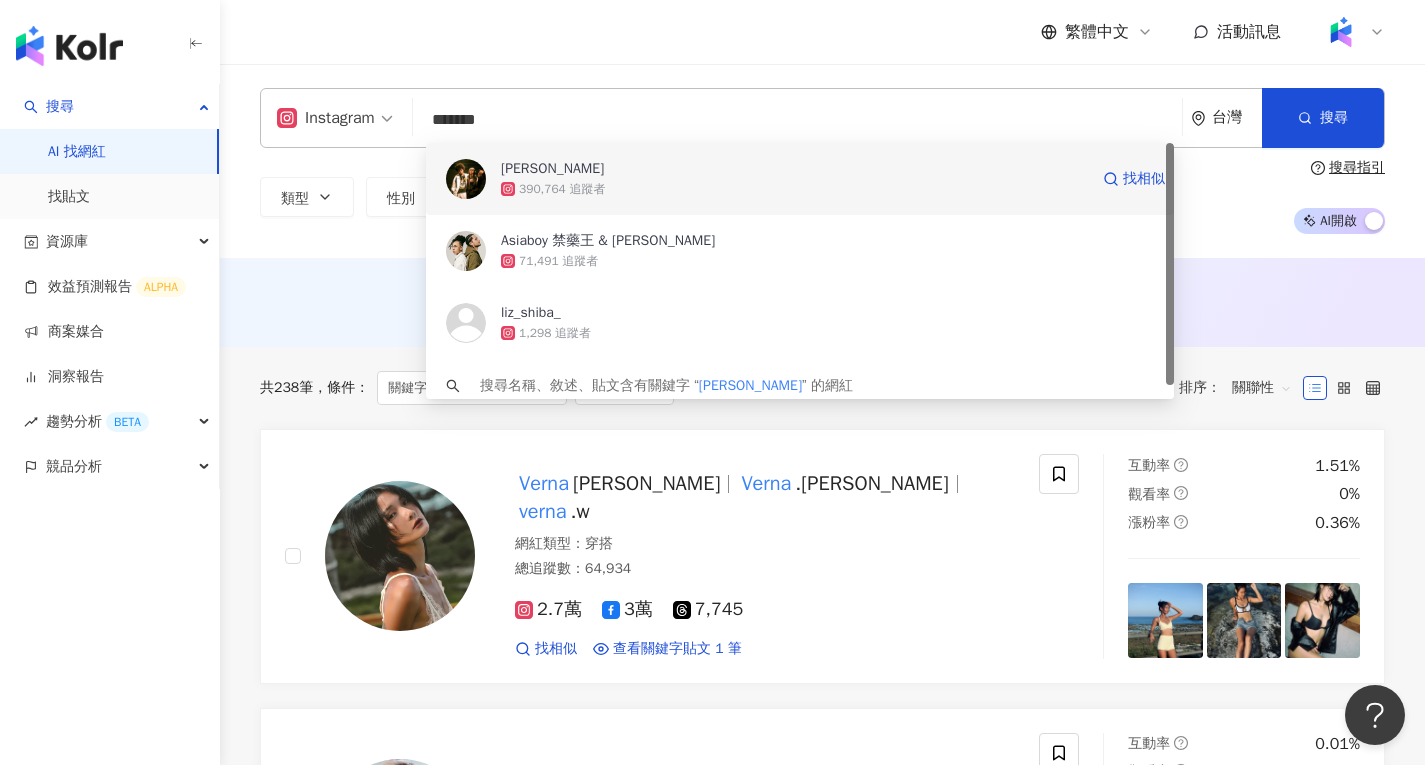 click on "390,764   追蹤者" at bounding box center [794, 189] 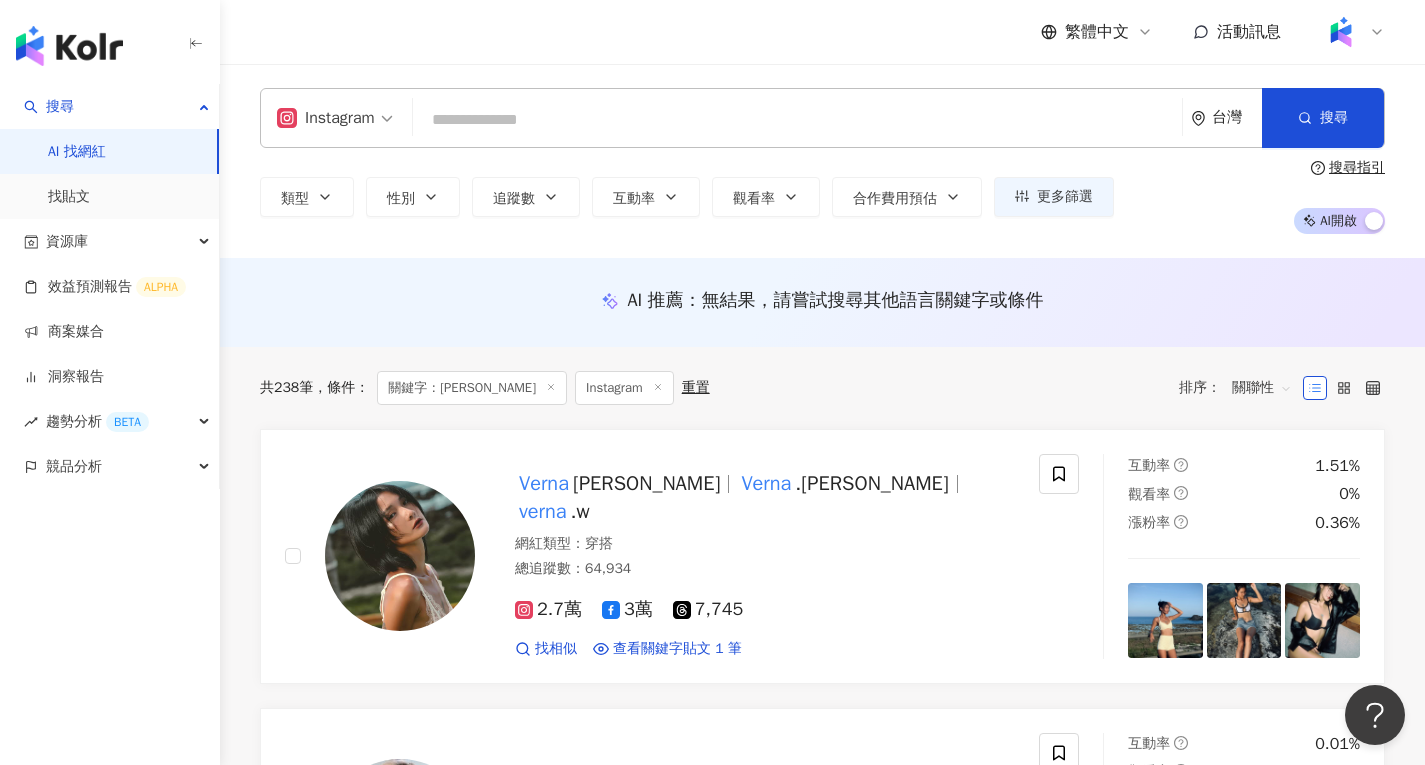 click on "Instagram" at bounding box center (335, 118) 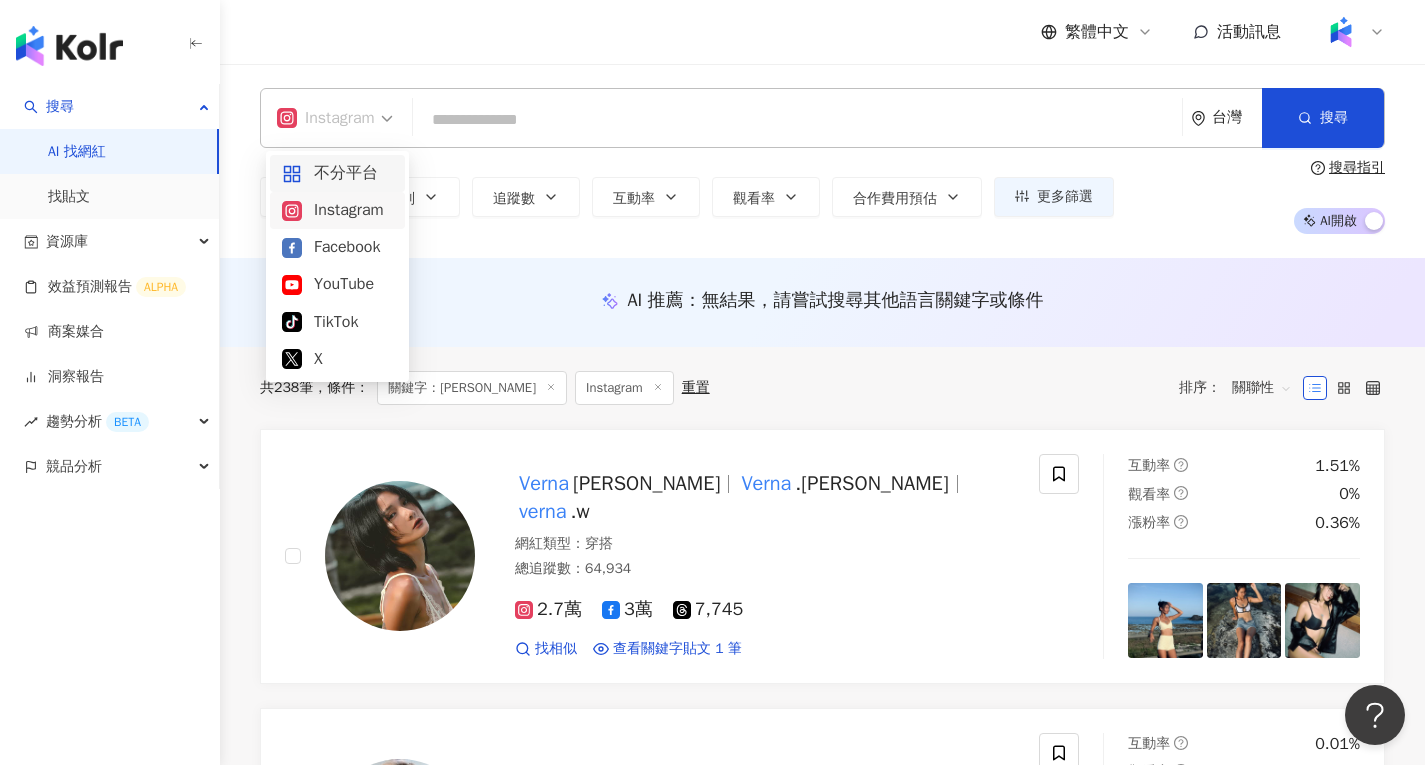 click on "不分平台" at bounding box center (337, 173) 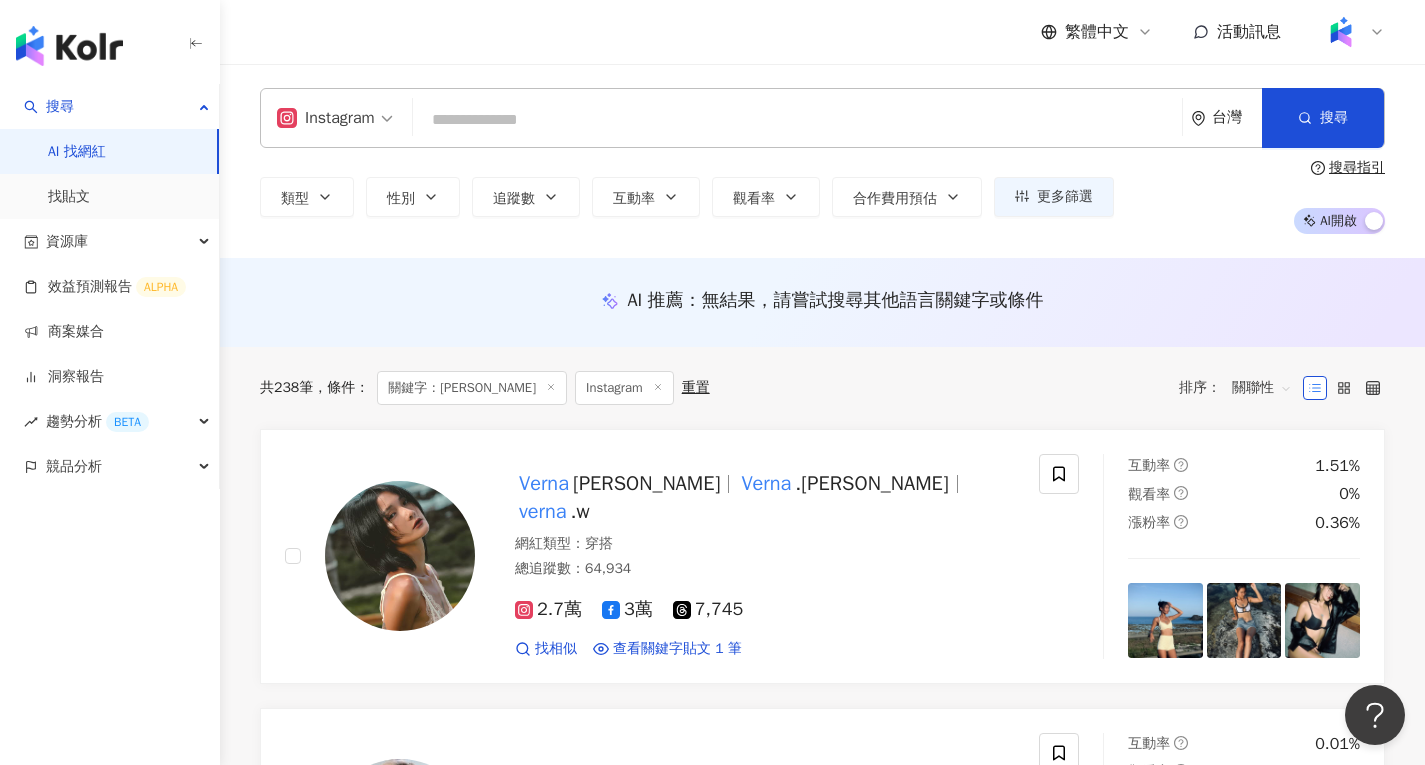 click at bounding box center [797, 120] 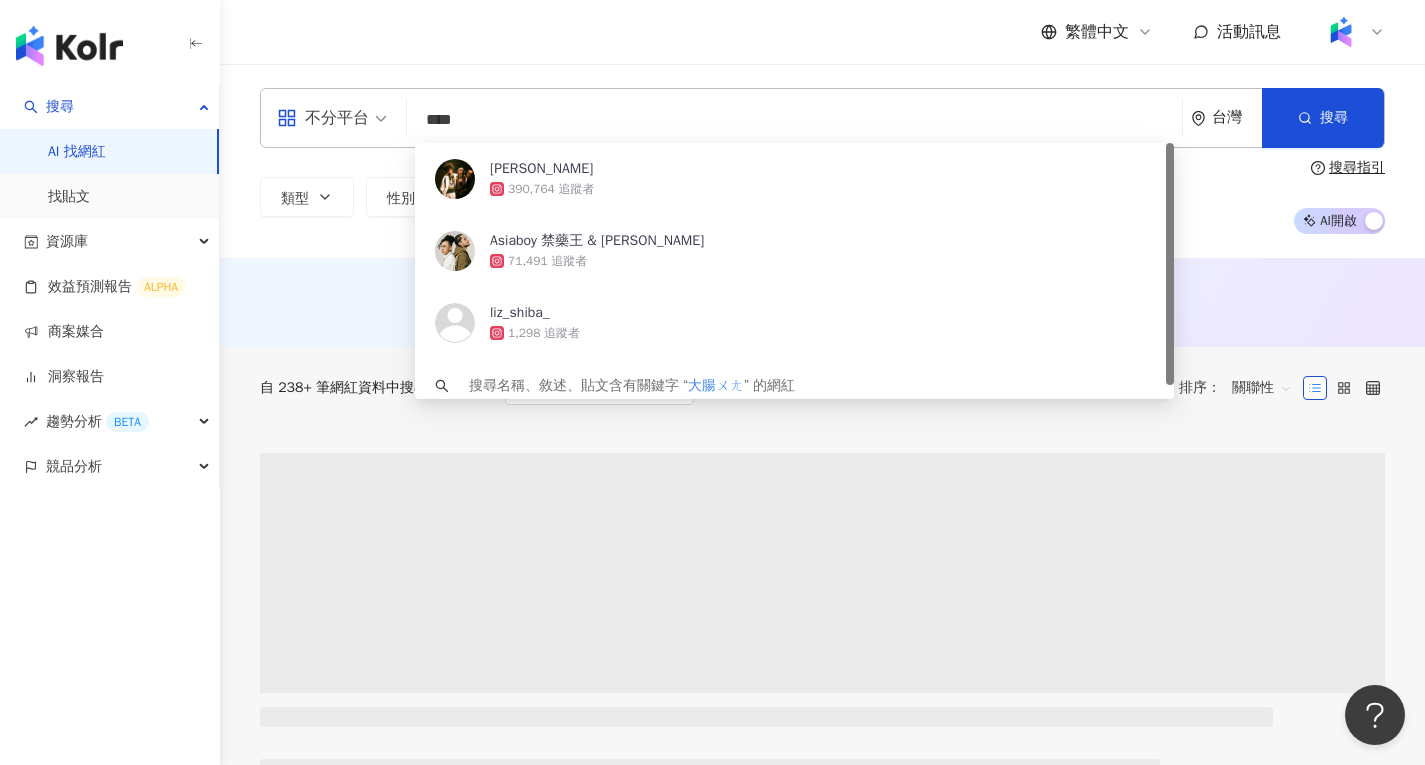 type on "***" 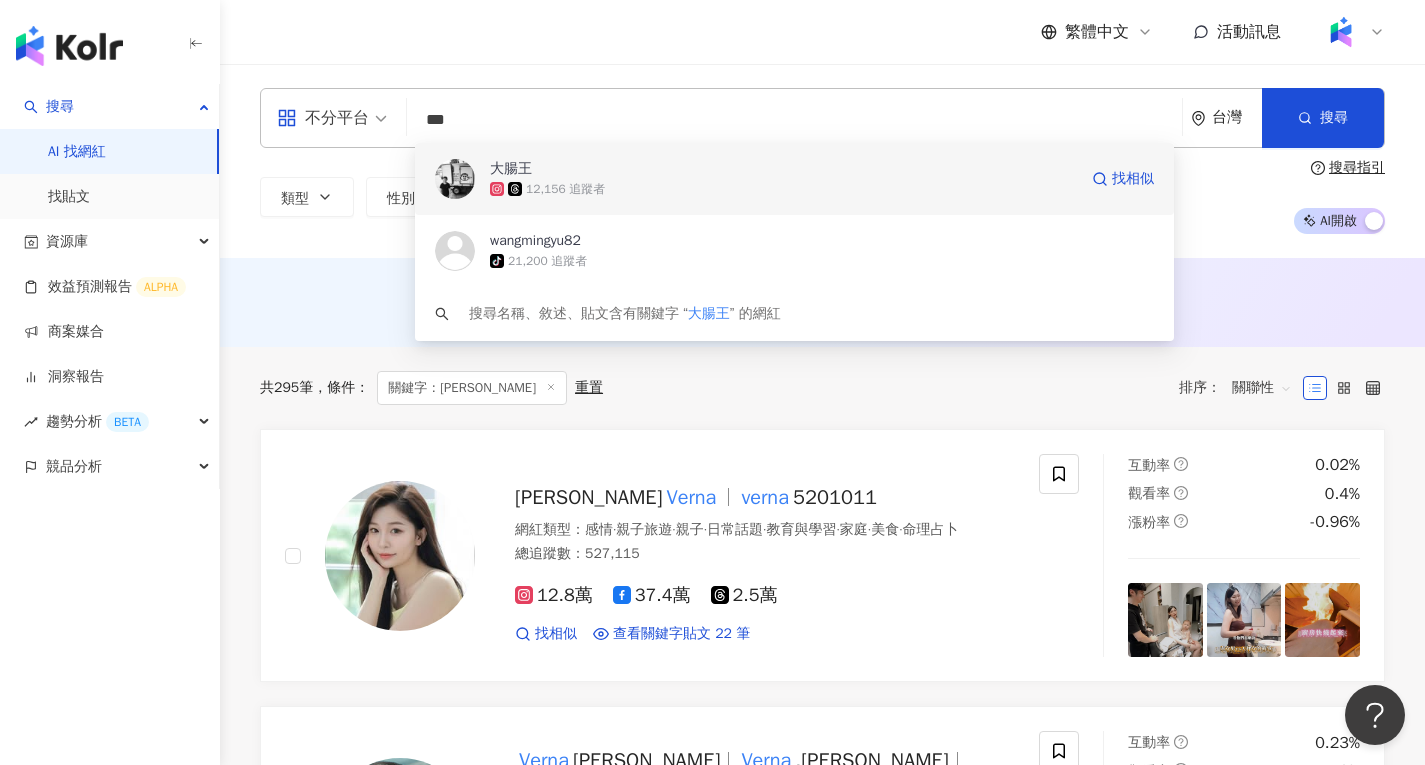click on "12,156   追蹤者" at bounding box center (783, 189) 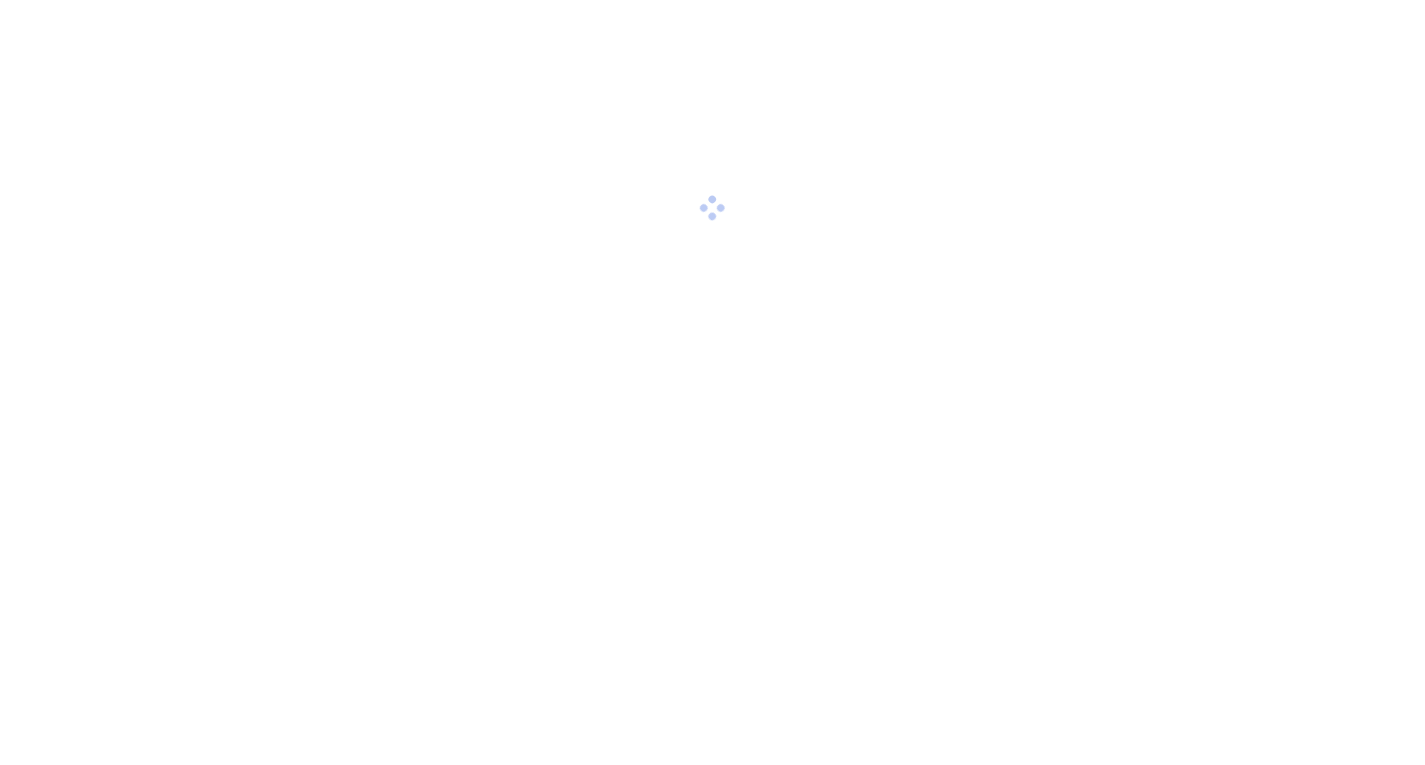 scroll, scrollTop: 0, scrollLeft: 0, axis: both 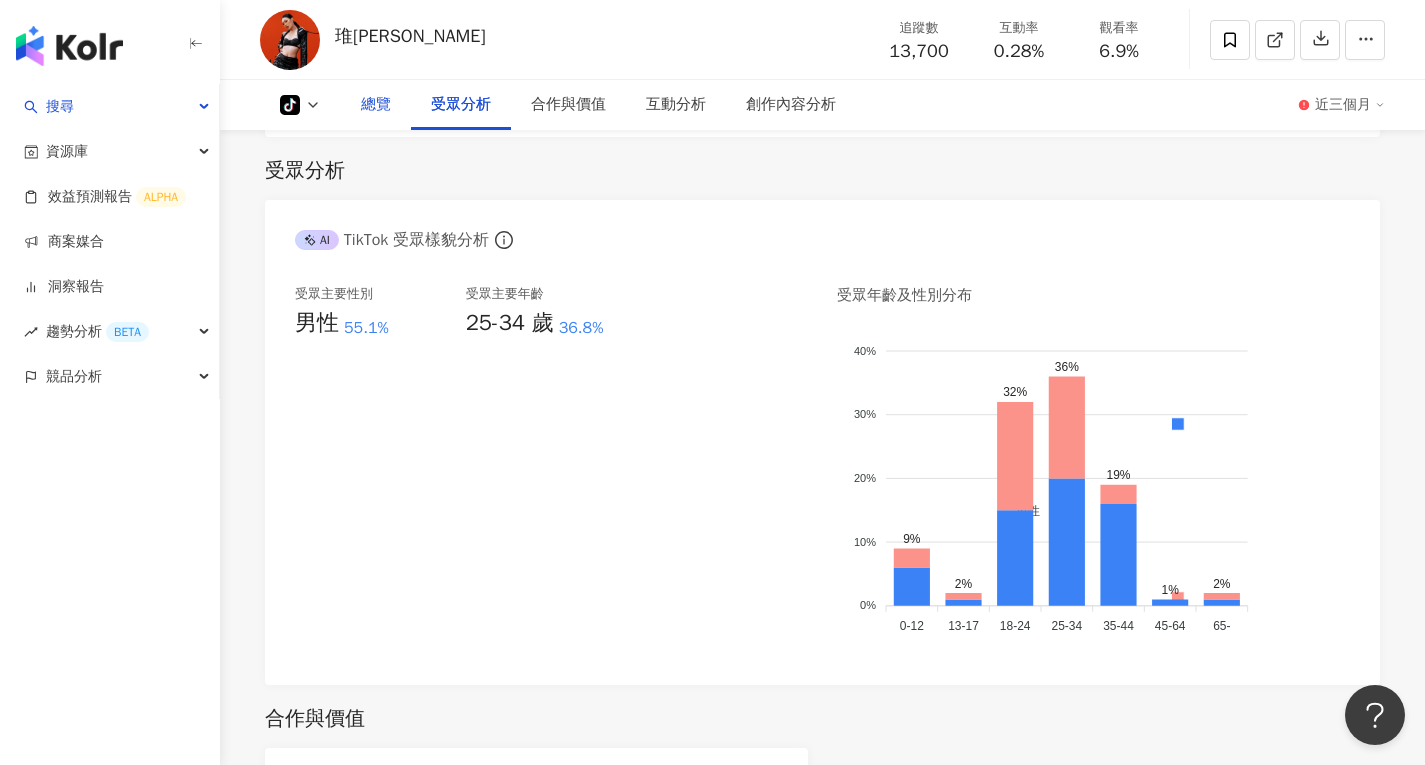 click on "總覽" at bounding box center [376, 105] 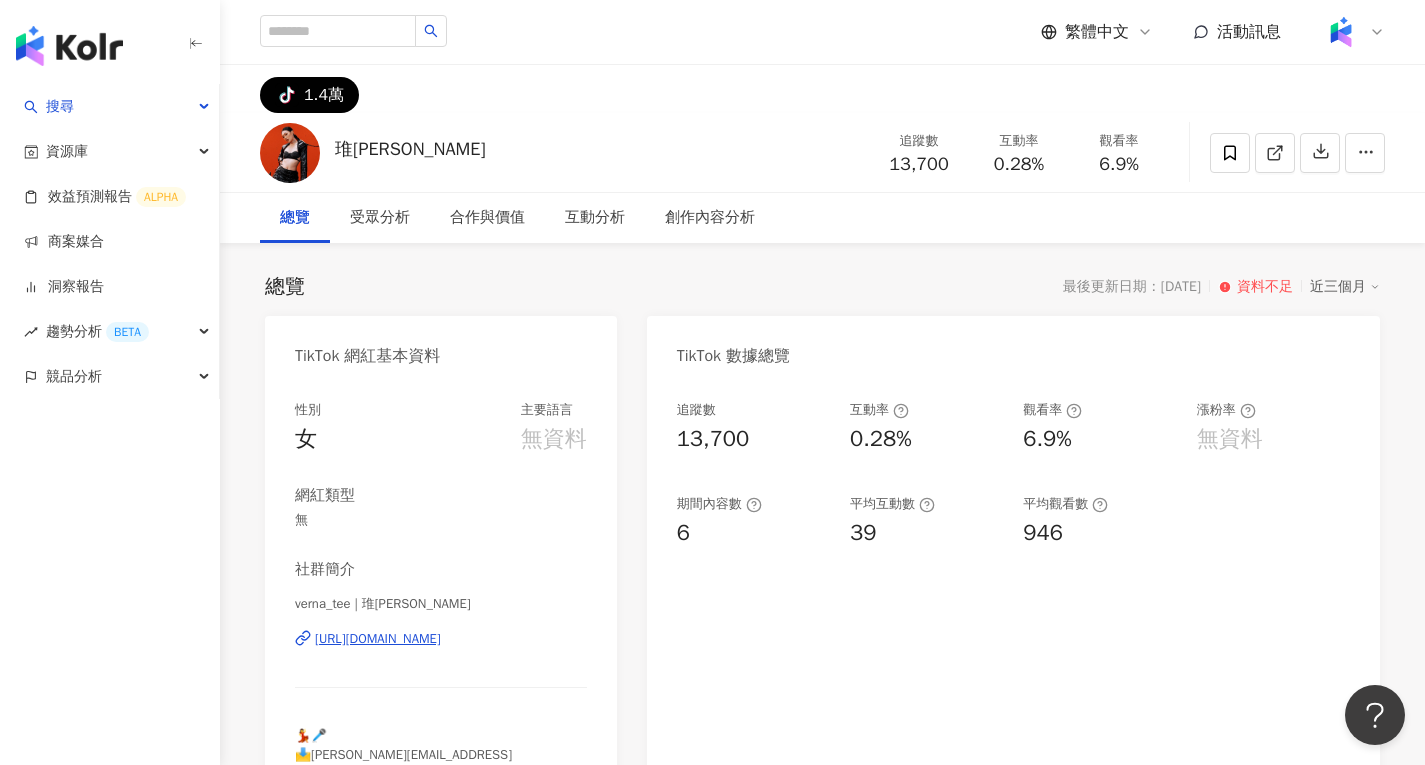 scroll, scrollTop: 100, scrollLeft: 0, axis: vertical 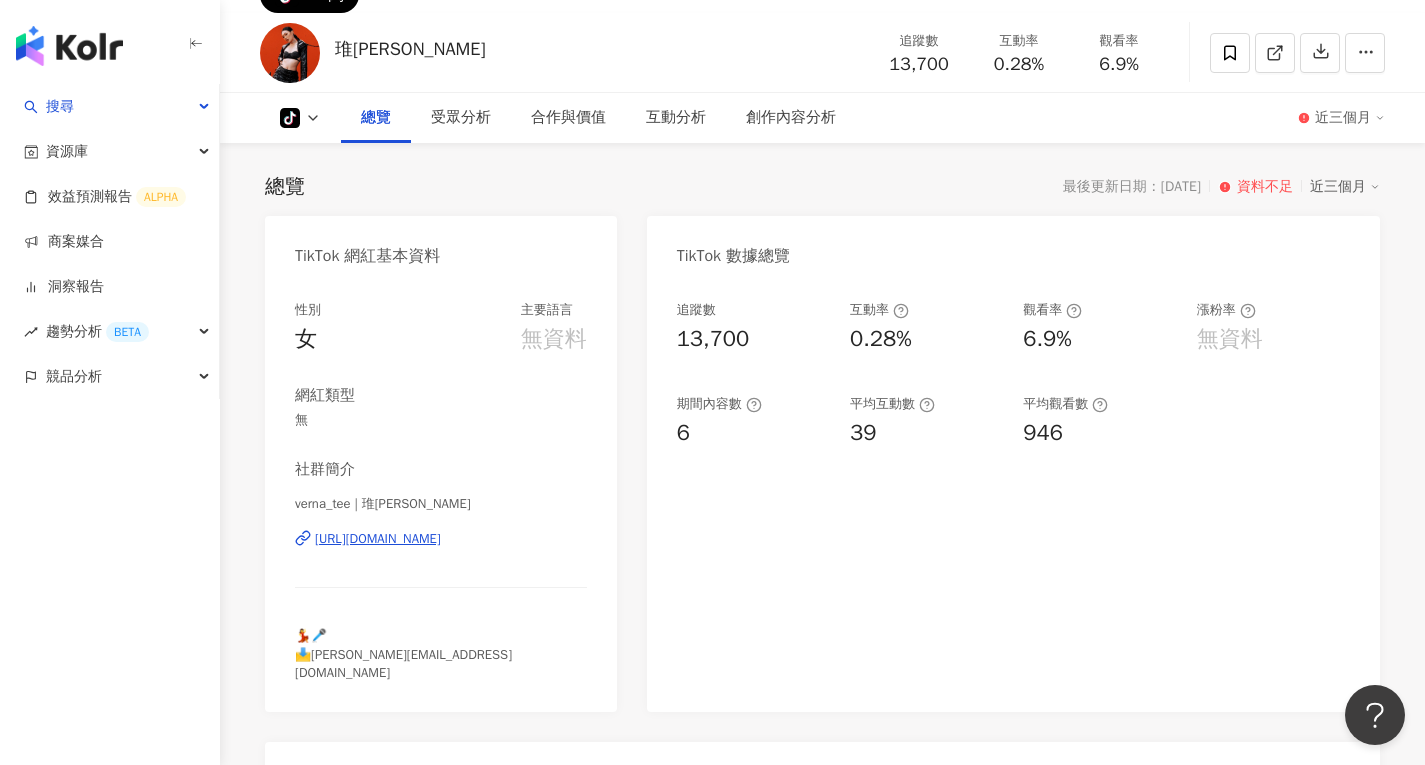 click on "[URL][DOMAIN_NAME]" at bounding box center (378, 539) 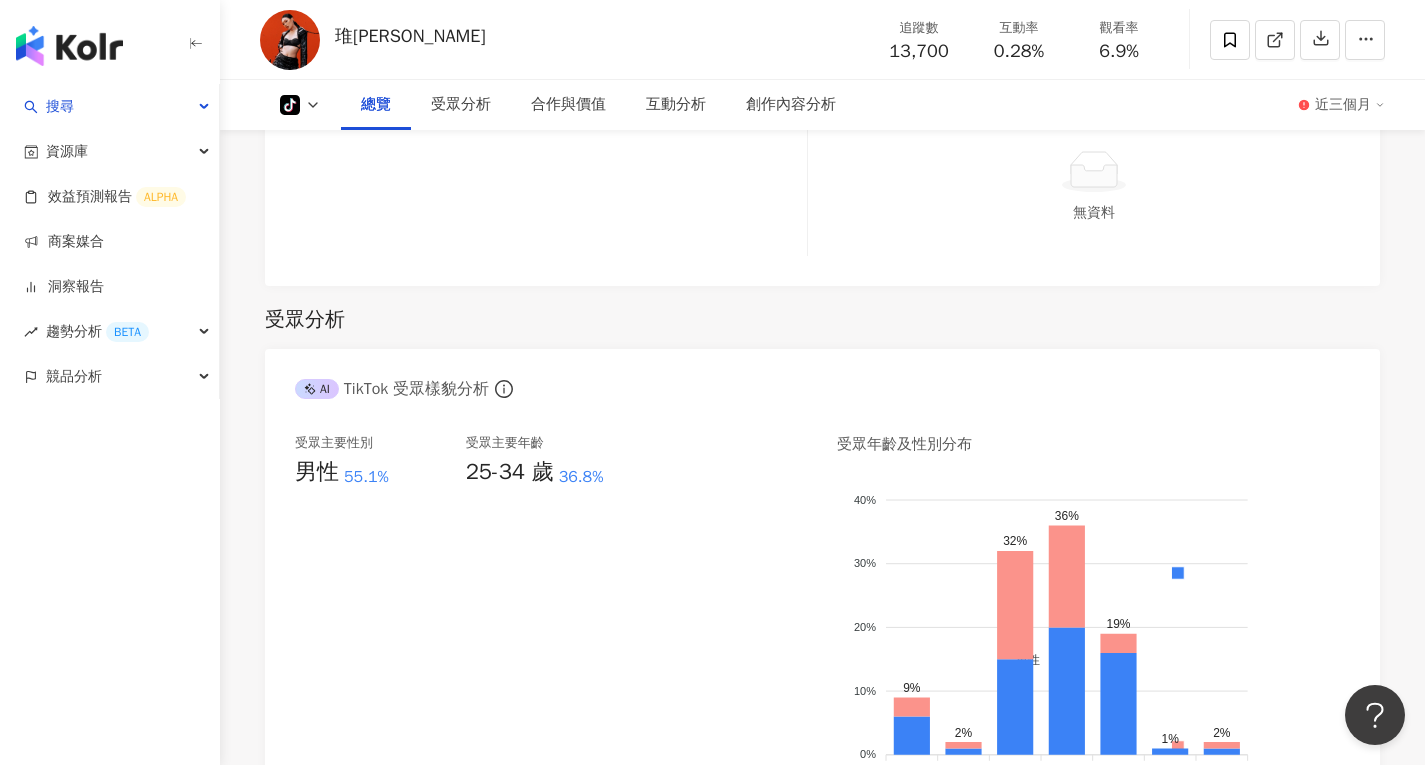 scroll, scrollTop: 900, scrollLeft: 0, axis: vertical 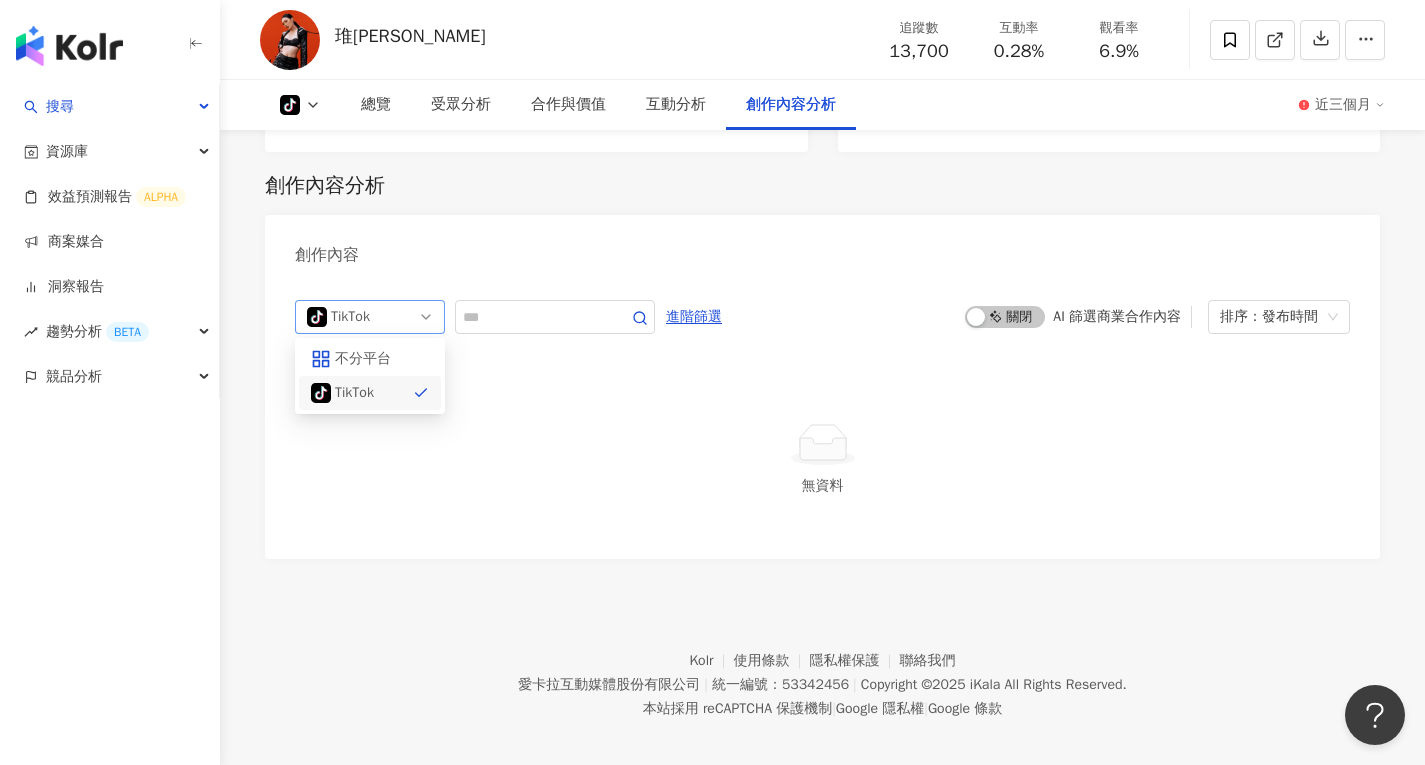 click on "TikTok" at bounding box center [363, 317] 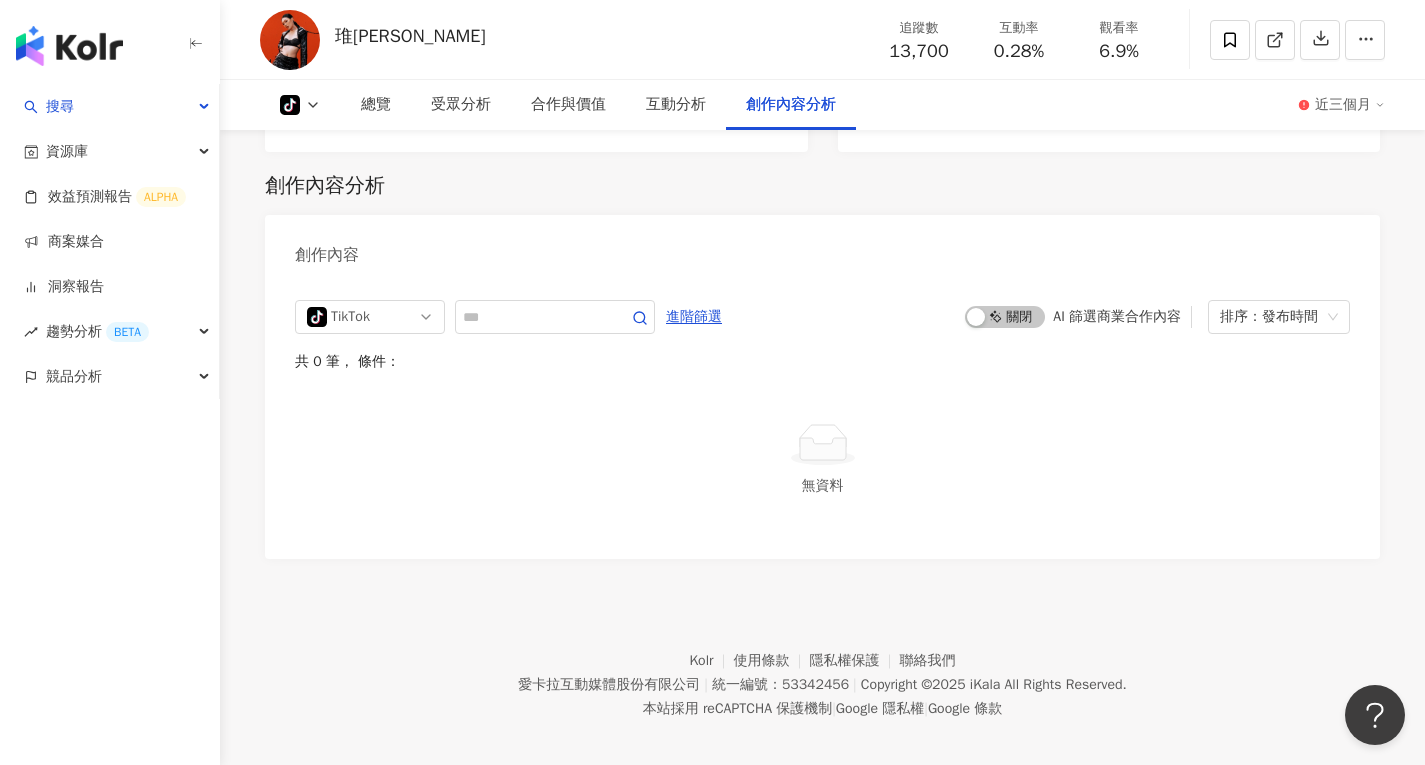 click on "tiktok-icon TikTok all tiktok 不分平台 tiktok-icon TikTok 進階篩選 啟動 關閉 AI 篩選商業合作內容 排序：發布時間 共 0 筆 ，   條件： 無資料" at bounding box center (822, 414) 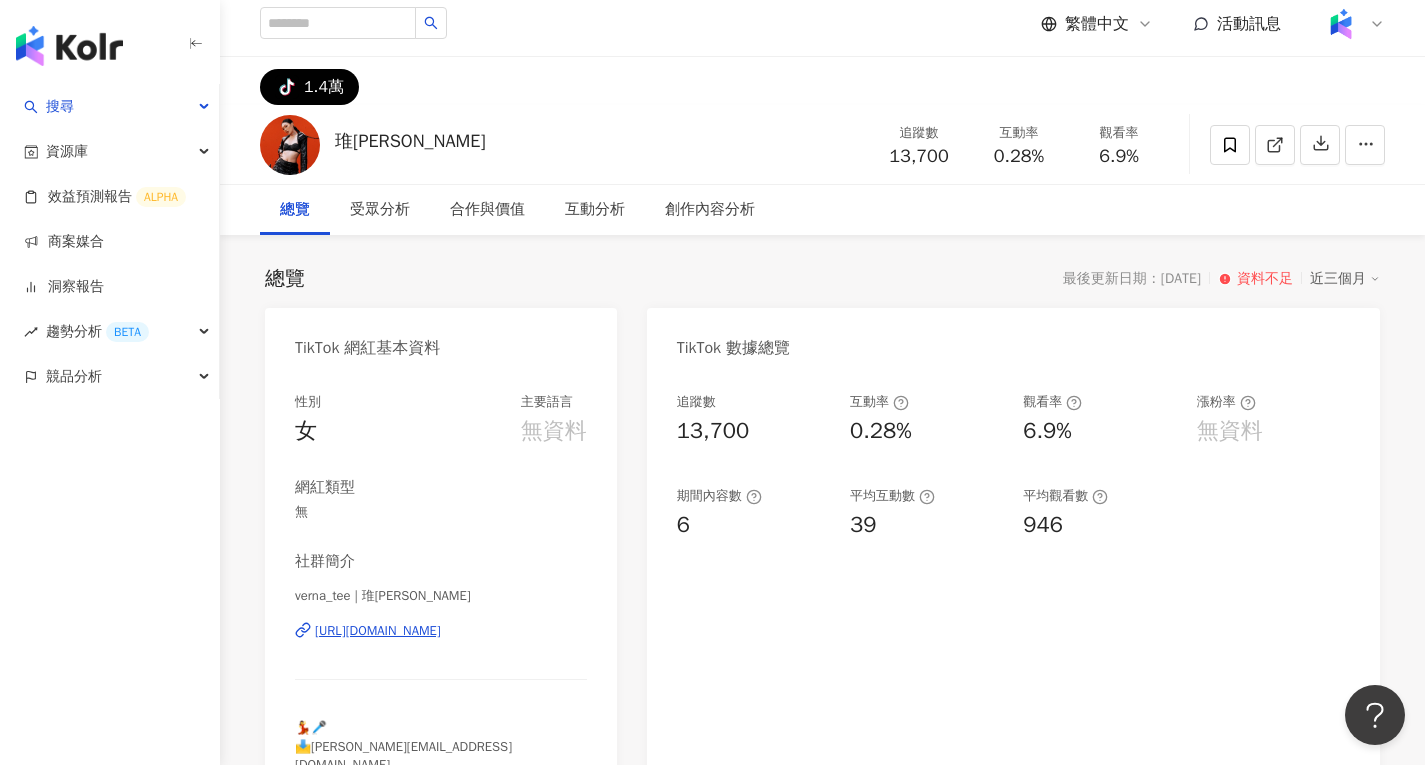 scroll, scrollTop: 0, scrollLeft: 0, axis: both 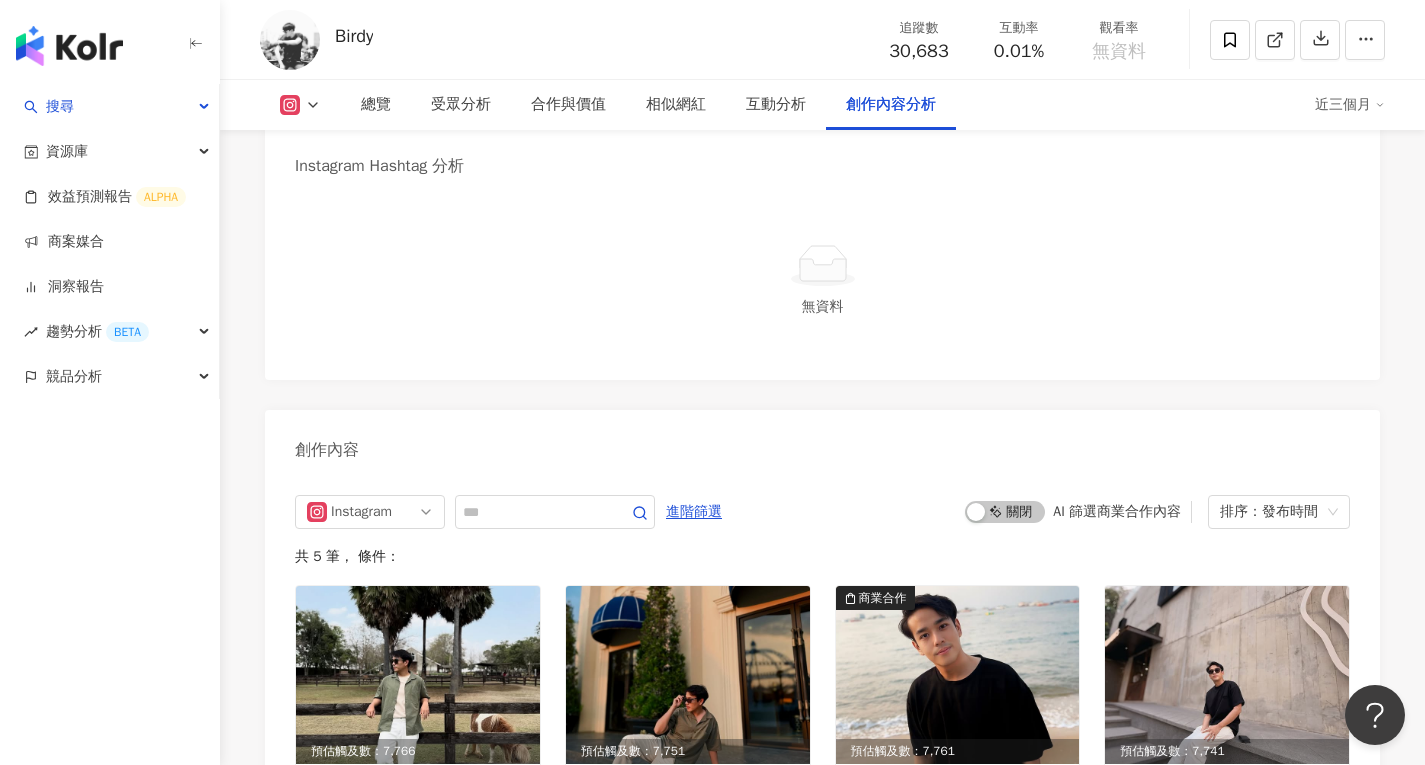 click on "Instagram Hashtag 分析" at bounding box center [822, 158] 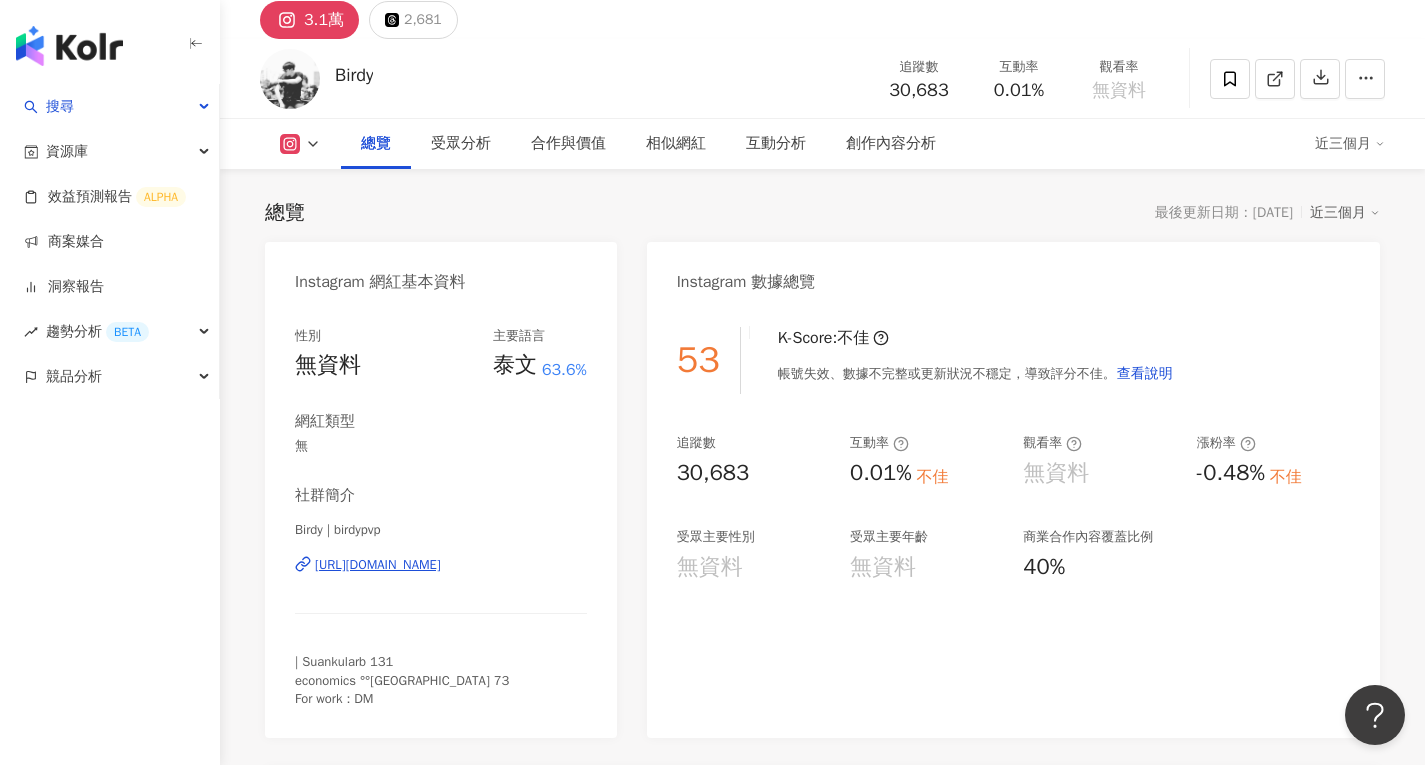 scroll, scrollTop: 200, scrollLeft: 0, axis: vertical 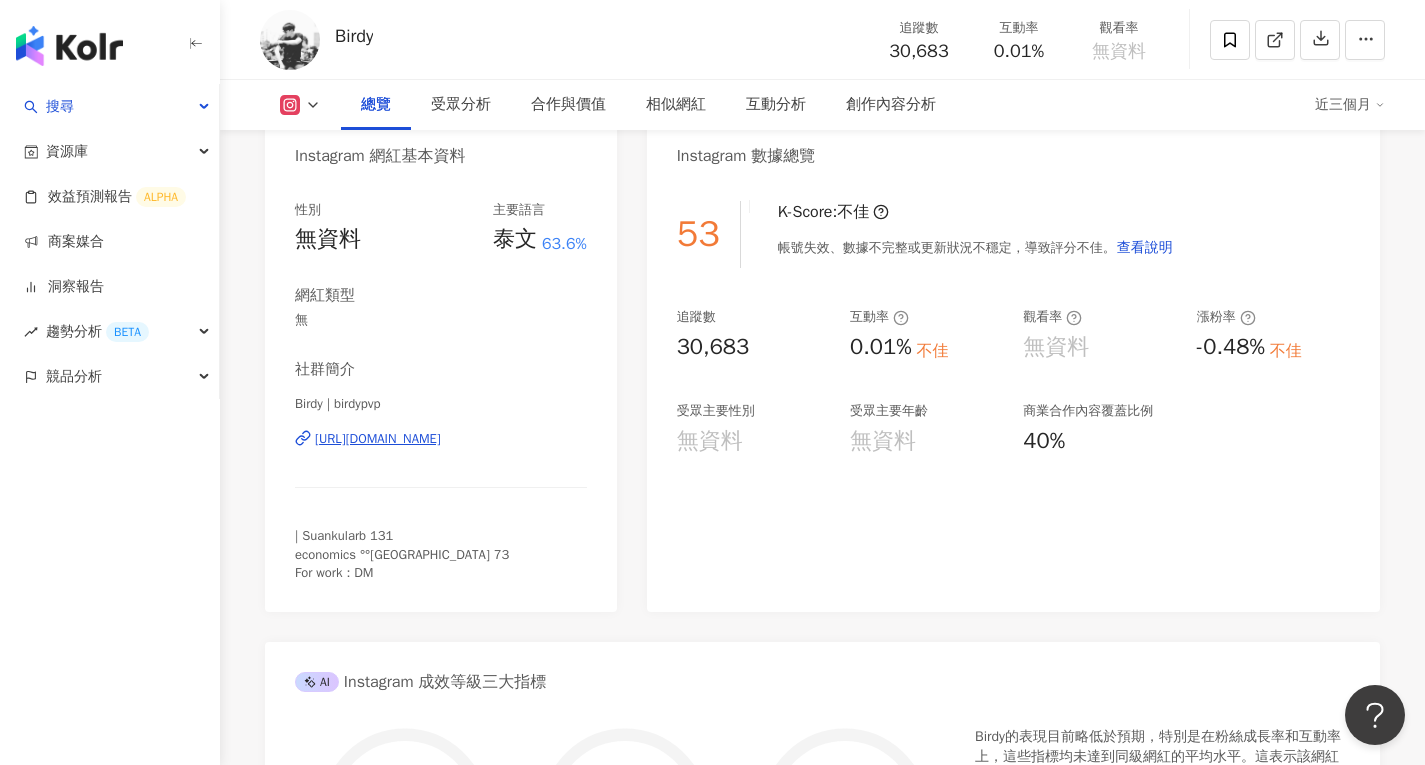 click on "[URL][DOMAIN_NAME]" at bounding box center [378, 439] 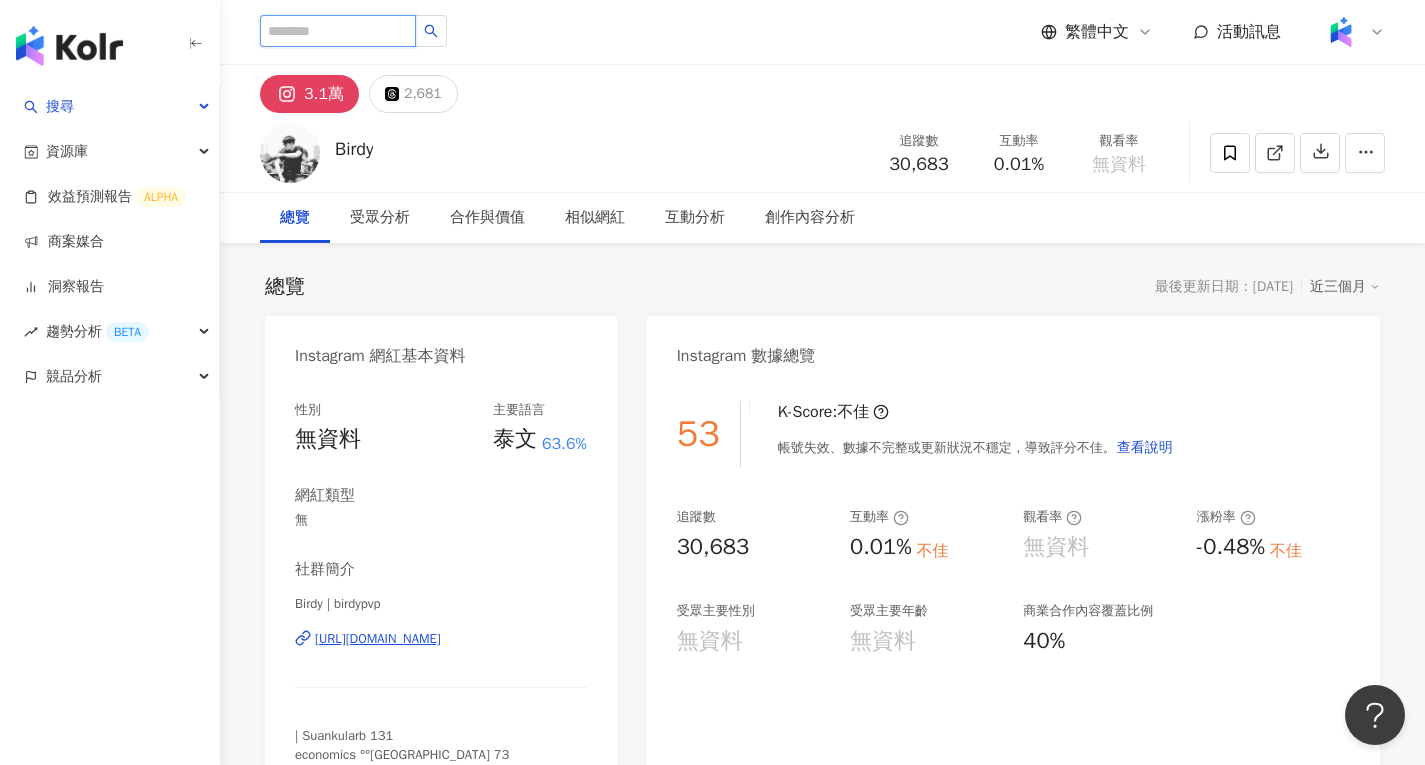 click at bounding box center (338, 31) 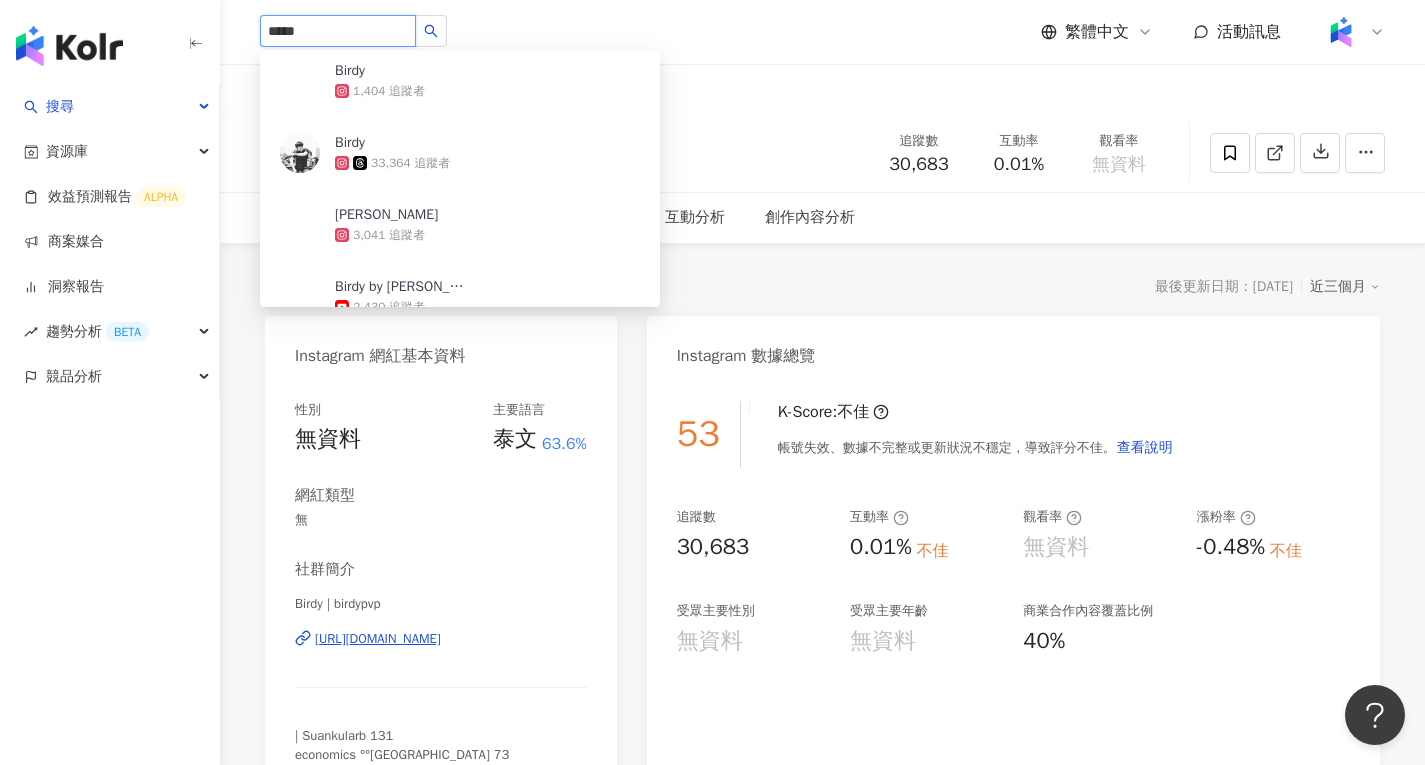 scroll, scrollTop: 700, scrollLeft: 0, axis: vertical 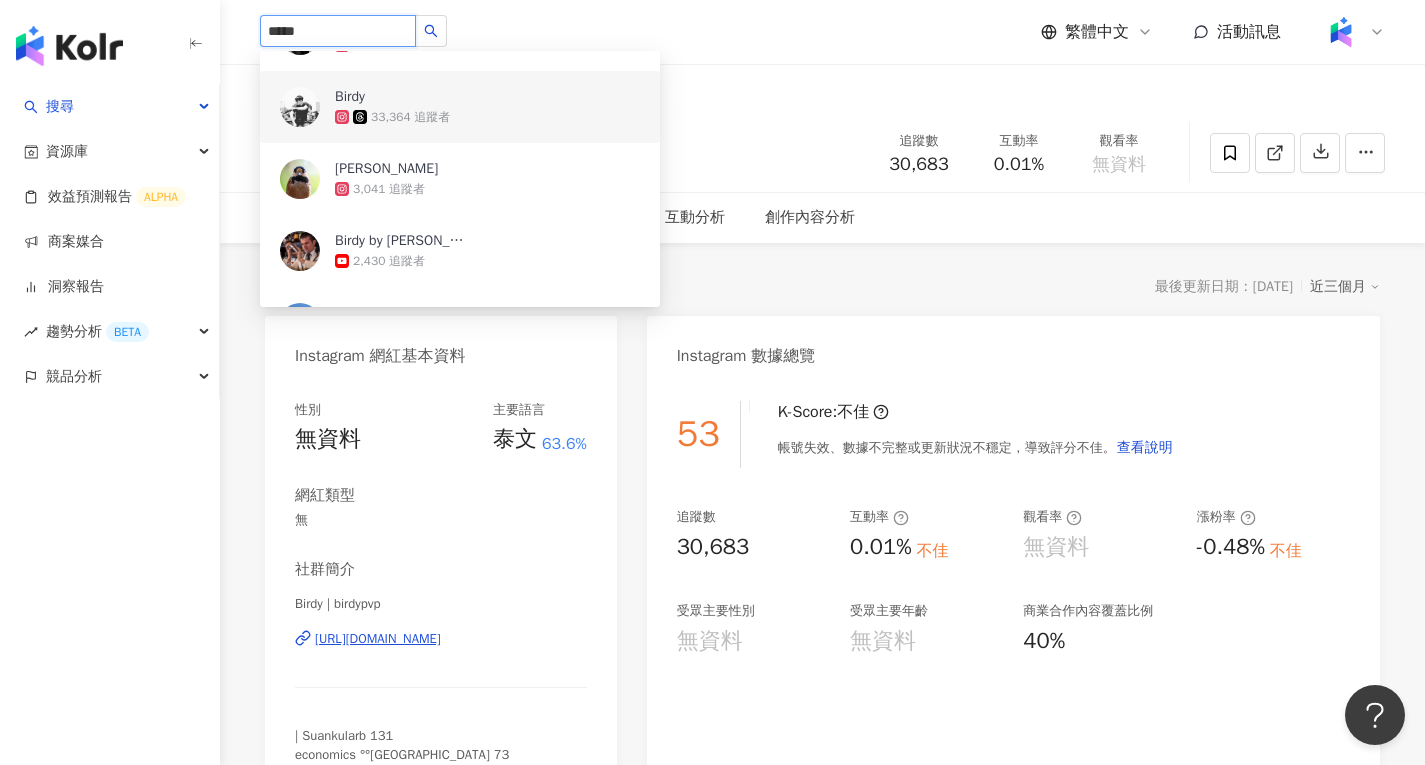 type on "*****" 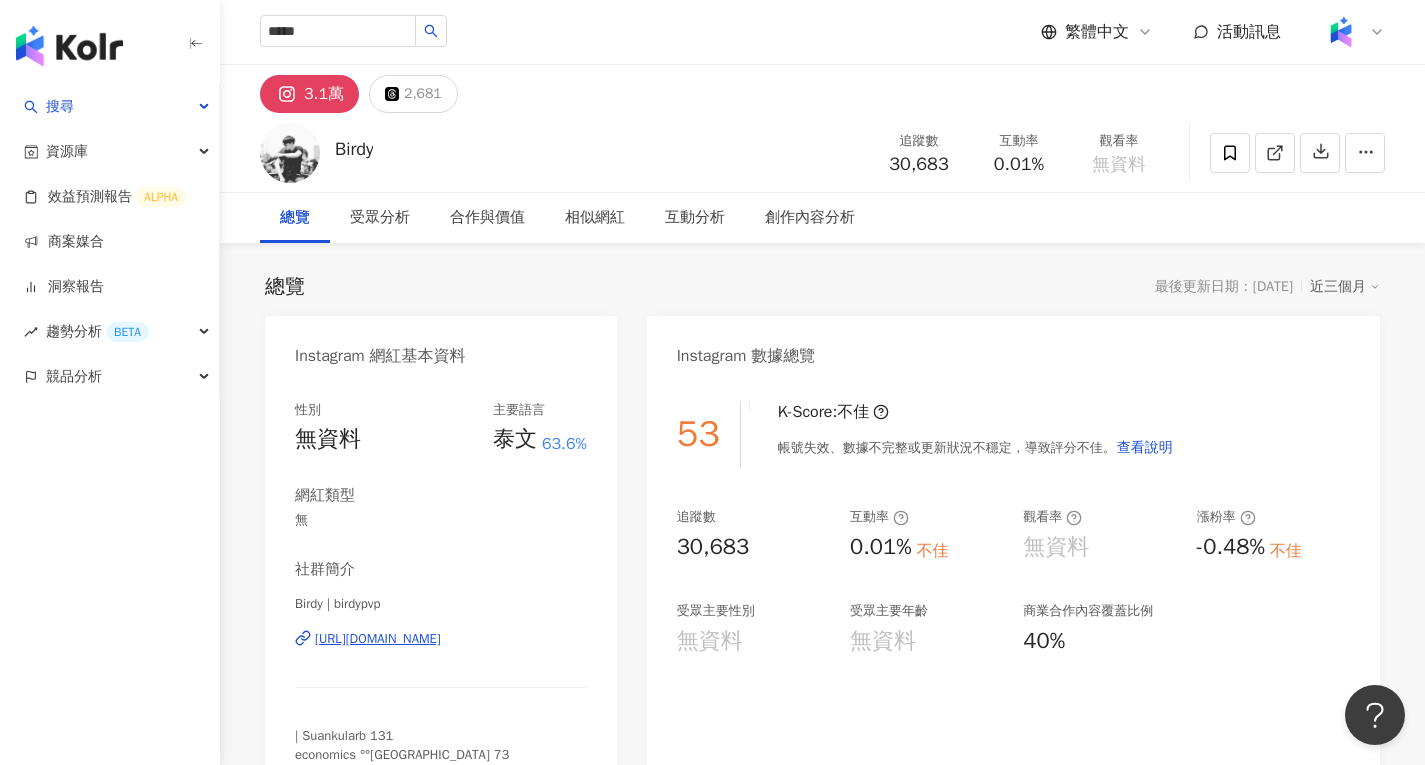 click on "***** birdy 1,868   追蹤者 BirdyBag shop 134,591   追蹤者 [PERSON_NAME] 1,639   追蹤者 BIRDY. OFFICIAL JAPAN 10,223   追蹤者 Birdy House 1,972   追蹤者 Birdy Bag Shop Da Nang 1,091   追蹤者 [PERSON_NAME] 26,655   追蹤者 [PERSON_NAME] 39,767   追蹤者 [PERSON_NAME]汶 1,586   追蹤者 [PERSON_NAME] 1,404   追蹤者 [PERSON_NAME] 33,364   追蹤者 [PERSON_NAME] 3,041   追蹤者 [PERSON_NAME] by [PERSON_NAME] 2,430   追蹤者 [PERSON_NAME]  27,614   追蹤者 BirdyWorld tiktok-icon 84,800   追蹤者 Birdy 1,952   追蹤者 Birdy Pancake 2,670   追蹤者 [PERSON_NAME] 🐥 253,342   追蹤者 [PERSON_NAME] 27,695   追蹤者 [PERSON_NAME] 1,598   追蹤者 [PERSON_NAME] 1,222   追蹤者 Birdy Memes 32,509   追蹤者 [PERSON_NAME] 1,877   追蹤者 [PERSON_NAME]. 14,917   追蹤者 [PERSON_NAME] Accessory  2,486   追蹤者 BirdieBoss ™️ 58,490   追蹤者 Birdicorn Golf 47,000   追蹤者 [PERSON_NAME] 119,407   追蹤者 BIRDY 158,331   追蹤者 [PERSON_NAME] 69,904   追蹤者 [PERSON_NAME] ([PERSON_NAME]) 41,010   追蹤者 [PERSON_NAME] 8,630   追蹤者" at bounding box center (822, 32) 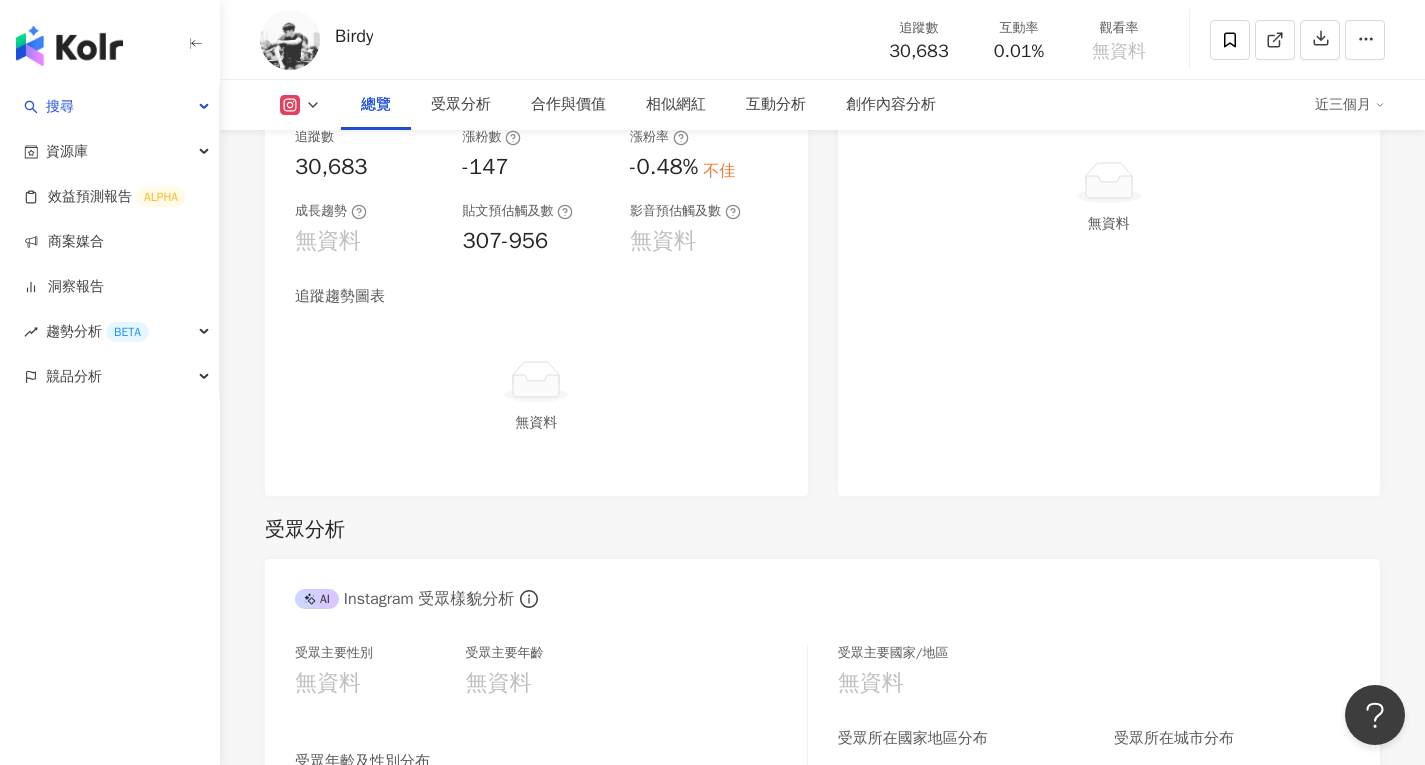 scroll, scrollTop: 1000, scrollLeft: 0, axis: vertical 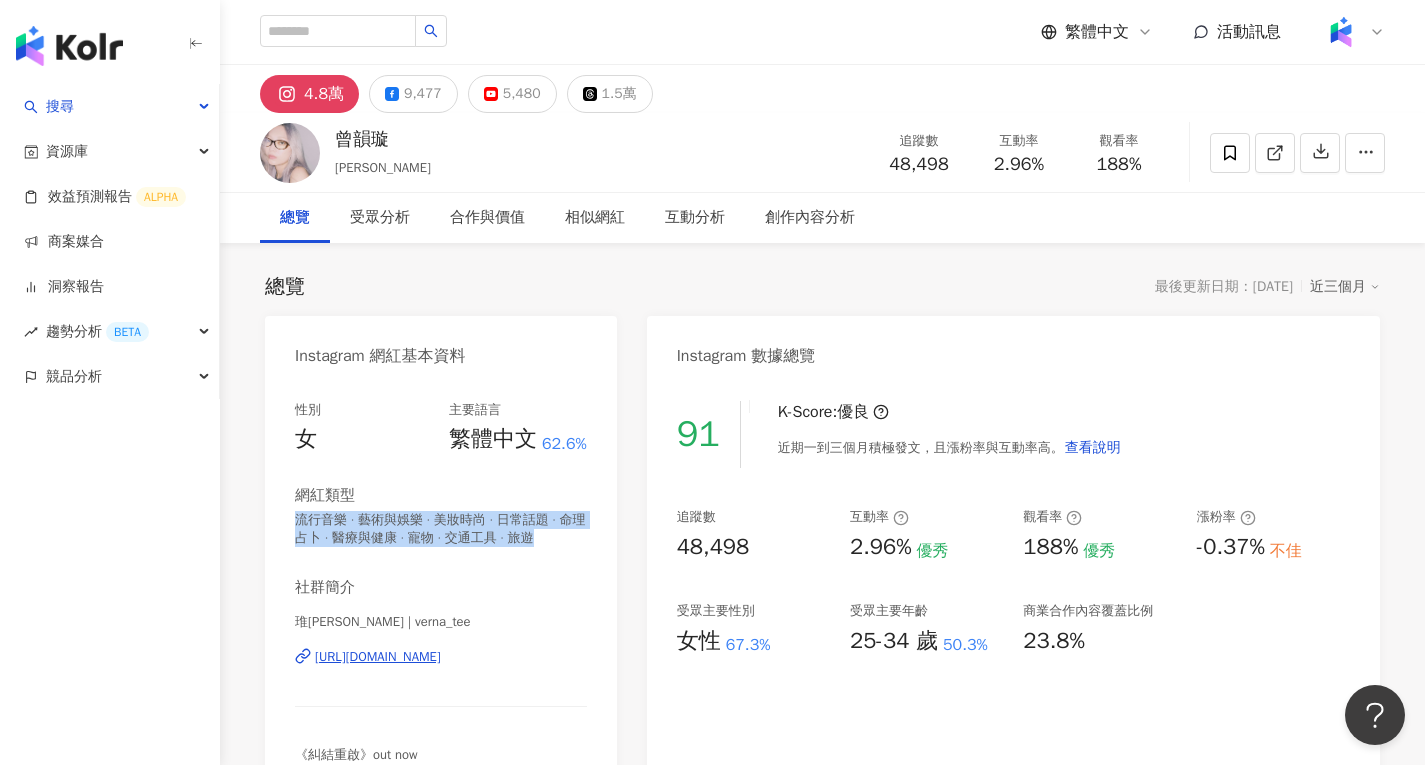 drag, startPoint x: 298, startPoint y: 522, endPoint x: 366, endPoint y: 571, distance: 83.81527 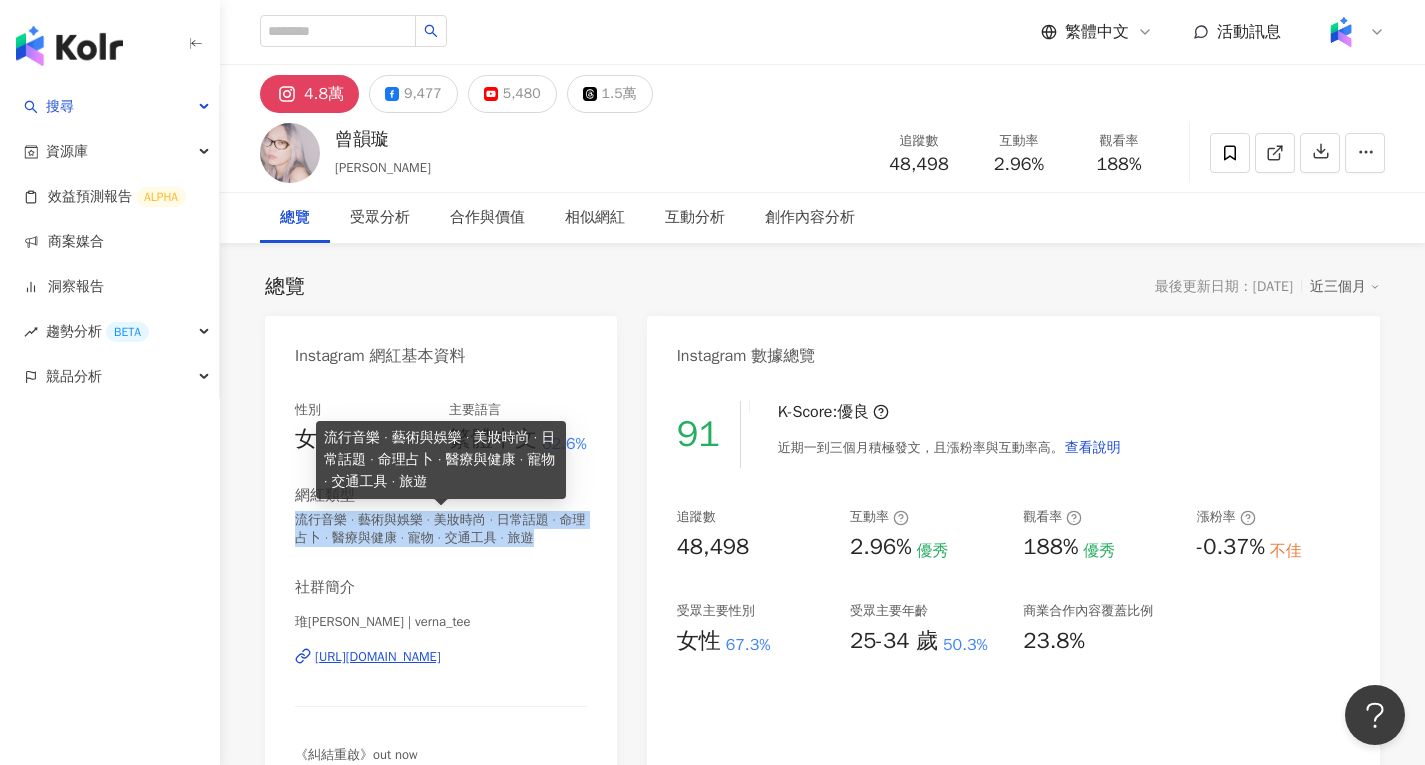 copy on "流行音樂 · 藝術與娛樂 · 美妝時尚 · 日常話題 · 命理占卜 · 醫療與健康 · 寵物 · 交通工具 · 旅遊" 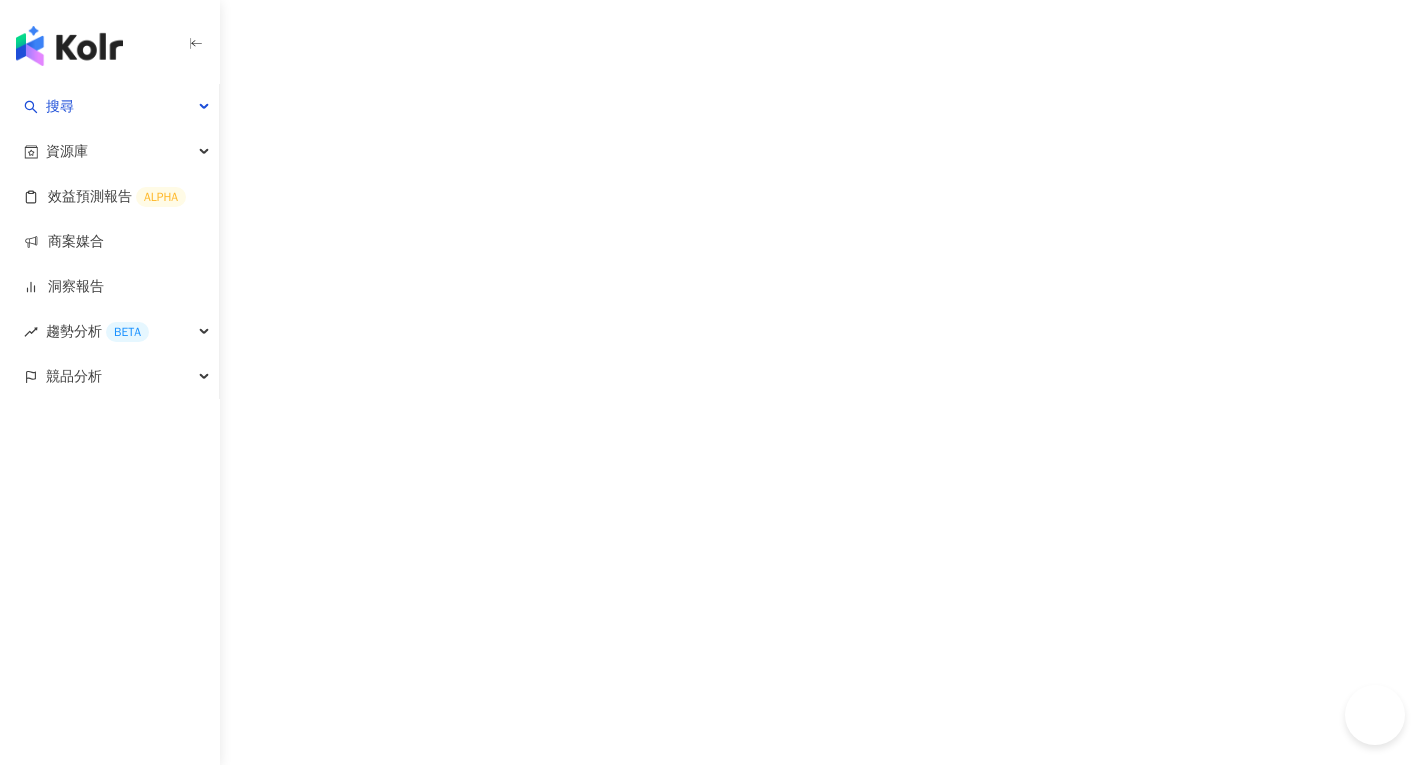 scroll, scrollTop: 0, scrollLeft: 0, axis: both 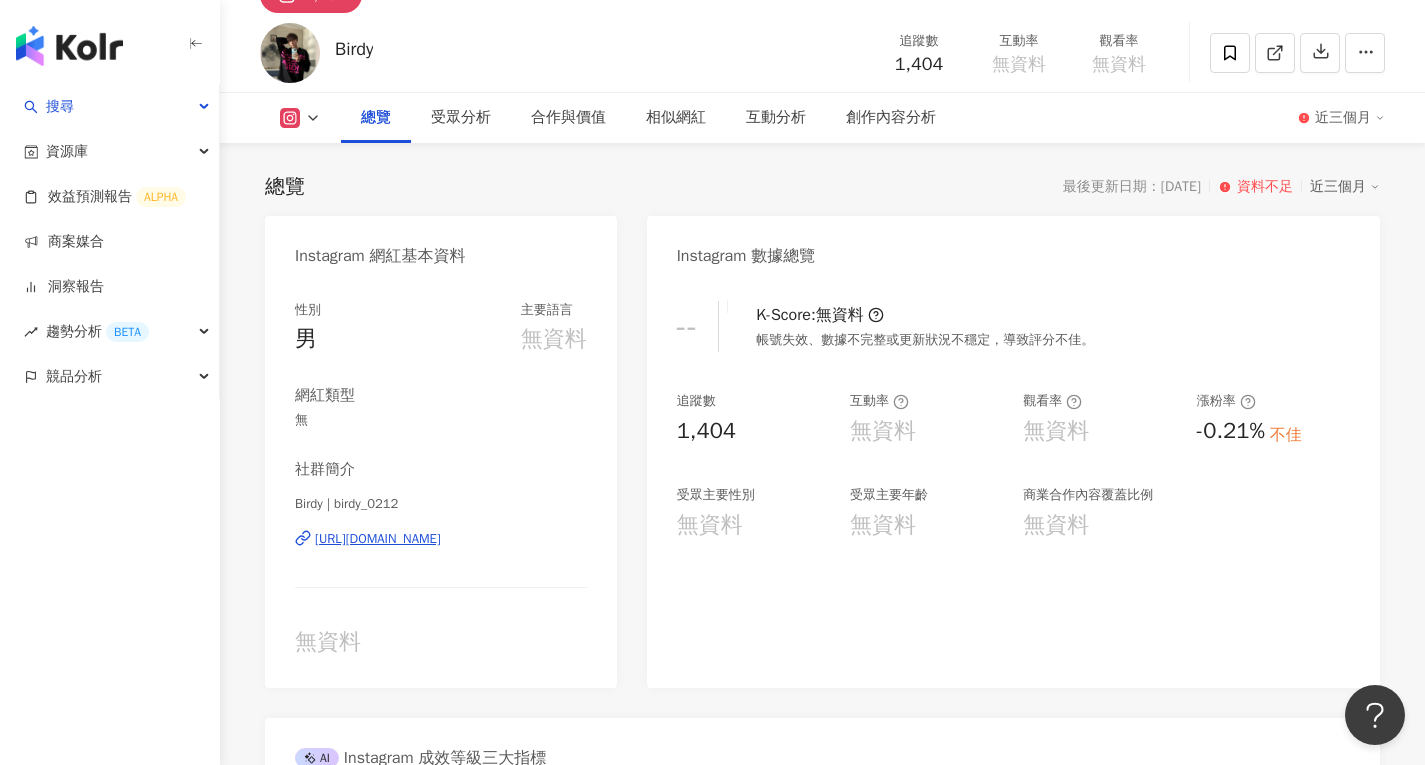 click on "[URL][DOMAIN_NAME]" at bounding box center [378, 539] 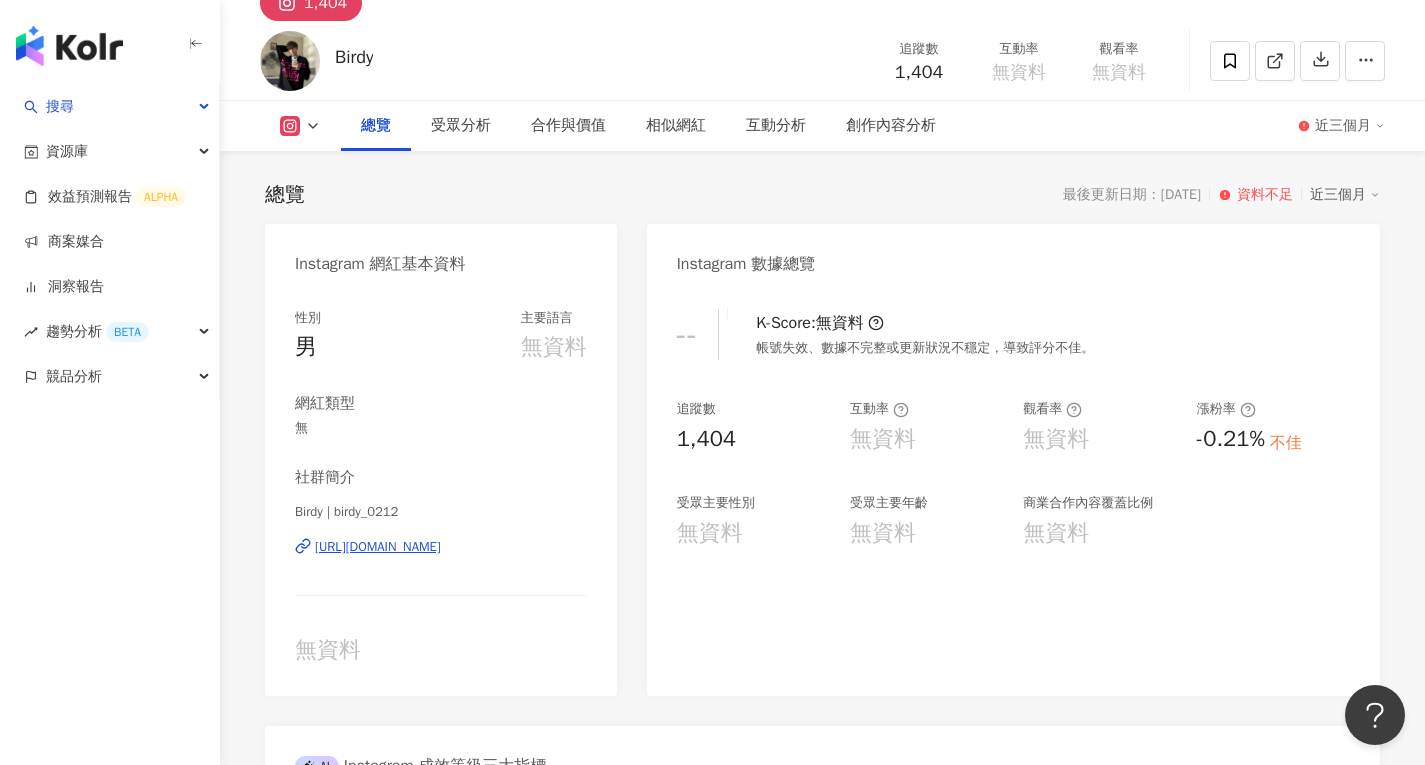 scroll, scrollTop: 0, scrollLeft: 0, axis: both 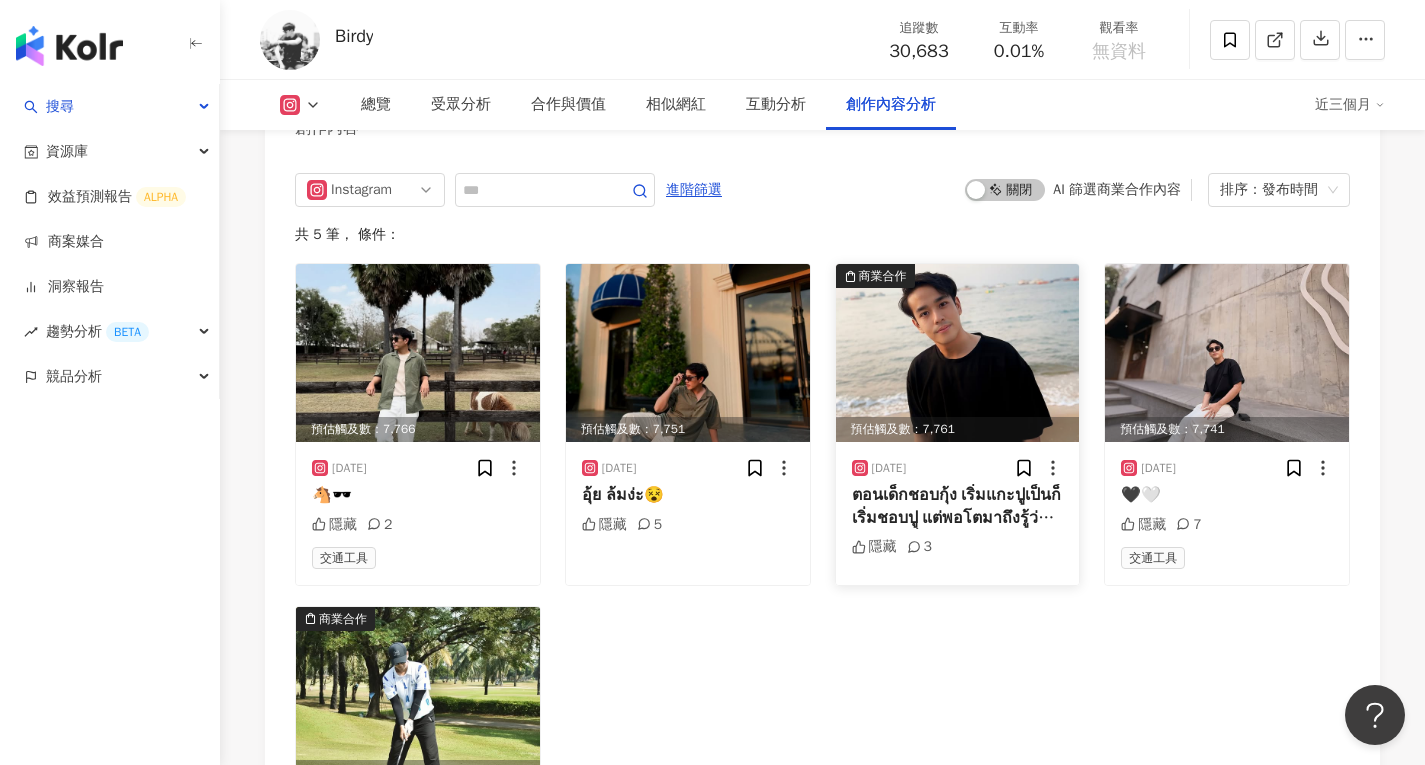 click at bounding box center [958, 353] 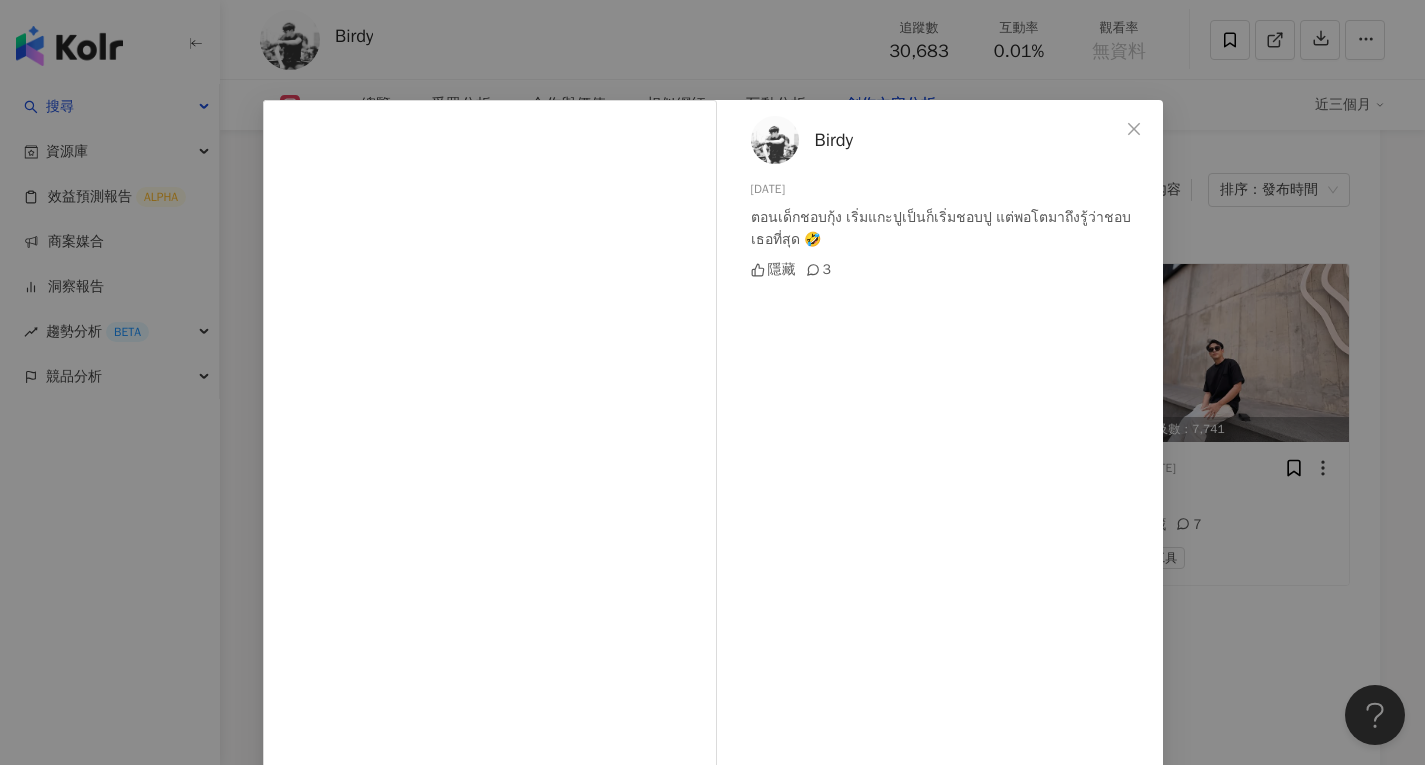 click on "Birdy 2025/2/1 ตอนเด็กชอบกุ้ง เริ่มแกะปูเป็นก็เริ่มชอบปู แต่พอโตมาถึงรู้ว่าชอบเธอที่สุด 🤣 隱藏 3 查看原始貼文" at bounding box center [712, 382] 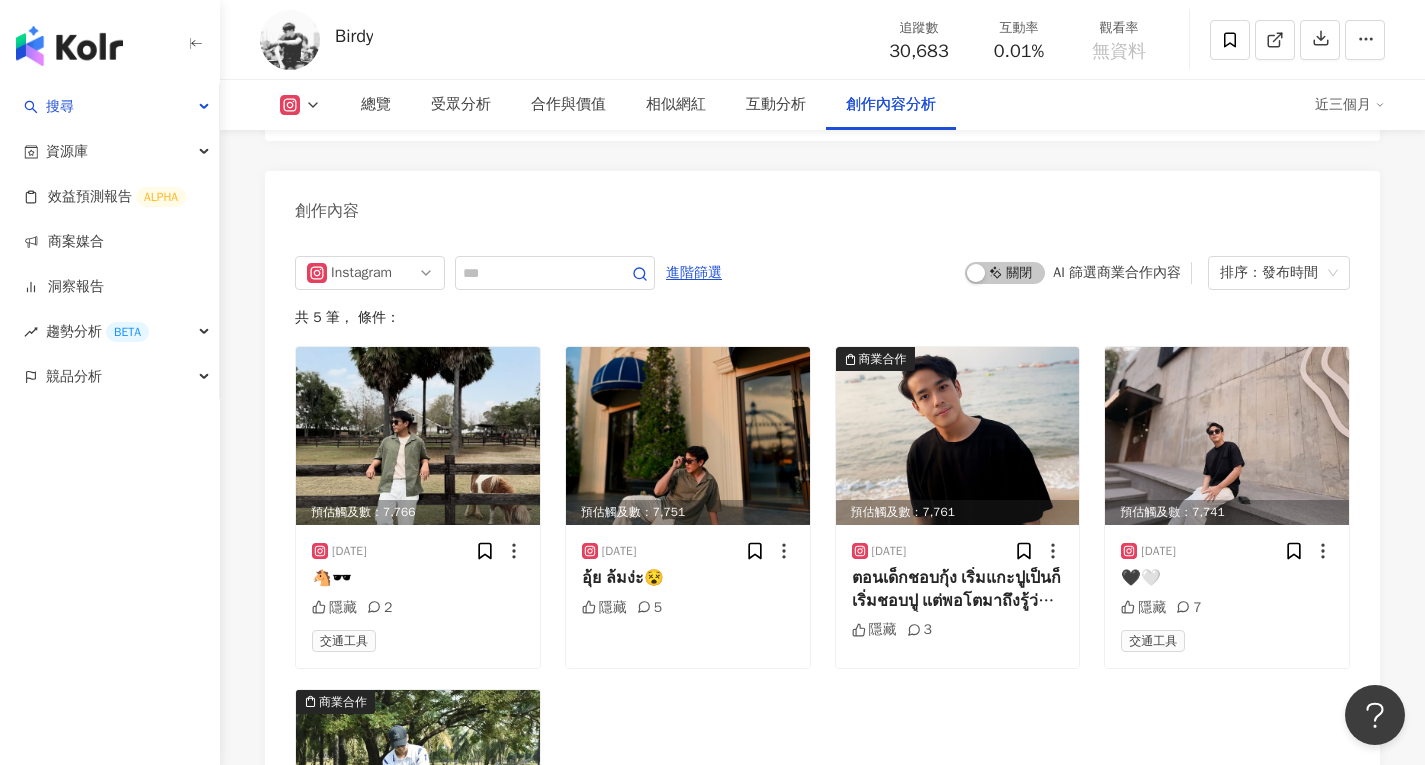 scroll, scrollTop: 5122, scrollLeft: 0, axis: vertical 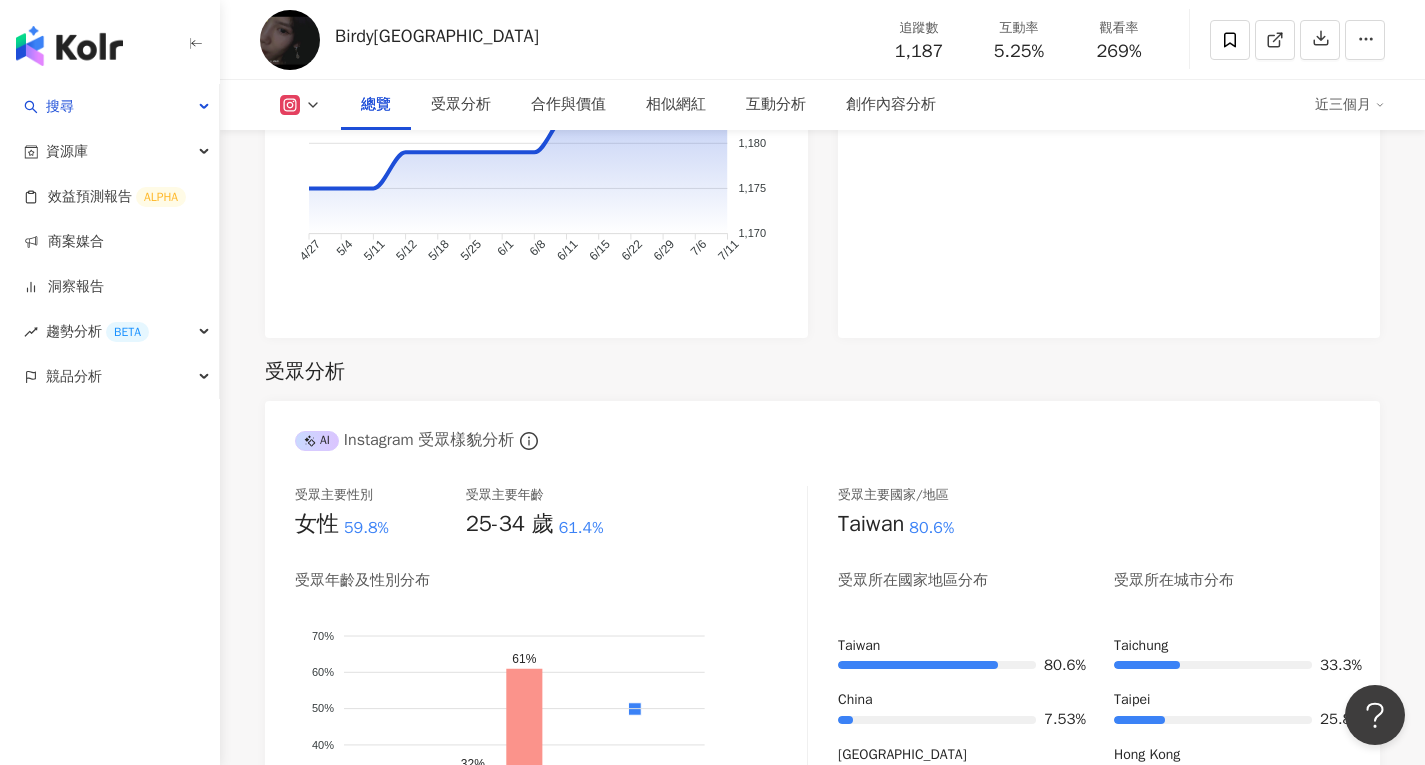 click on "搜尋 資源庫 效益預測報告 ALPHA 商案媒合 洞察報告 趨勢分析 BETA 競品分析 繁體中文 活動訊息 1,187 399 Birdy汶汶 追蹤數 1,187 互動率 5.25% 觀看率 269% 總覽 受眾分析 合作與價值 相似網紅 互動分析 創作內容分析 近三個月 總覽 最後更新日期：[DATE] 近三個月 Instagram 網紅基本資料 性別   女 主要語言   繁體中文 68.5% 網紅類型 氣候和環境 · 日常話題 · 美髮 社群簡介 Birdy | birdy____wenwen [URL][DOMAIN_NAME] #韓國髮型 #髮型師 ➡️ @ourstudio_birdy
✖️ Hair designer ✖️Love [PERSON_NAME] ✖️Tufting lover ✖️
🔆立即預約👇 看更多 Instagram 數據總覽 75 K-Score :   一般 近期一到三個月發文頻率正常，但漲粉率與互動率相對低。 查看說明 追蹤數   1,187 互動率   5.25% 優秀 觀看率   269% 優秀 漲粉率   1.02% 良好 受眾主要性別   女性 59.8% 受眾主要年齡   25-34 歲 61.4%   33.3% AI 互動率 269%" at bounding box center (712, -1118) 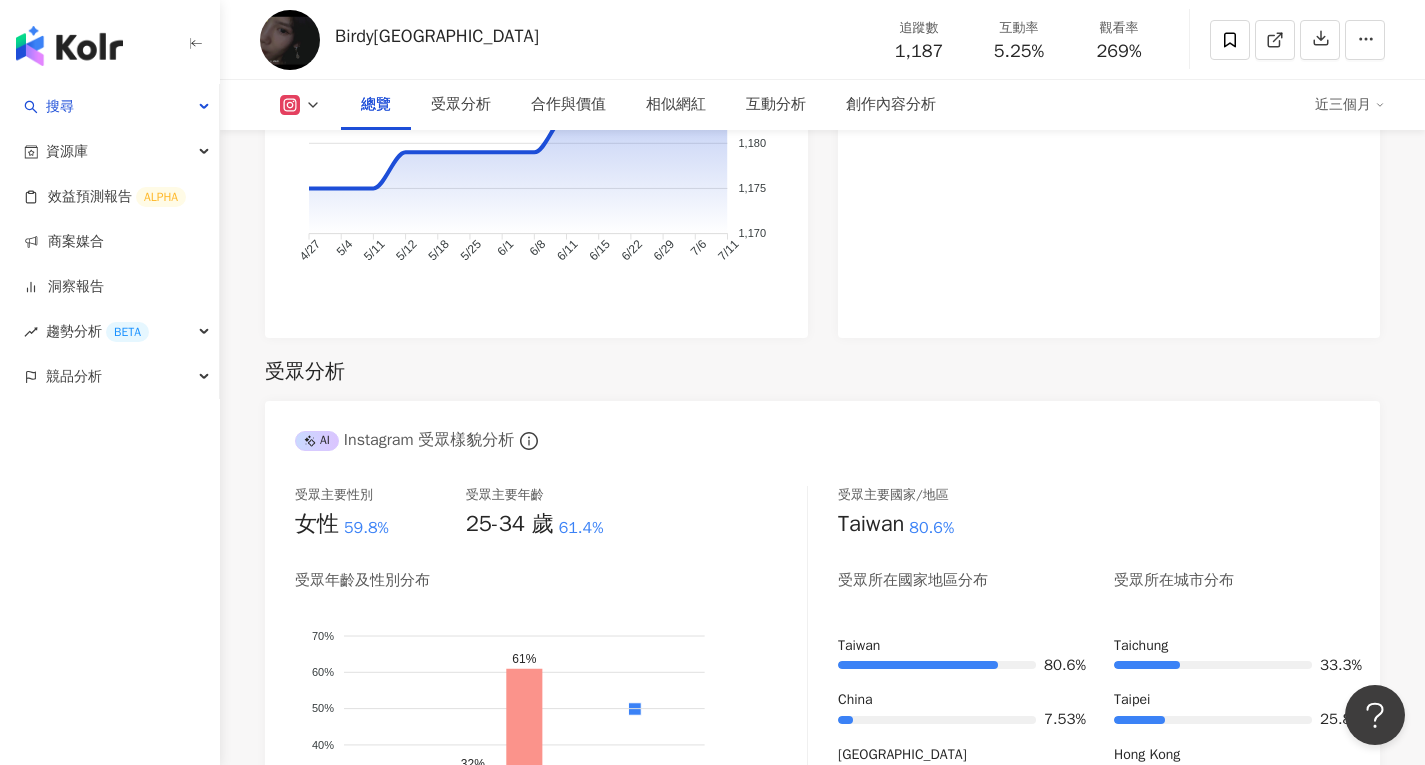 click on "前往申請試用方案解鎖 ( 立即註冊 ) 美妝時尚 美食 70 56 42 28 14 0 ( 單位：百分比% ) 平均互動率 平均觀看率 #1 美妝時尚    66.7% 美髮．彩妝 4.65% 206% #2 美食    33.3% 飲料 5.66% 0%" at bounding box center (1109, 71) 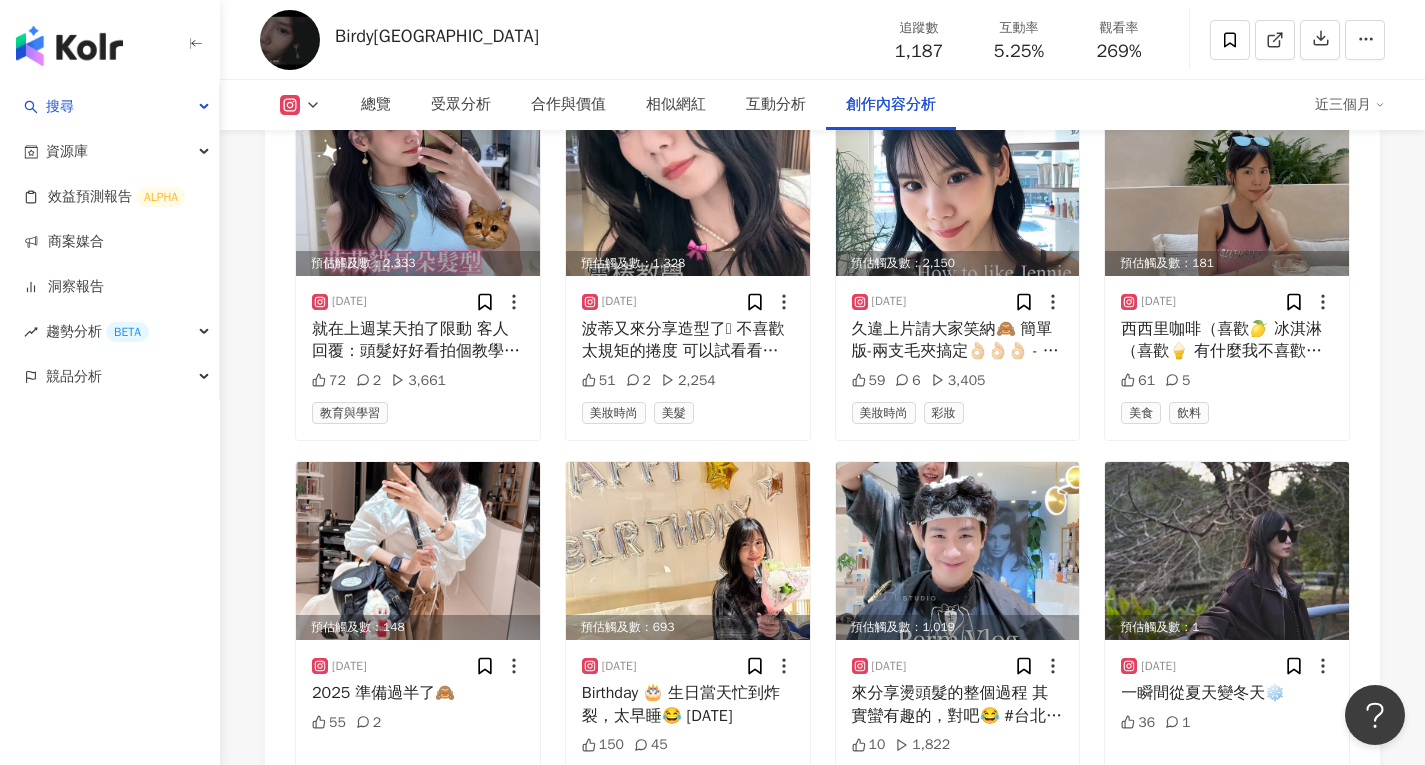 scroll, scrollTop: 6214, scrollLeft: 0, axis: vertical 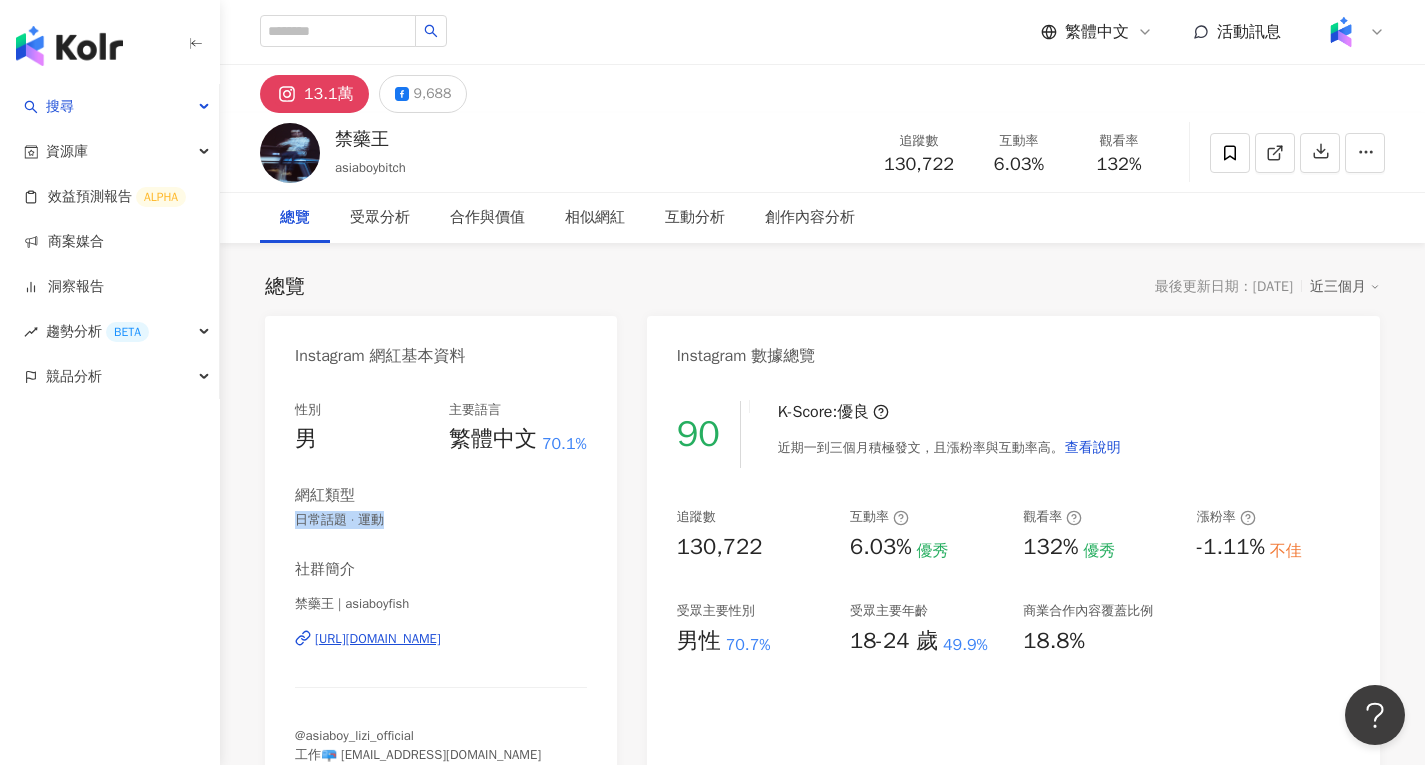 drag, startPoint x: 300, startPoint y: 521, endPoint x: 402, endPoint y: 532, distance: 102.59142 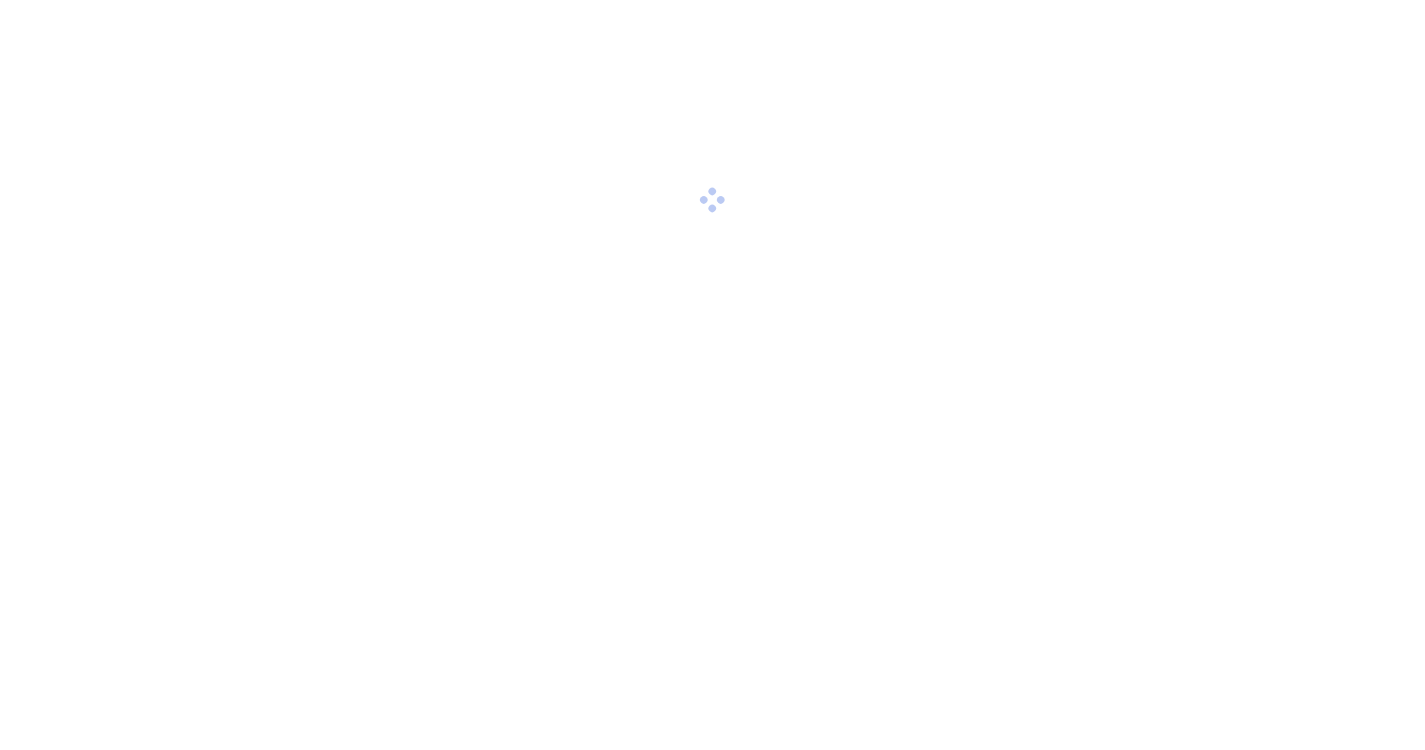 scroll, scrollTop: 0, scrollLeft: 0, axis: both 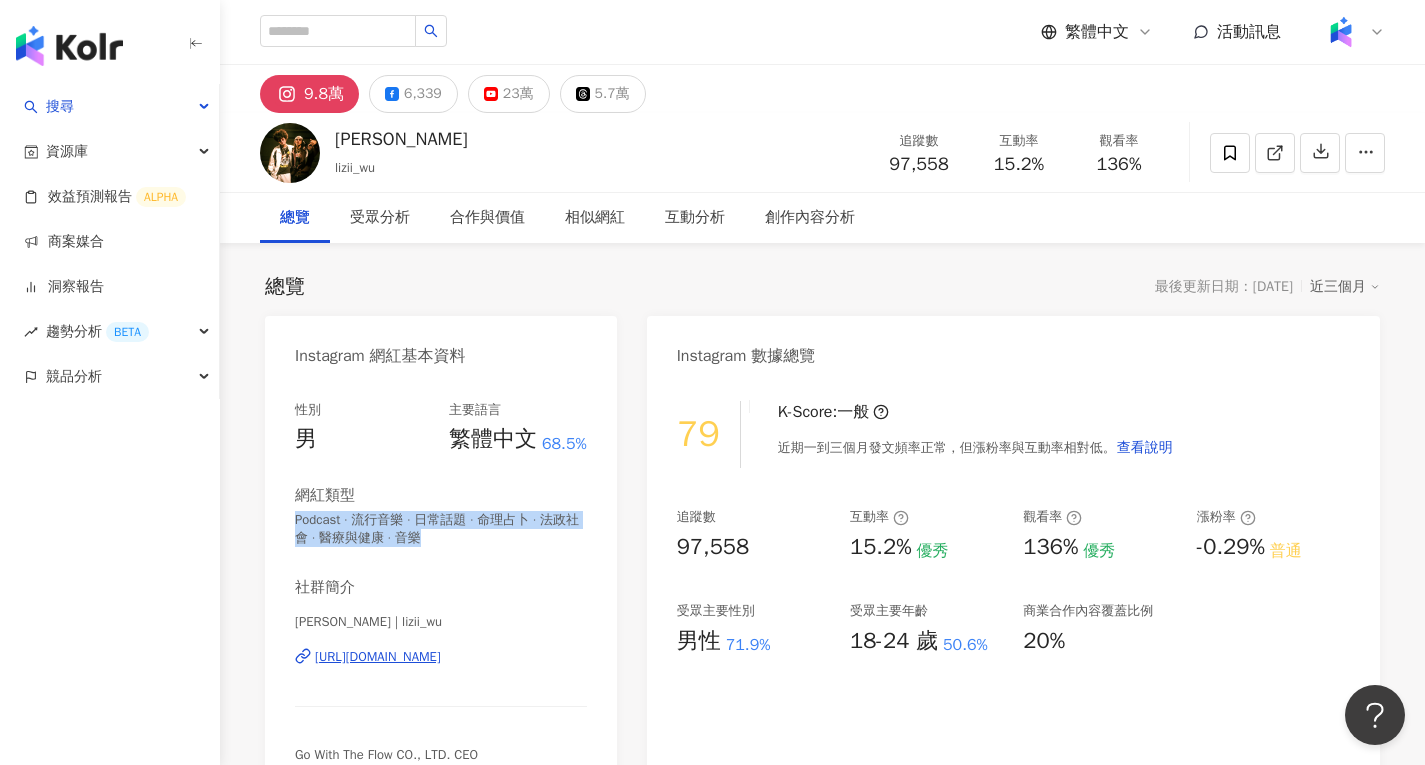 drag, startPoint x: 290, startPoint y: 519, endPoint x: 477, endPoint y: 550, distance: 189.55211 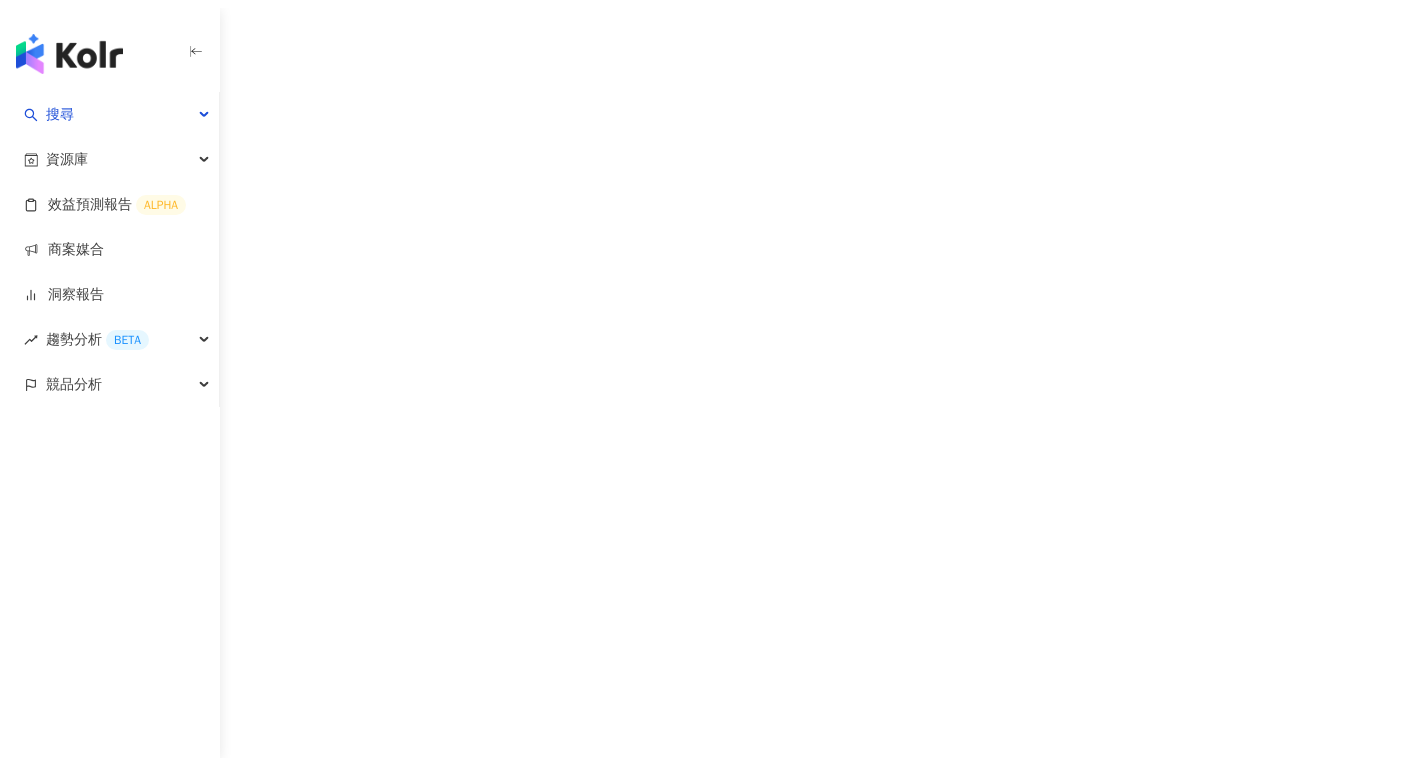 scroll, scrollTop: 0, scrollLeft: 0, axis: both 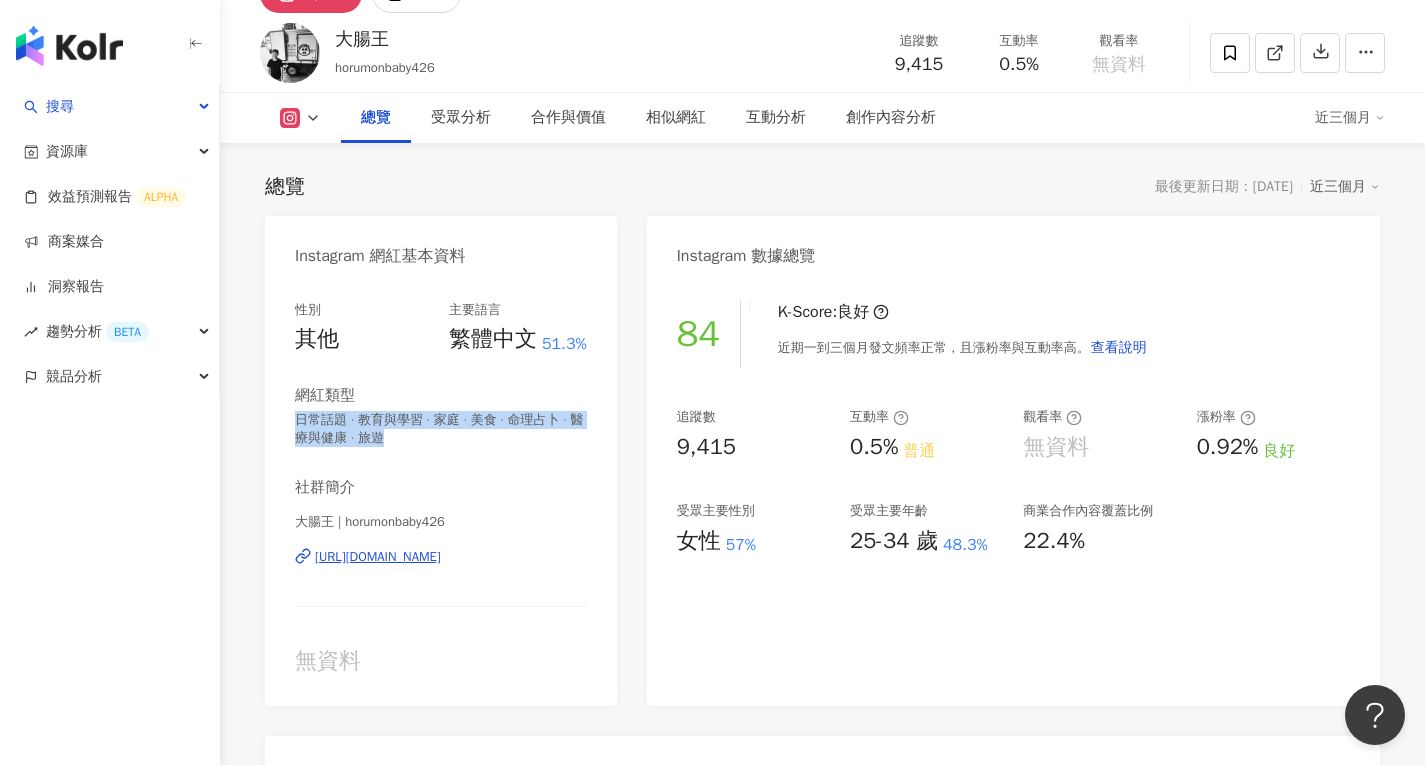 drag, startPoint x: 297, startPoint y: 418, endPoint x: 457, endPoint y: 448, distance: 162.78821 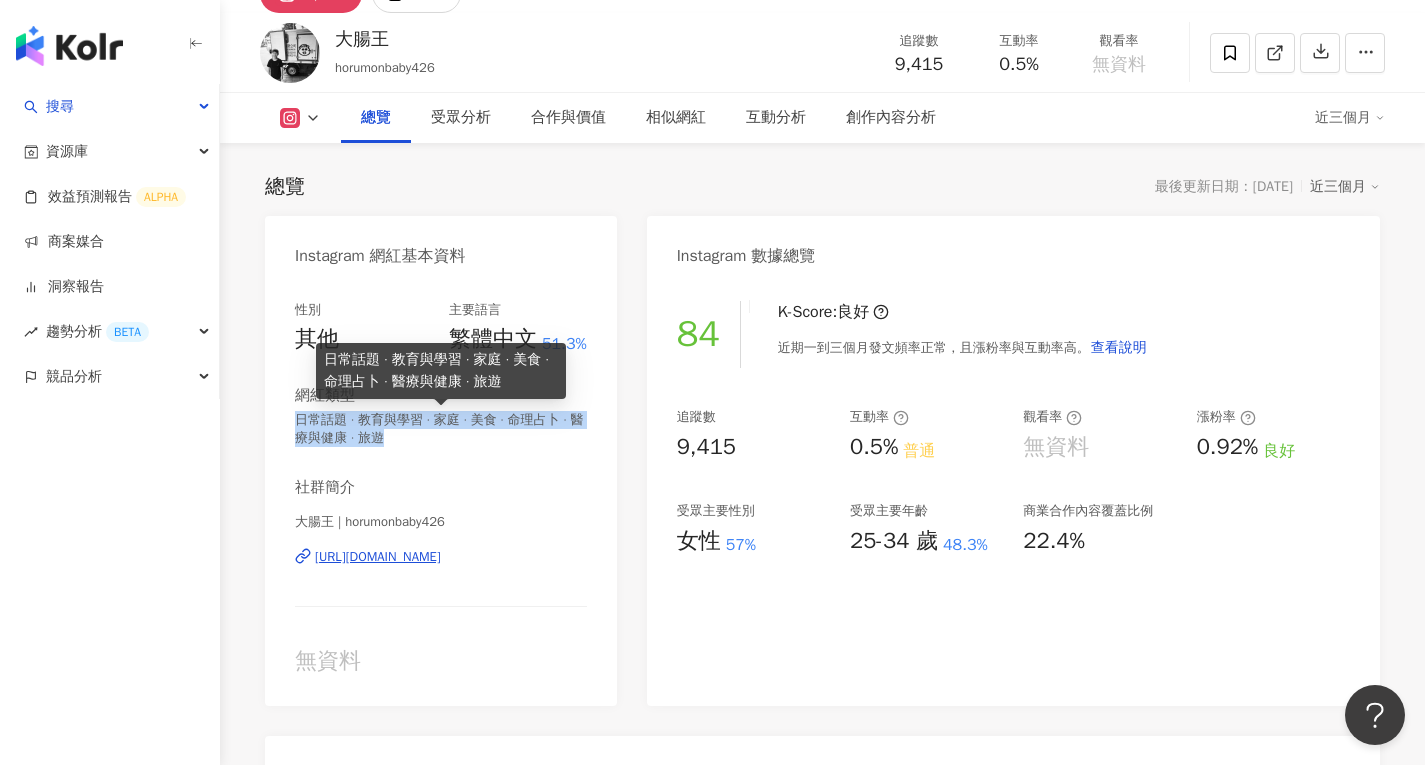 copy on "日常話題 · 教育與學習 · 家庭 · 美食 · 命理占卜 · 醫療與健康 · 旅遊" 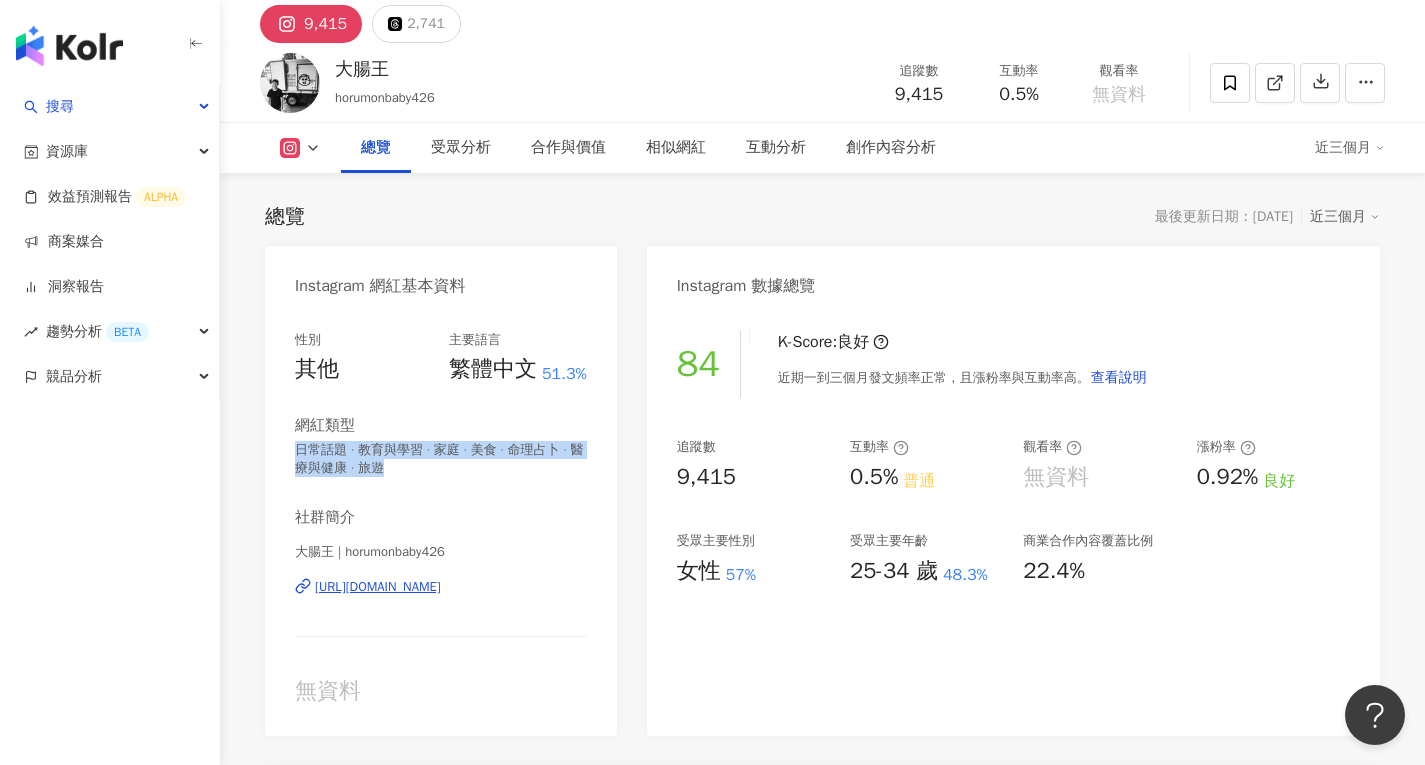 scroll, scrollTop: 0, scrollLeft: 0, axis: both 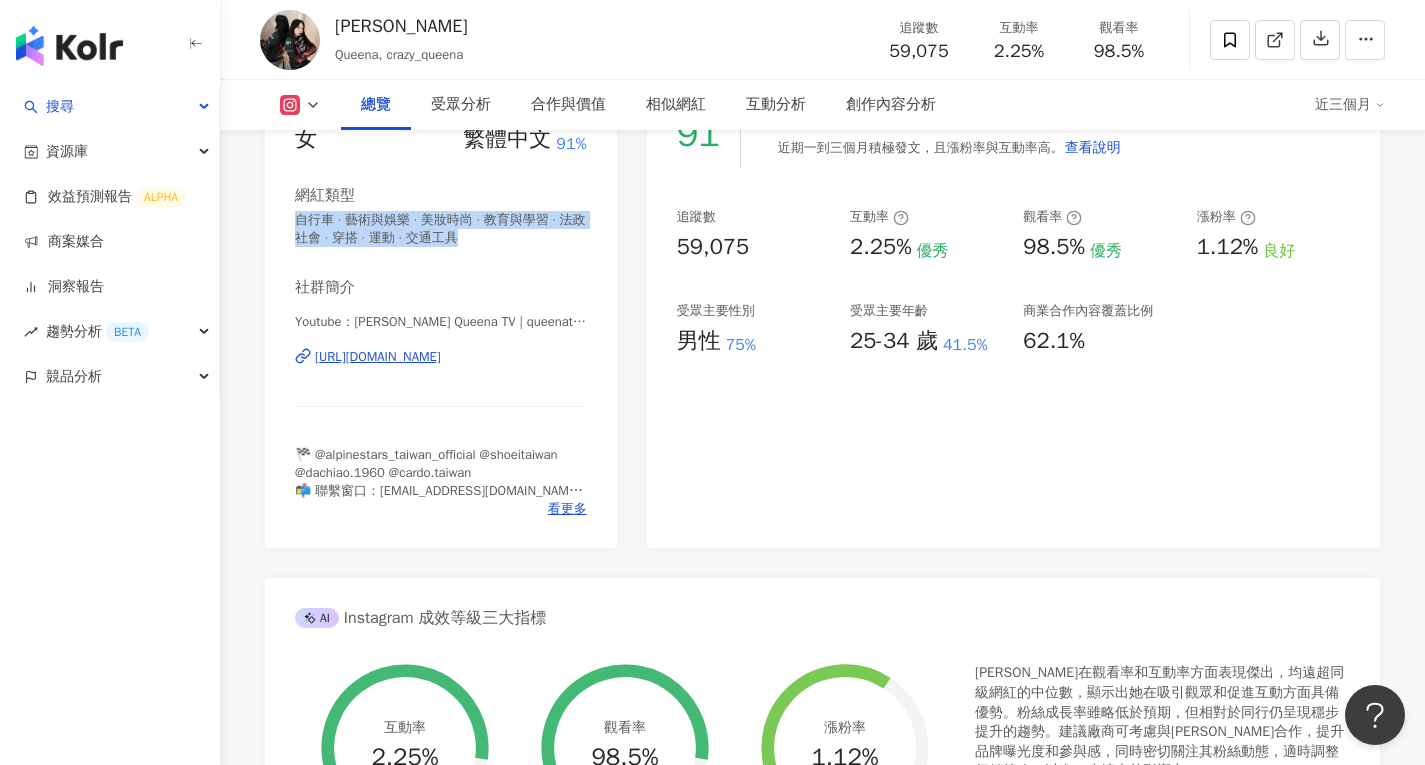 drag, startPoint x: 296, startPoint y: 212, endPoint x: 537, endPoint y: 246, distance: 243.38652 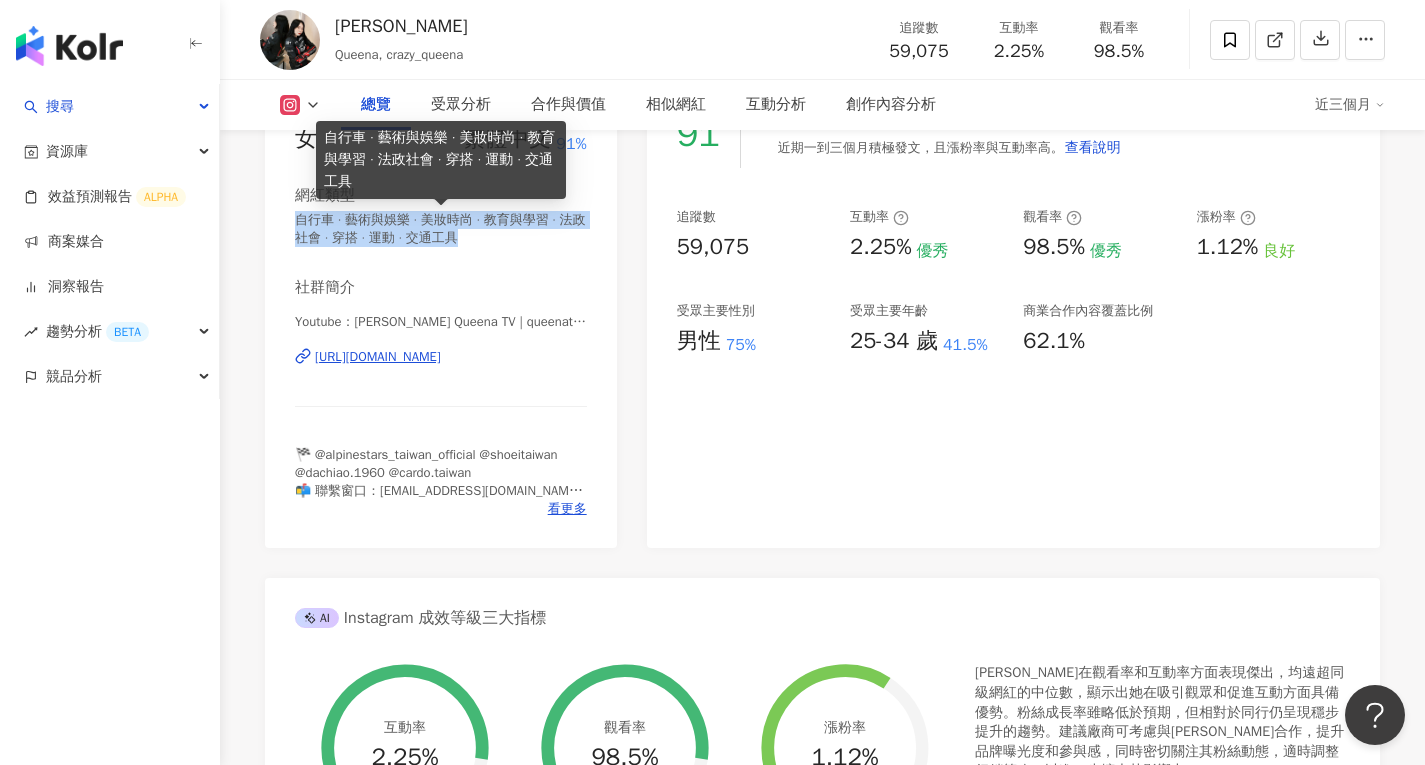 copy on "自行車 · 藝術與娛樂 · 美妝時尚 · 教育與學習 · 法政社會 · 穿搭 · 運動 · 交通工具" 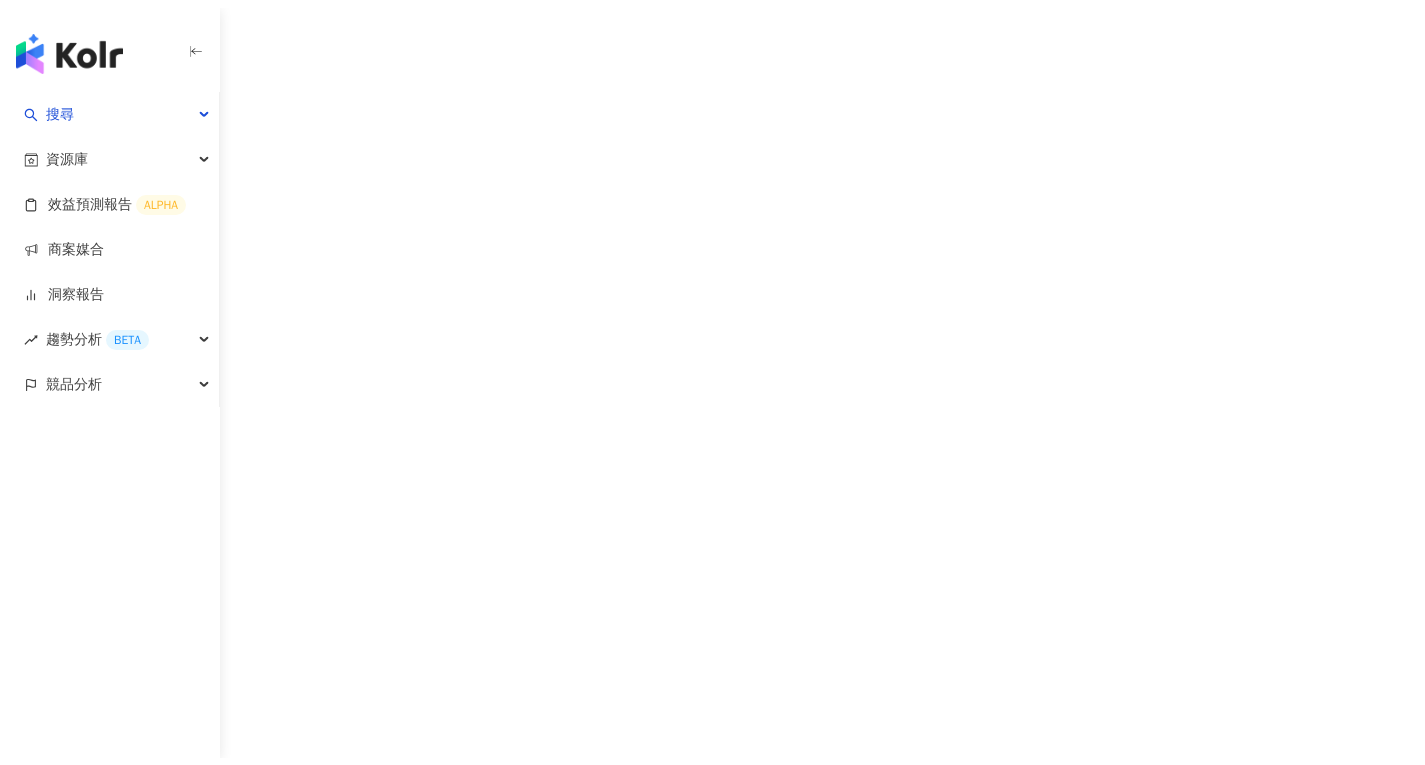 scroll, scrollTop: 0, scrollLeft: 0, axis: both 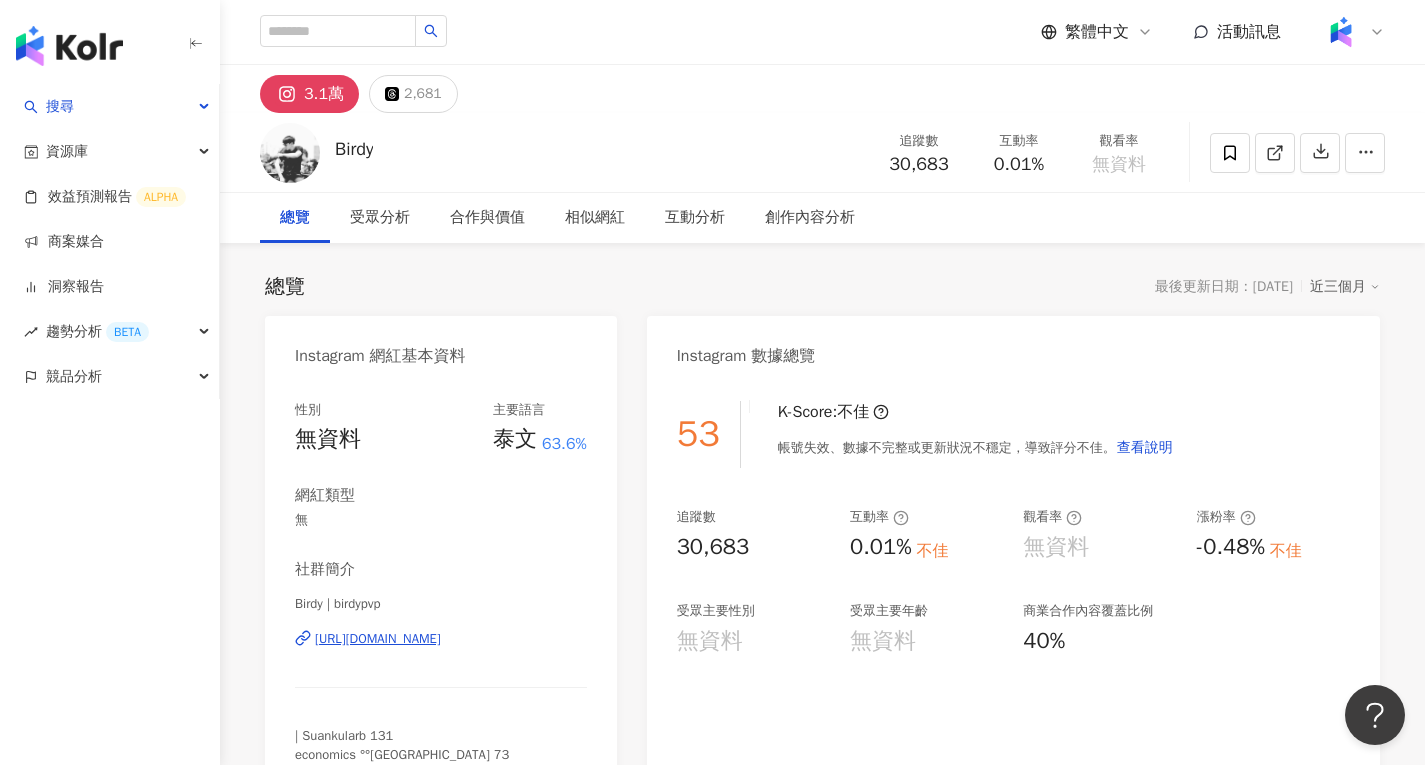 click on "[URL][DOMAIN_NAME]" at bounding box center (378, 639) 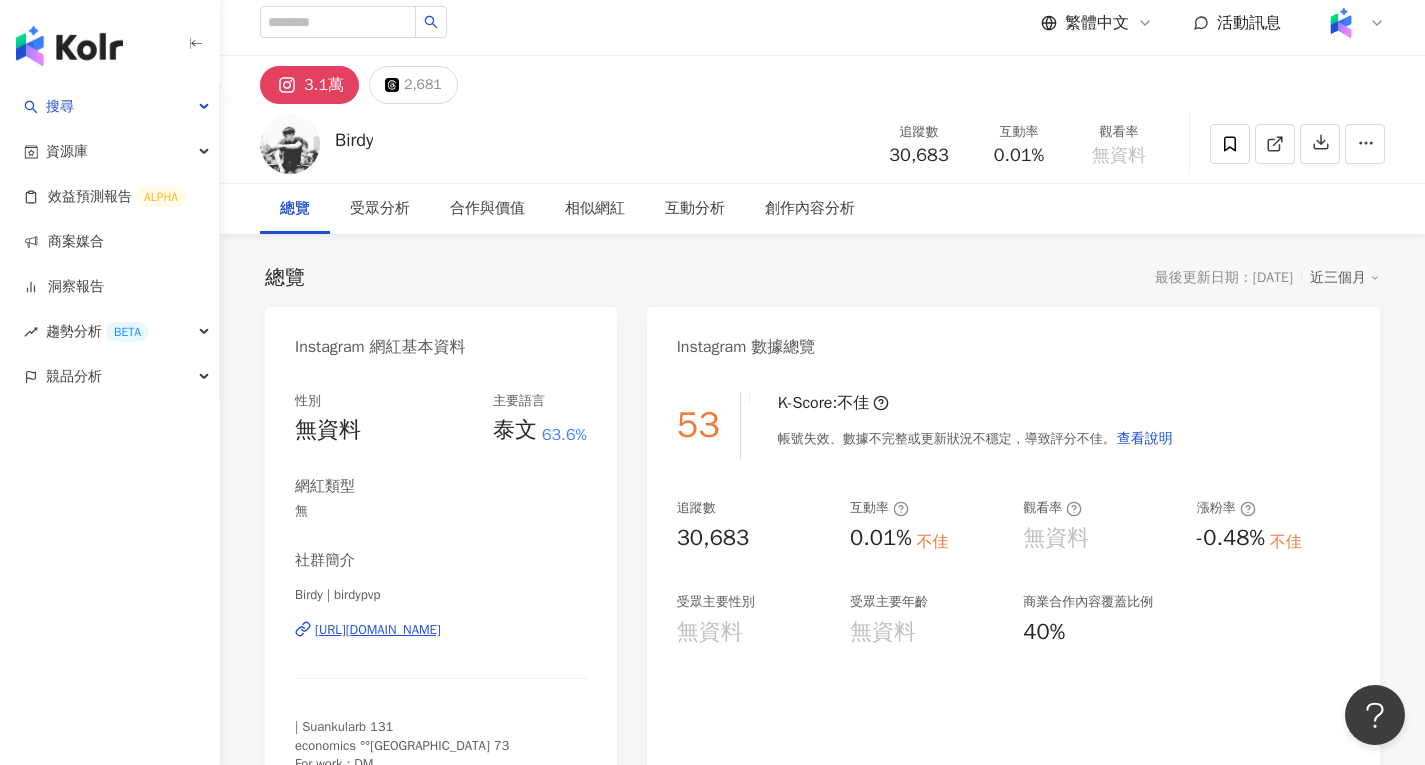 scroll, scrollTop: 0, scrollLeft: 0, axis: both 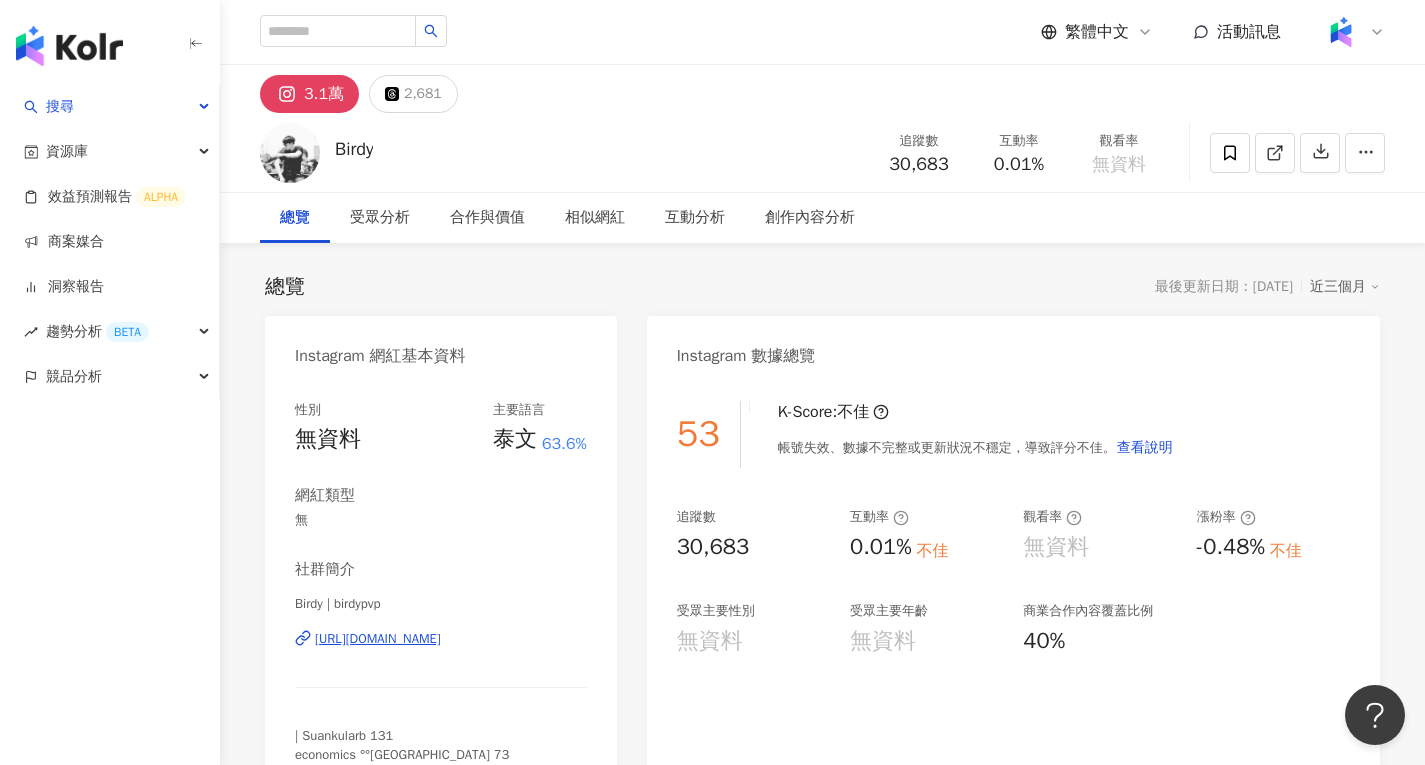 click on "https://www.instagram.com/birdypvp/" at bounding box center (378, 639) 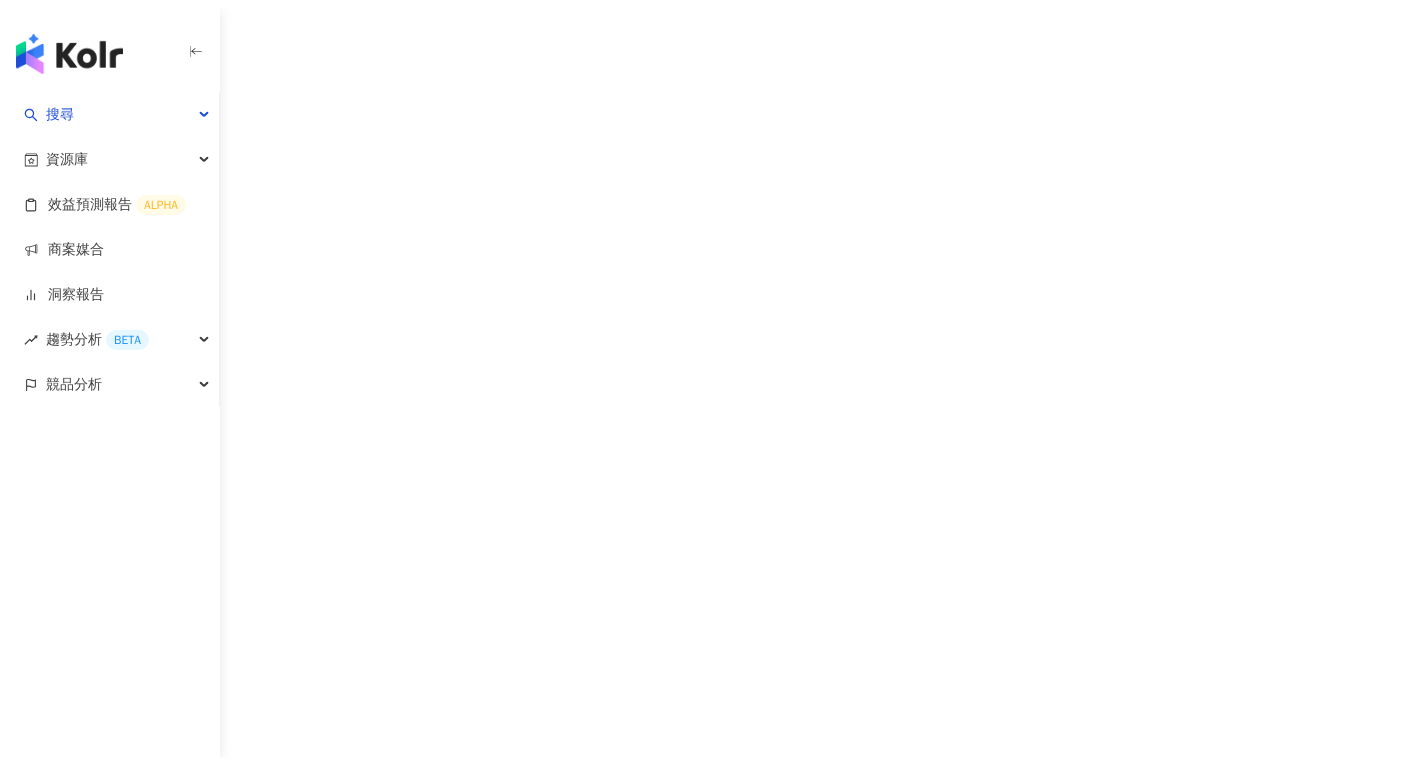 scroll, scrollTop: 0, scrollLeft: 0, axis: both 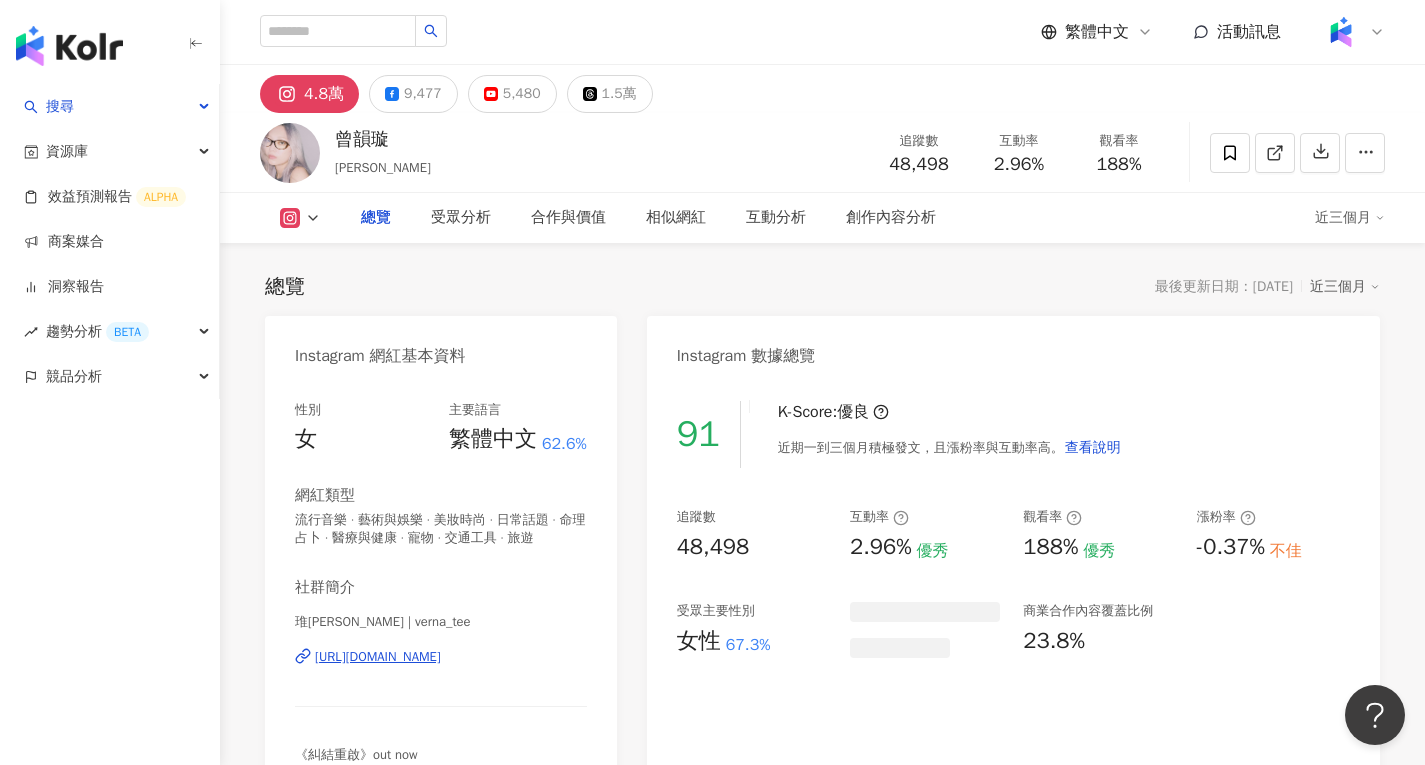 click on "曾韻璇 Verna Tzeng 追蹤數 48,498 互動率 2.96% 觀看率 188%" at bounding box center [822, 152] 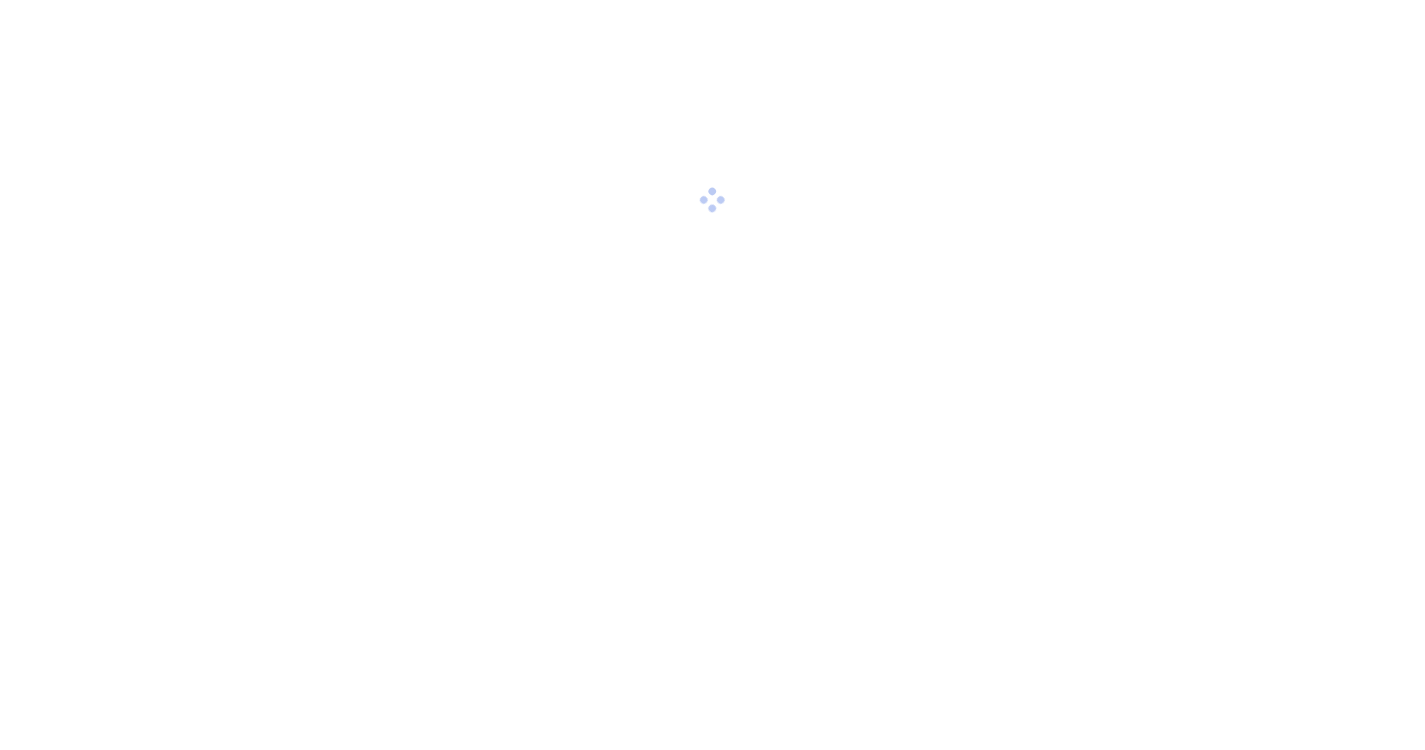 scroll, scrollTop: 0, scrollLeft: 0, axis: both 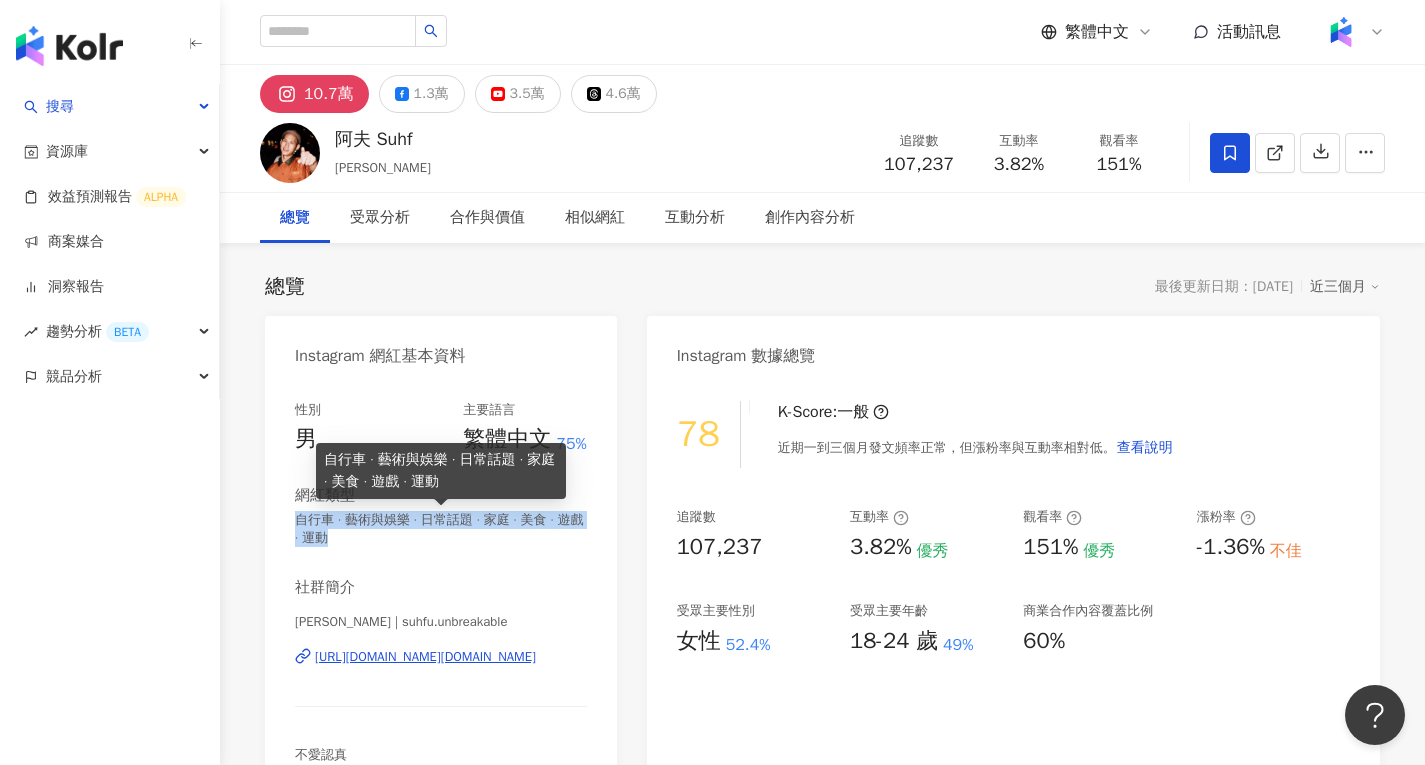 drag, startPoint x: 295, startPoint y: 520, endPoint x: 397, endPoint y: 539, distance: 103.75452 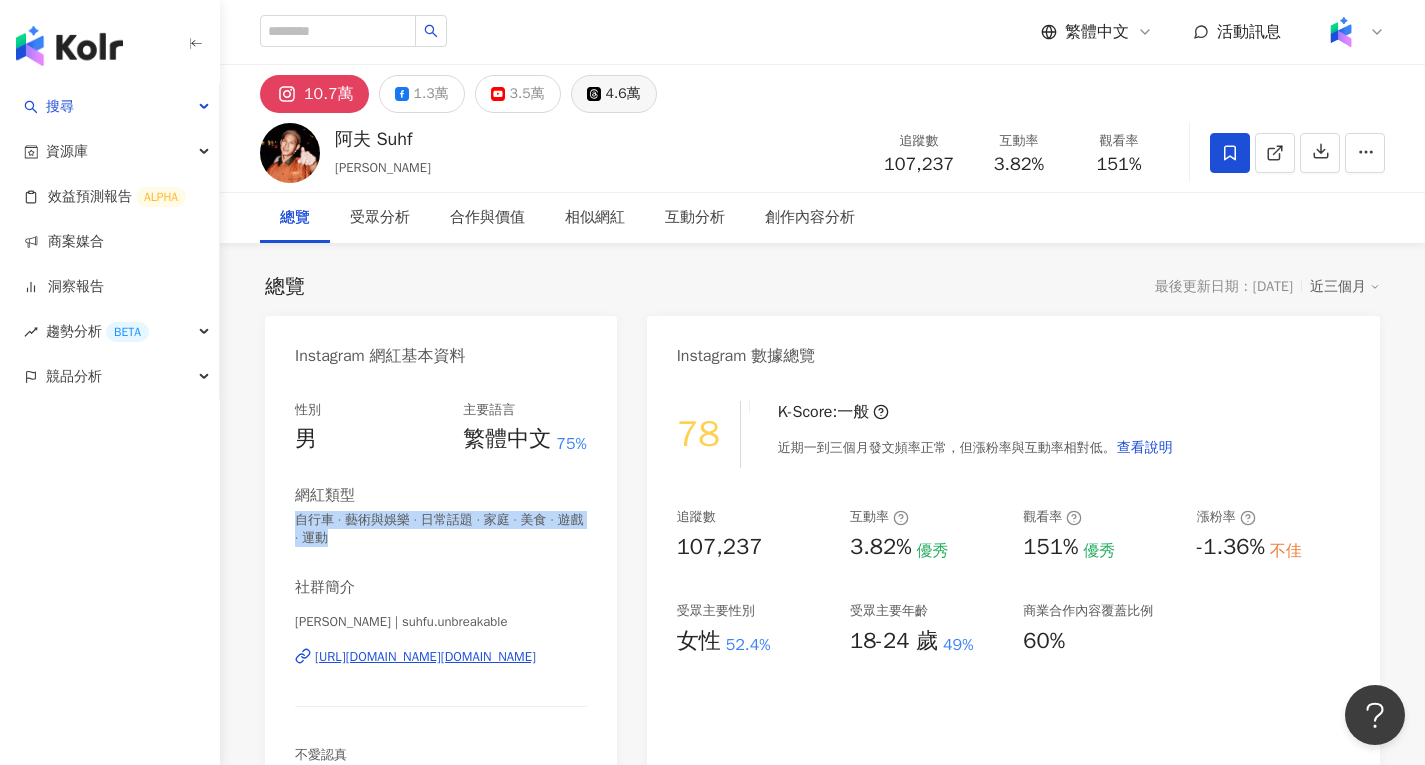copy on "自行車 · 藝術與娛樂 · 日常話題 · 家庭 · 美食 · 遊戲 · 運動" 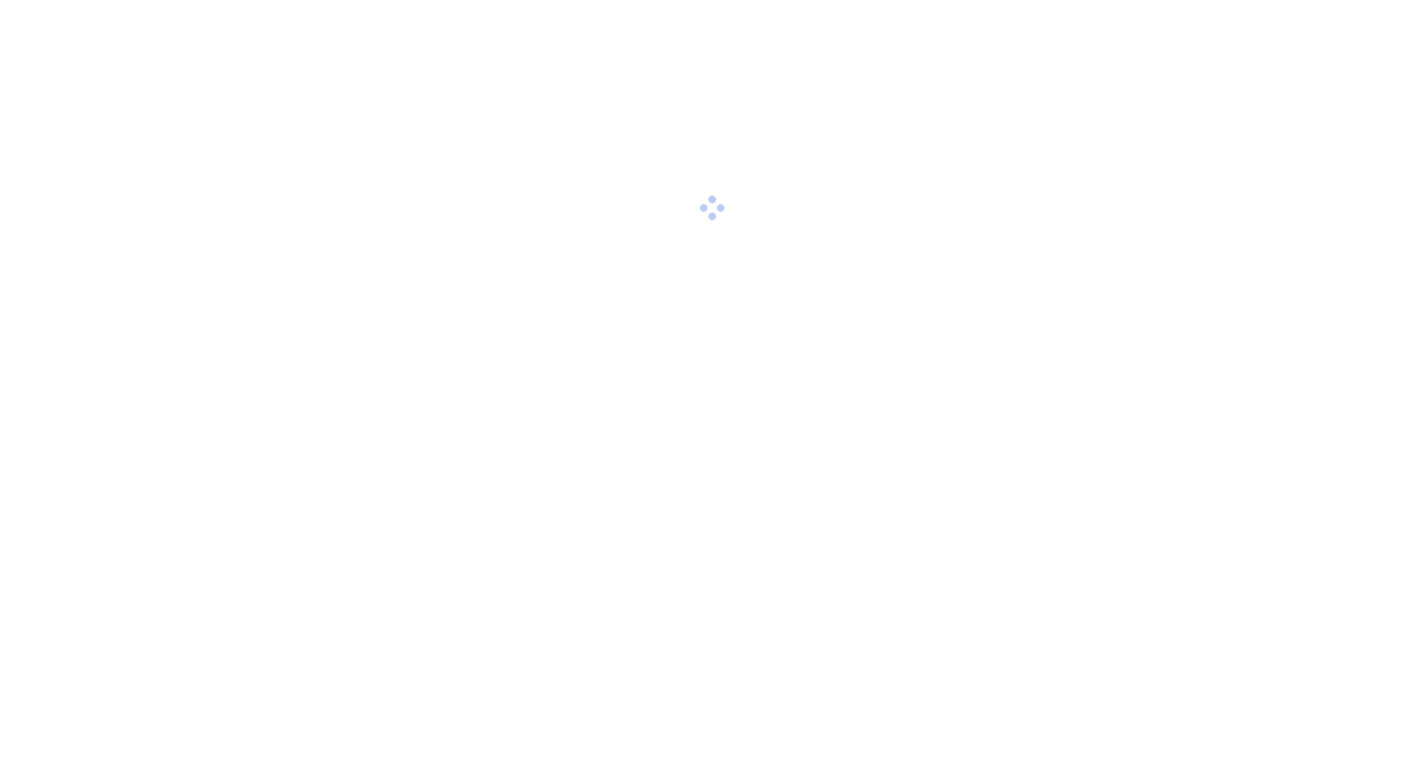 scroll, scrollTop: 0, scrollLeft: 0, axis: both 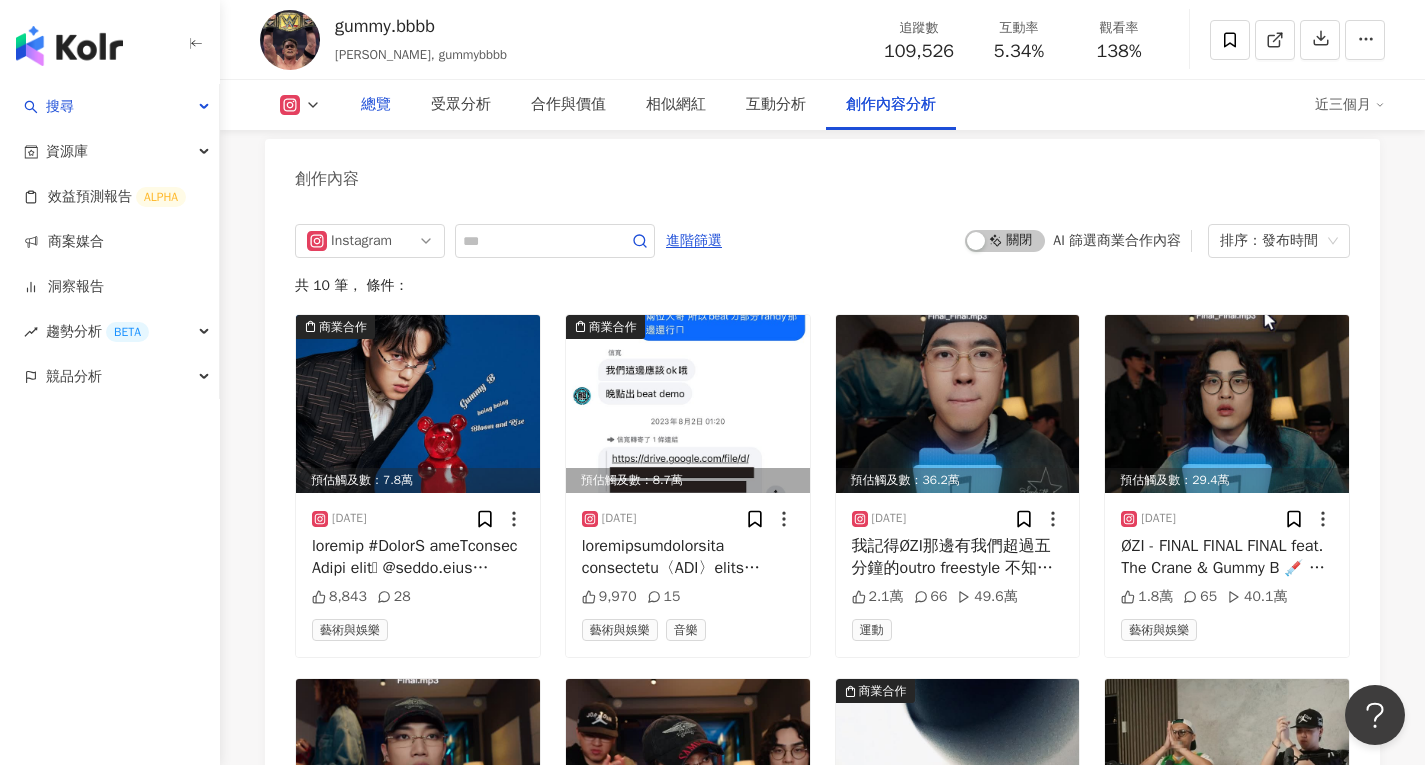 click on "總覽" at bounding box center (376, 105) 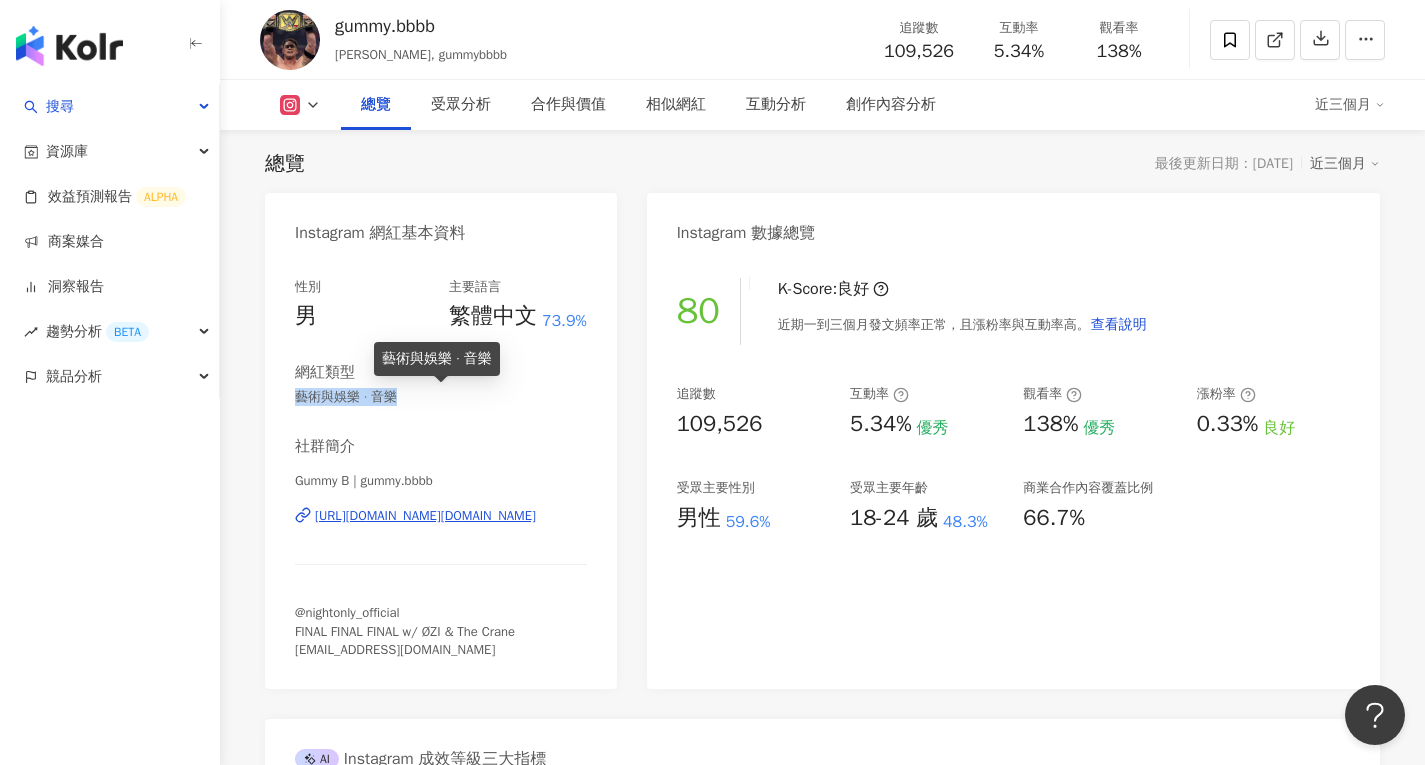 drag, startPoint x: 297, startPoint y: 390, endPoint x: 409, endPoint y: 392, distance: 112.01785 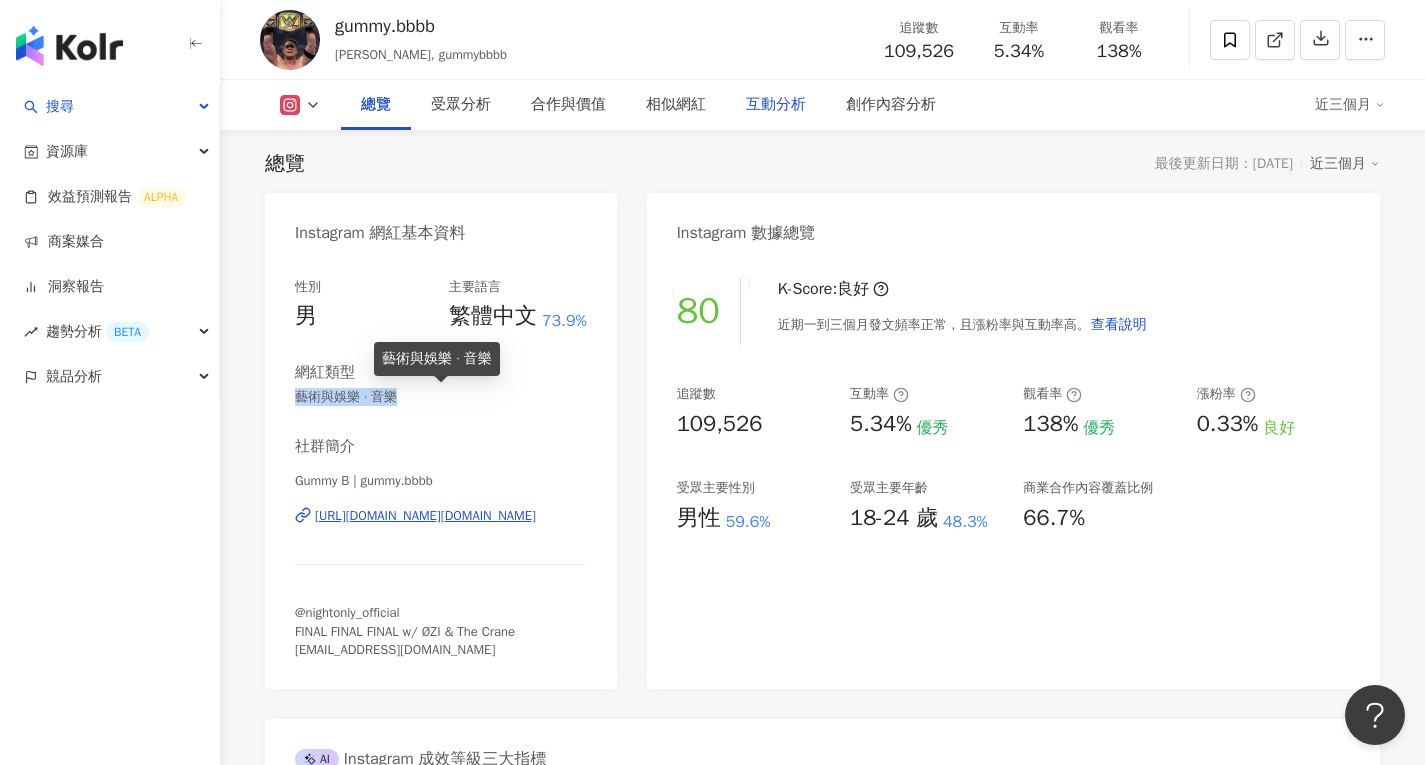 copy on "藝術與娛樂 · 音樂" 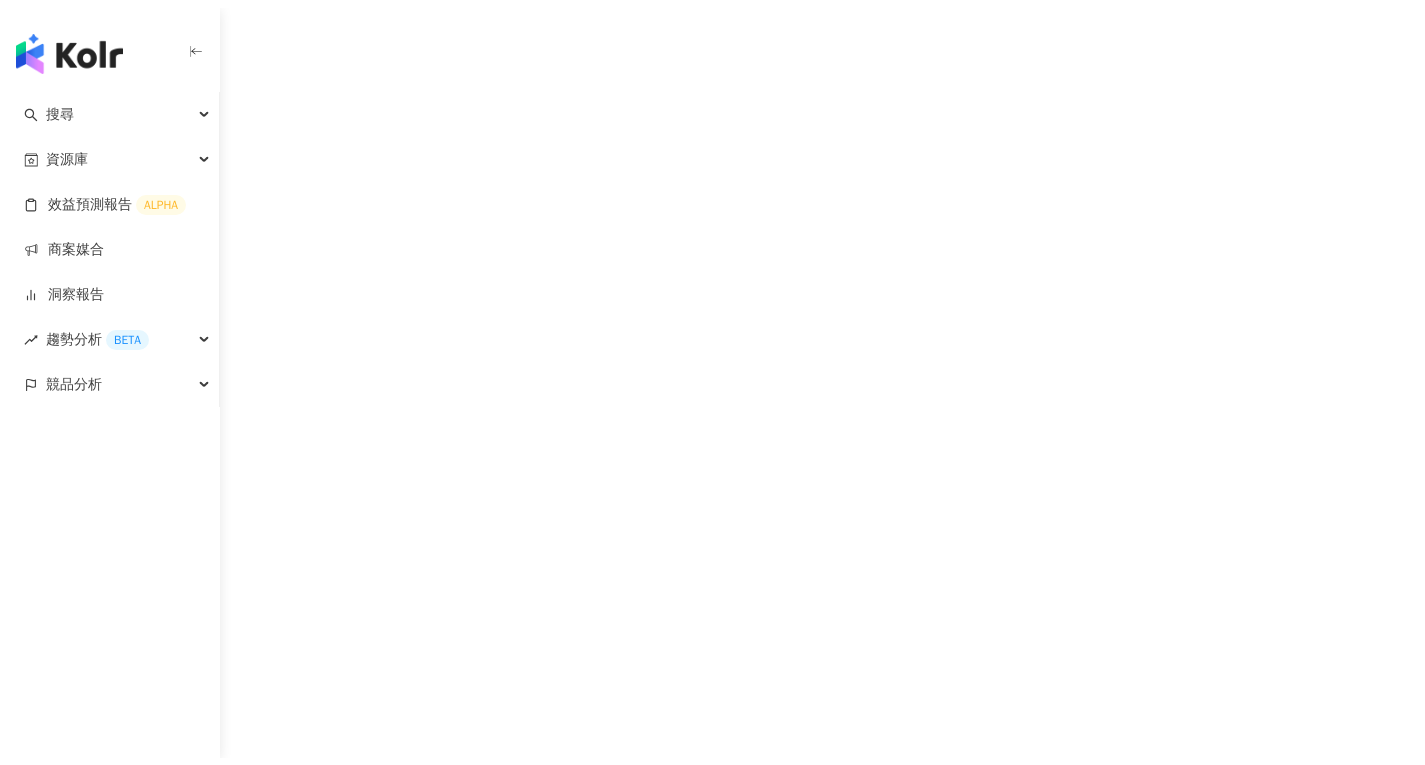 scroll, scrollTop: 0, scrollLeft: 0, axis: both 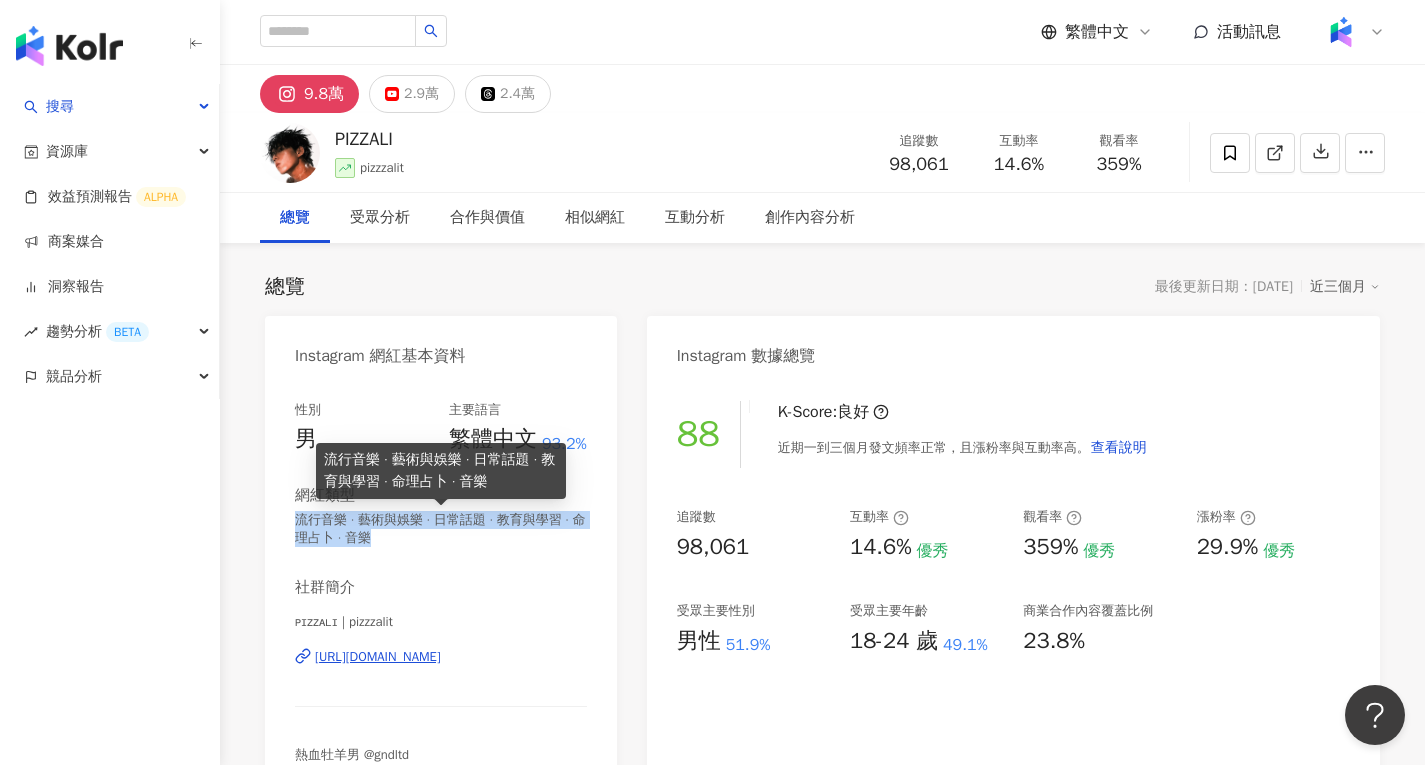 drag, startPoint x: 297, startPoint y: 520, endPoint x: 445, endPoint y: 551, distance: 151.21178 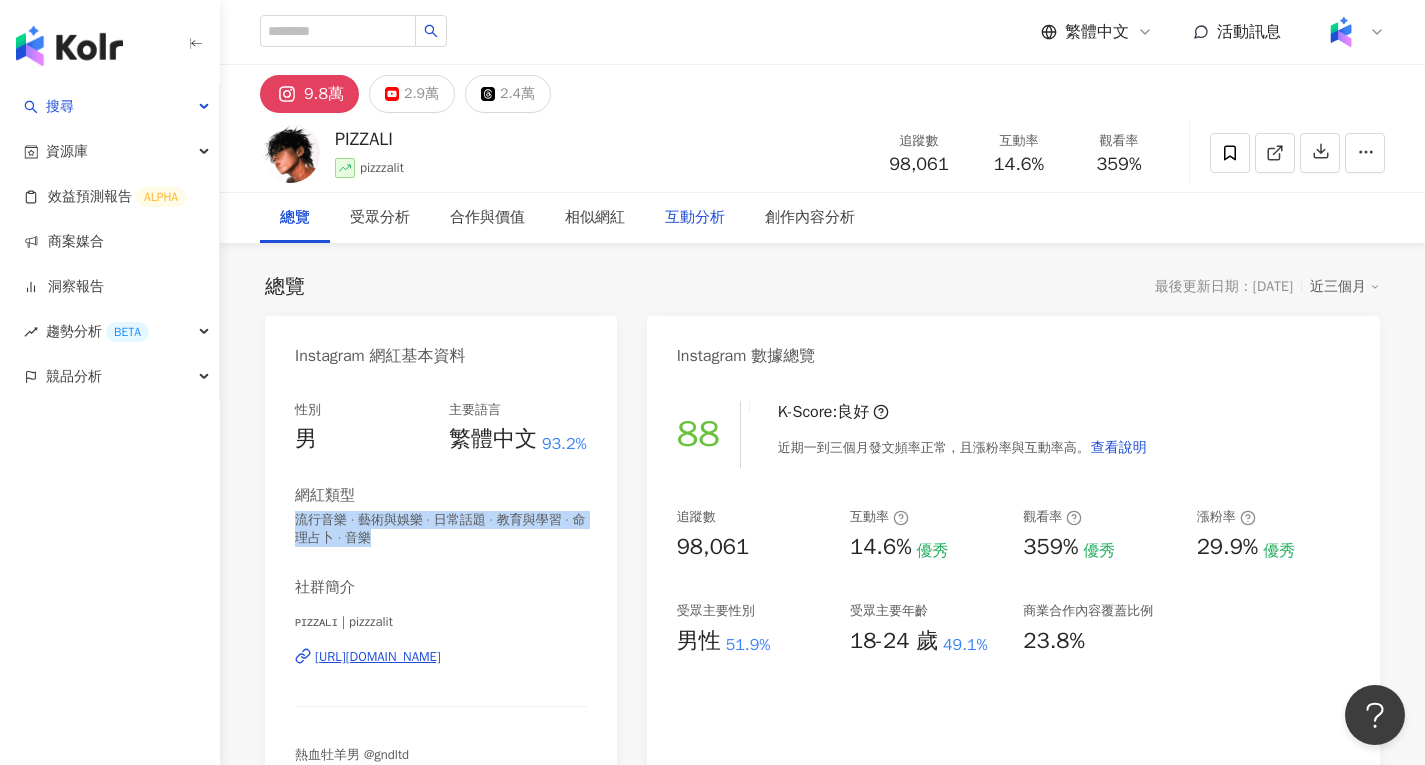 copy on "流行音樂 · 藝術與娛樂 · 日常話題 · 教育與學習 · 命理占卜 · 音樂" 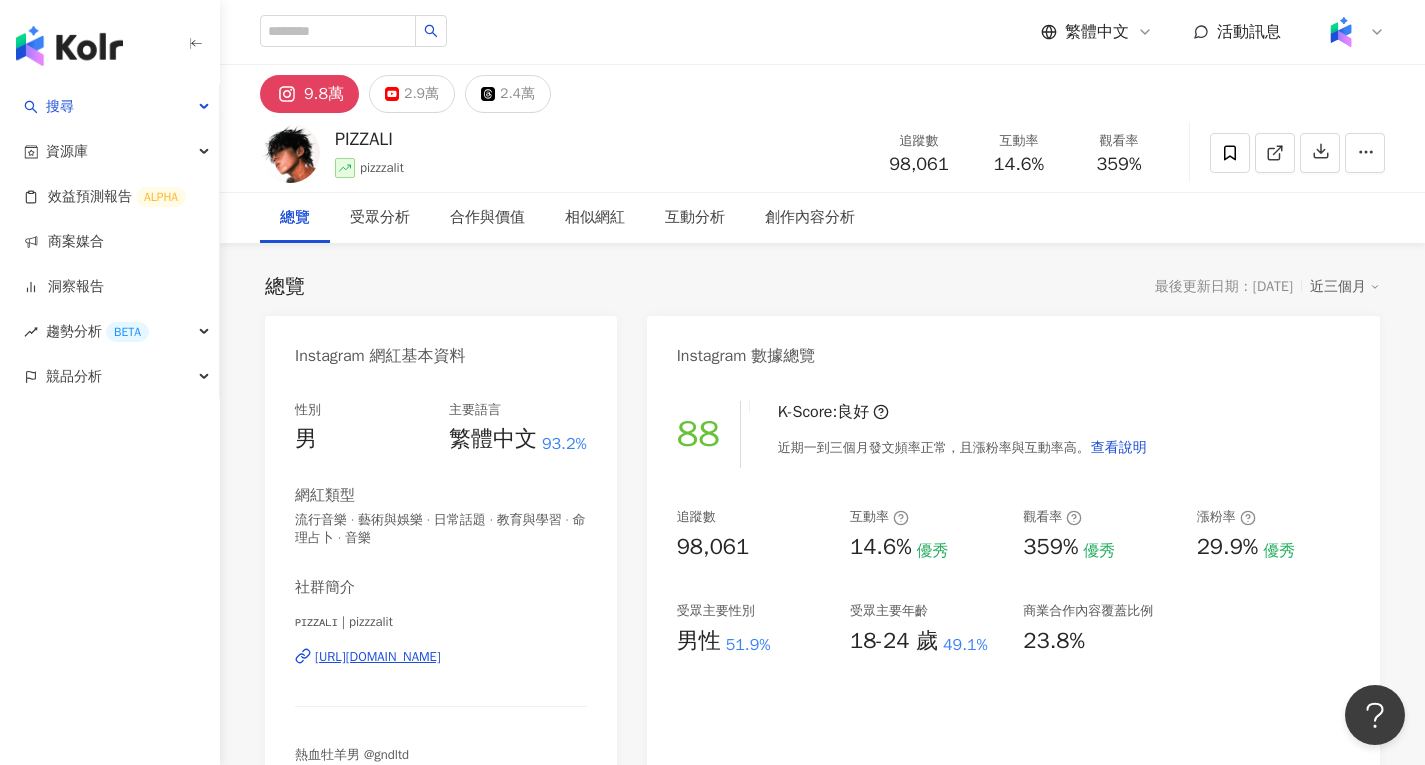click on "Instagram 數據總覽" at bounding box center (1013, 348) 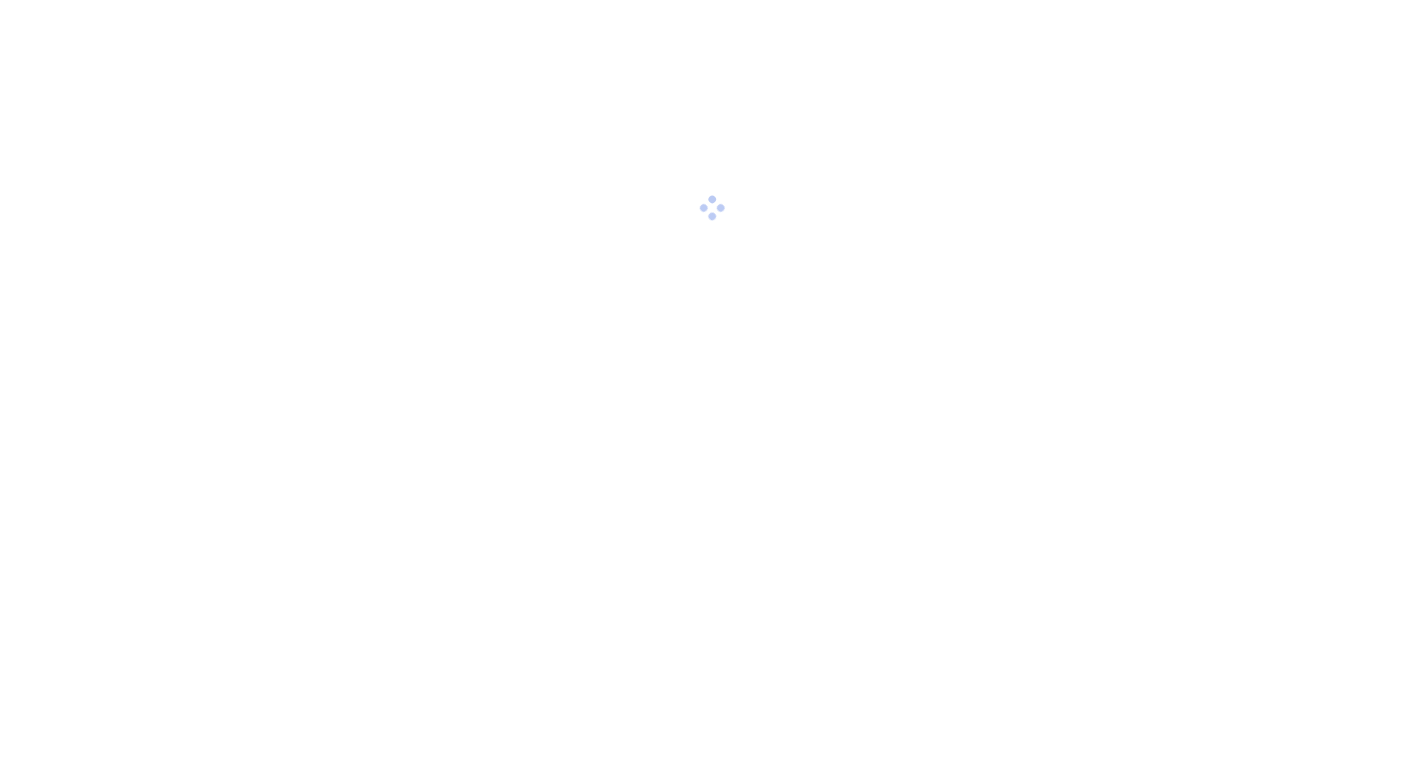 scroll, scrollTop: 0, scrollLeft: 0, axis: both 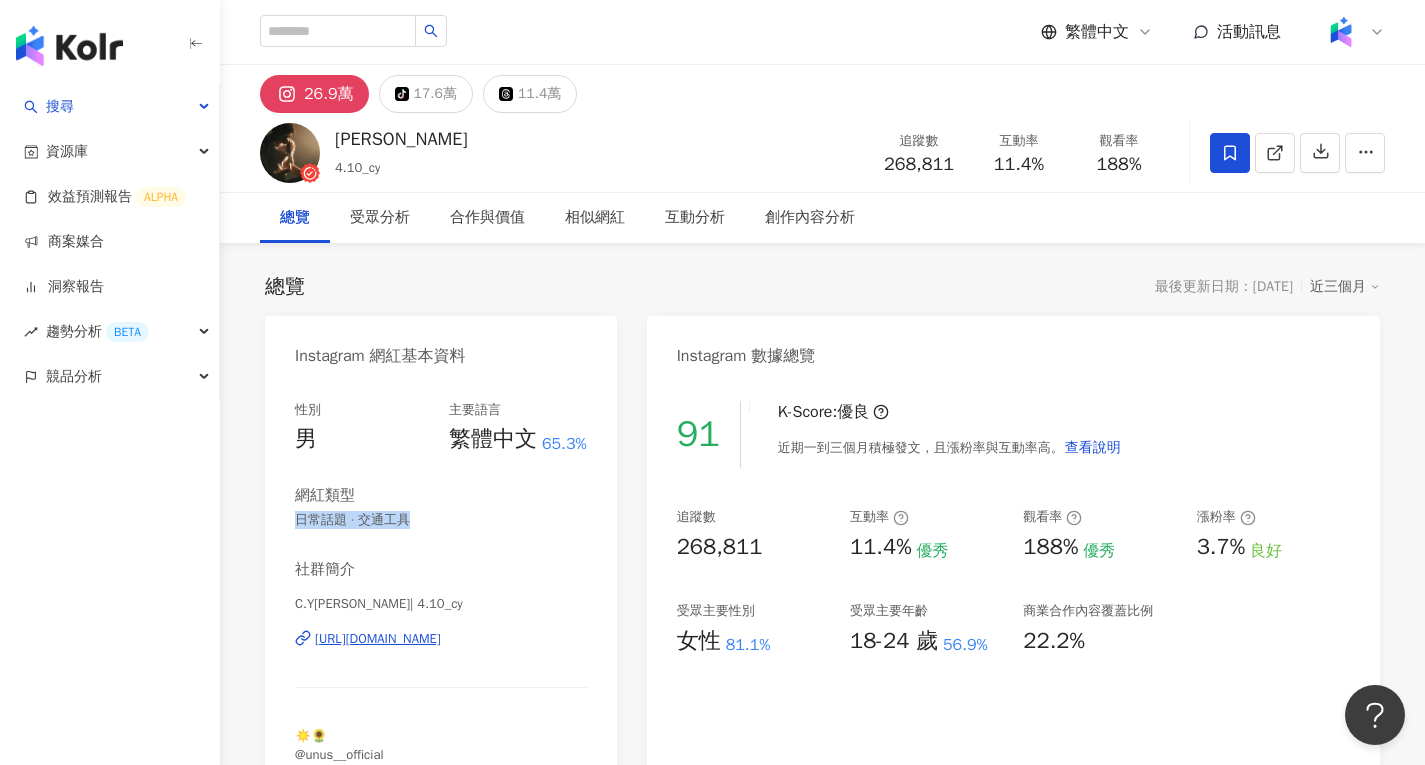 drag, startPoint x: 298, startPoint y: 525, endPoint x: 424, endPoint y: 530, distance: 126.09917 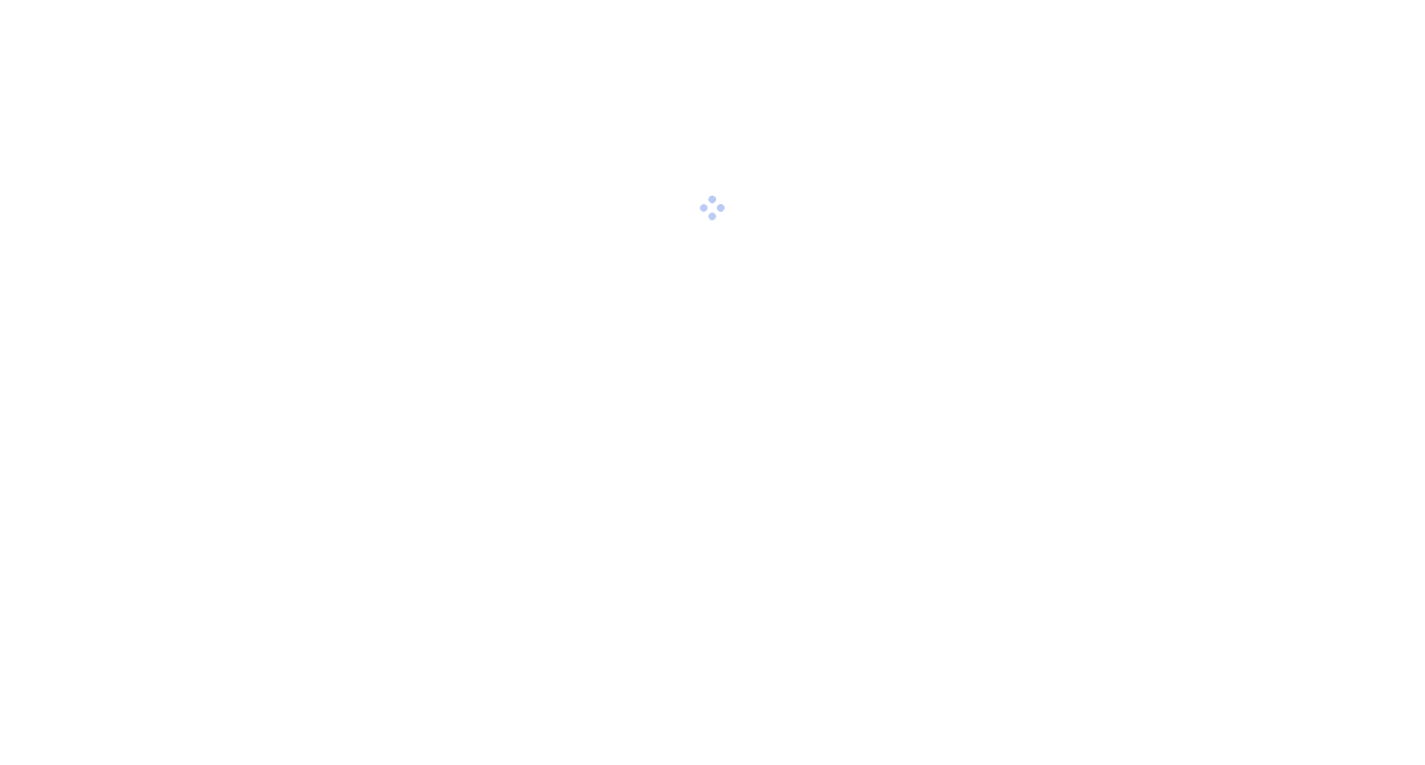 scroll, scrollTop: 0, scrollLeft: 0, axis: both 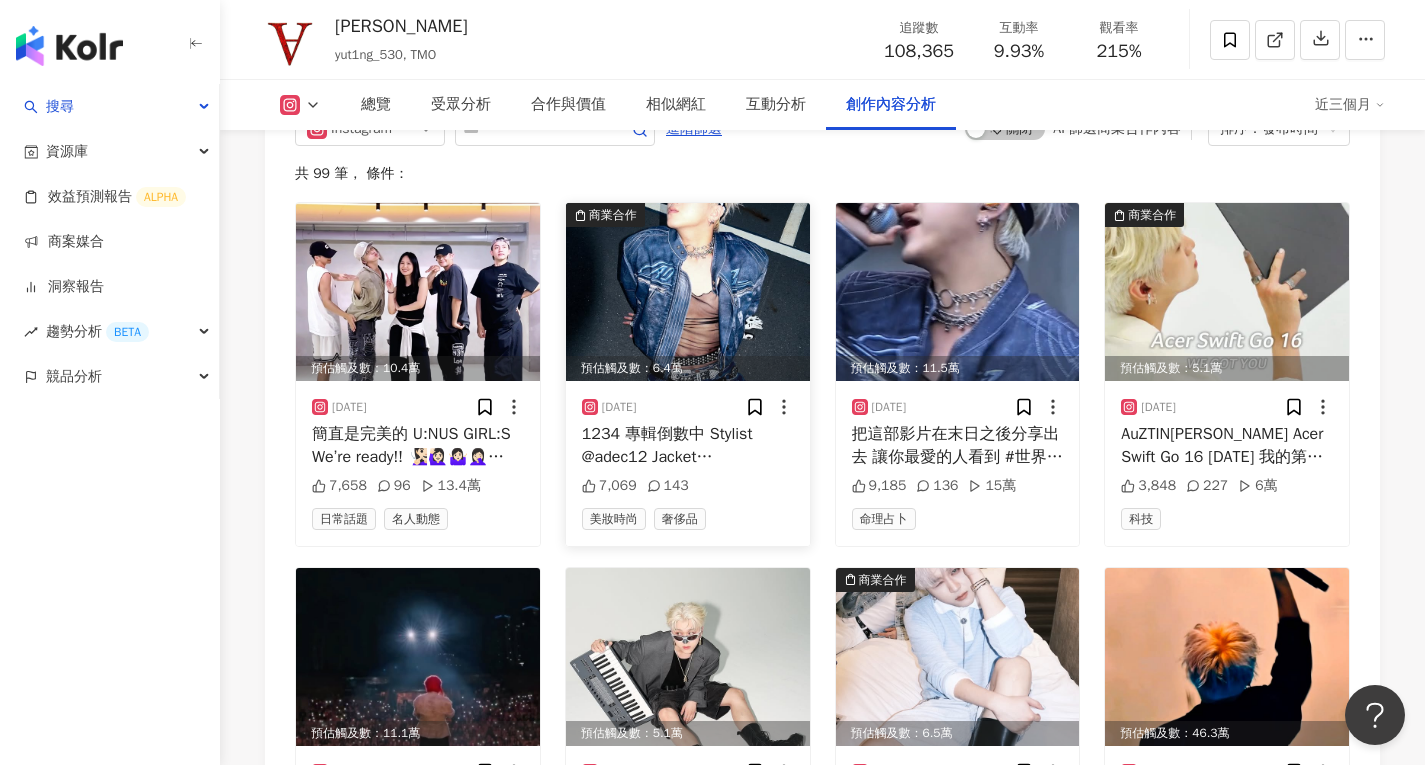 click at bounding box center [688, 292] 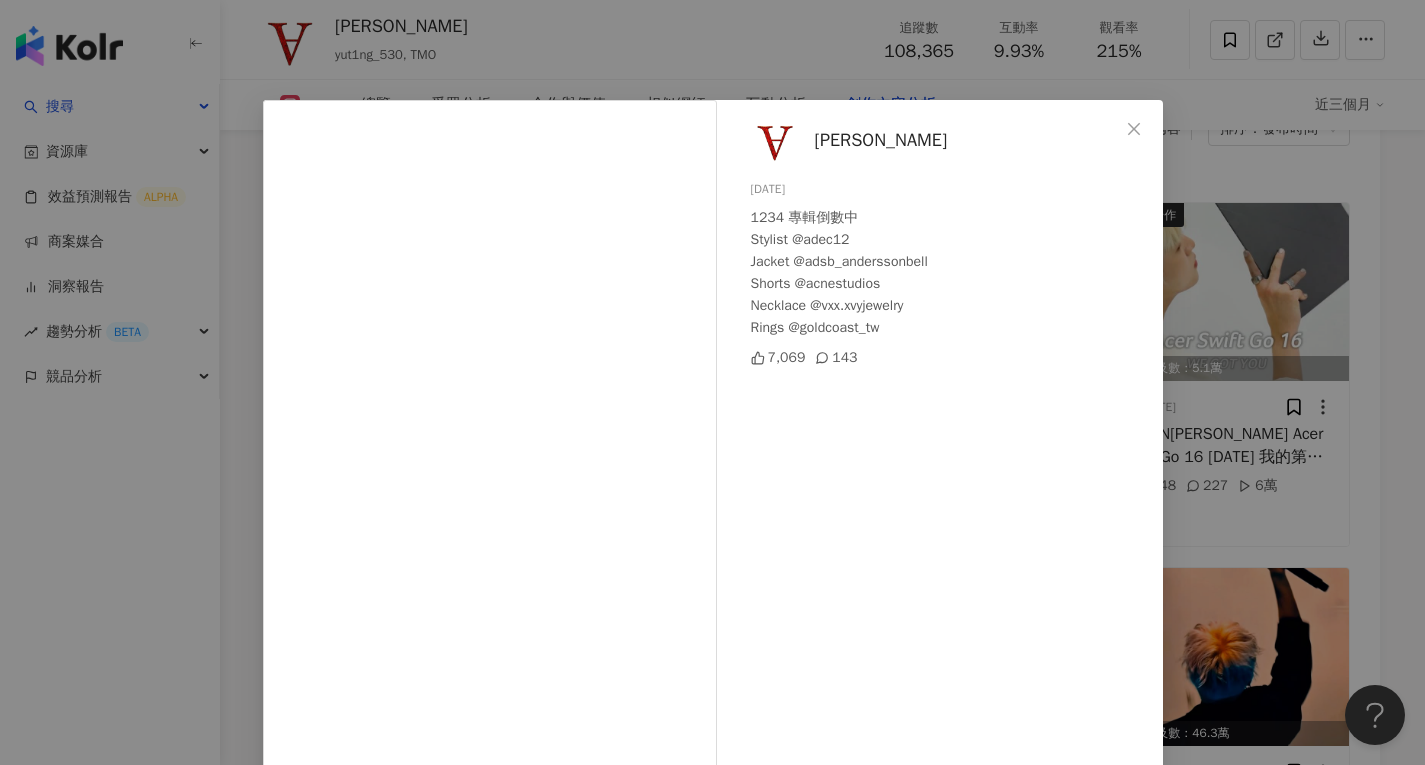 scroll, scrollTop: 100, scrollLeft: 0, axis: vertical 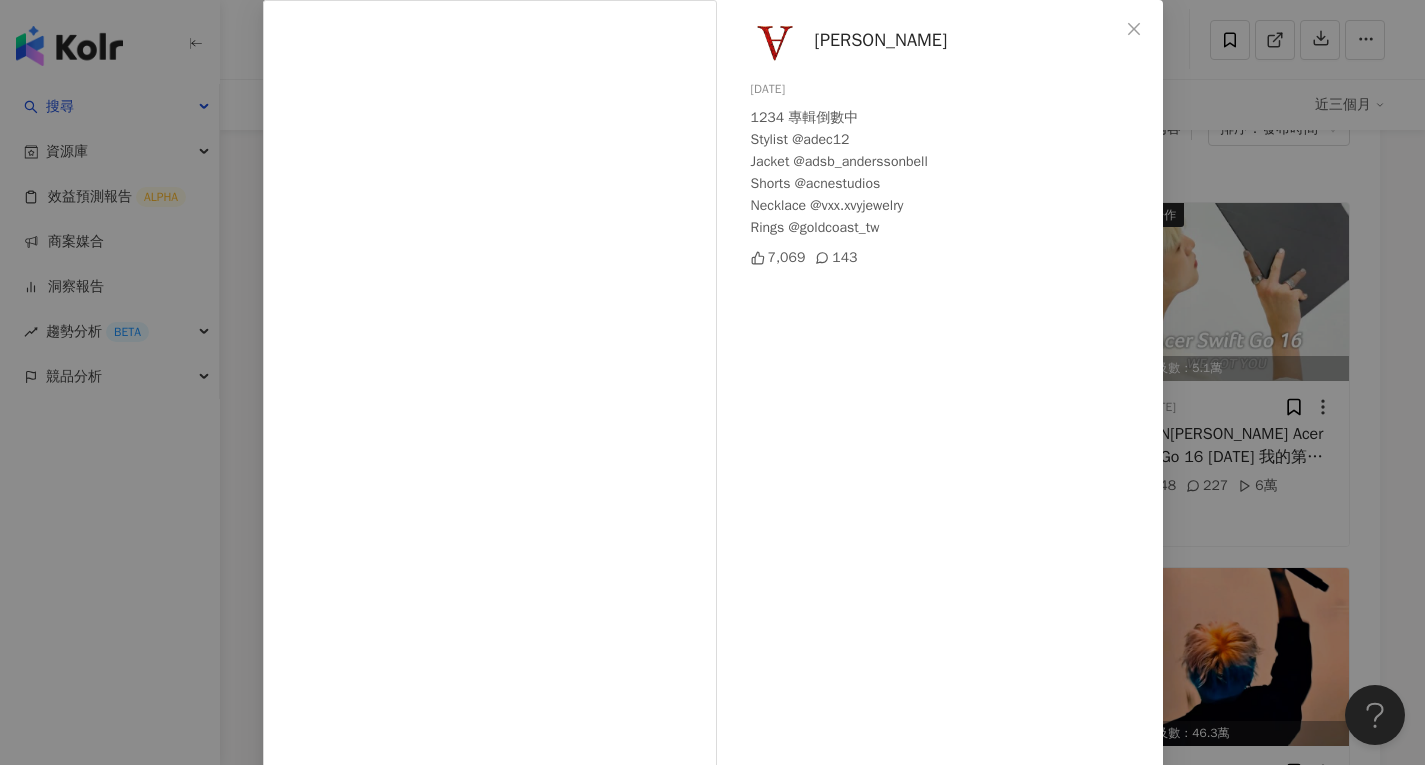 click on "吳昱廷 2025/7/6 1234 專輯倒數中
Stylist @adec12
Jacket @adsb_anderssonbell
Shorts @acnestudios
Necklace @vxx.xvyjewelry
Rings @goldcoast_tw 7,069 143 查看原始貼文" at bounding box center [712, 382] 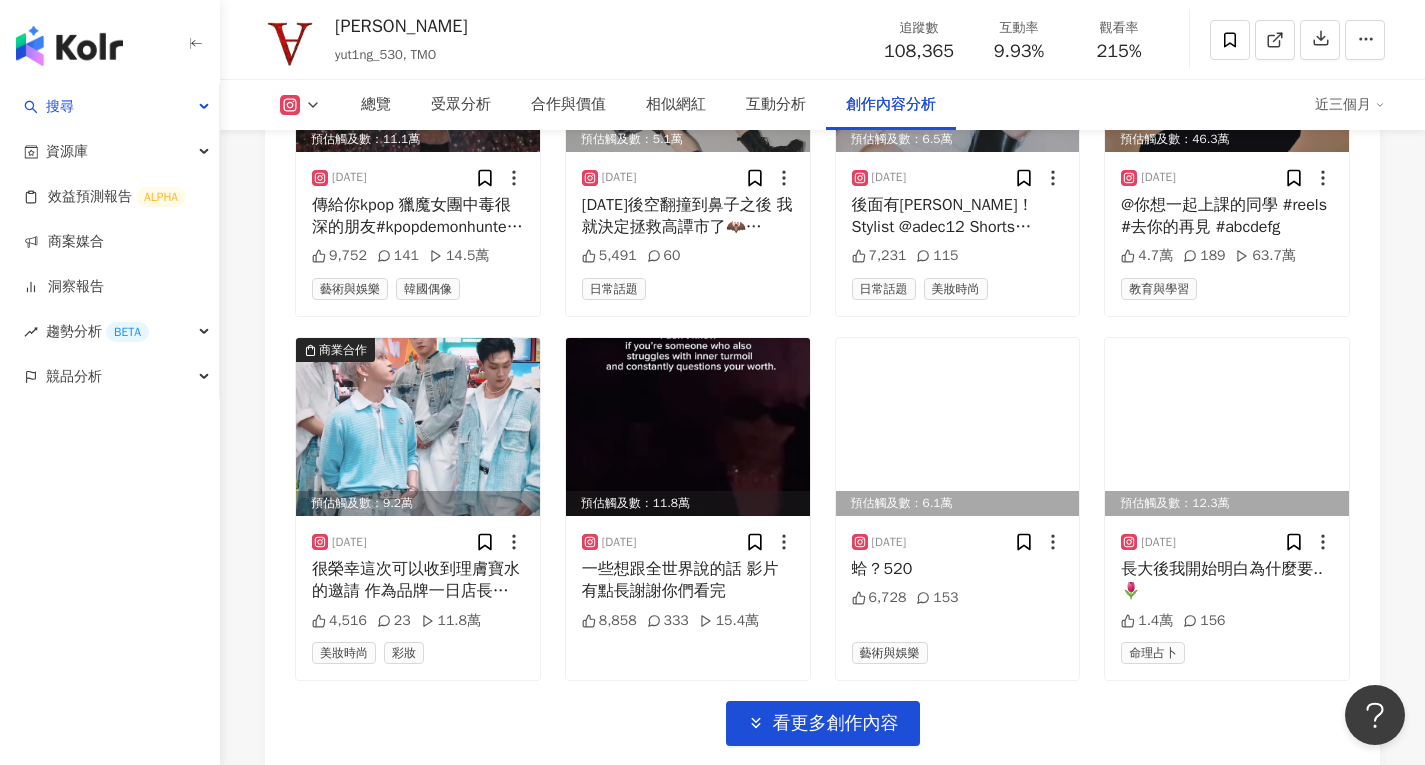 scroll, scrollTop: 6897, scrollLeft: 0, axis: vertical 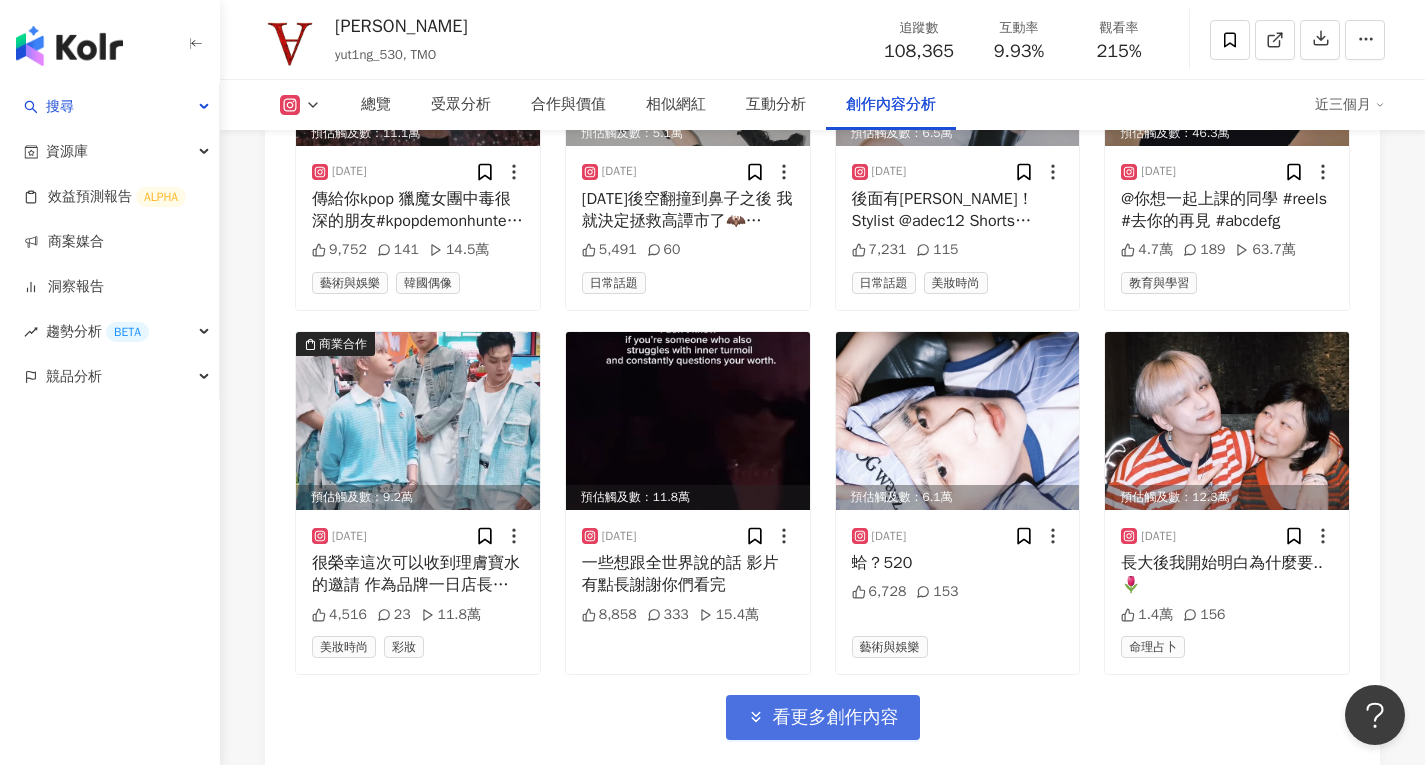click on "看更多創作內容" at bounding box center (836, 718) 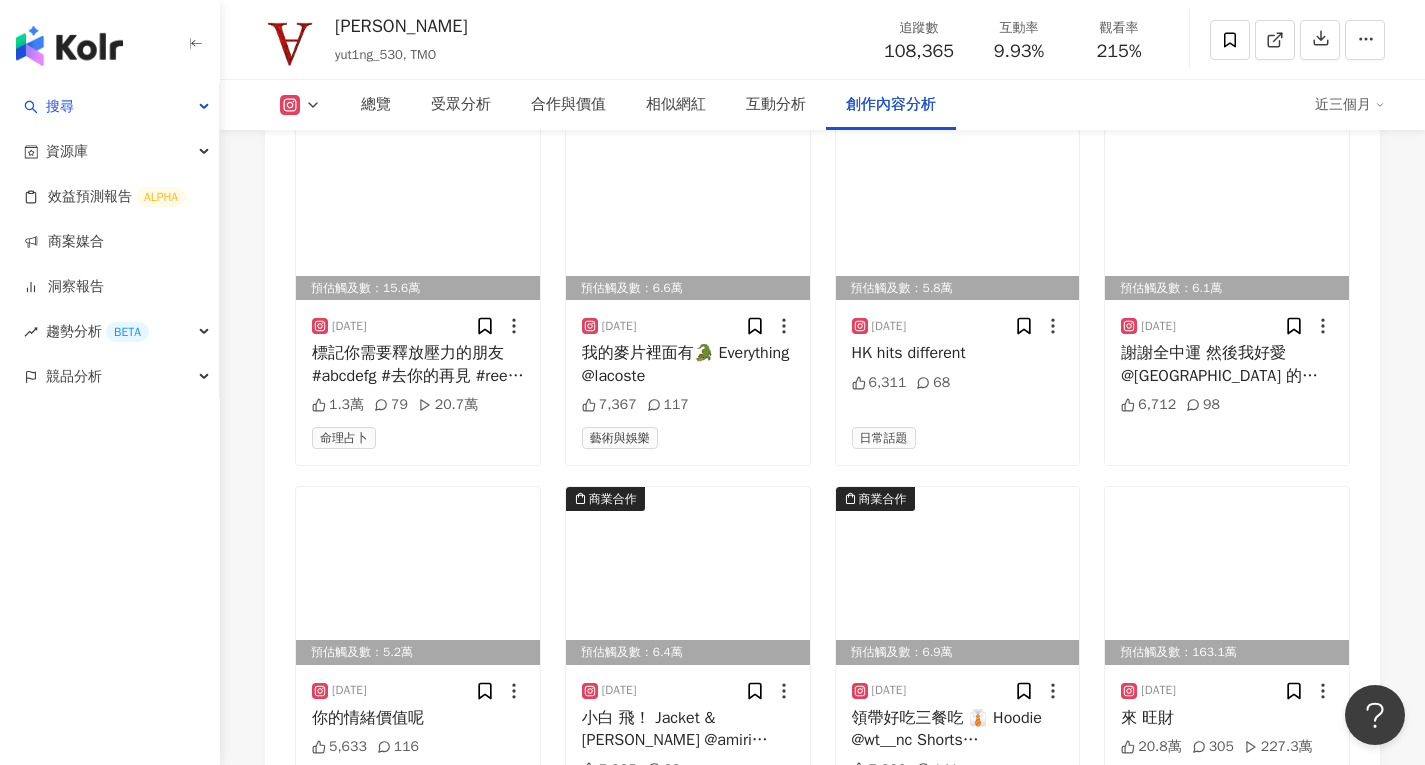 scroll, scrollTop: 7597, scrollLeft: 0, axis: vertical 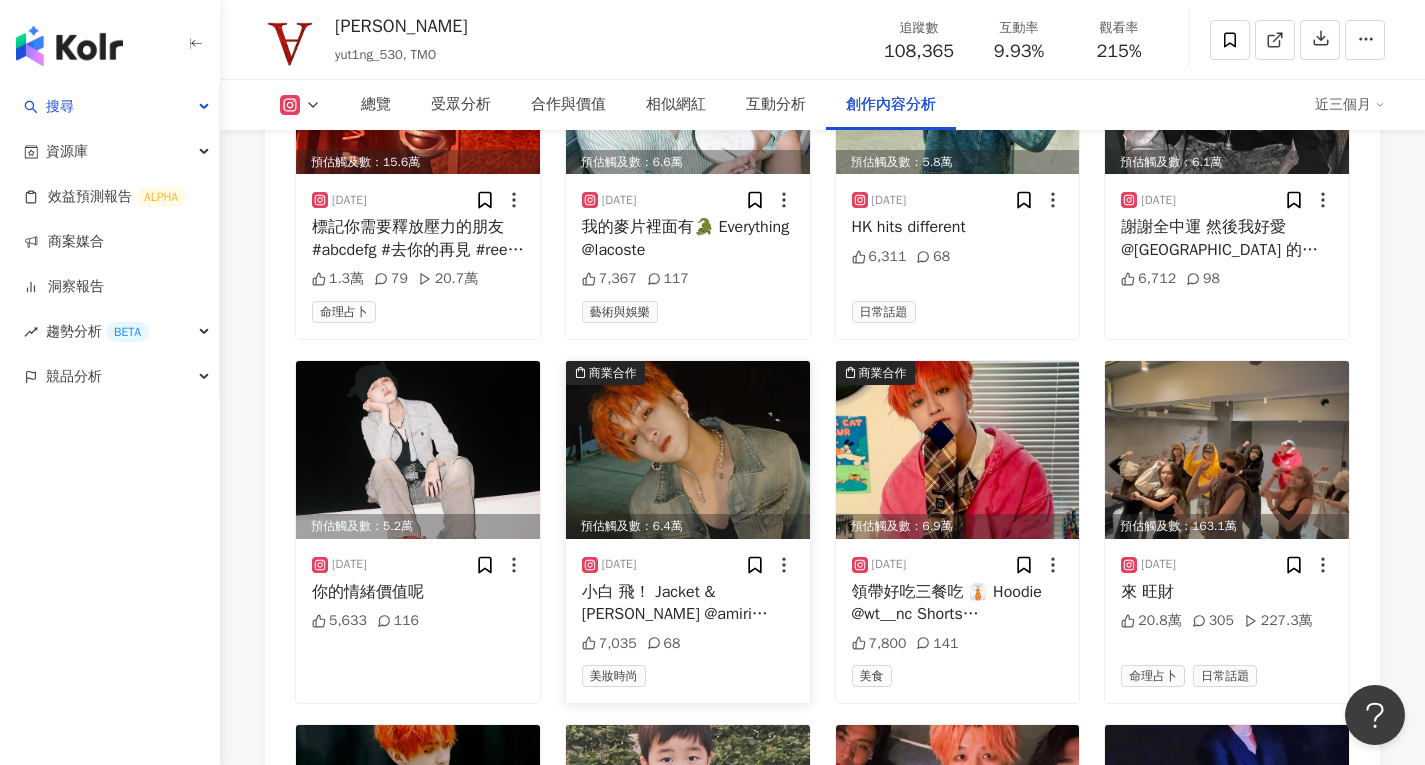 click at bounding box center [688, 450] 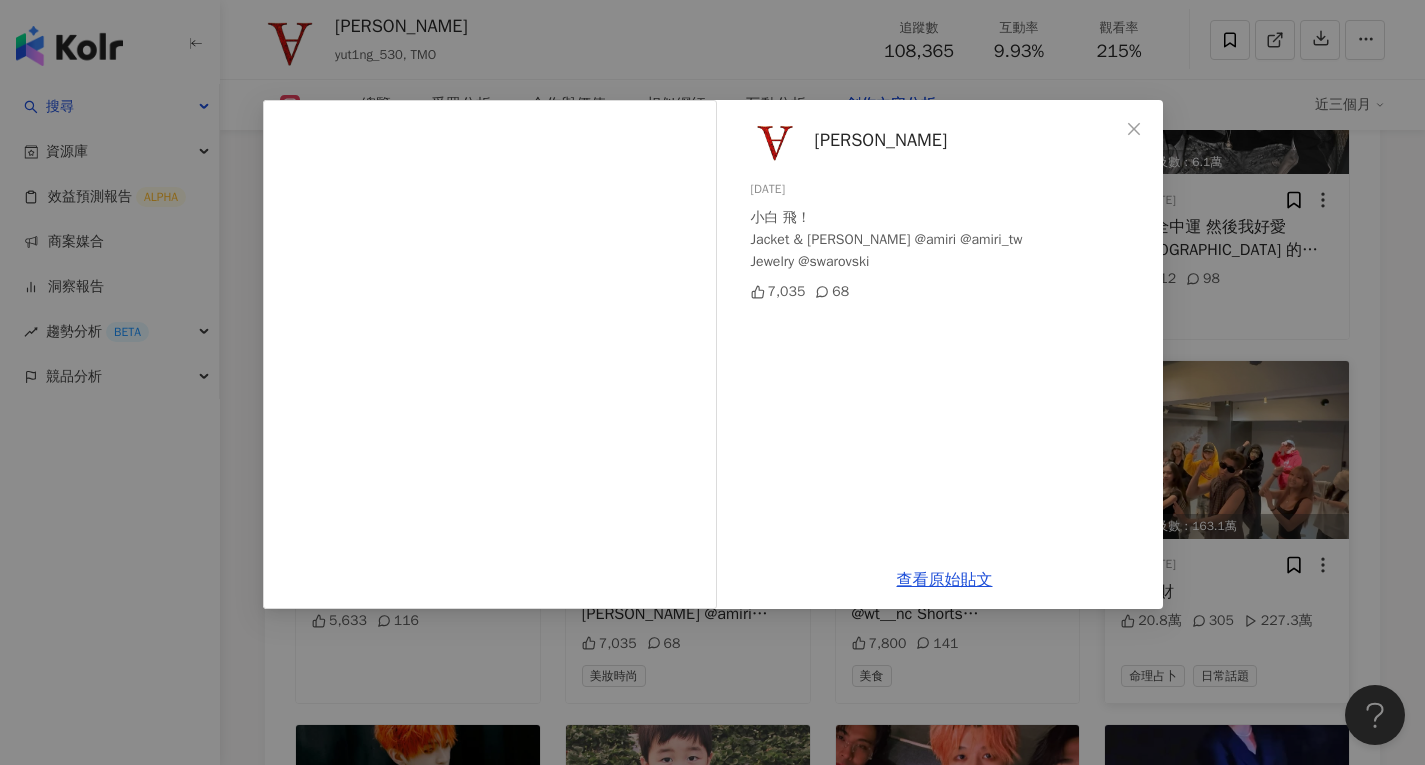 drag, startPoint x: 1259, startPoint y: 316, endPoint x: 1241, endPoint y: 330, distance: 22.803509 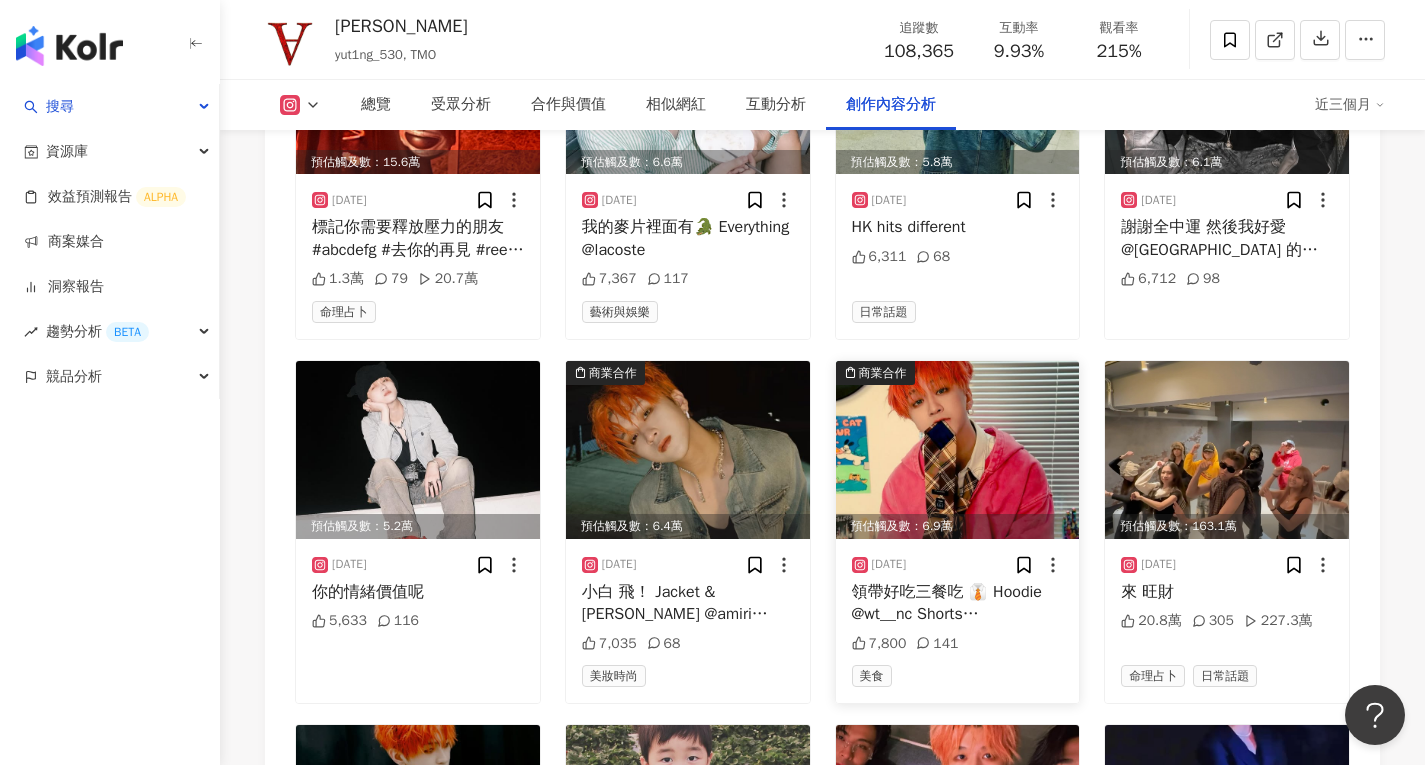click at bounding box center [958, 450] 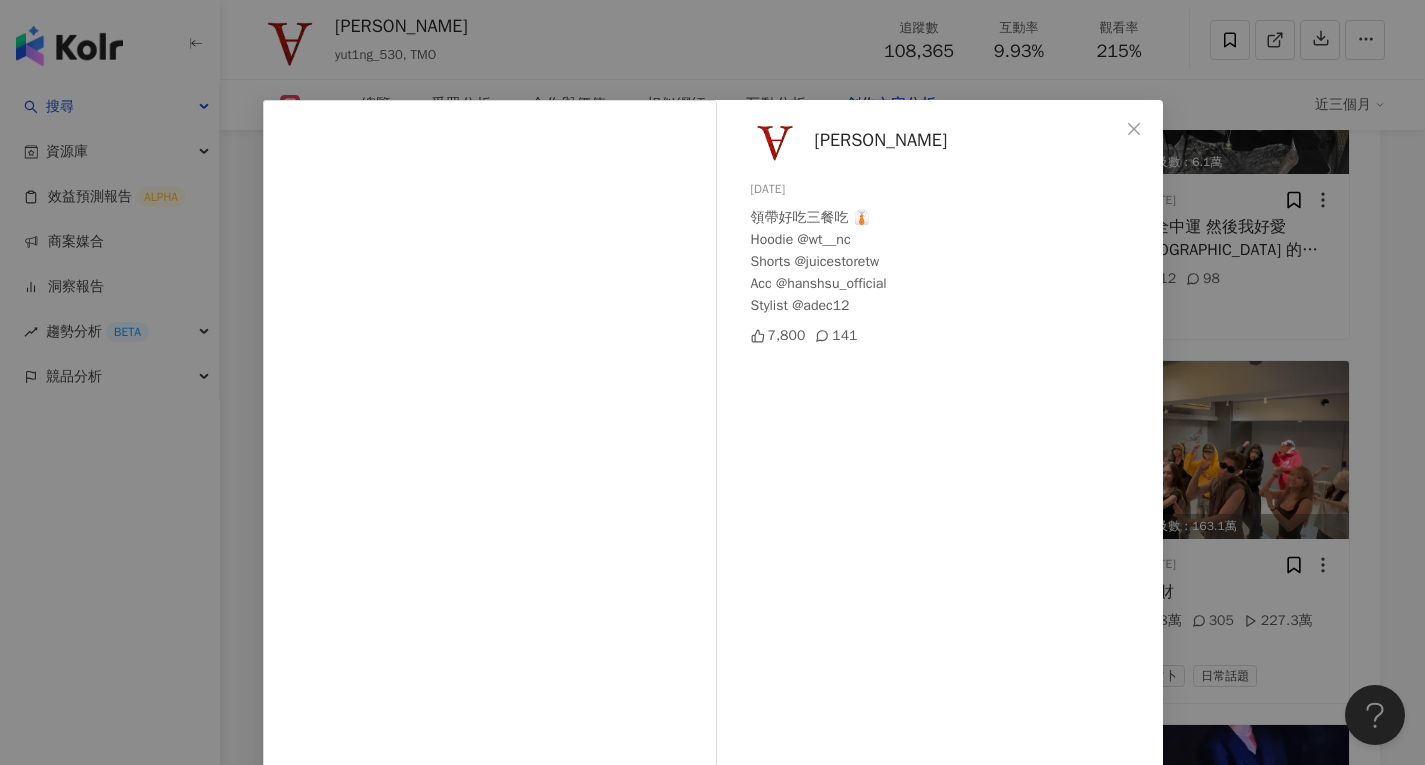 click on "吳昱廷 2025/4/14 領帶好吃三餐吃 👔
Hoodie @wt__nc
Shorts @juicestoretw
Acc @hanshsu_official
Stylist @adec12 7,800 141 查看原始貼文" at bounding box center [712, 382] 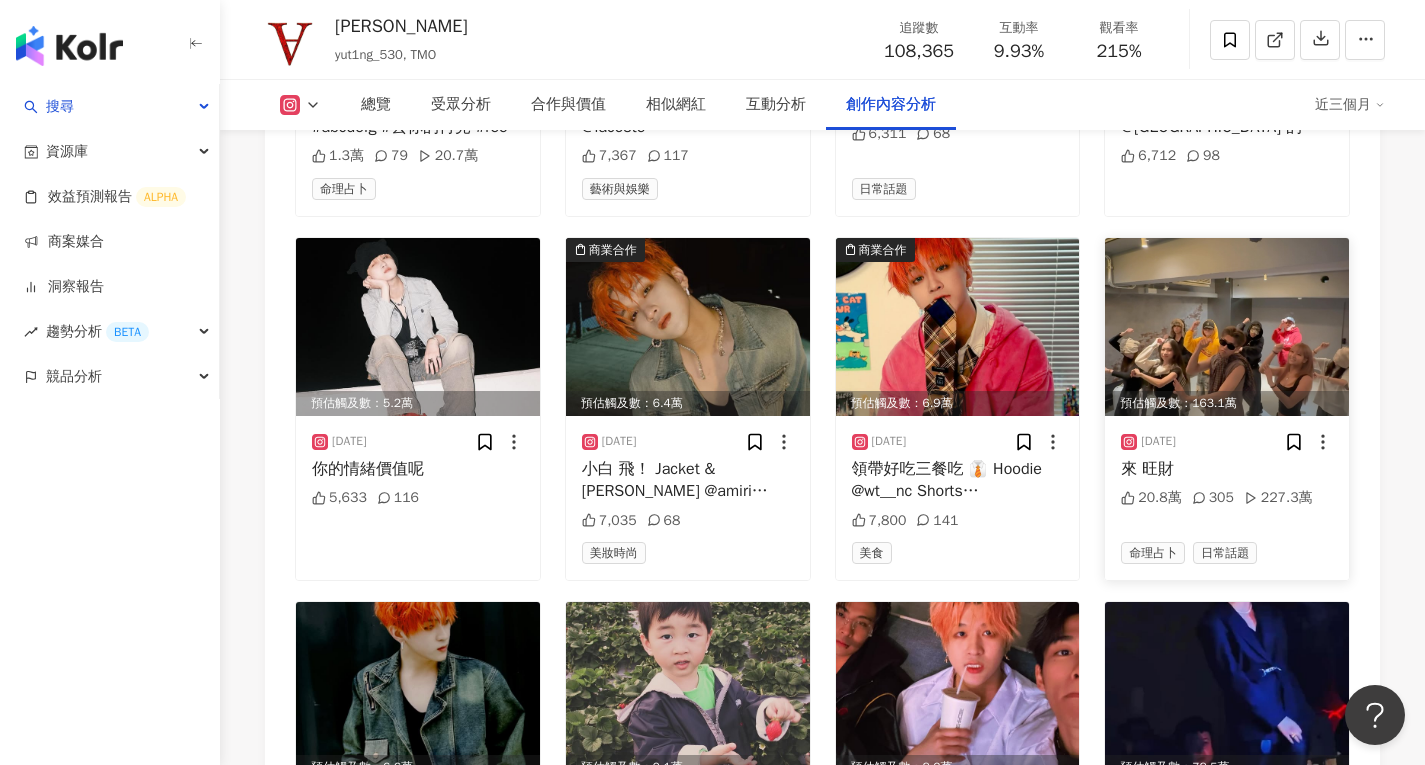 scroll, scrollTop: 7997, scrollLeft: 0, axis: vertical 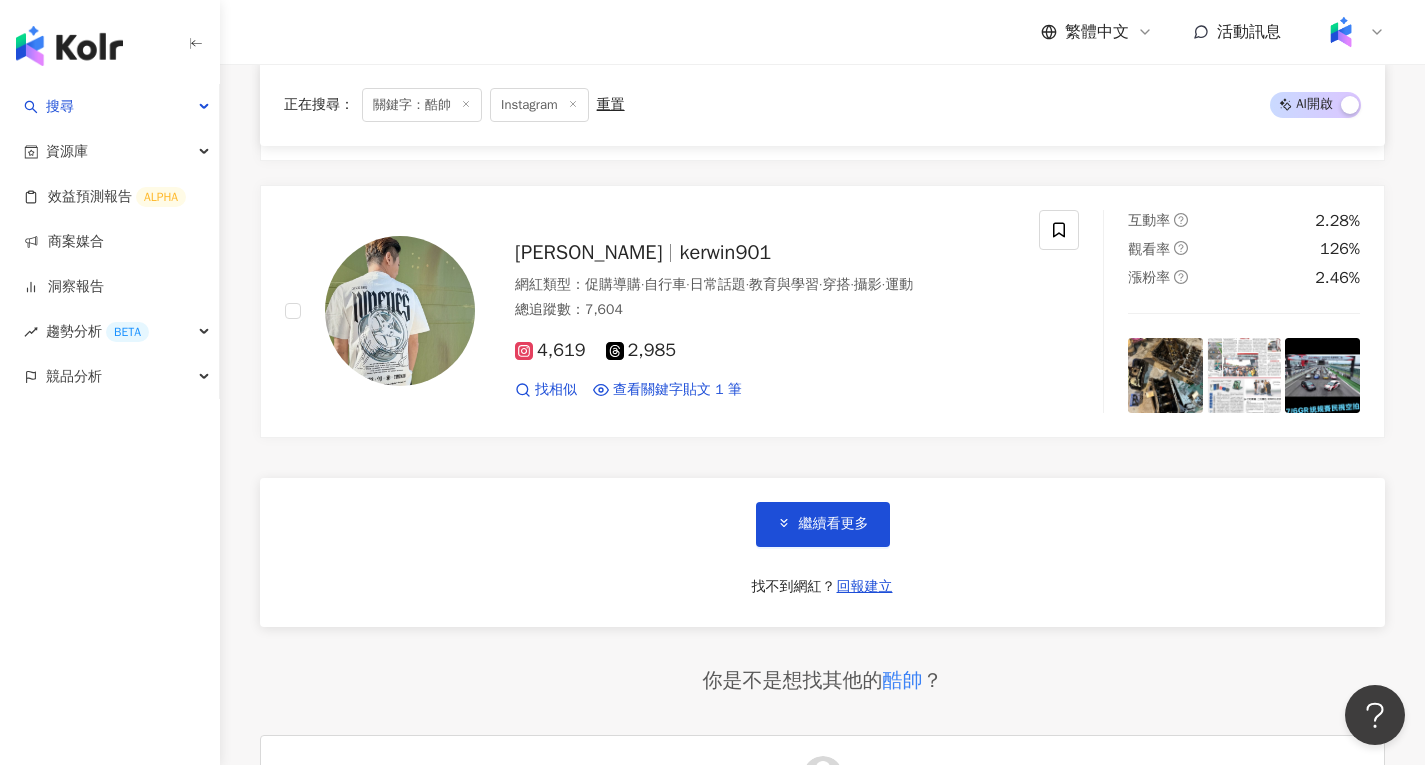 type on "**" 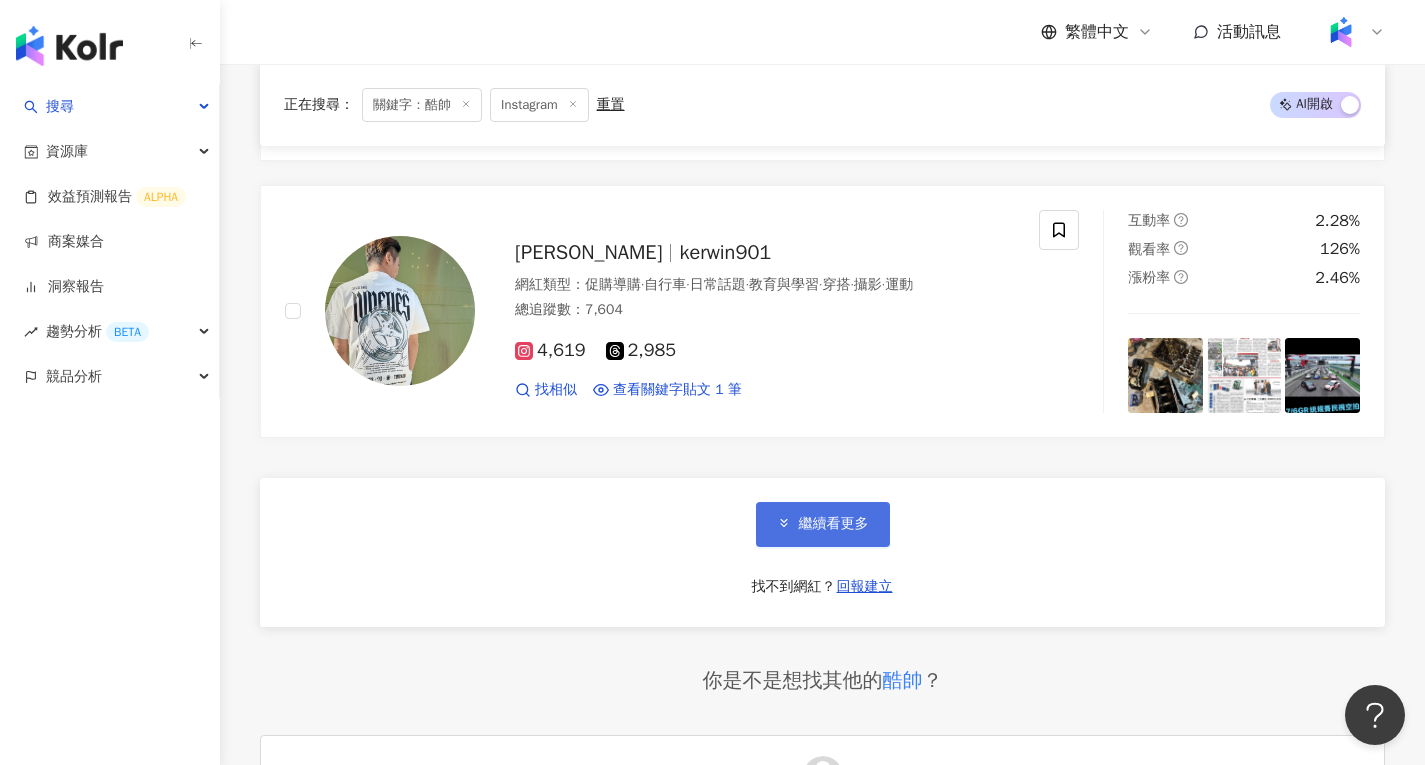 click on "繼續看更多" at bounding box center [834, 524] 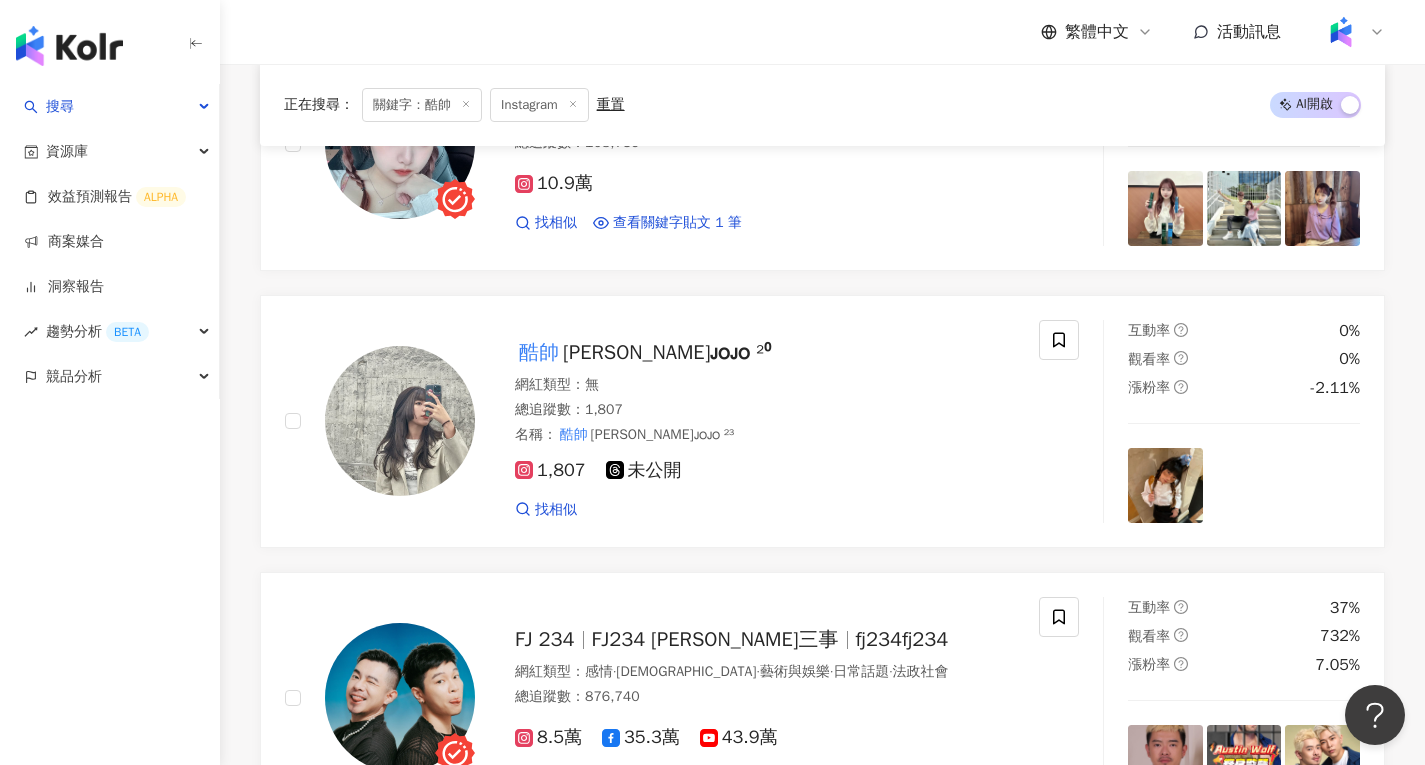 scroll, scrollTop: 0, scrollLeft: 0, axis: both 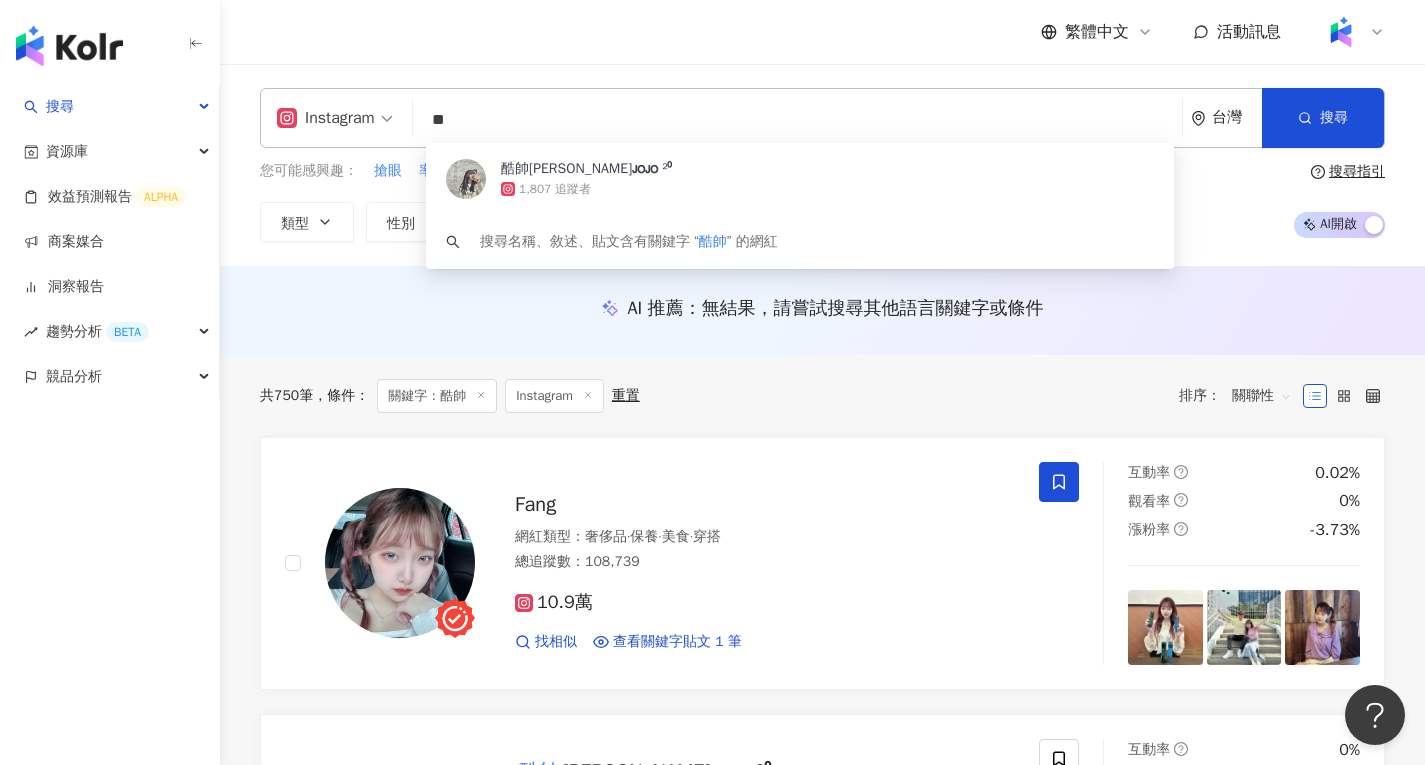 drag, startPoint x: 563, startPoint y: 105, endPoint x: 392, endPoint y: 144, distance: 175.39099 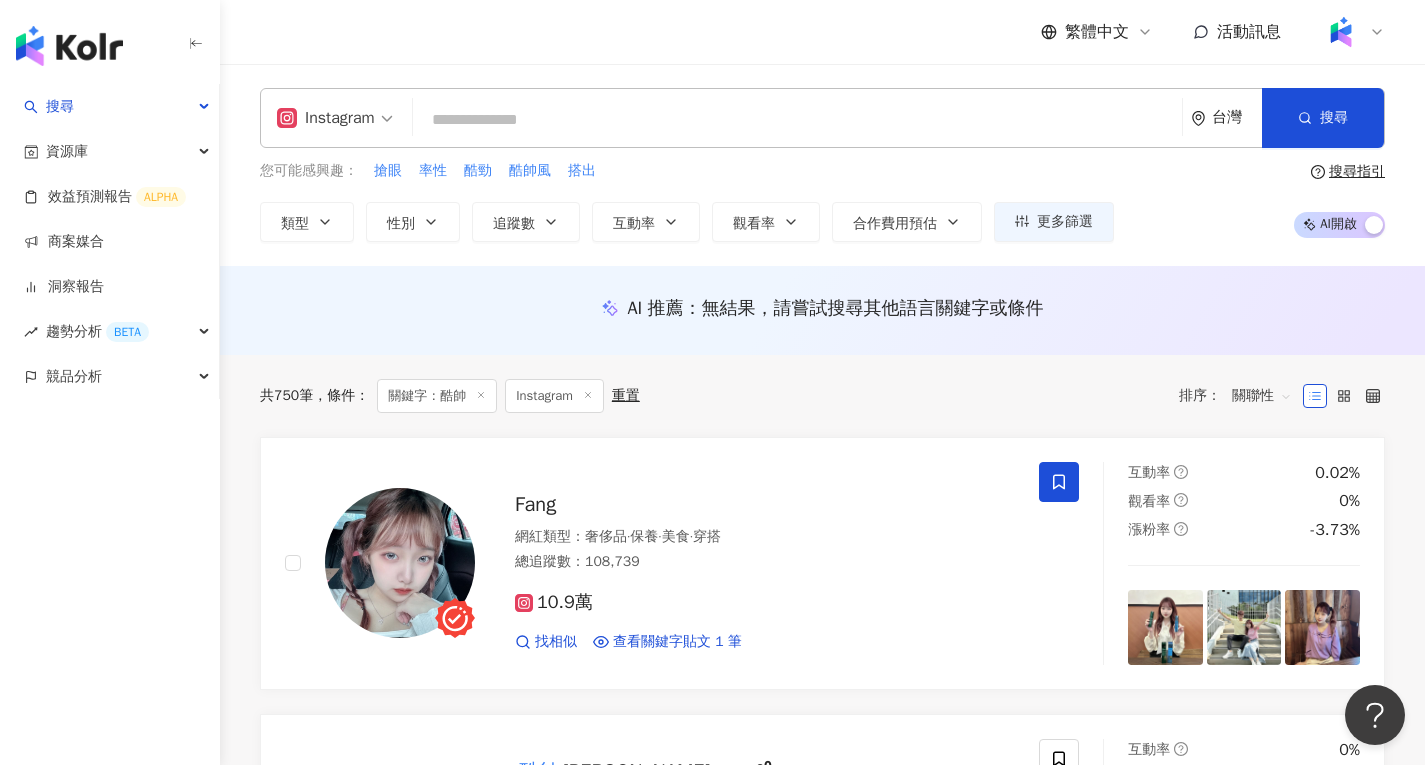 click at bounding box center [797, 120] 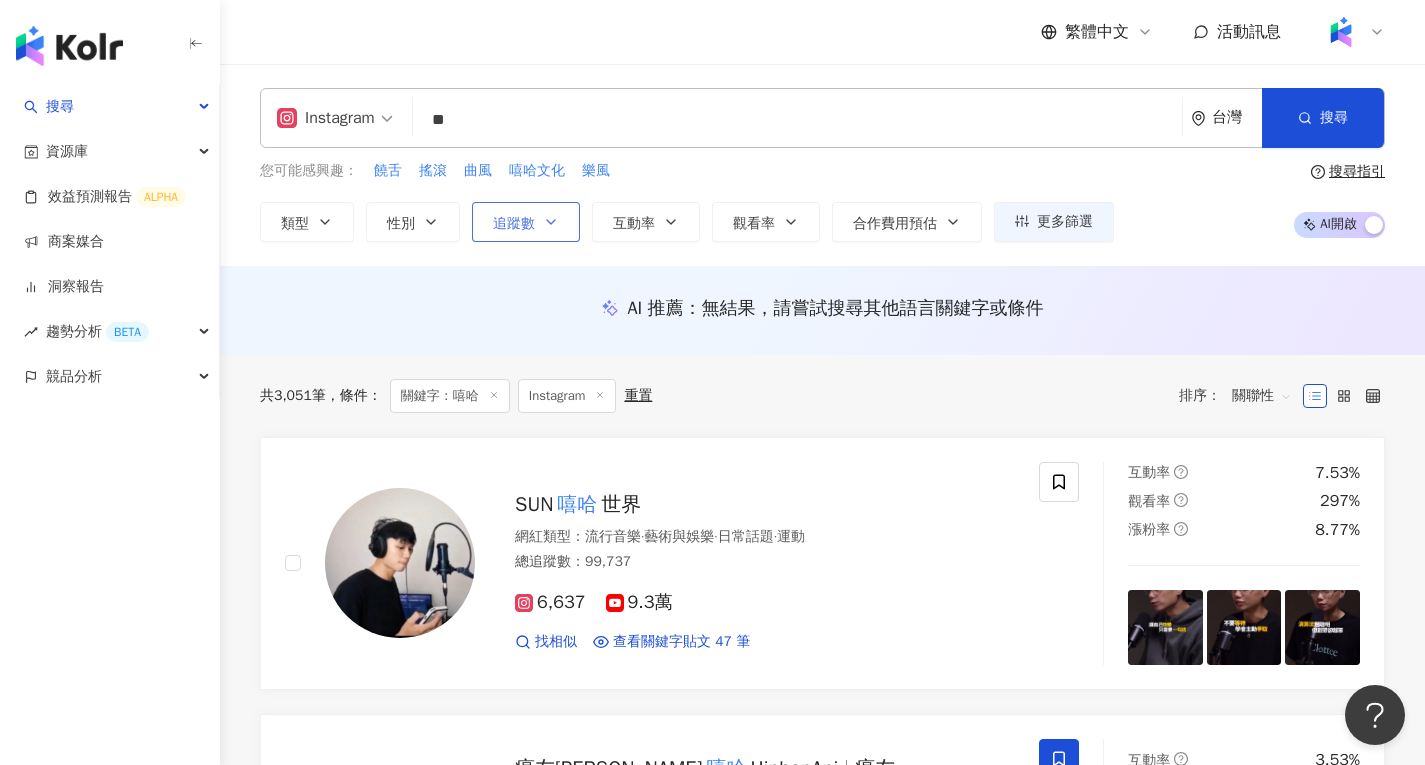 click on "追蹤數" at bounding box center (526, 222) 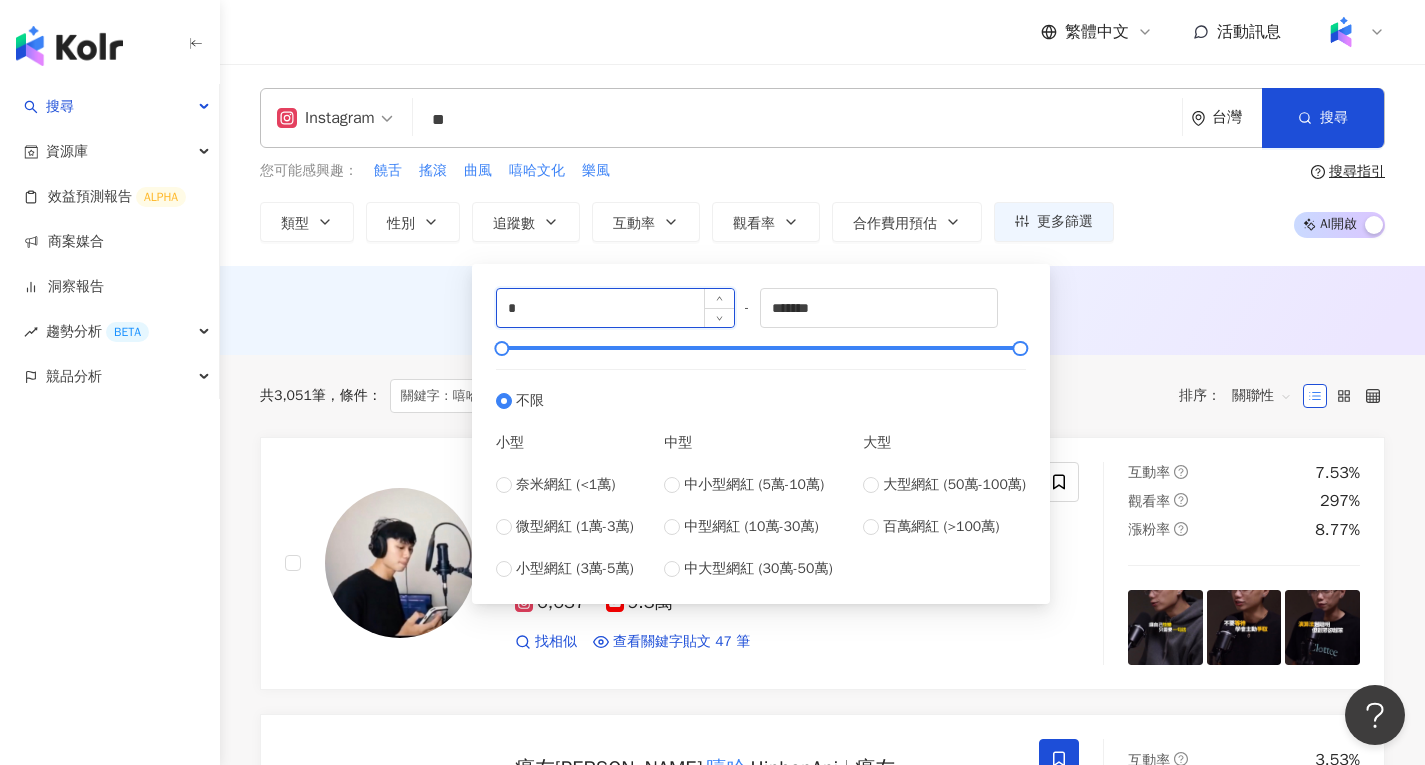click on "*" at bounding box center [615, 308] 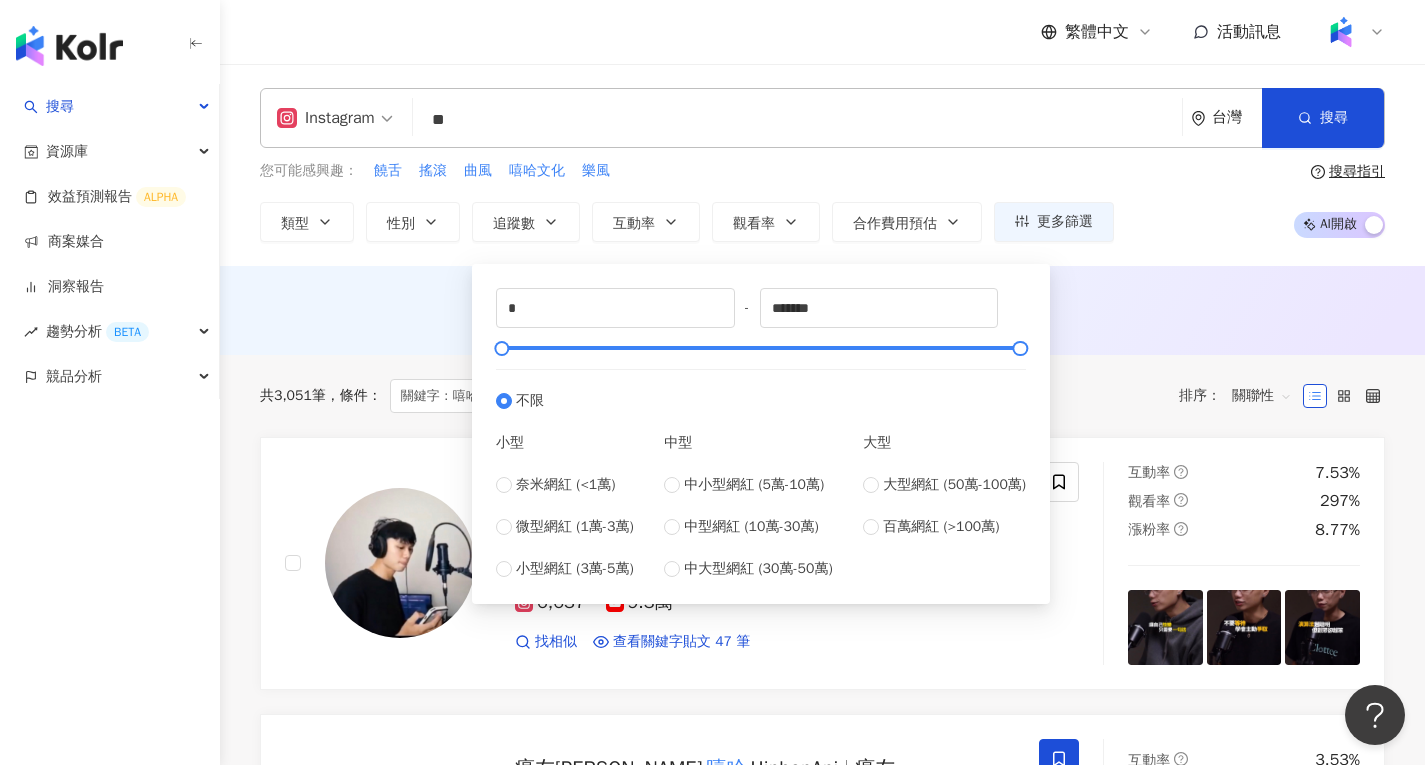 click on "*  -  ******* 不限 小型 奈米網紅 (<1萬) 微型網紅 (1萬-3萬) 小型網紅 (3萬-5萬) 中型 中小型網紅 (5萬-10萬) 中型網紅 (10萬-30萬) 中大型網紅 (30萬-50萬) 大型 大型網紅 (50萬-100萬) 百萬網紅 (>100萬)" at bounding box center (761, 429) 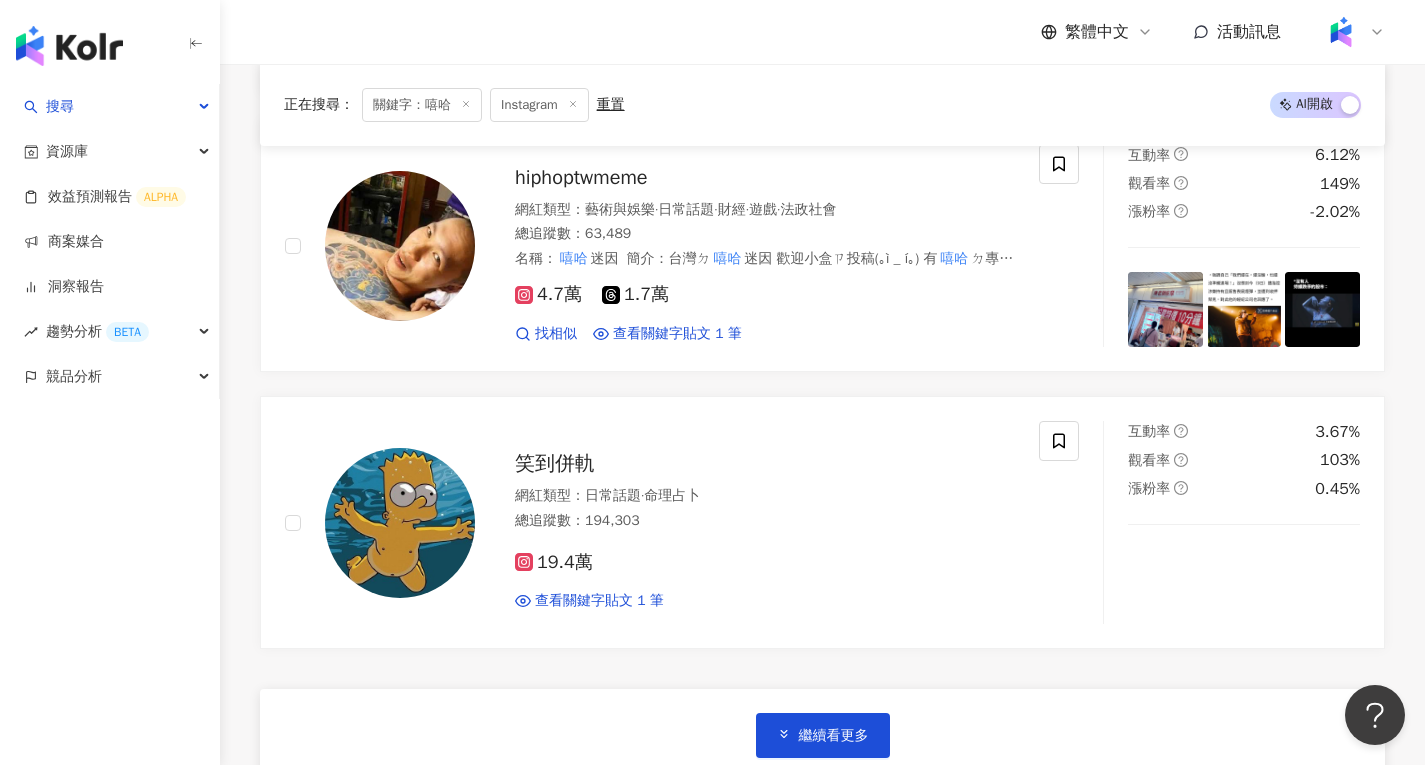 scroll, scrollTop: 3400, scrollLeft: 0, axis: vertical 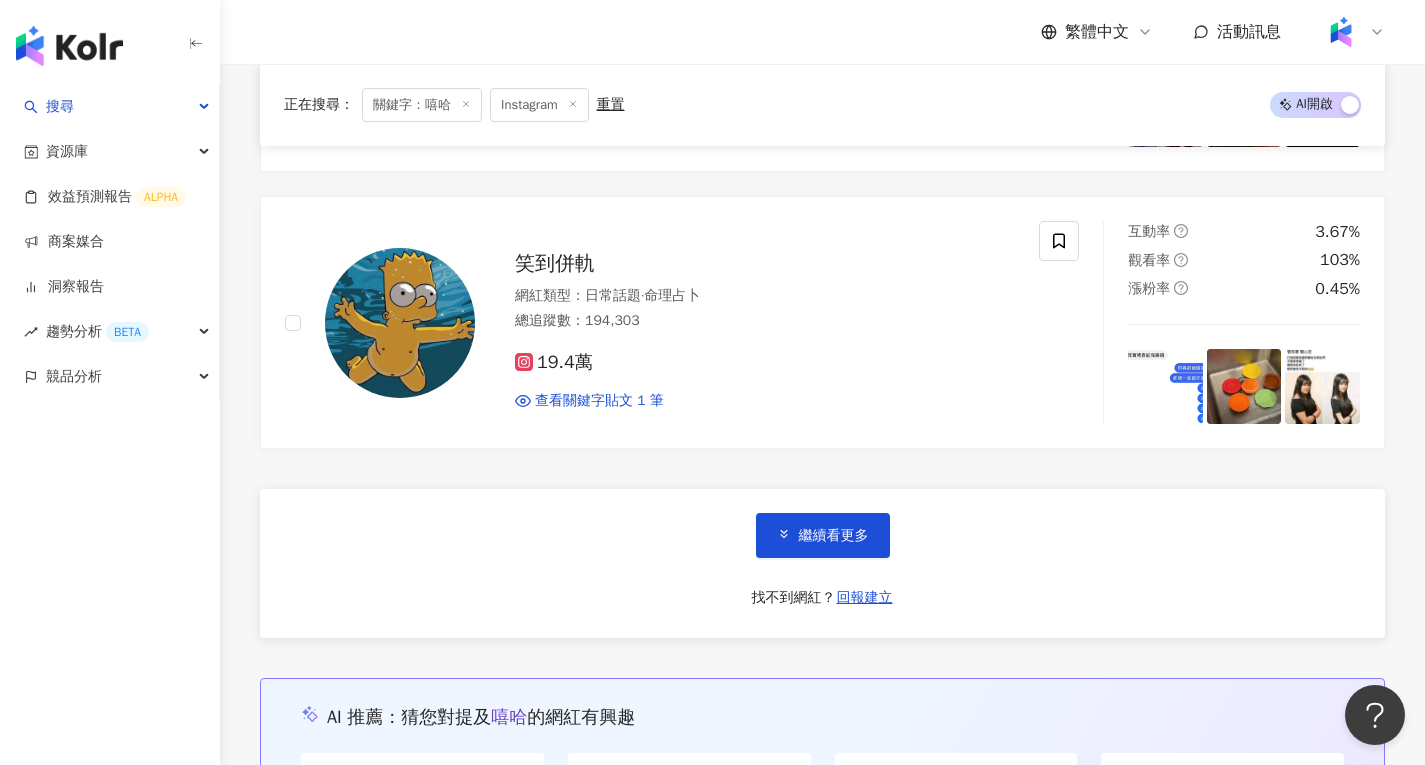 click on "繼續看更多 找不到網紅？ 回報建立" at bounding box center [822, 563] 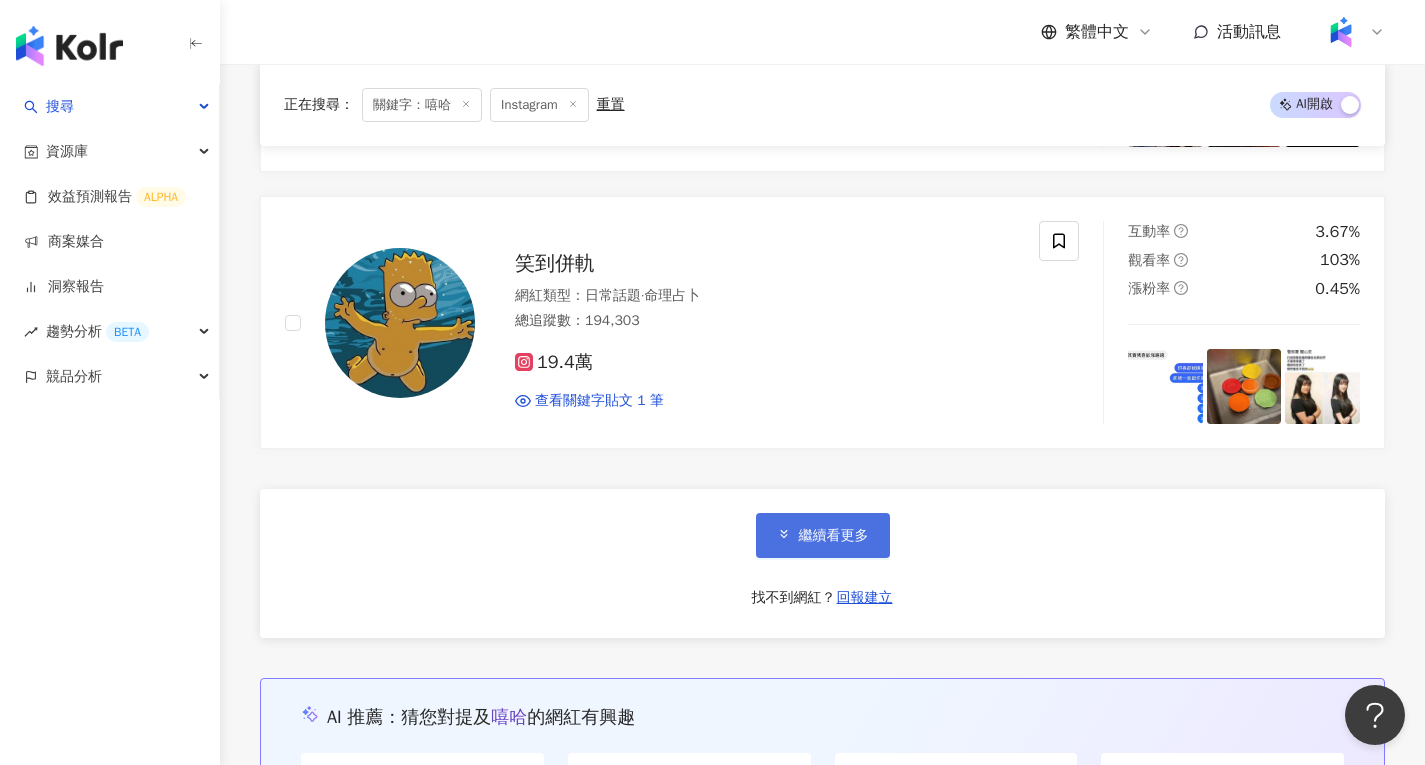 click on "繼續看更多" at bounding box center (834, 536) 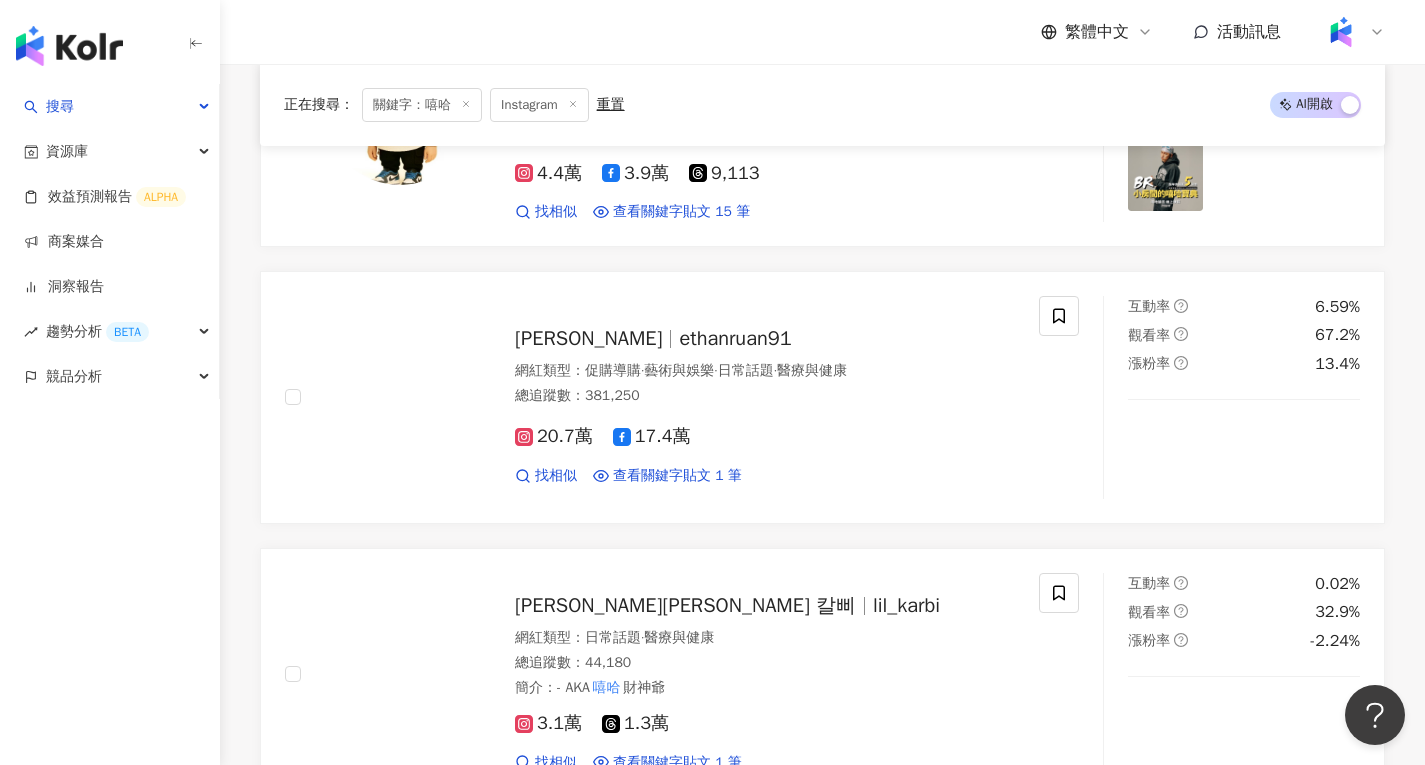scroll, scrollTop: 4200, scrollLeft: 0, axis: vertical 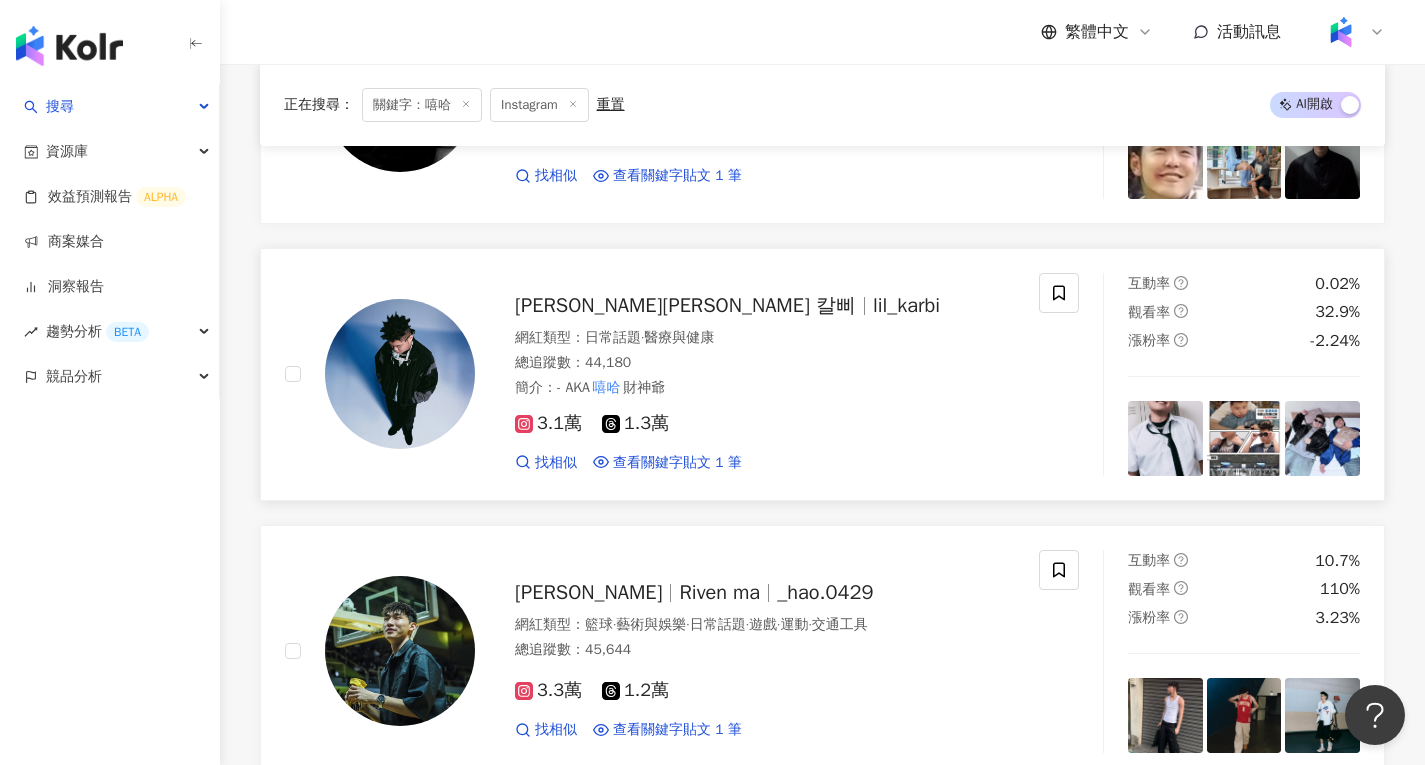 click on "許辰宇AKA小卡比 칼삐" at bounding box center [685, 305] 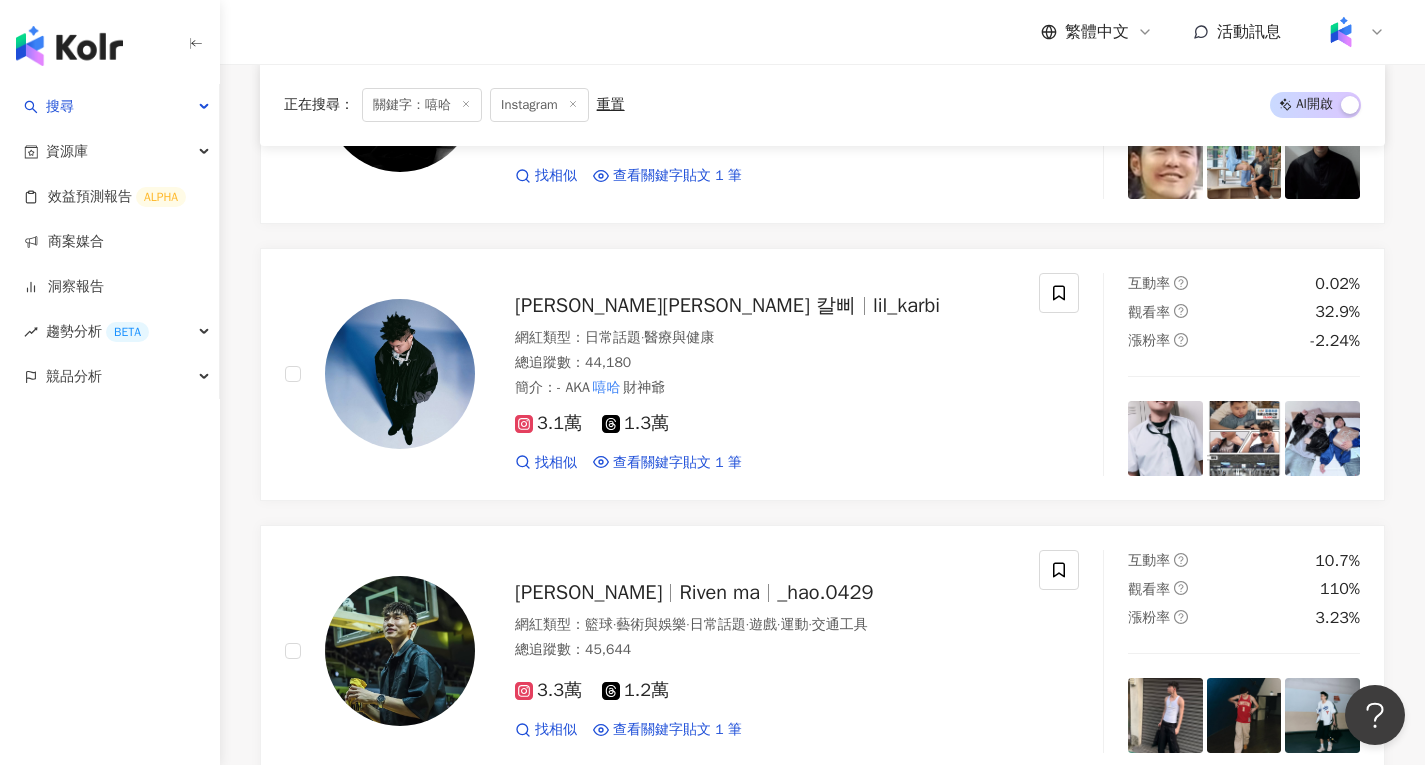 scroll, scrollTop: 4500, scrollLeft: 0, axis: vertical 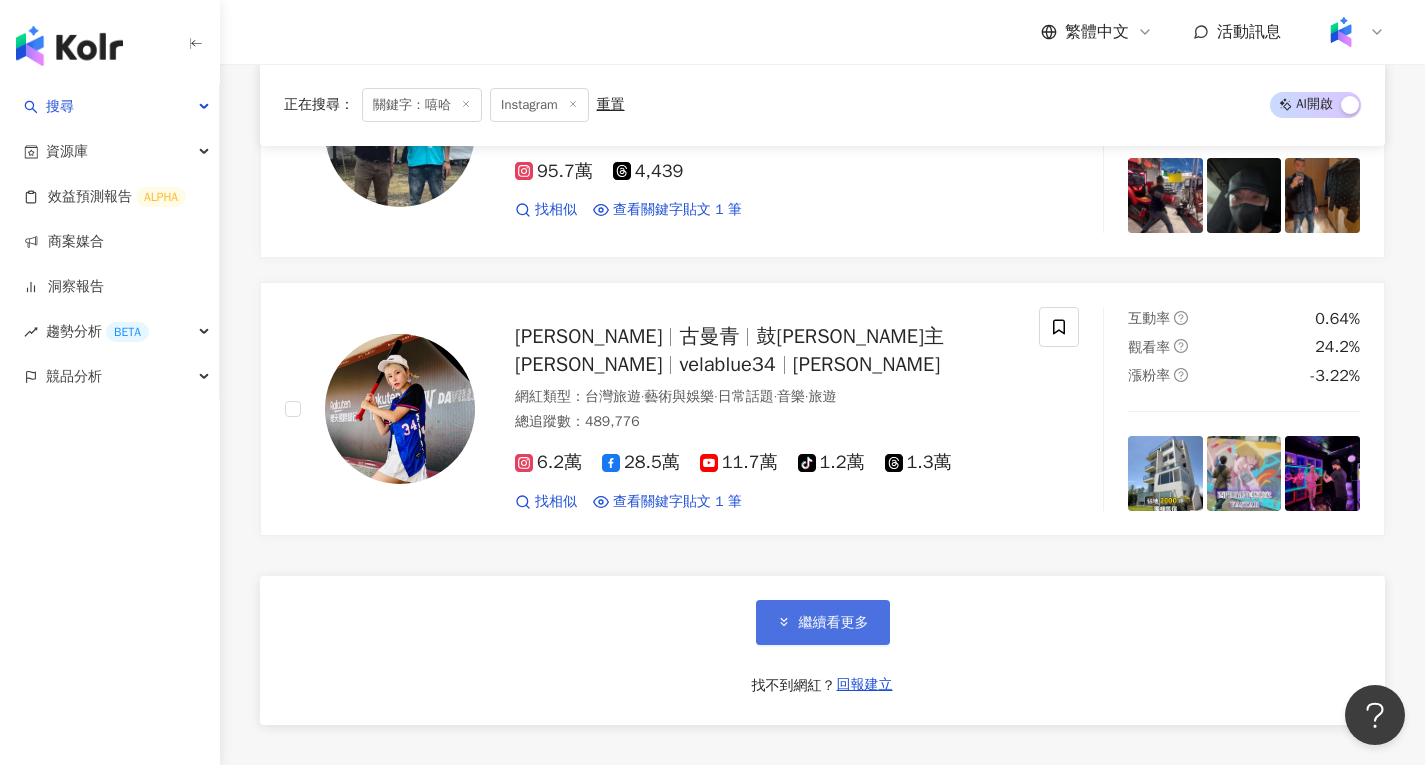 click on "繼續看更多" at bounding box center (823, 622) 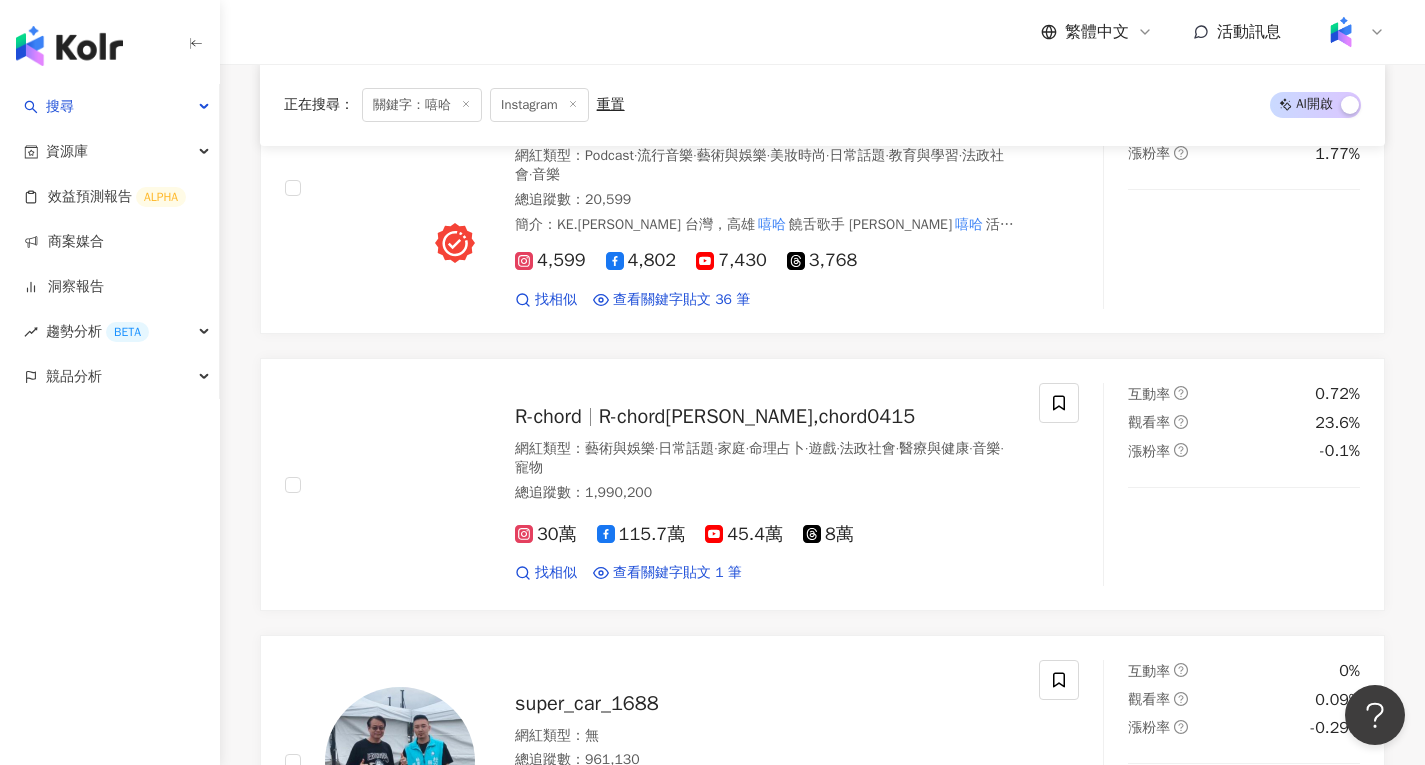scroll, scrollTop: 0, scrollLeft: 0, axis: both 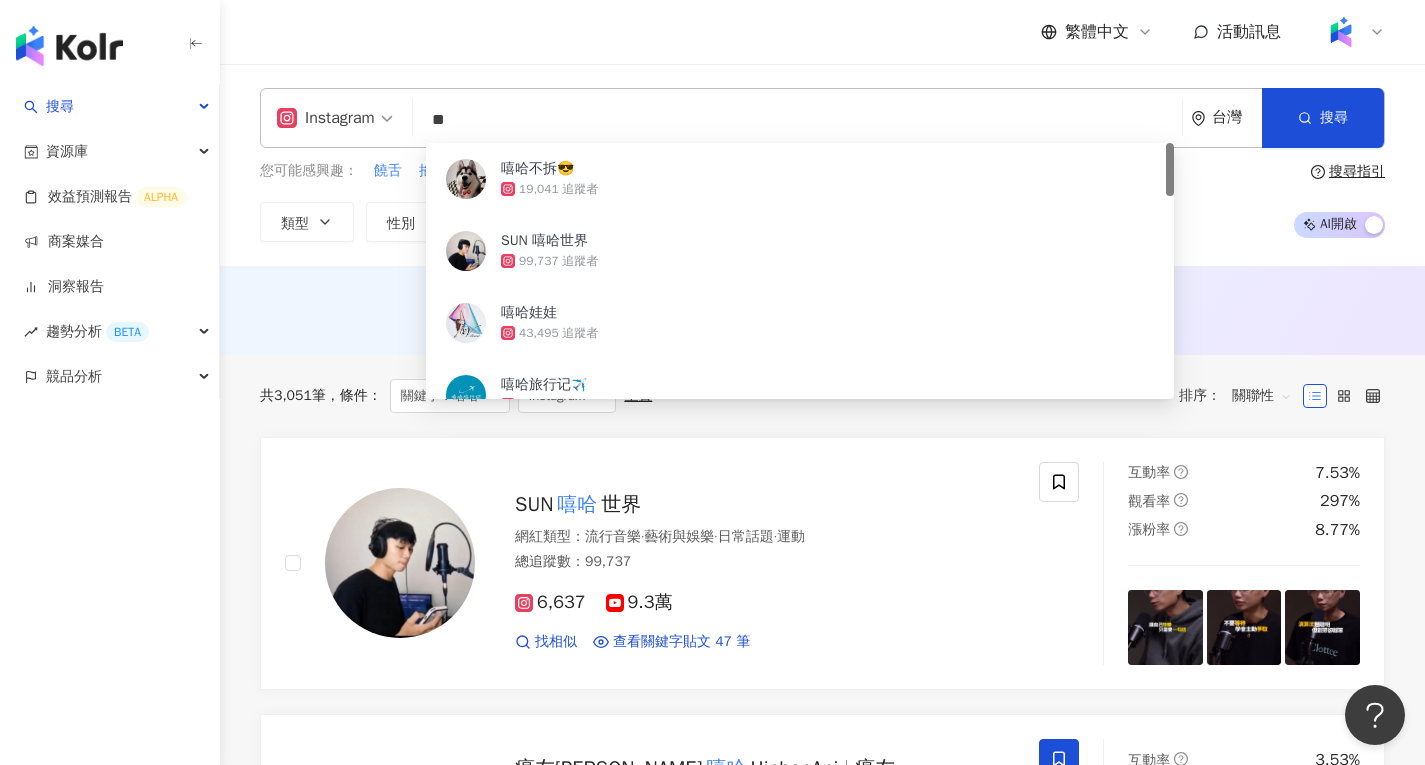 drag, startPoint x: 573, startPoint y: 137, endPoint x: 271, endPoint y: 108, distance: 303.3892 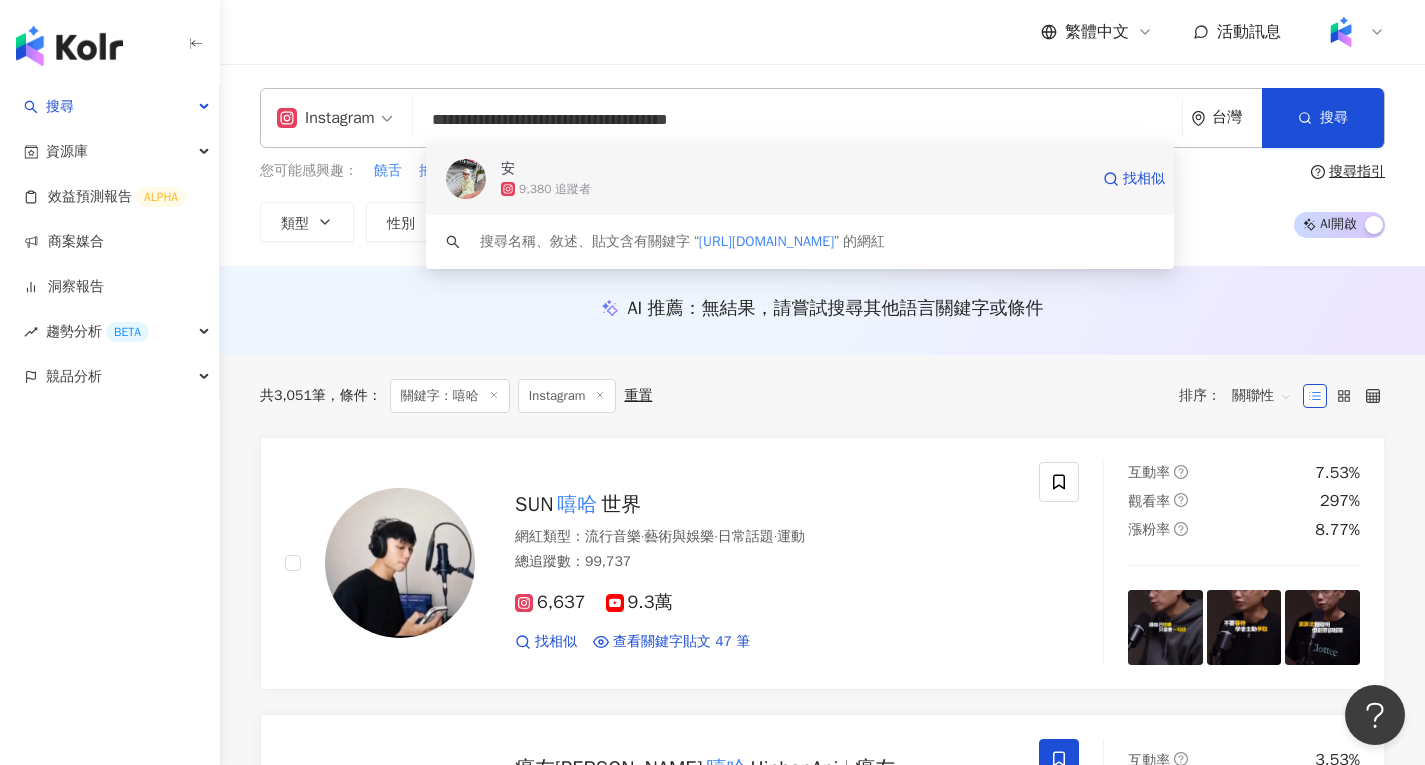 click on "9,380   追蹤者" at bounding box center (555, 189) 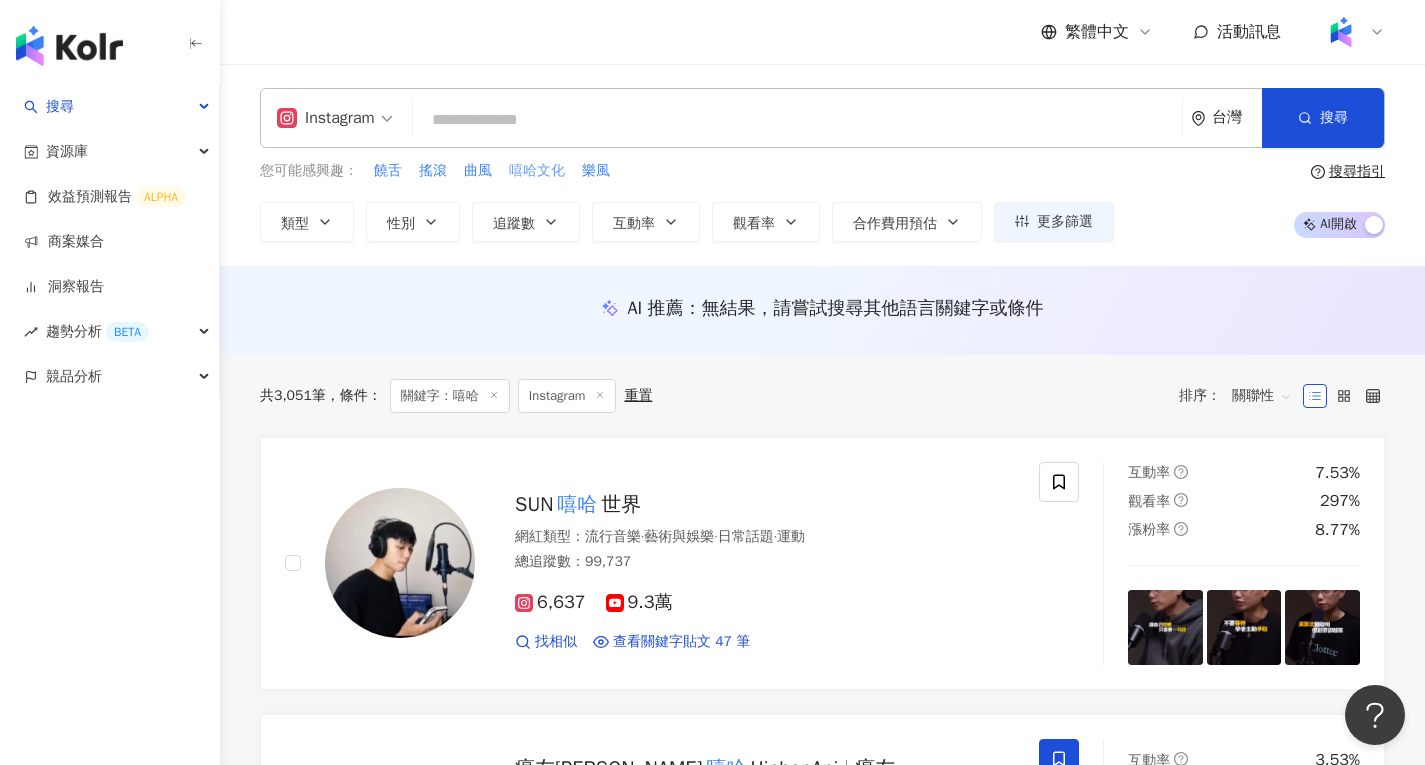click on "嘻哈文化" at bounding box center (537, 171) 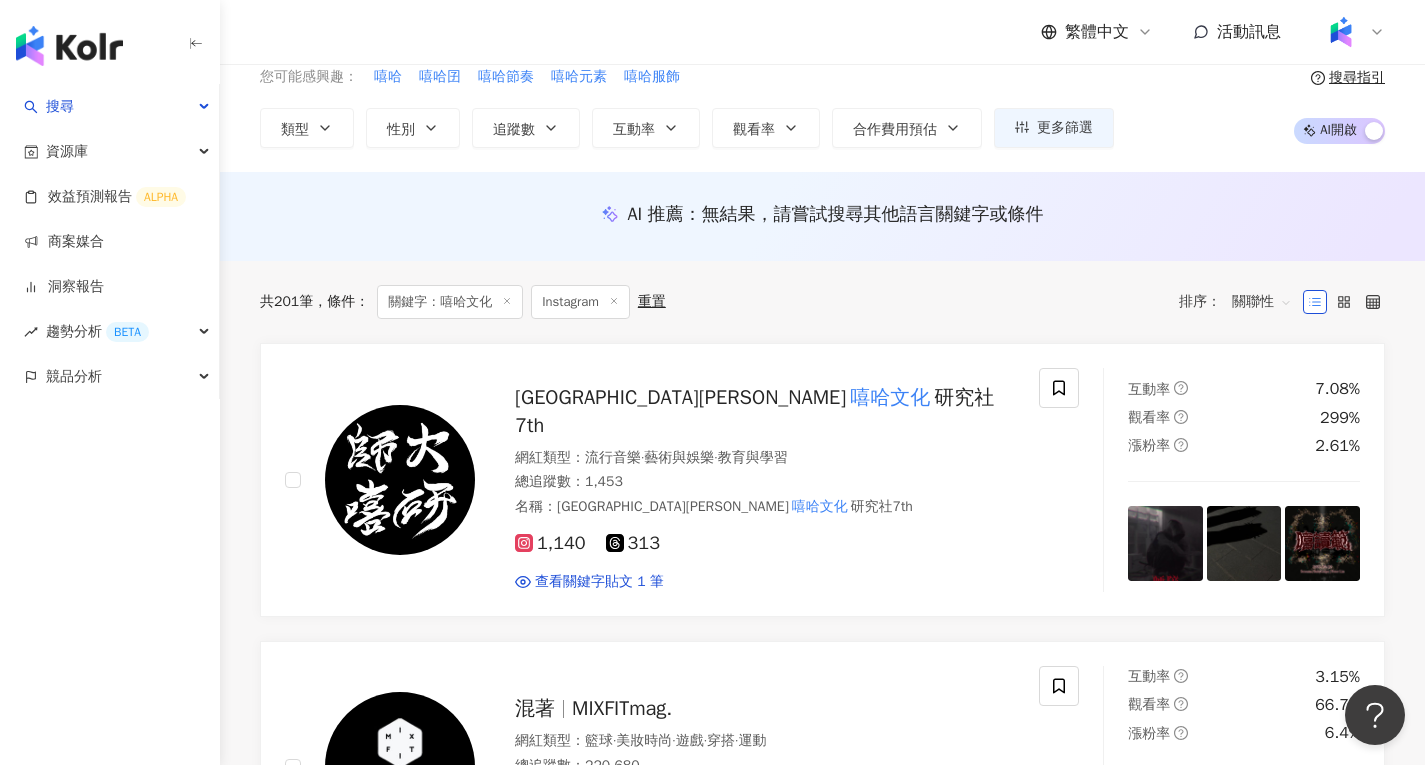 scroll, scrollTop: 0, scrollLeft: 0, axis: both 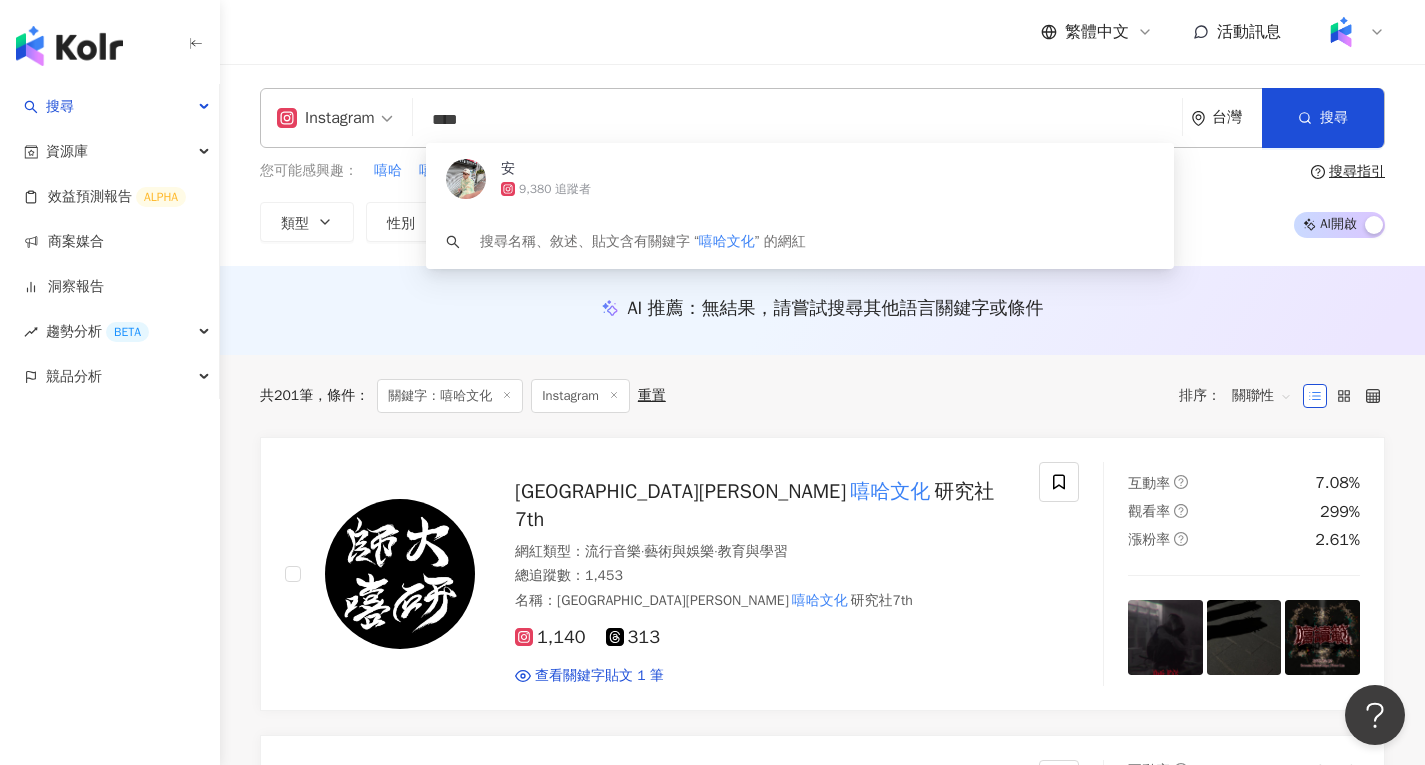 drag, startPoint x: 466, startPoint y: 131, endPoint x: 570, endPoint y: 131, distance: 104 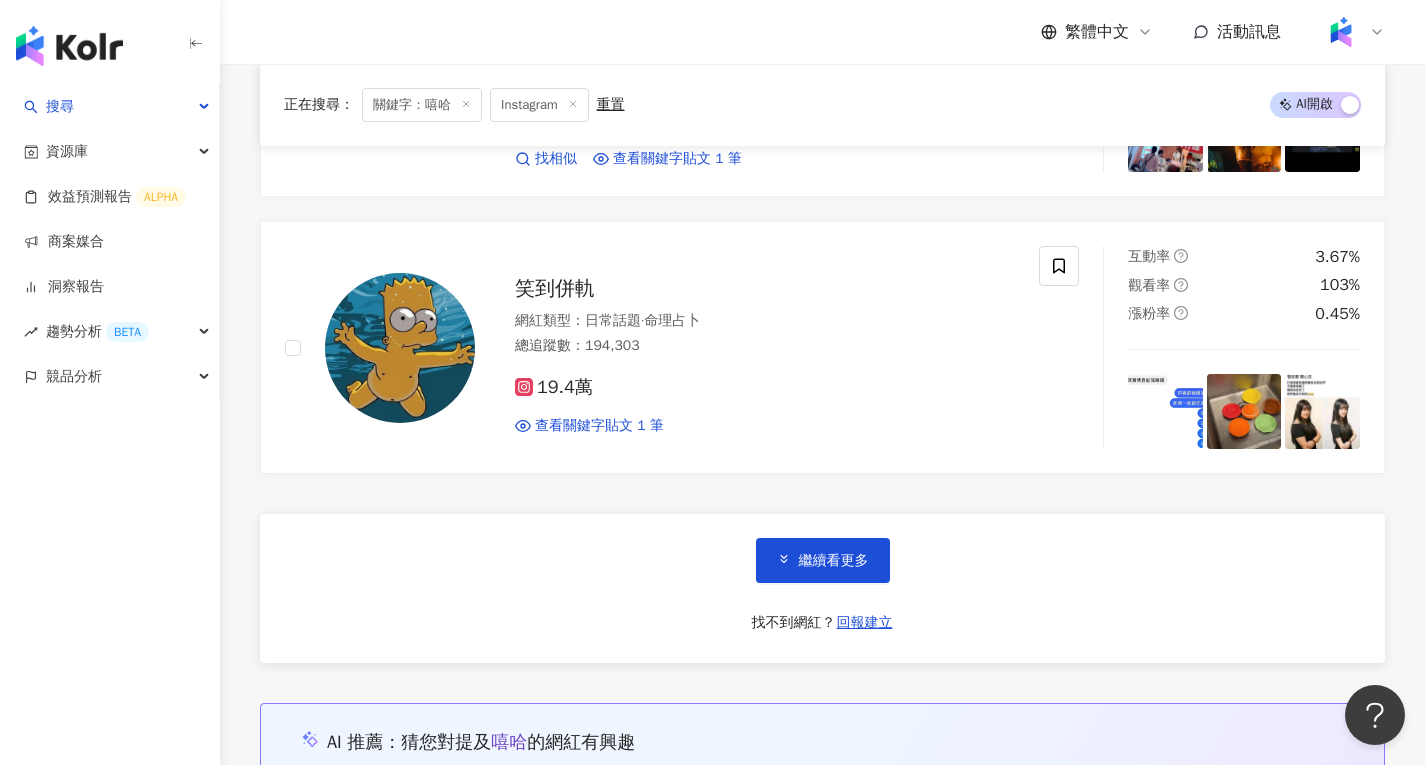 scroll, scrollTop: 3400, scrollLeft: 0, axis: vertical 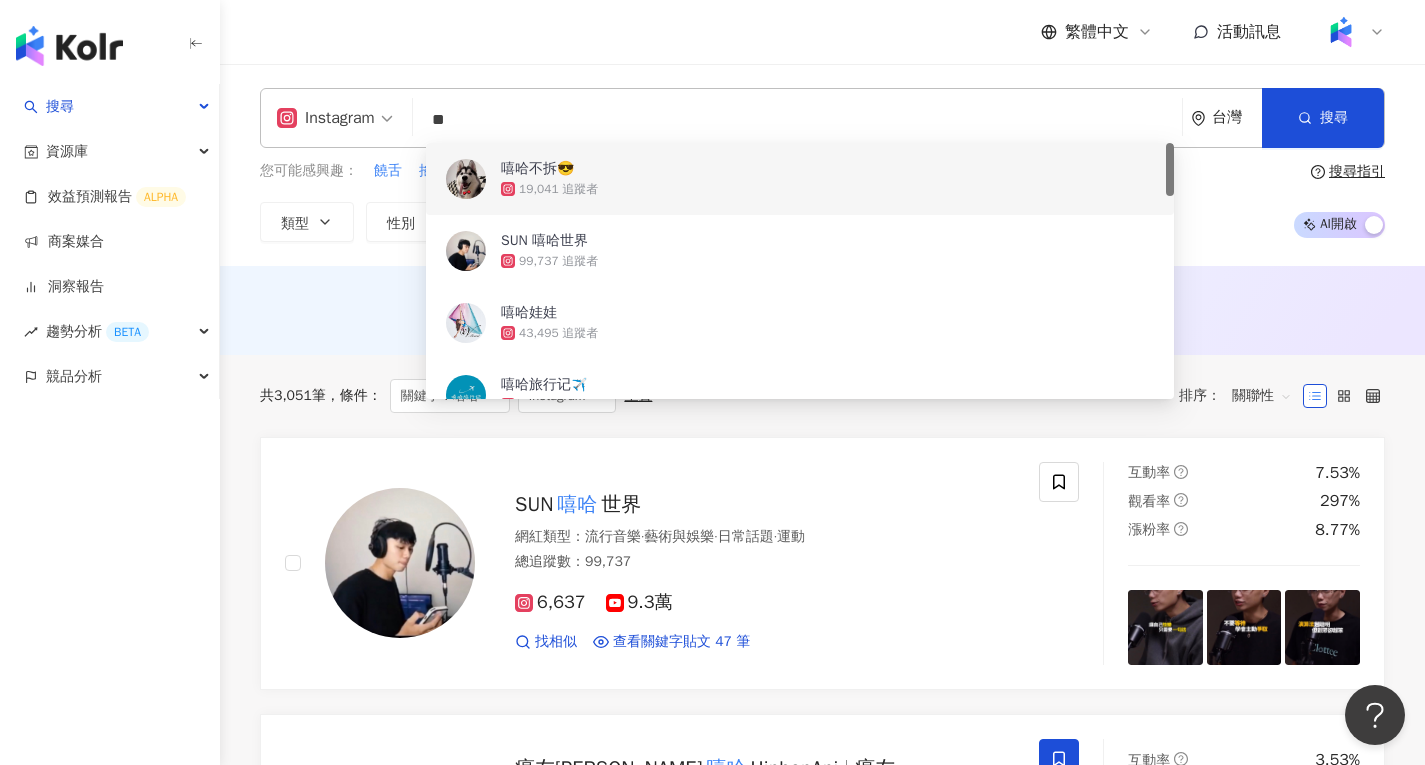 drag, startPoint x: 857, startPoint y: 117, endPoint x: 311, endPoint y: 163, distance: 547.9343 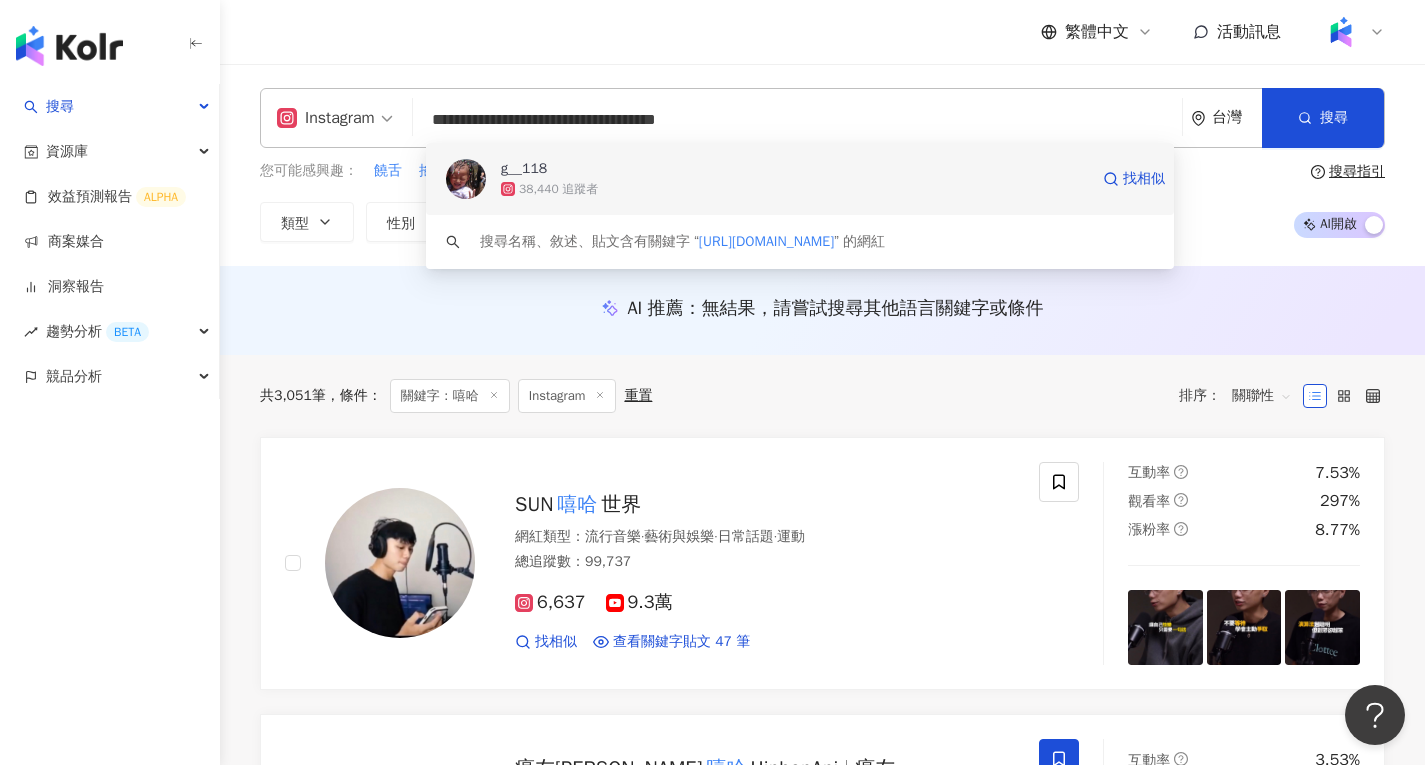 click on "38,440   追蹤者" at bounding box center (558, 189) 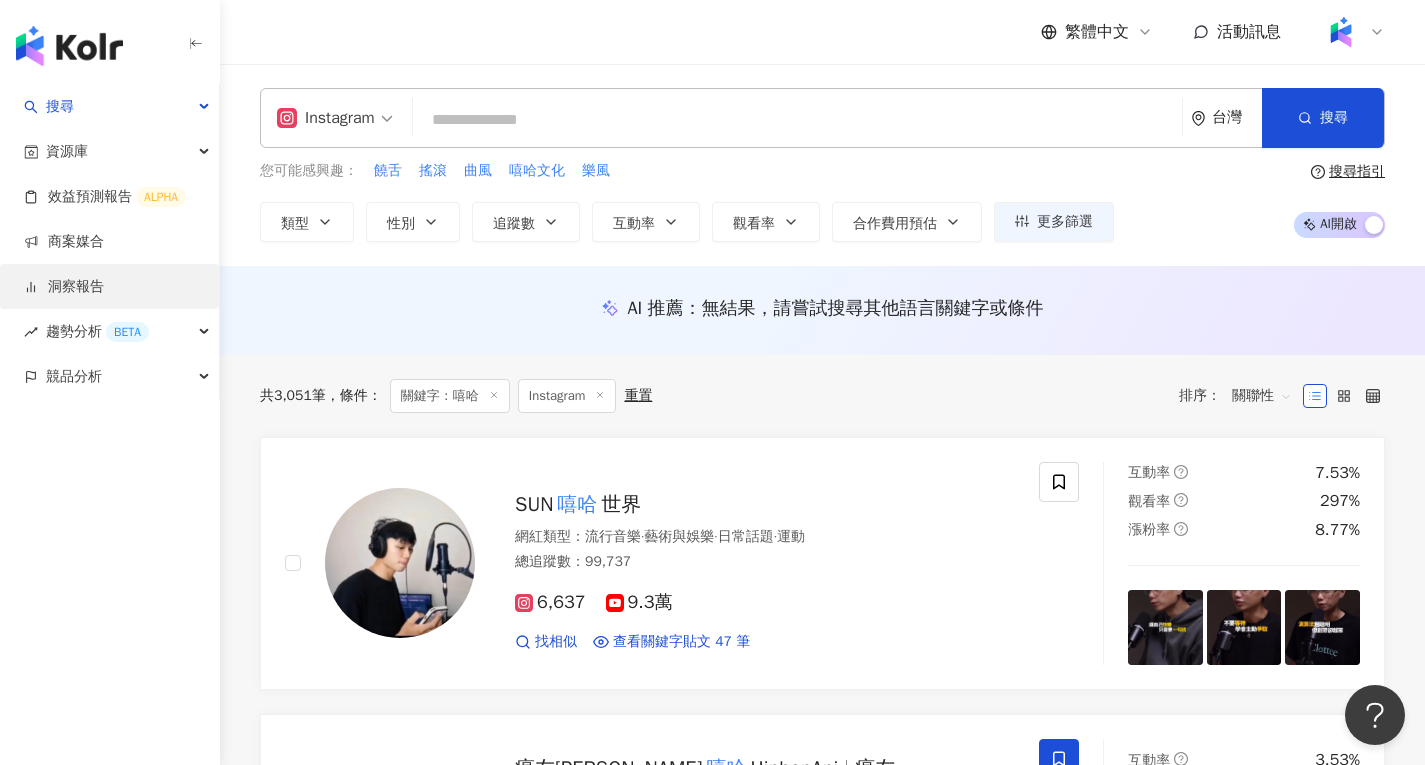 click on "洞察報告" at bounding box center (64, 287) 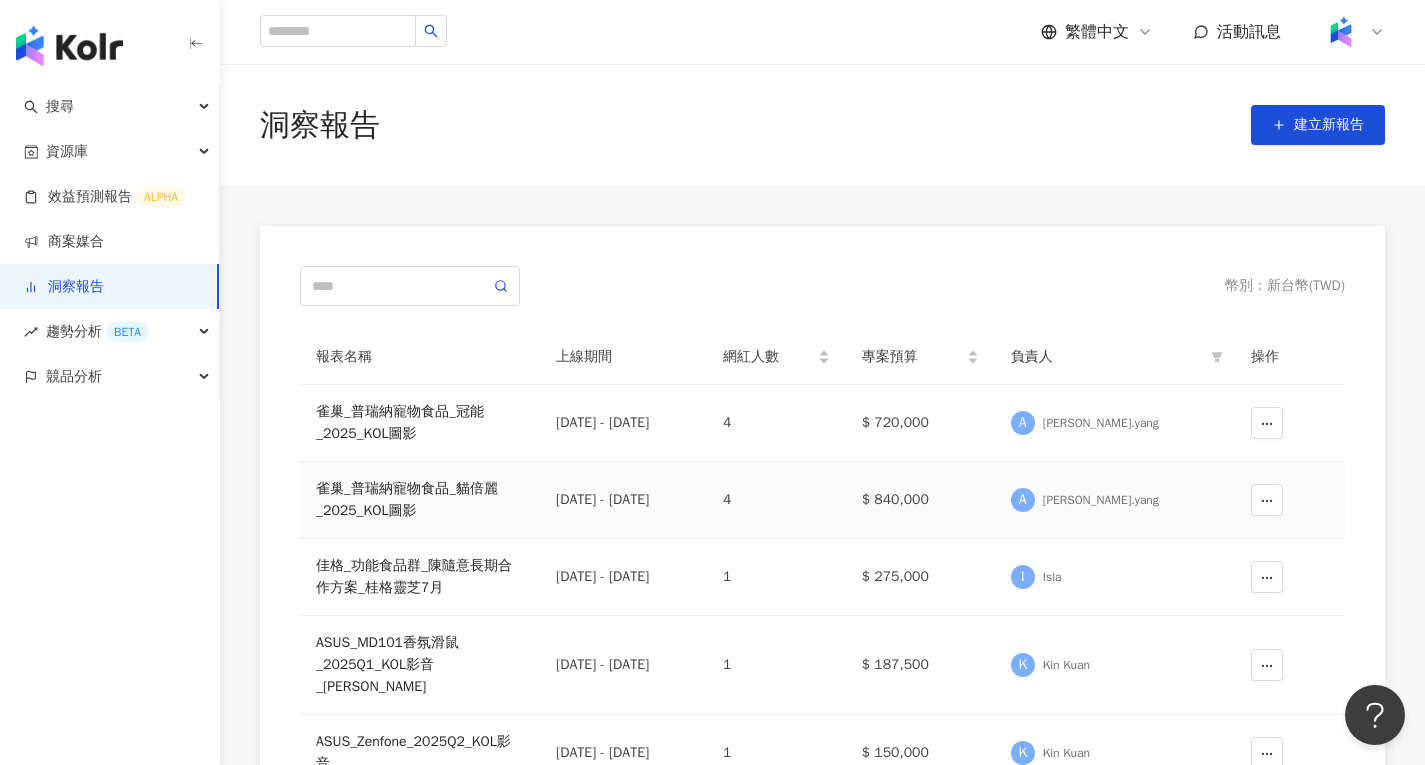 click on "雀巢_普瑞納寵物食品_貓倍麗_2025_KOL圖影" at bounding box center (420, 500) 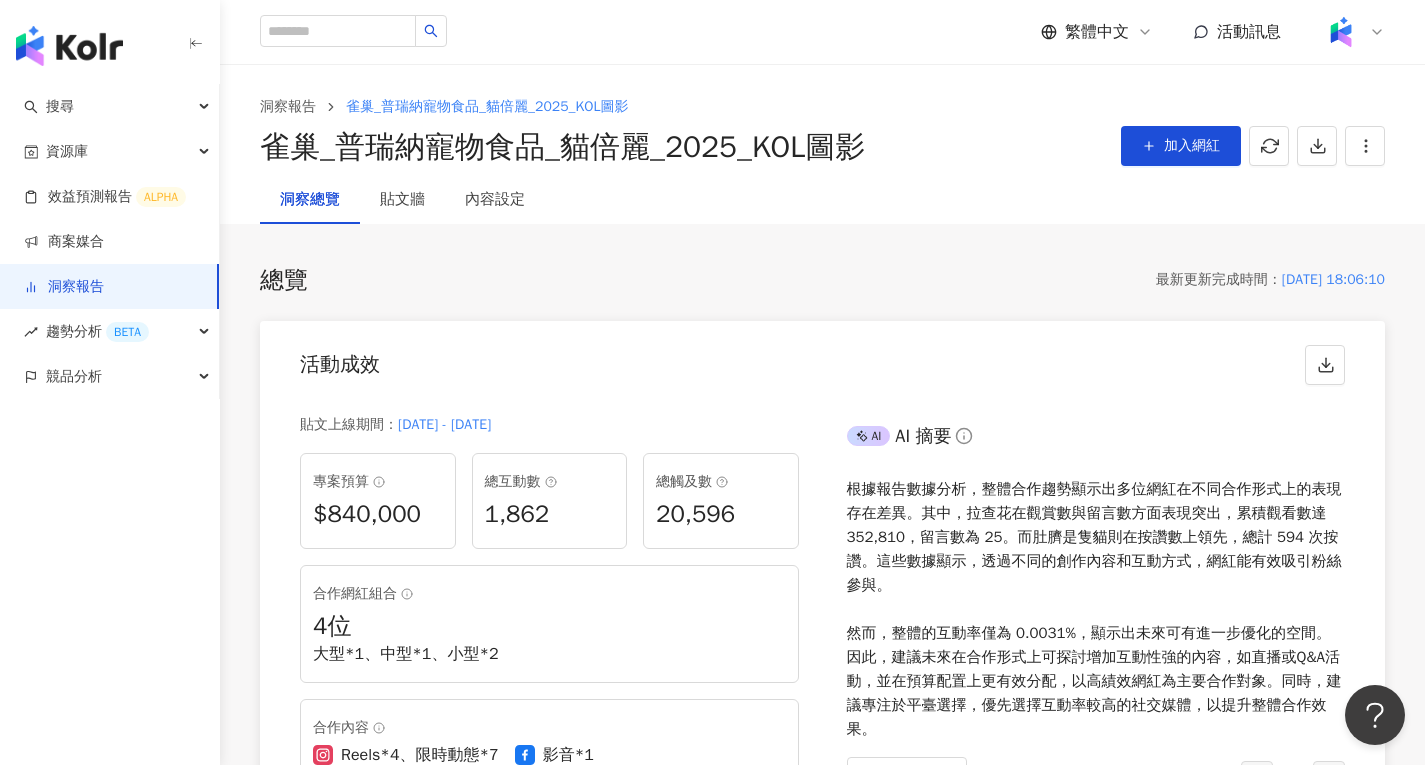 drag, startPoint x: 111, startPoint y: 62, endPoint x: 88, endPoint y: 50, distance: 25.942244 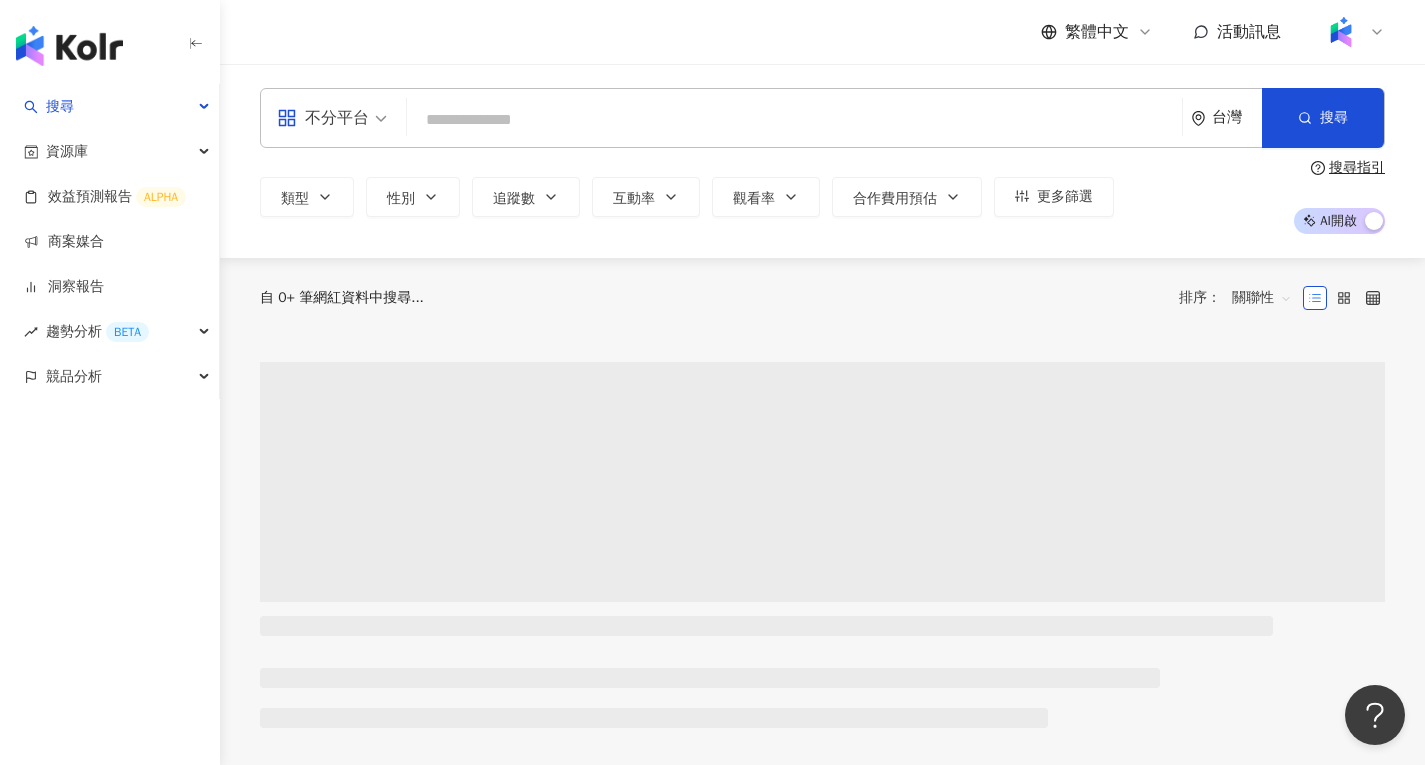 click on "不分平台" at bounding box center (332, 118) 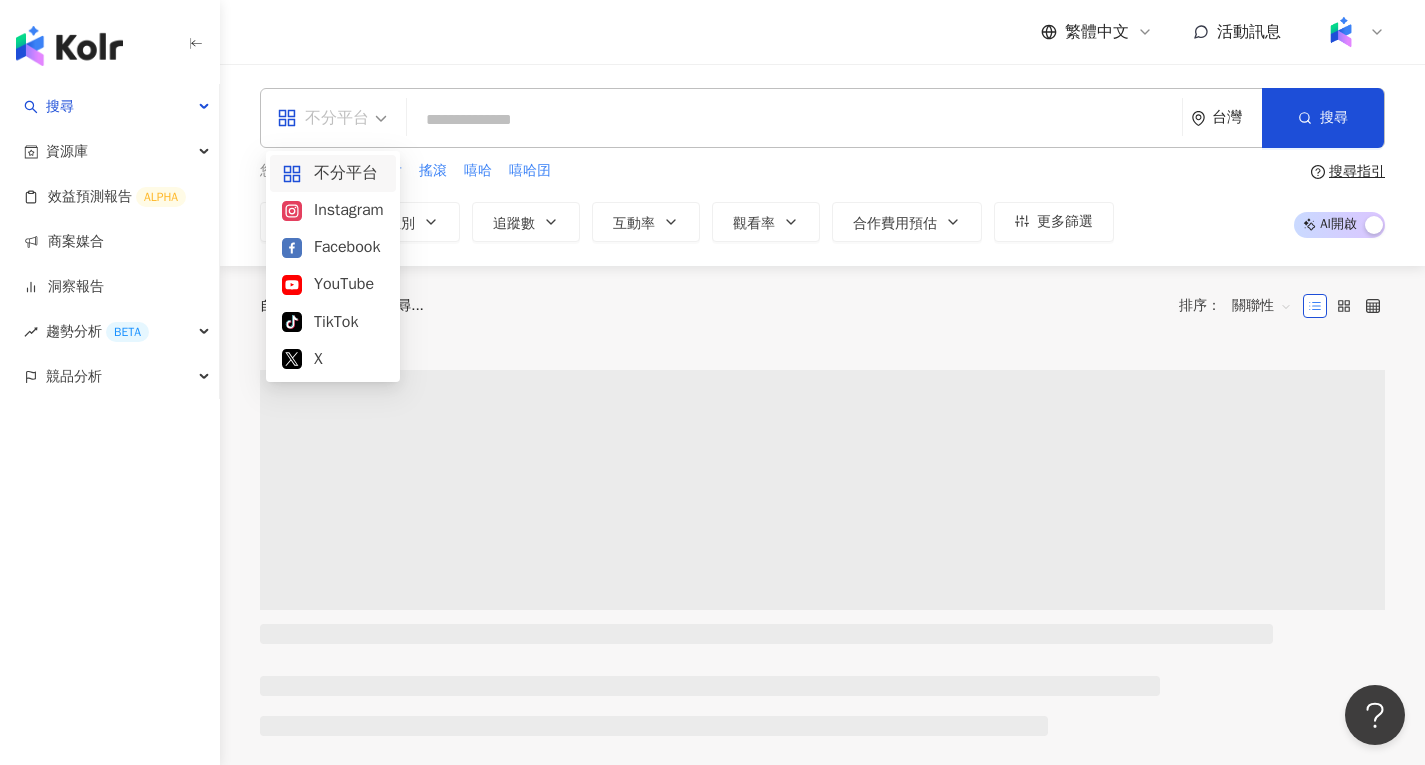 click on "Instagram" at bounding box center (333, 210) 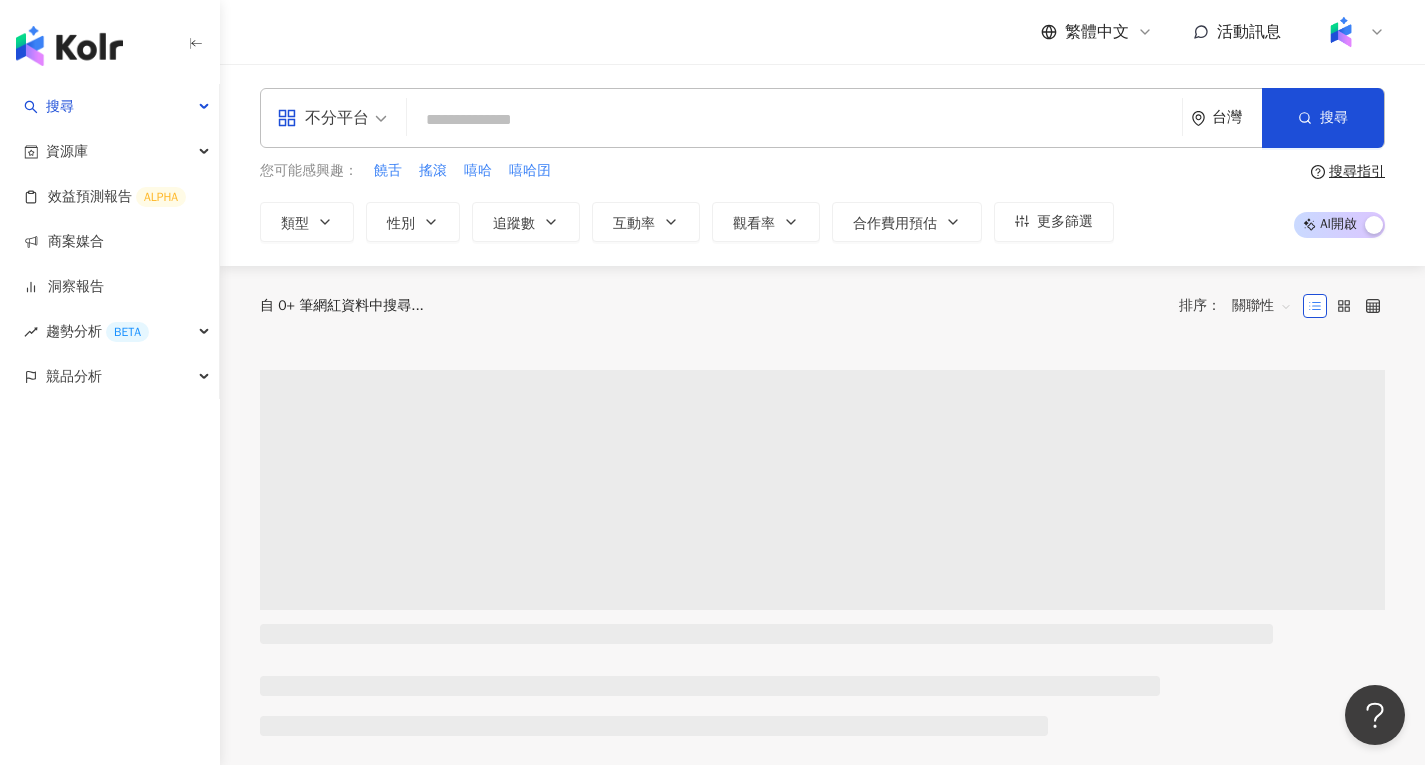 click at bounding box center [794, 120] 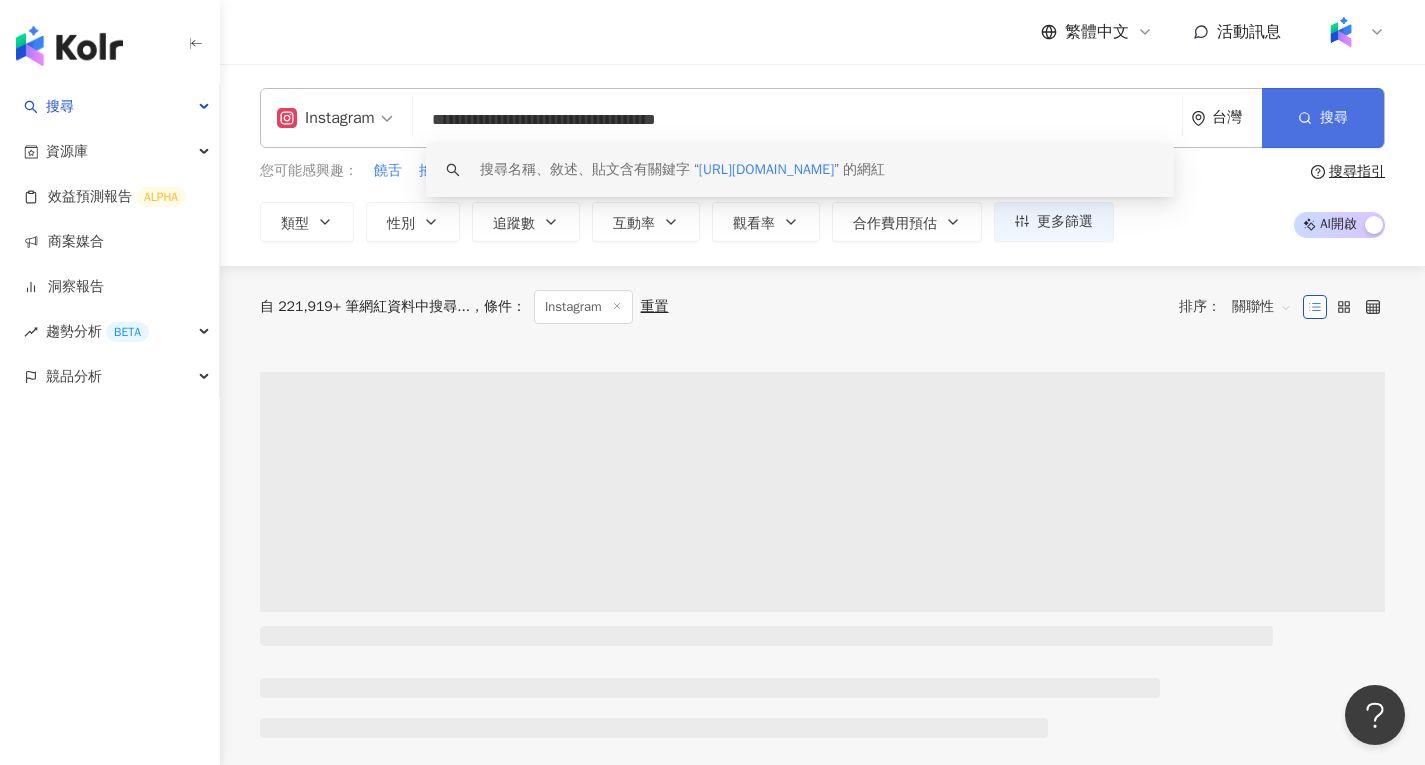 type on "**********" 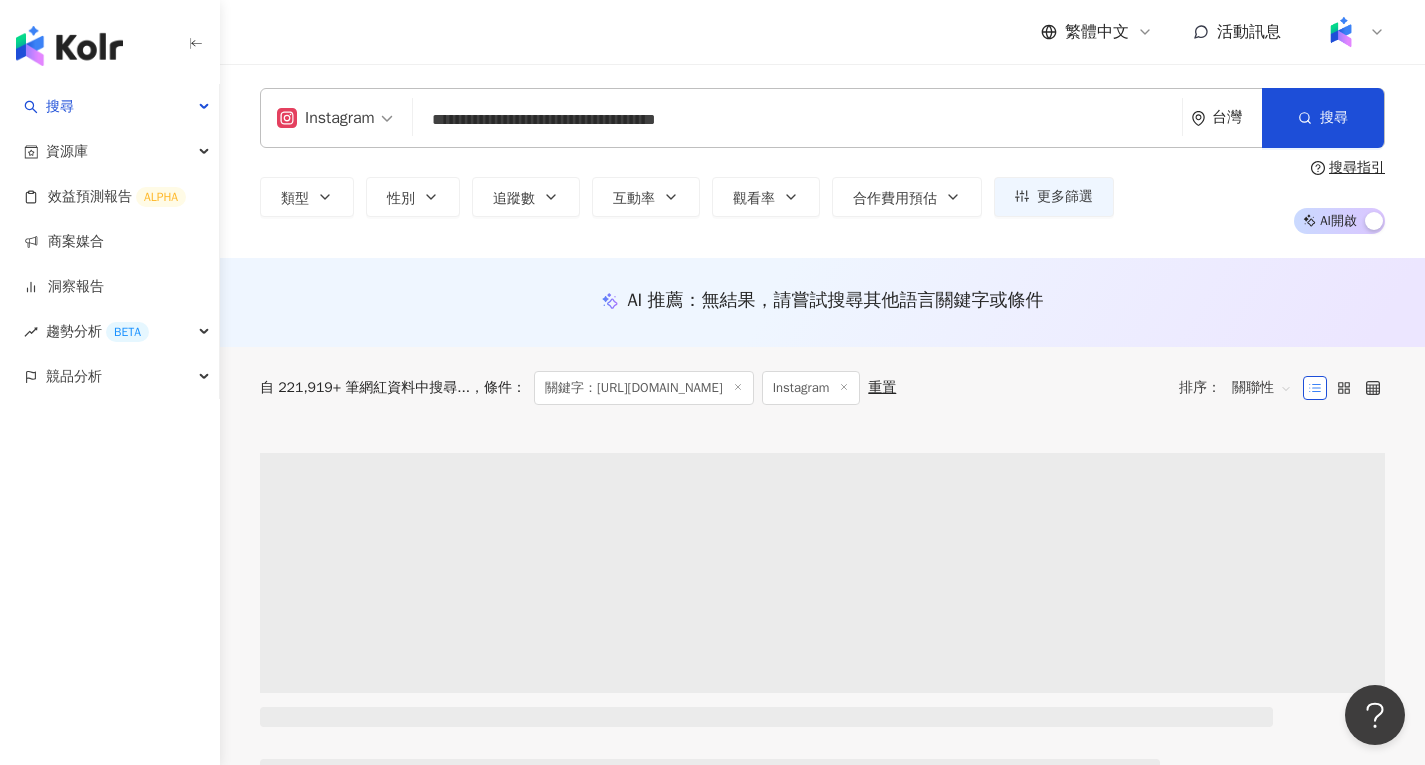 click on "**********" at bounding box center [797, 120] 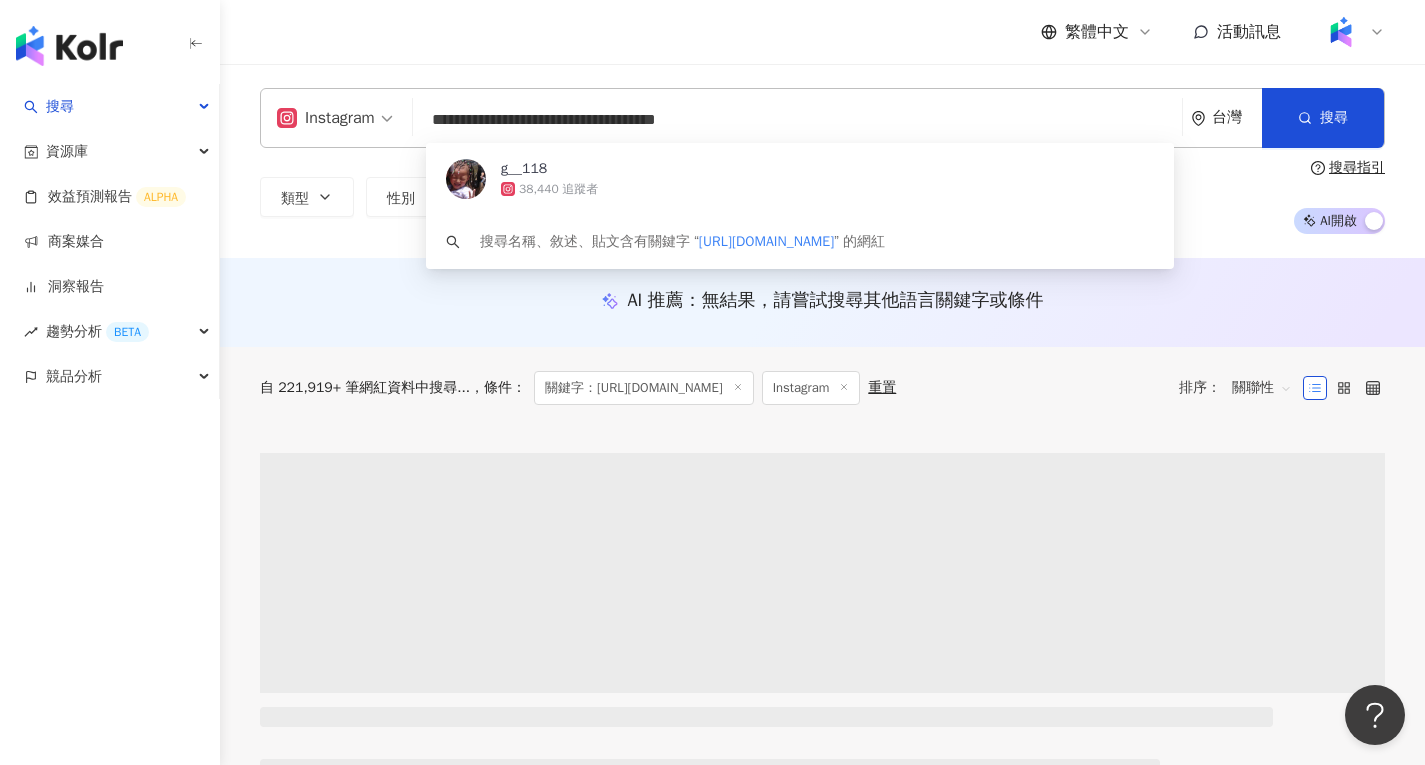 drag, startPoint x: 808, startPoint y: 125, endPoint x: 394, endPoint y: 128, distance: 414.01086 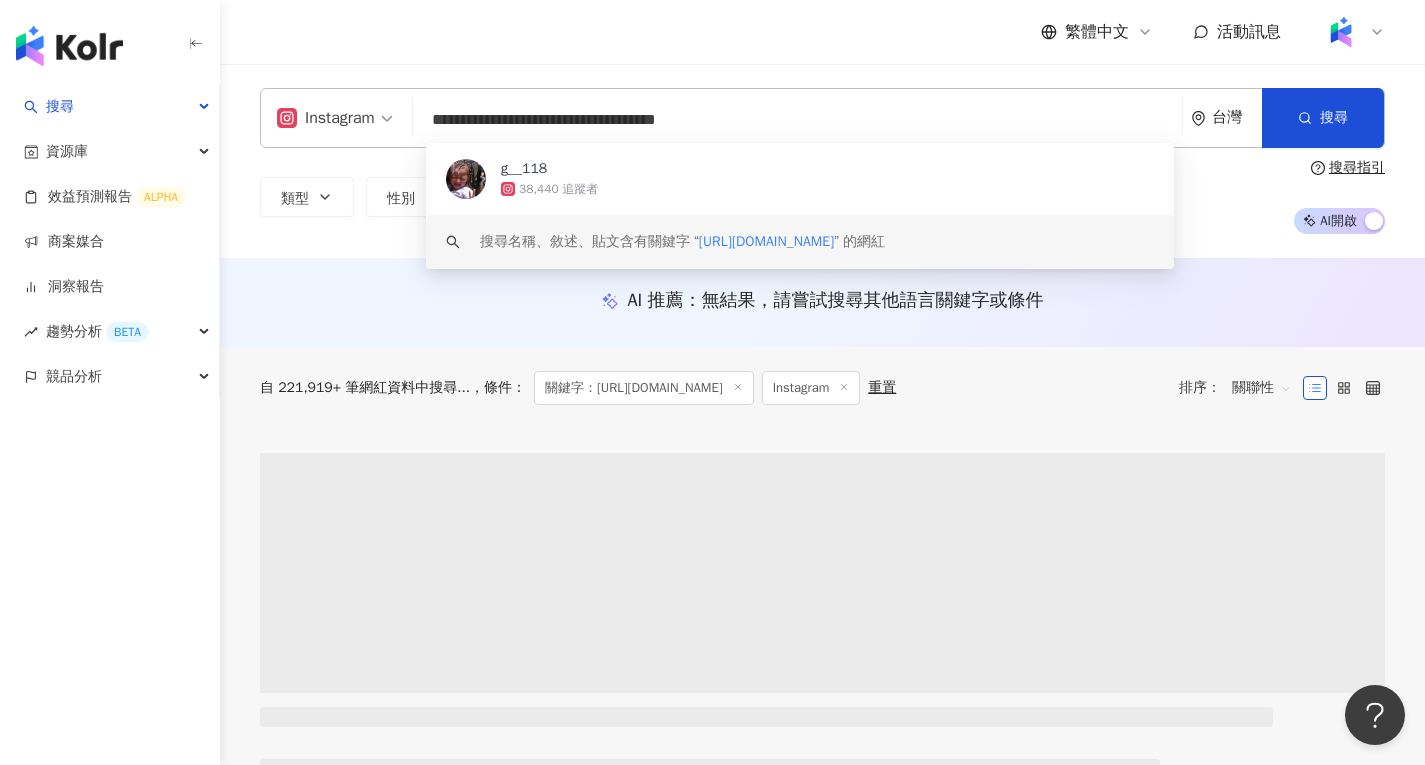 click on "搜尋名稱、敘述、貼文含有關鍵字 “ https://www.instagram.com/ginginger8/ ” 的網紅" at bounding box center (800, 242) 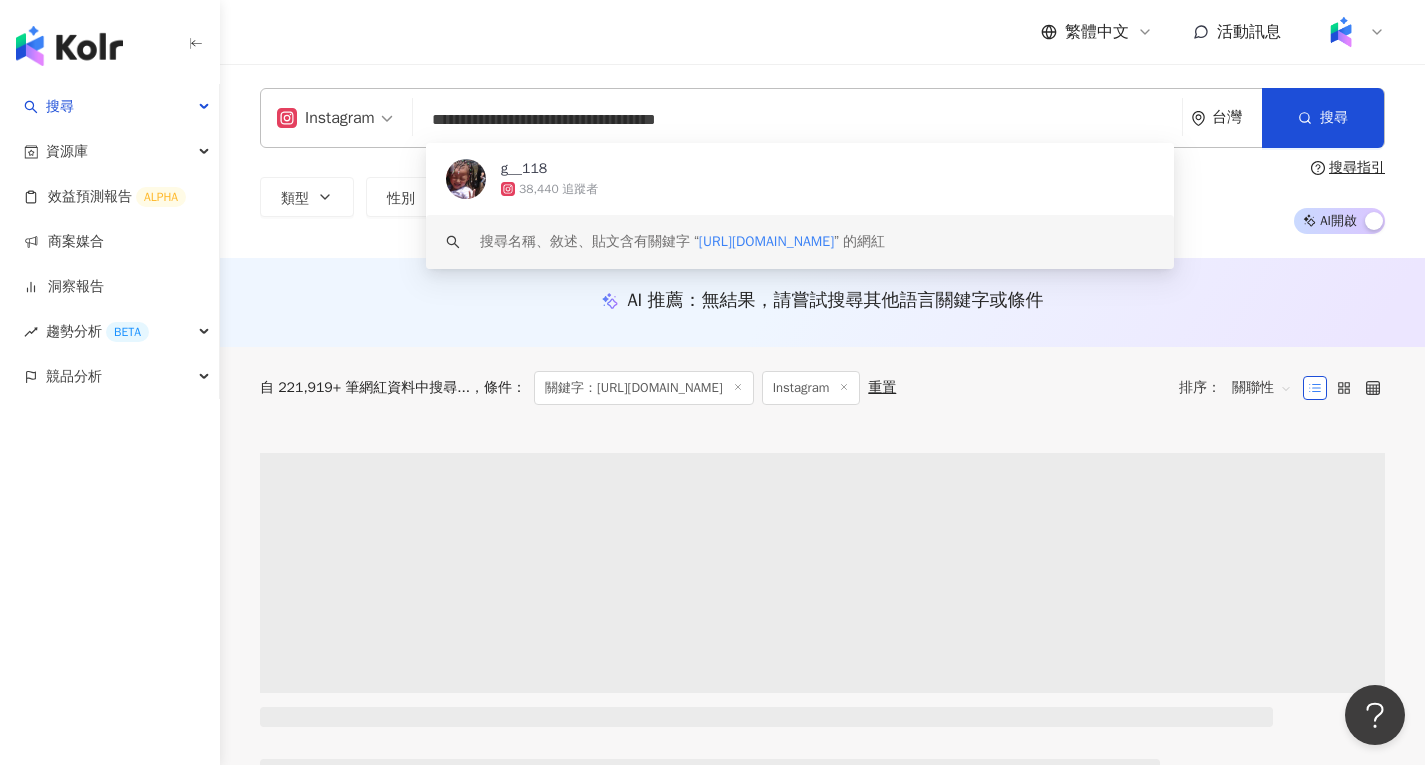 click on "**********" at bounding box center [797, 120] 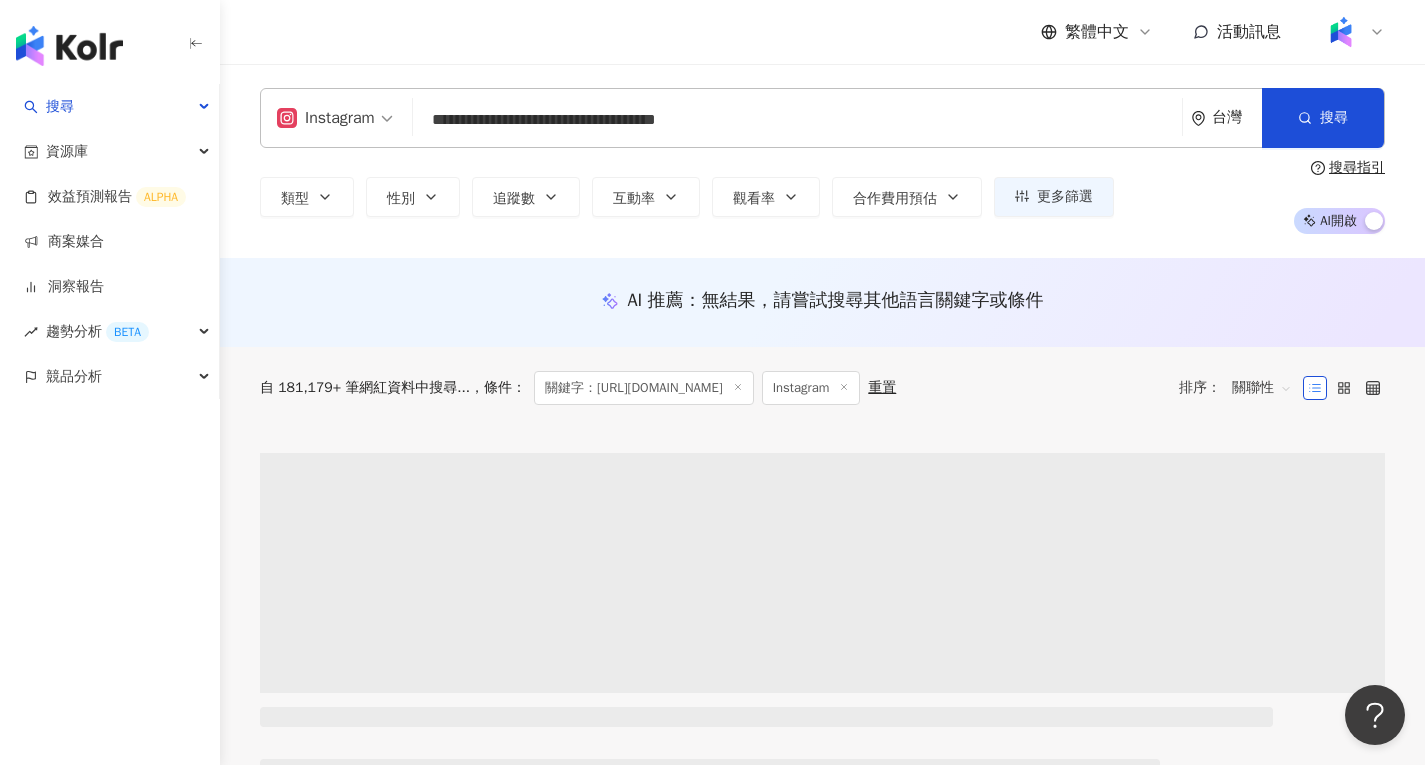 click on "**********" at bounding box center (797, 120) 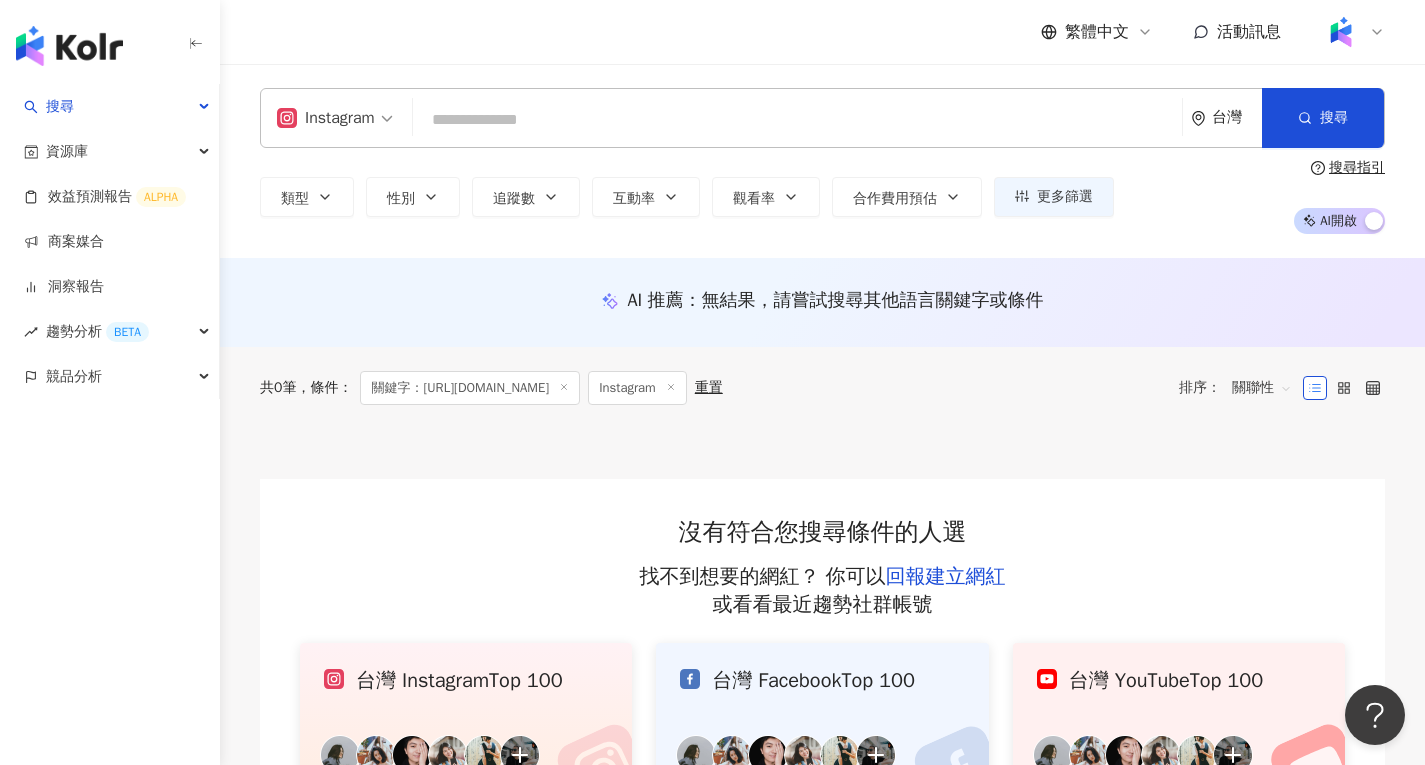 paste on "**********" 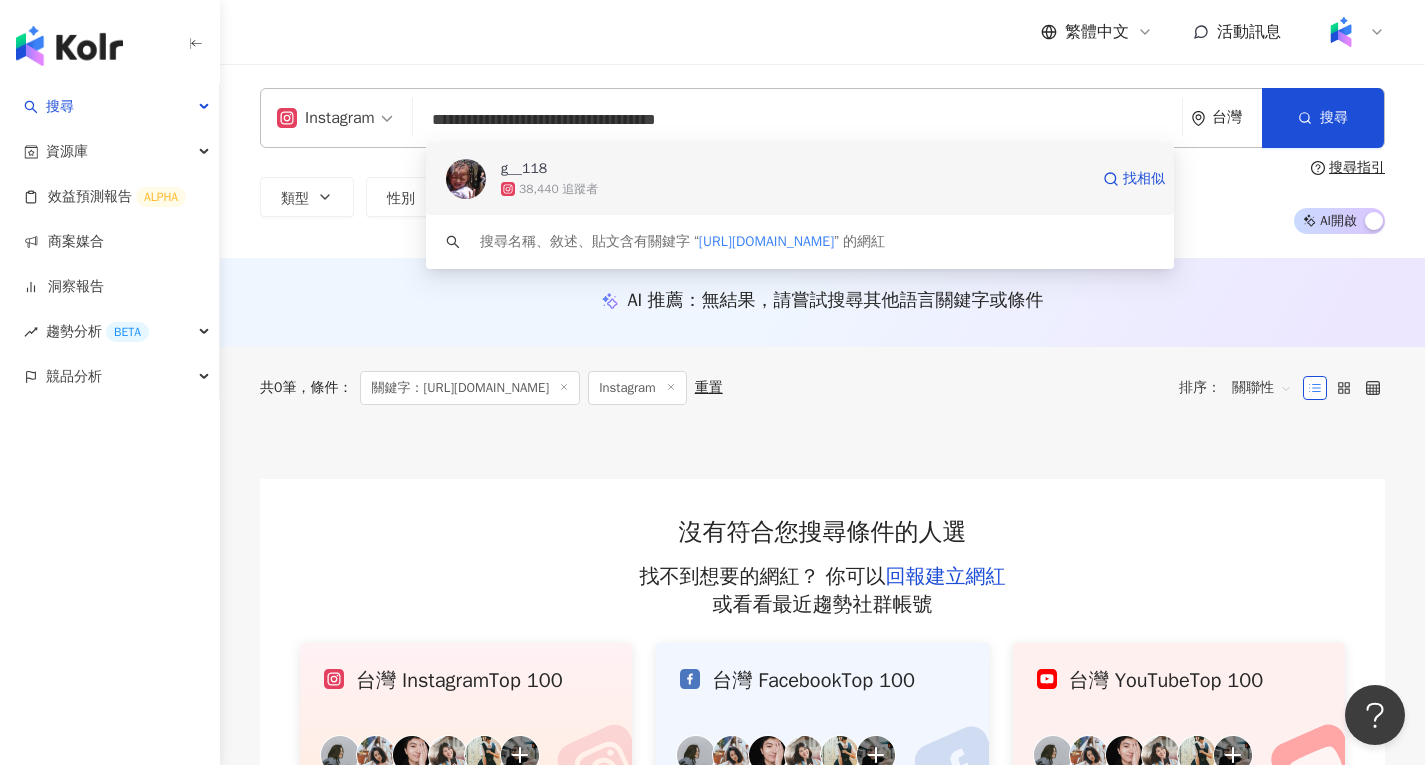 click on "38,440   追蹤者" at bounding box center [794, 189] 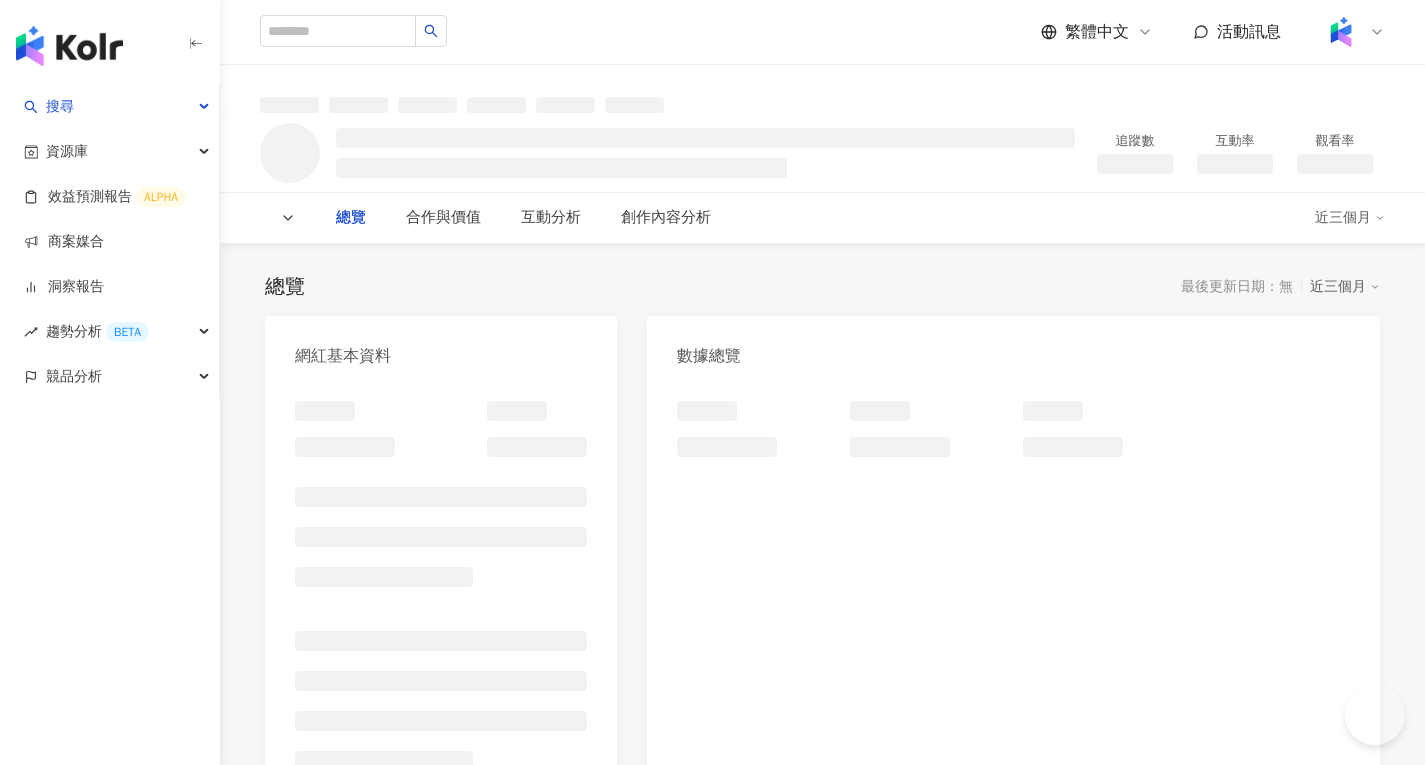 scroll, scrollTop: 0, scrollLeft: 0, axis: both 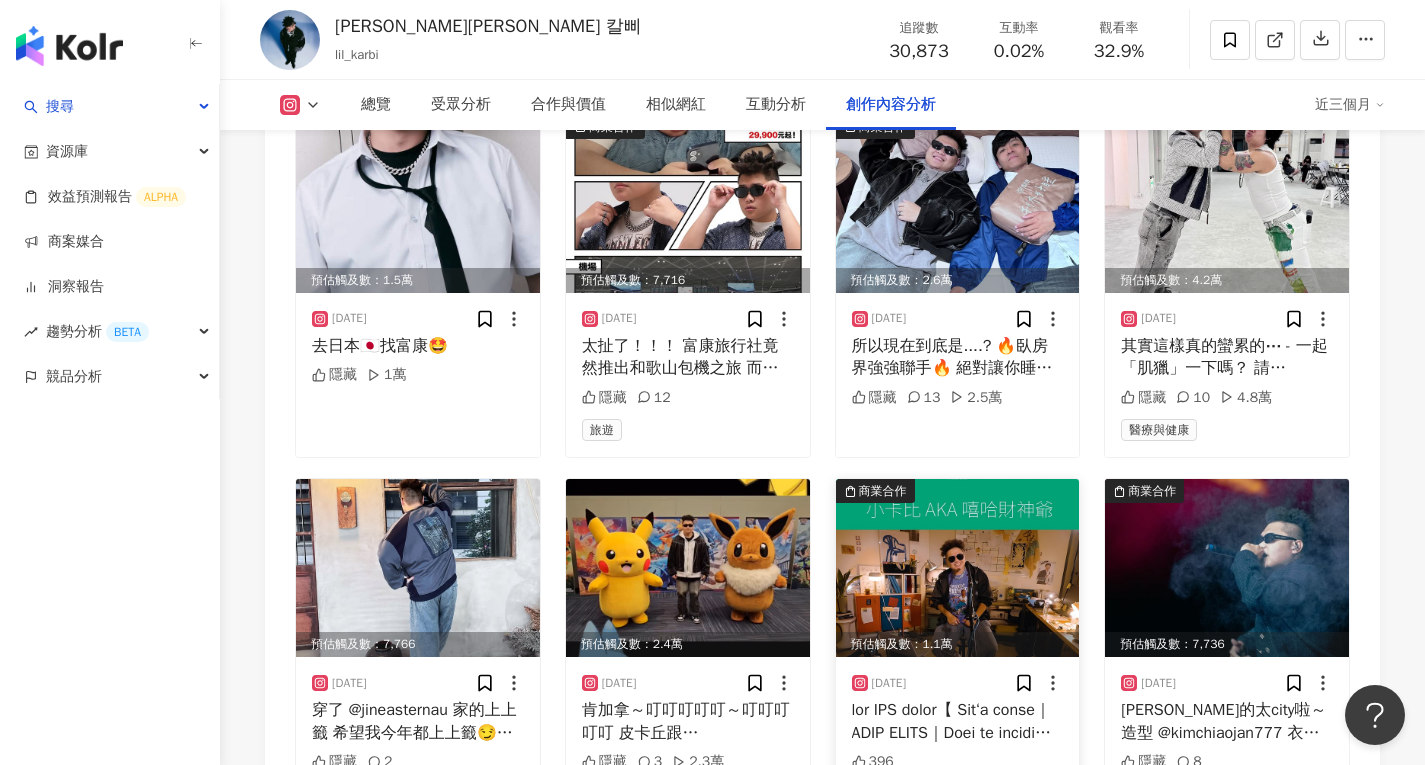 click at bounding box center [958, 568] 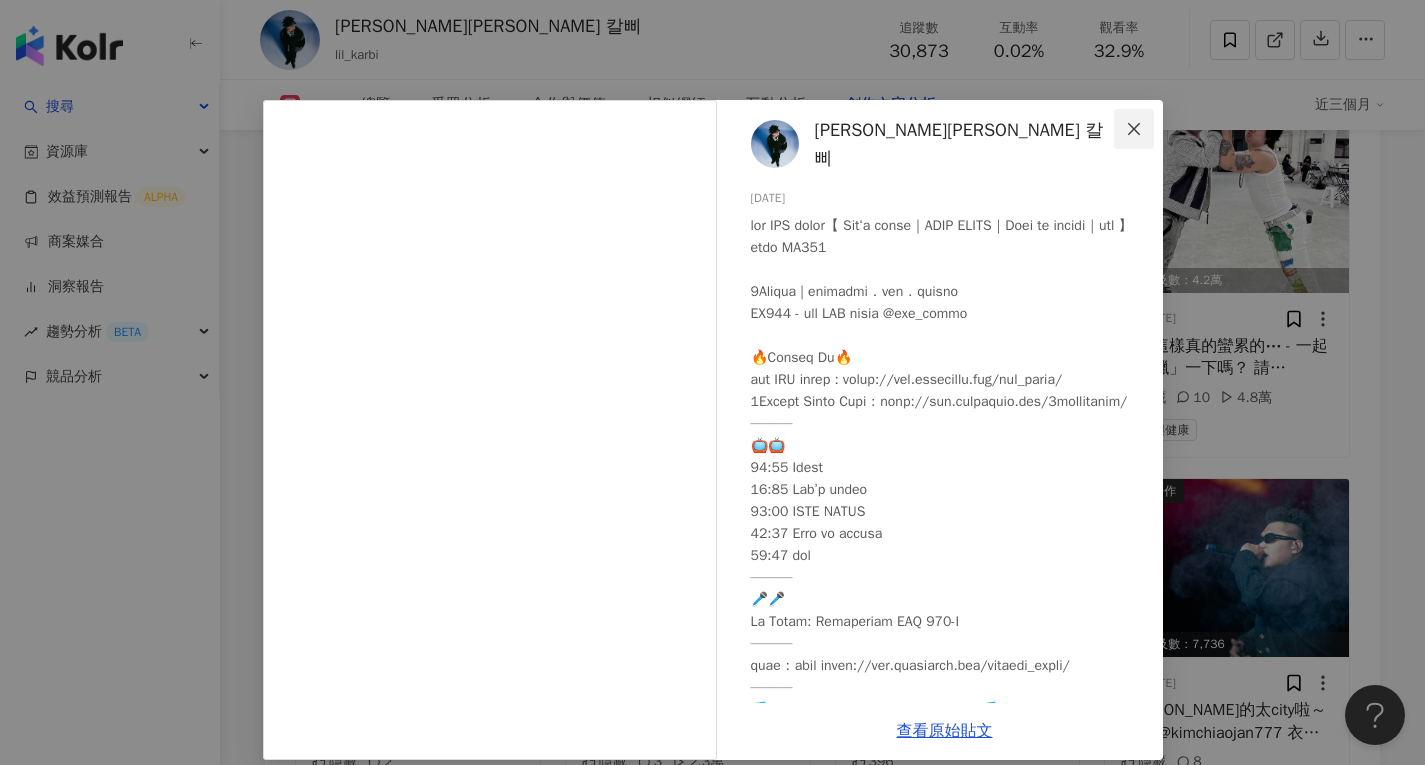 click at bounding box center [1134, 129] 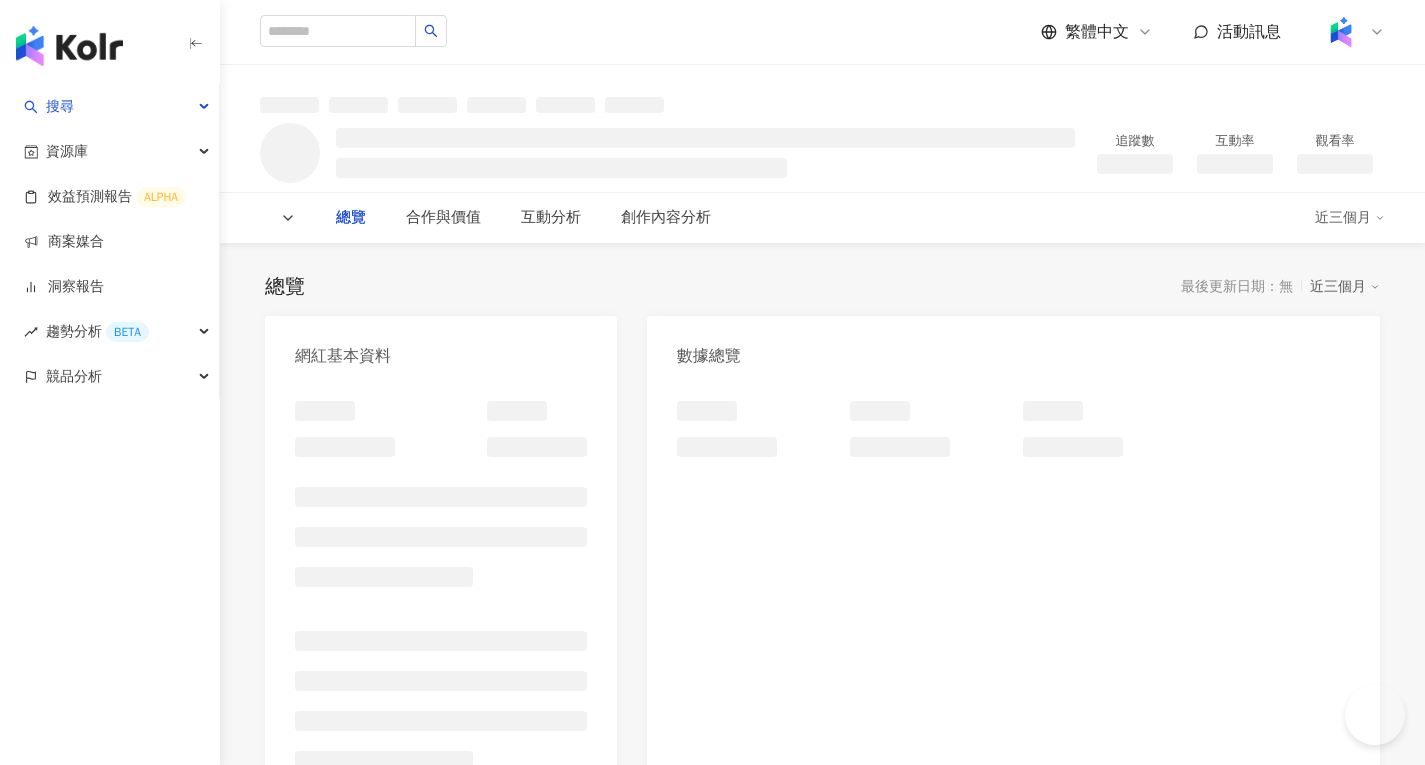 scroll, scrollTop: 0, scrollLeft: 0, axis: both 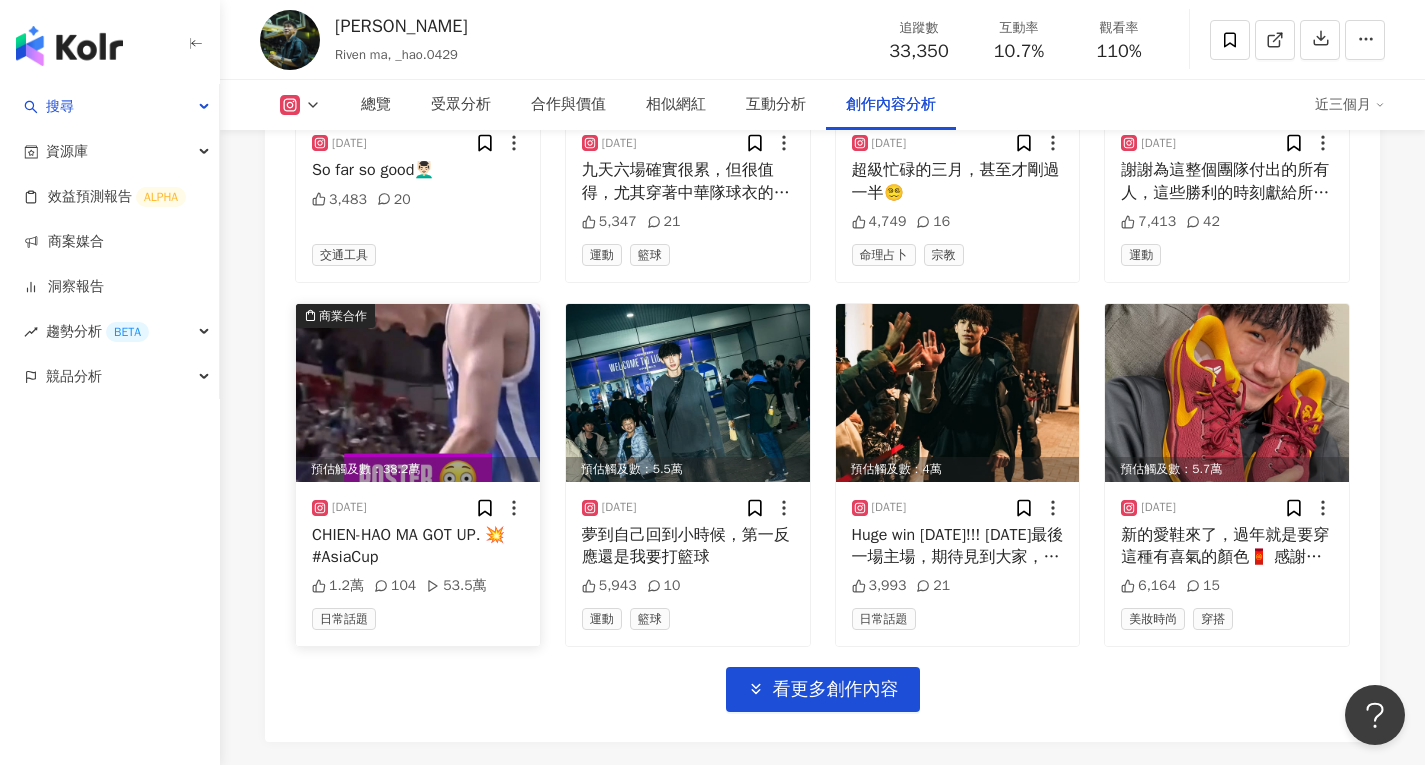 click at bounding box center (418, 393) 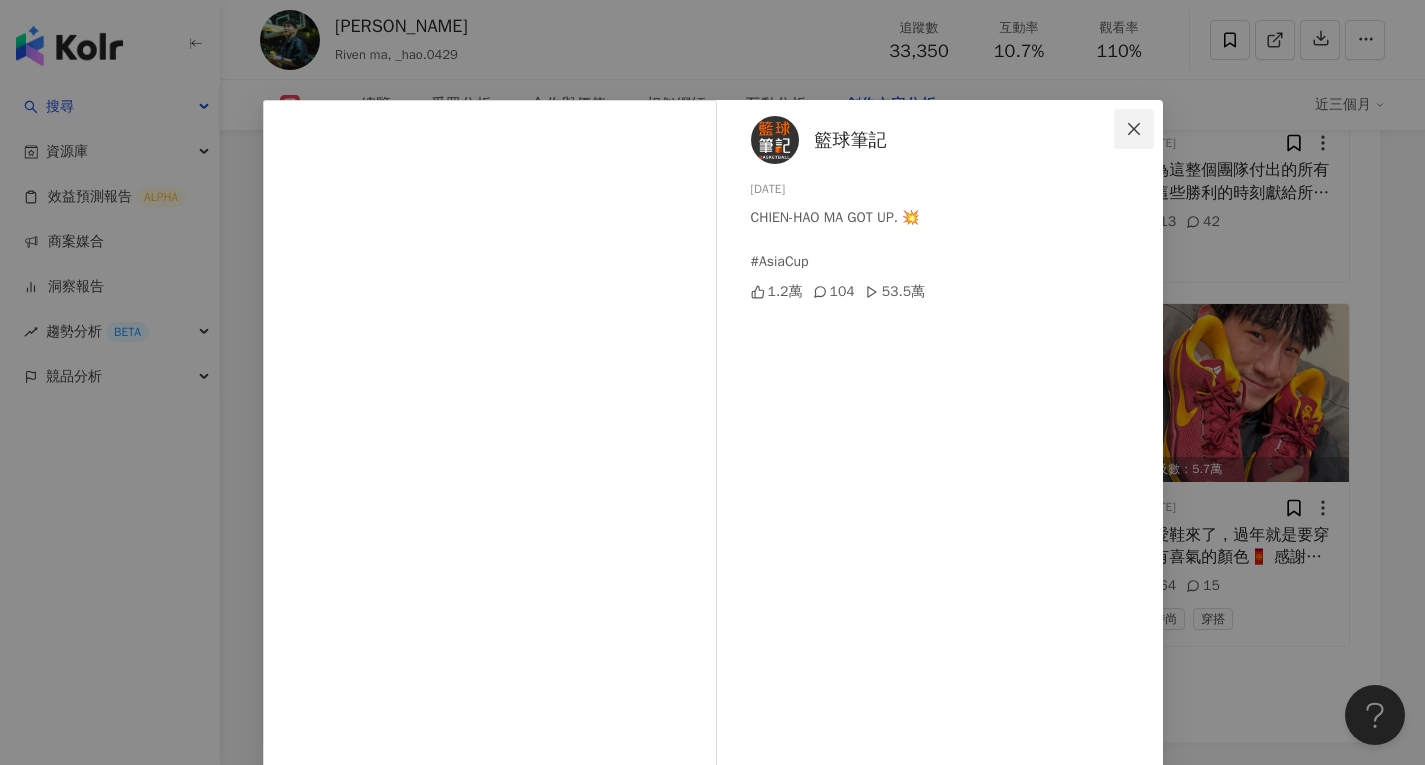 click at bounding box center [1134, 129] 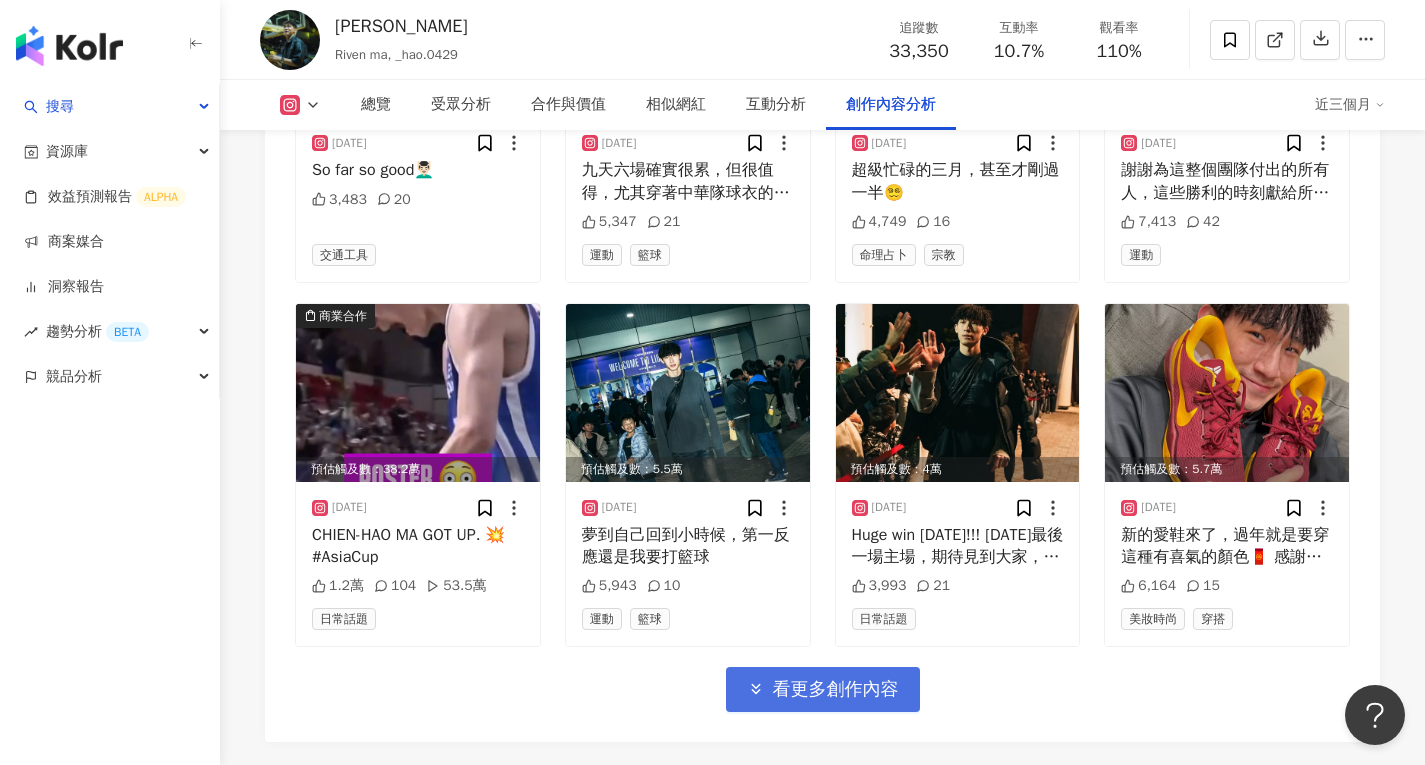 click on "看更多創作內容" at bounding box center (836, 690) 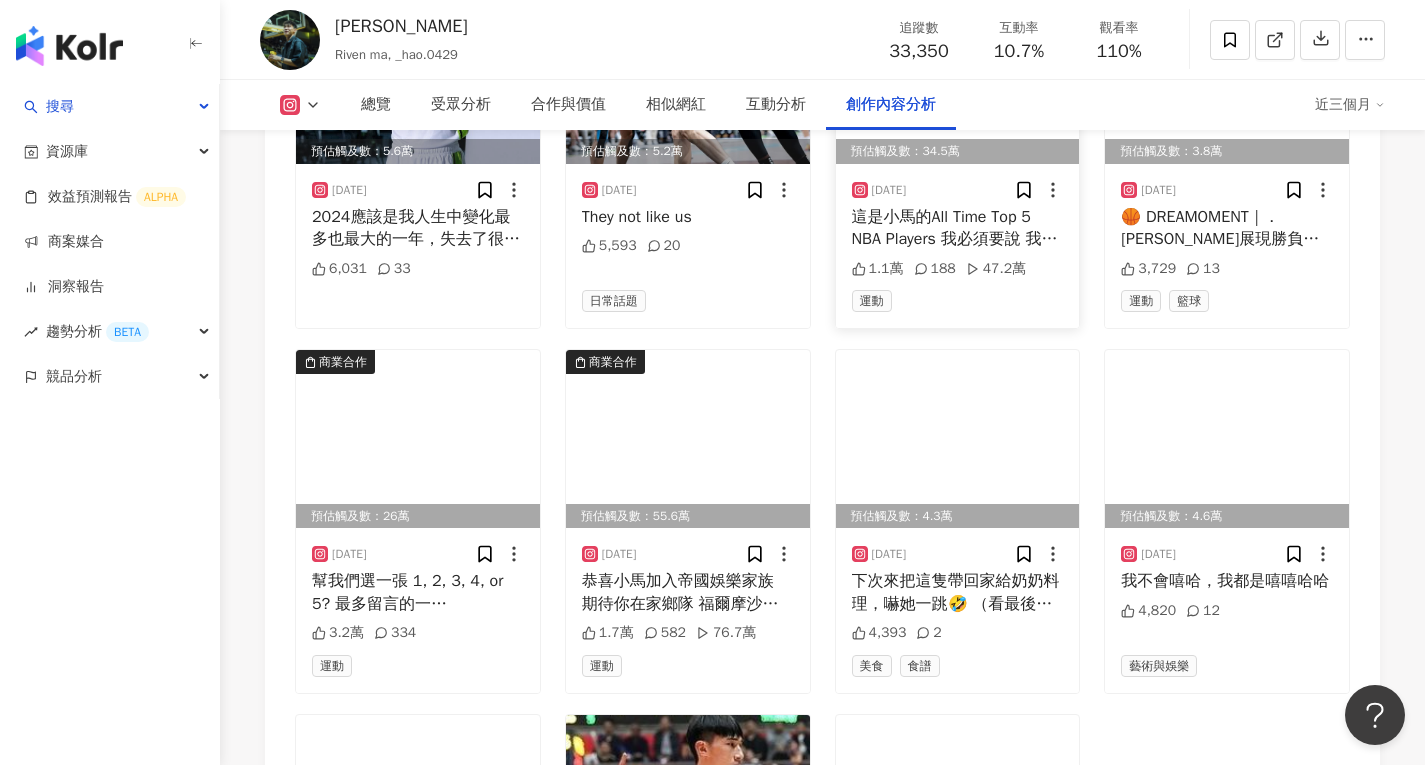 scroll, scrollTop: 7100, scrollLeft: 0, axis: vertical 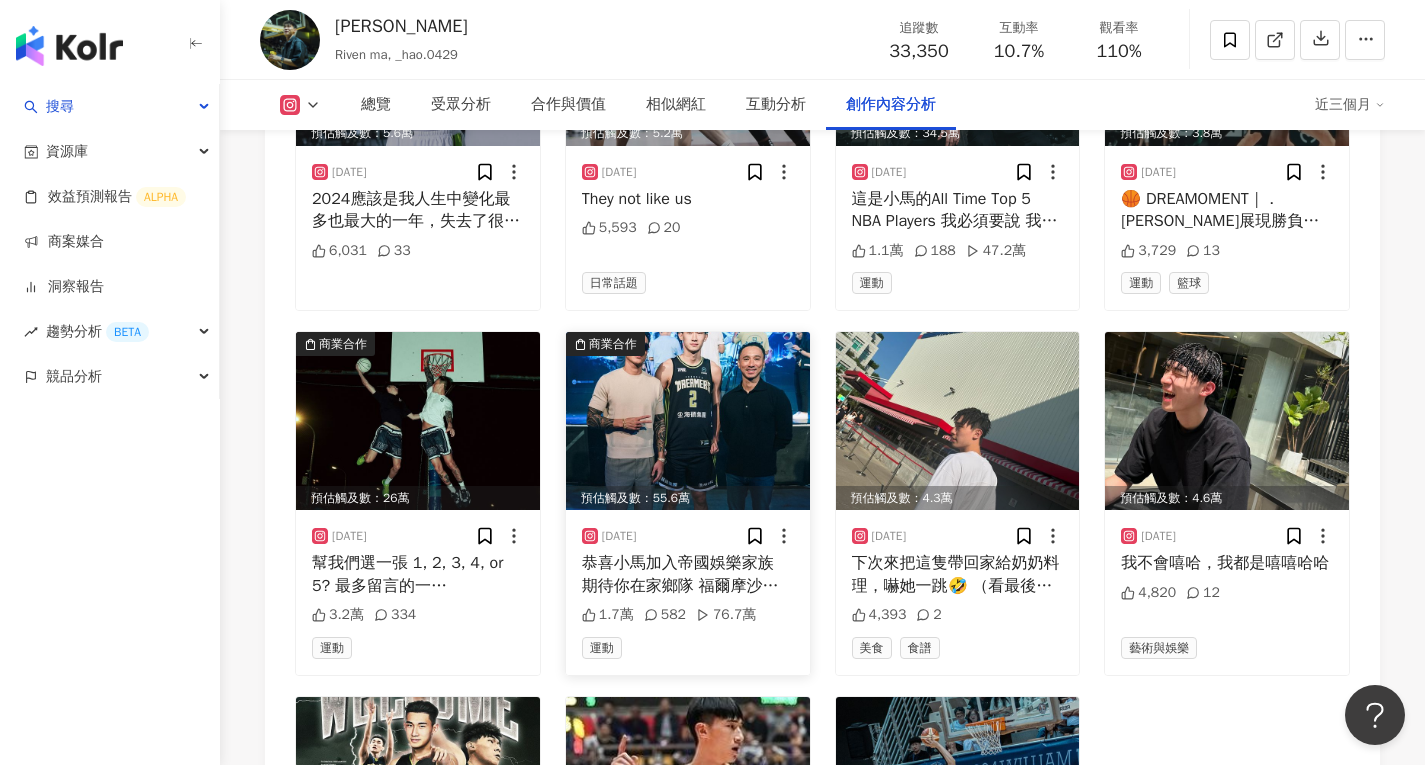 click at bounding box center [688, 421] 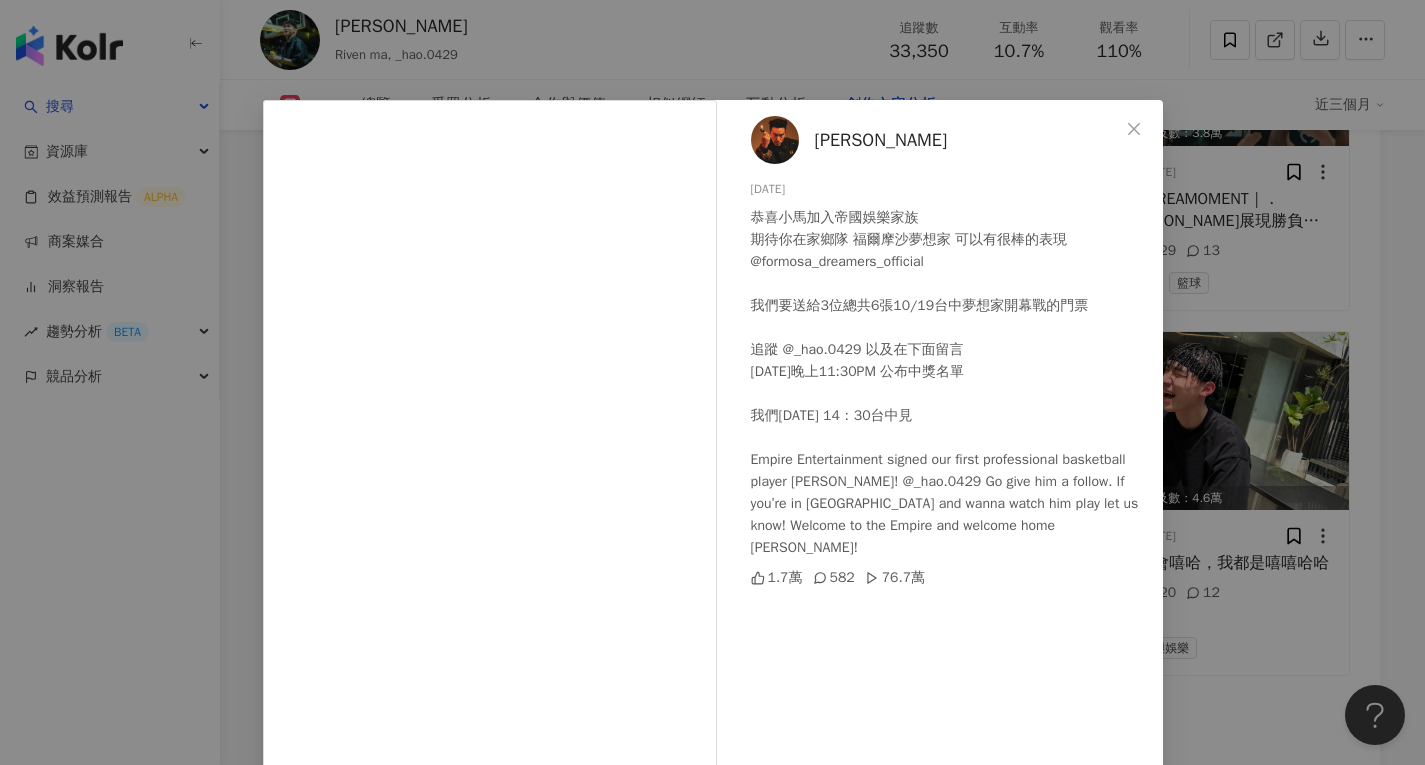 click on "Sunny 王[PERSON_NAME] [DATE] 恭喜小馬加入帝國娛樂家族
期待你在家鄉隊 福爾摩沙夢想家 可以有很棒的表現 @formosa_dreamers_official
我們要送給3位總共6張10/19台中夢想家開幕戰的門票
追蹤 @_hao.0429 以及在下面留言
[DATE]晚上11:30PM 公布中獎名單
我們[DATE] 14：30台中見
Empire Entertainment signed our first professional basketball player [PERSON_NAME]! @_hao.0429 Go give him a follow. If you’re in [GEOGRAPHIC_DATA] and wanna watch him play let us know! Welcome to the Empire and welcome home [PERSON_NAME]! 1.7萬 582 76.7萬 查看原始貼文" at bounding box center [712, 382] 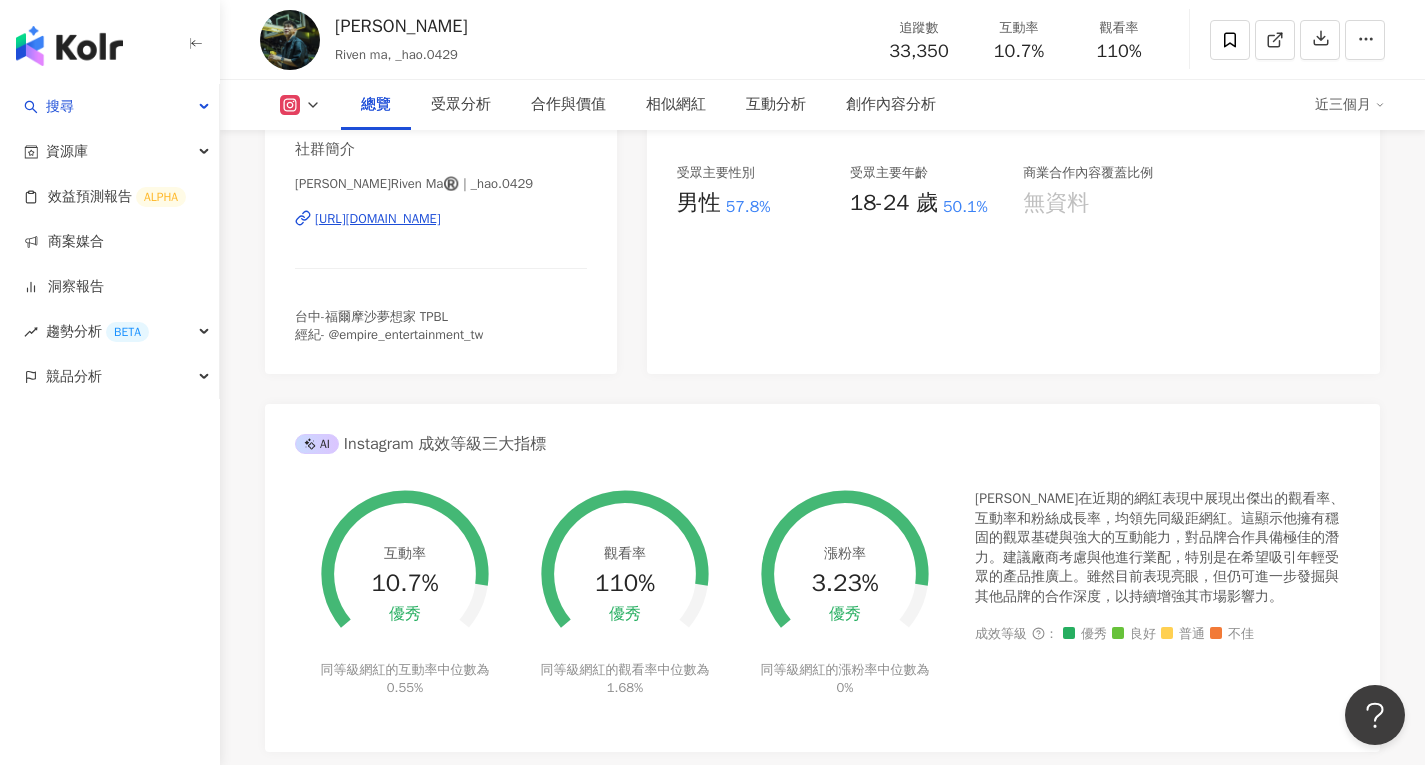 scroll, scrollTop: 0, scrollLeft: 0, axis: both 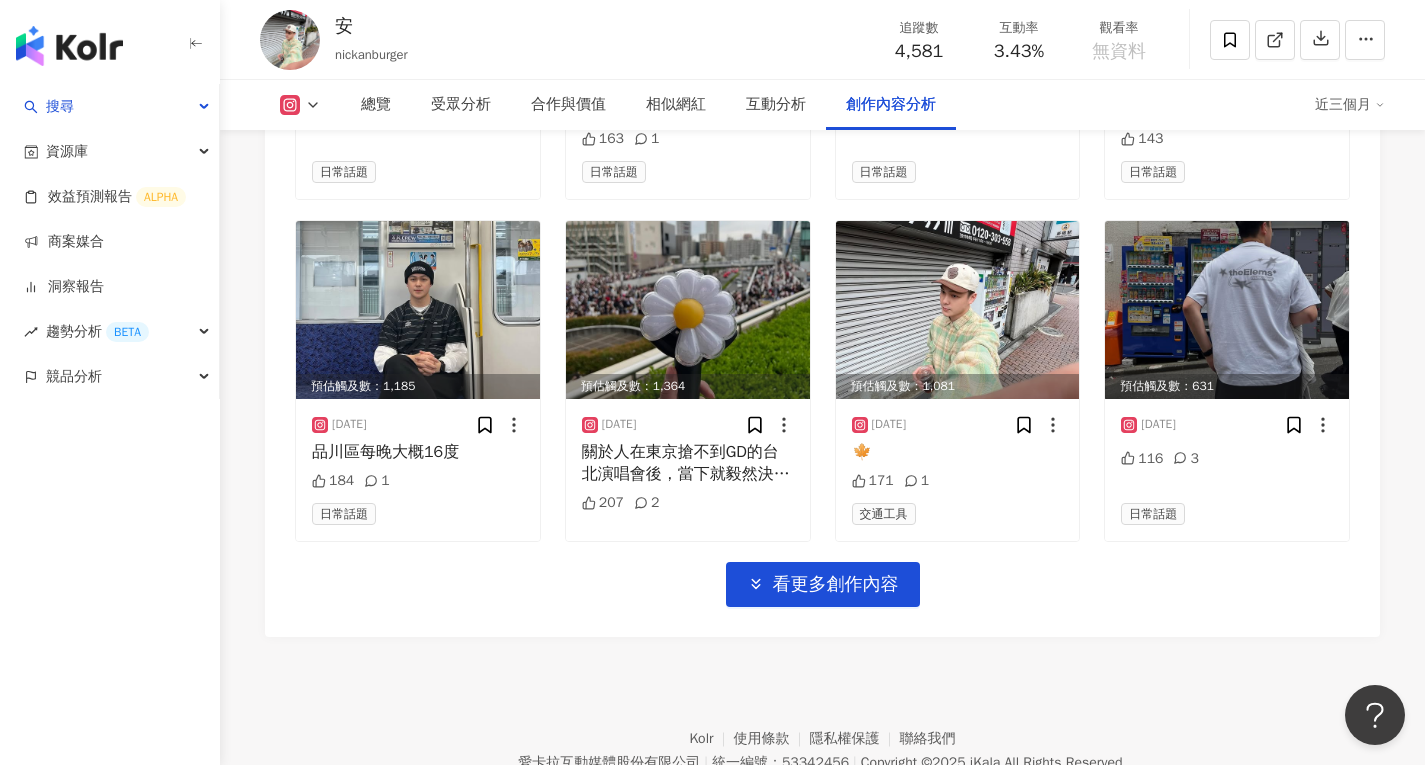 click on "看更多創作內容" at bounding box center (836, 585) 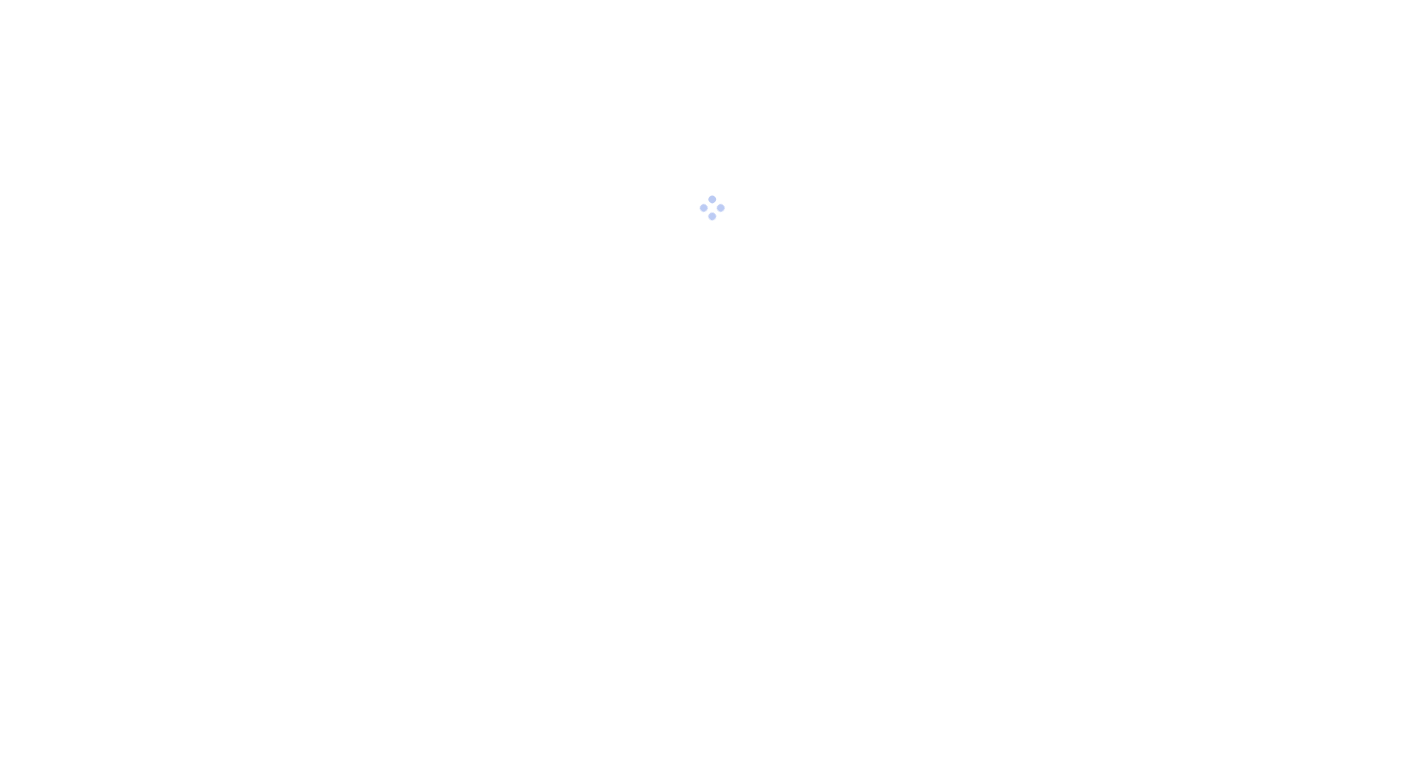 scroll, scrollTop: 0, scrollLeft: 0, axis: both 